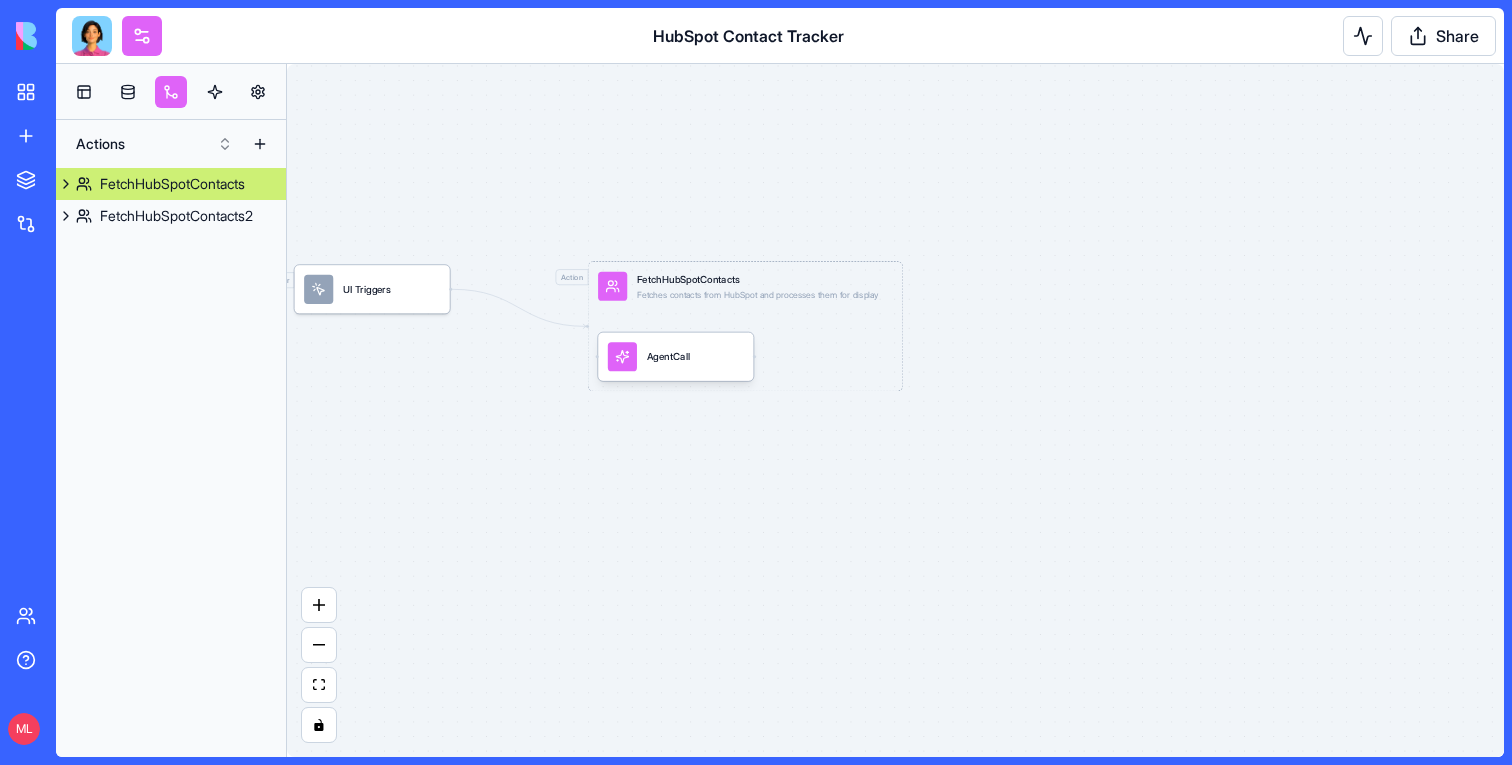 scroll, scrollTop: 0, scrollLeft: 0, axis: both 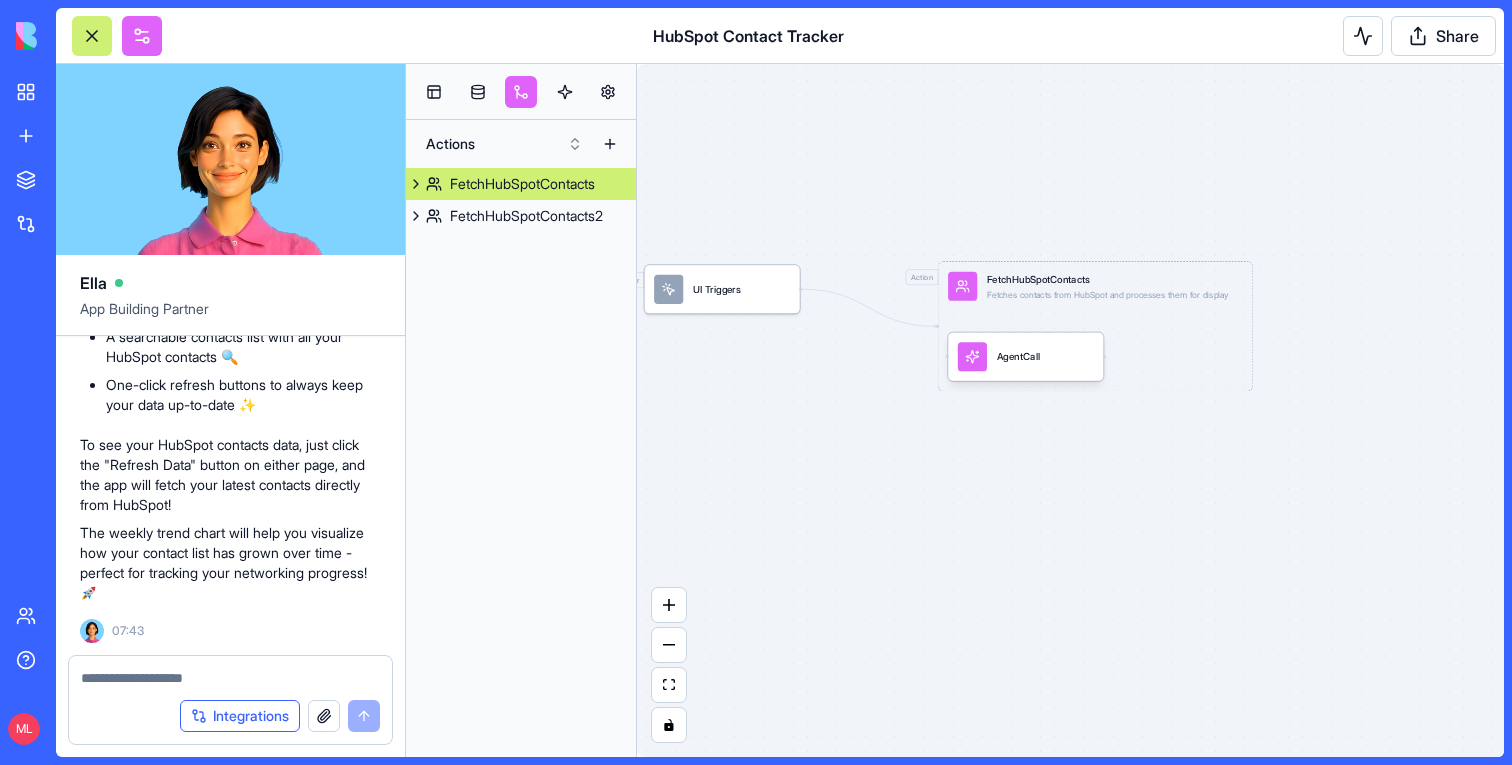 click on "Integrations" at bounding box center [240, 716] 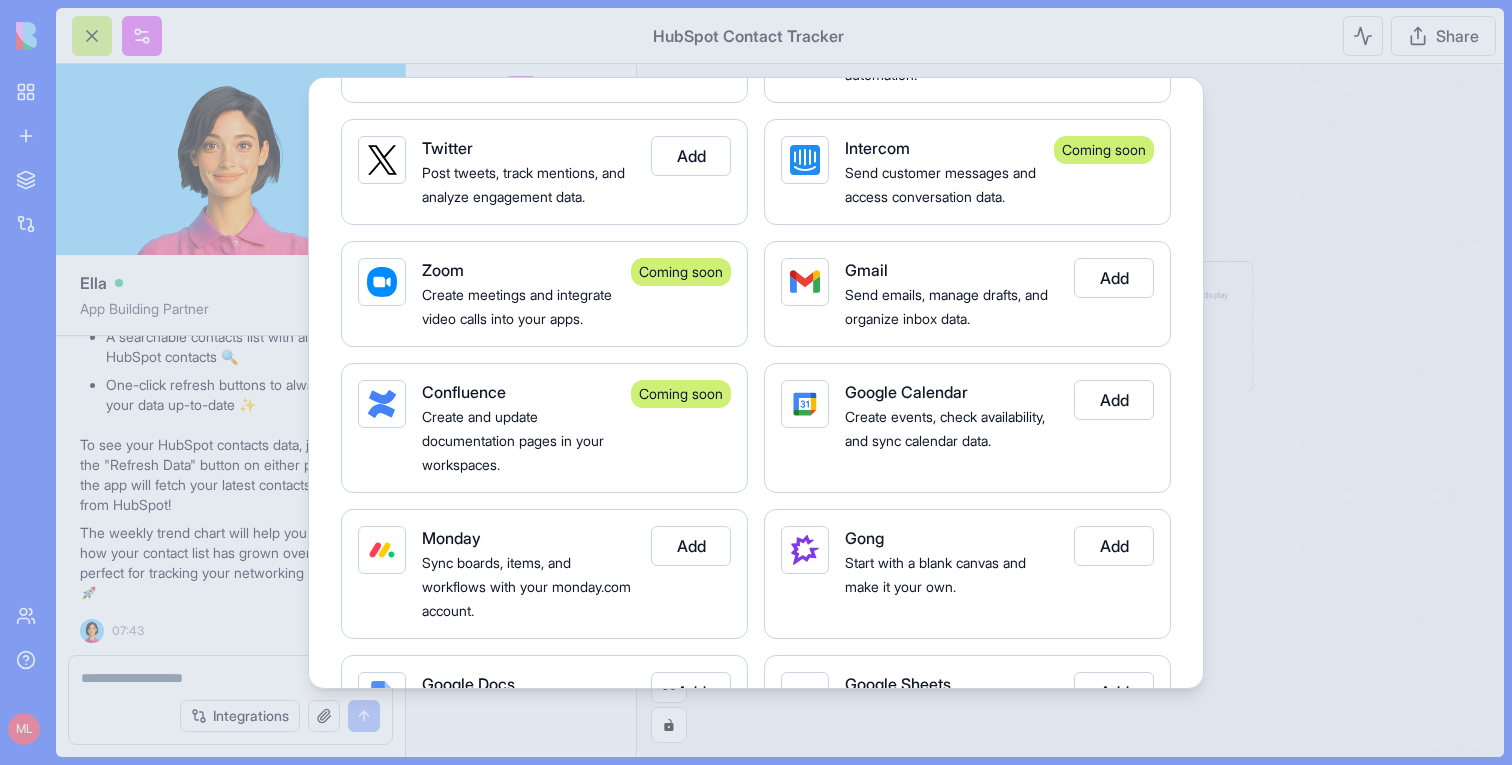 scroll, scrollTop: 1784, scrollLeft: 0, axis: vertical 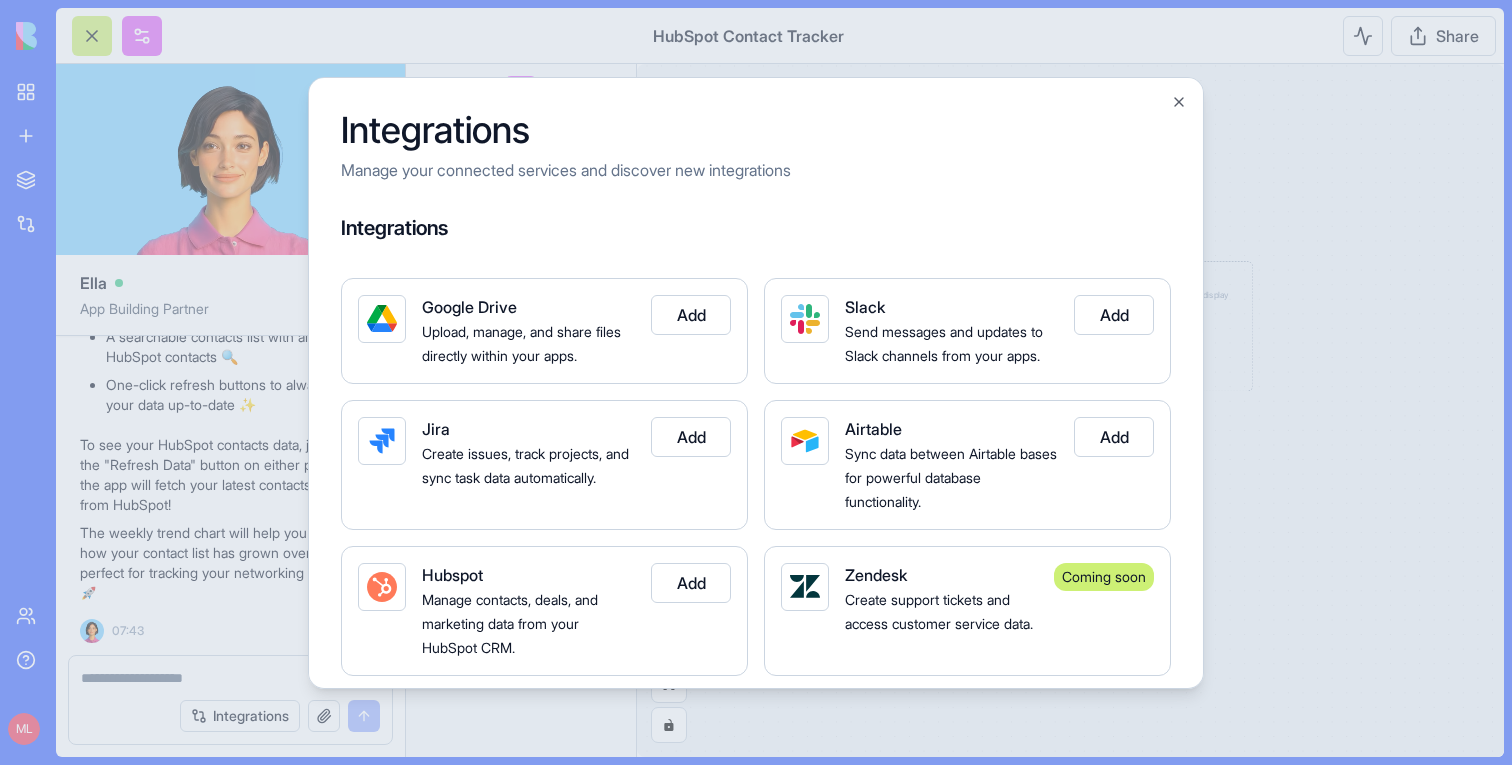 click at bounding box center [756, 382] 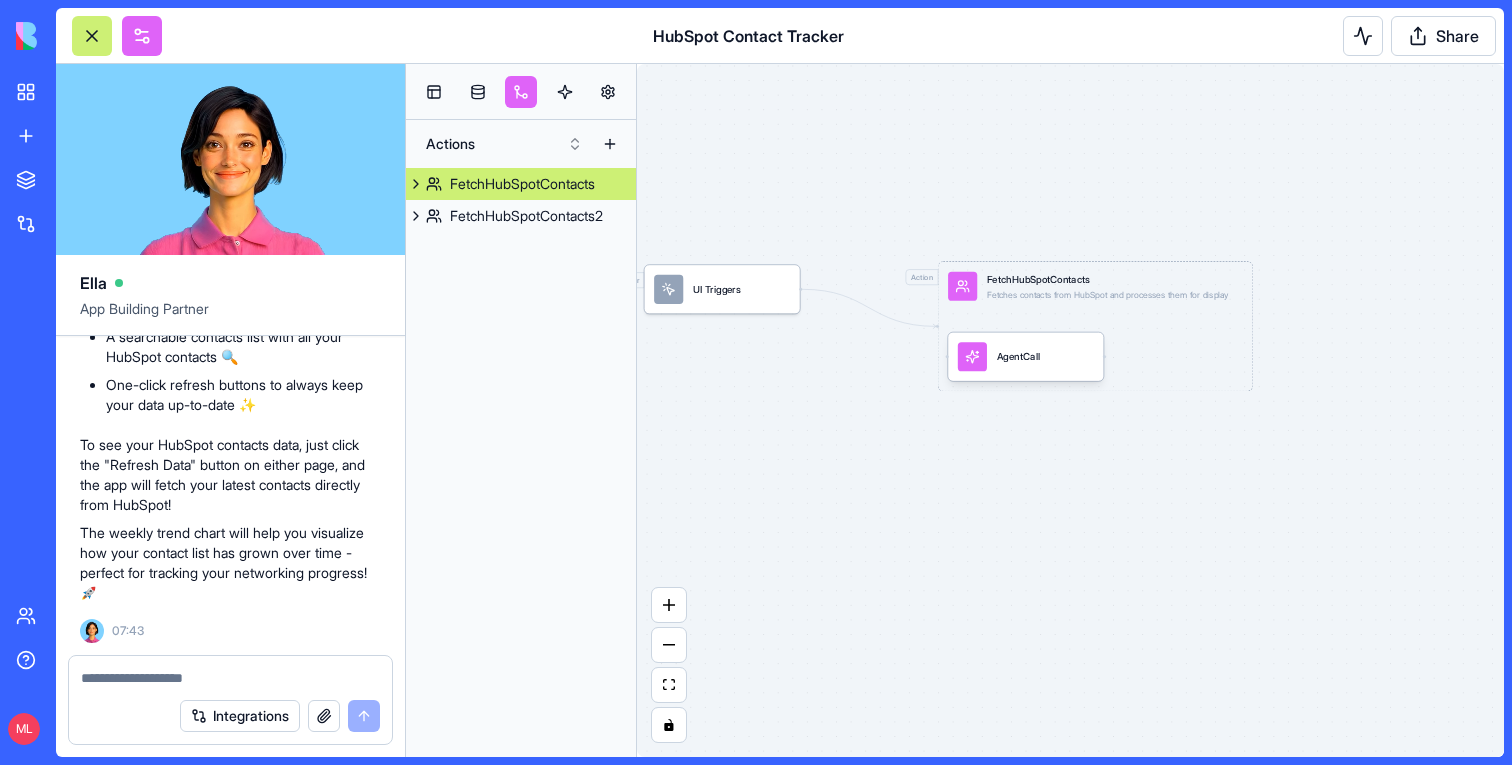 click at bounding box center (92, 36) 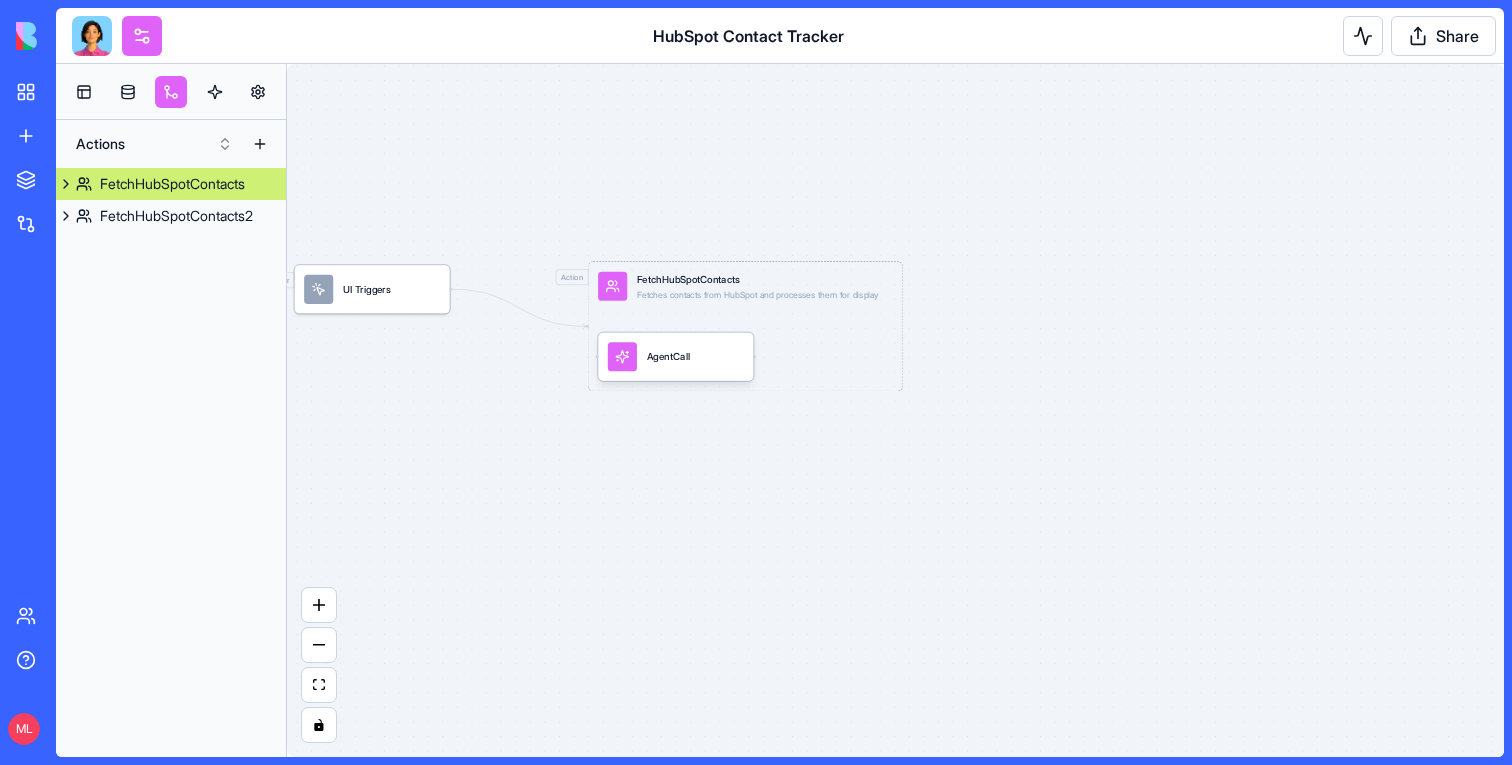click at bounding box center [92, 36] 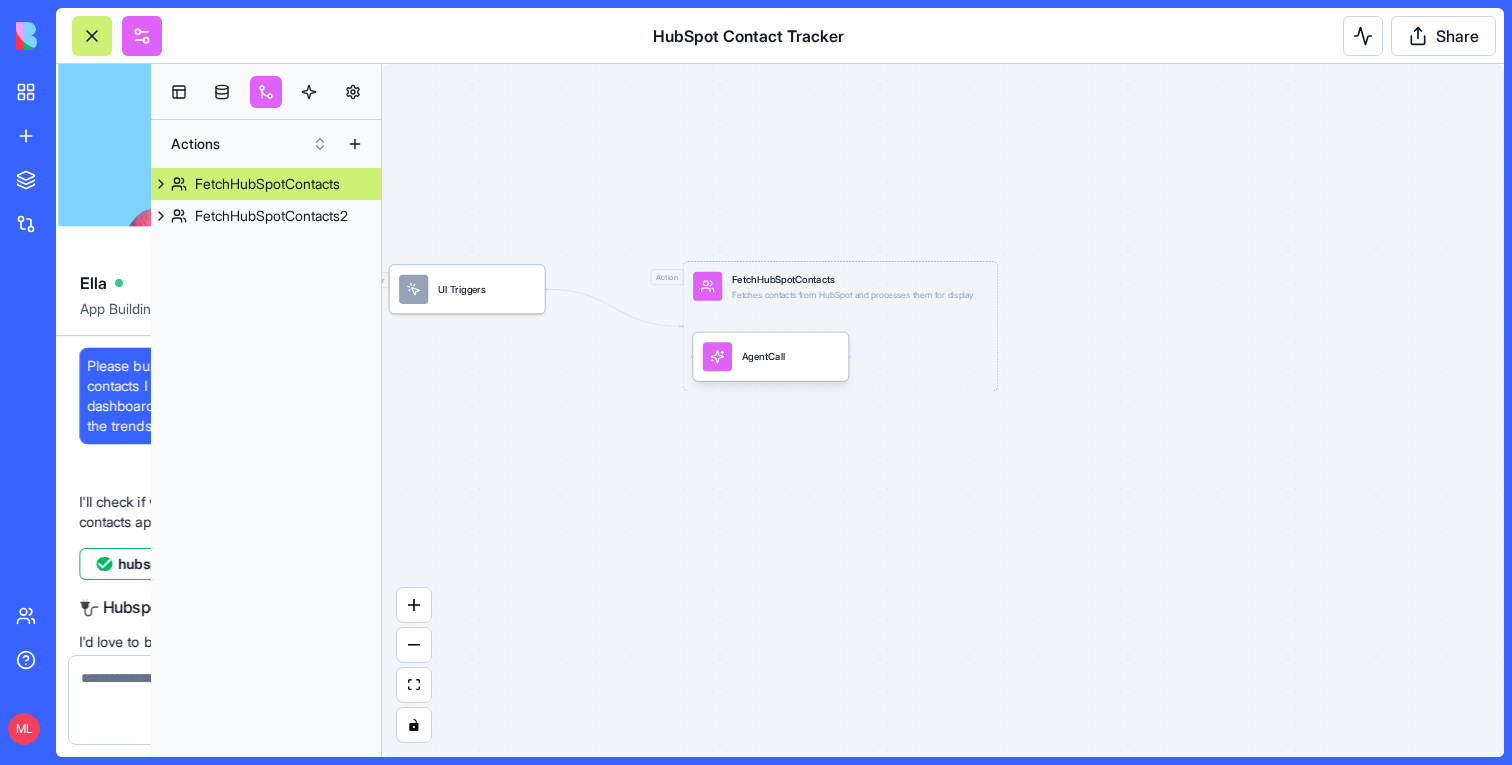 scroll, scrollTop: 2401, scrollLeft: 0, axis: vertical 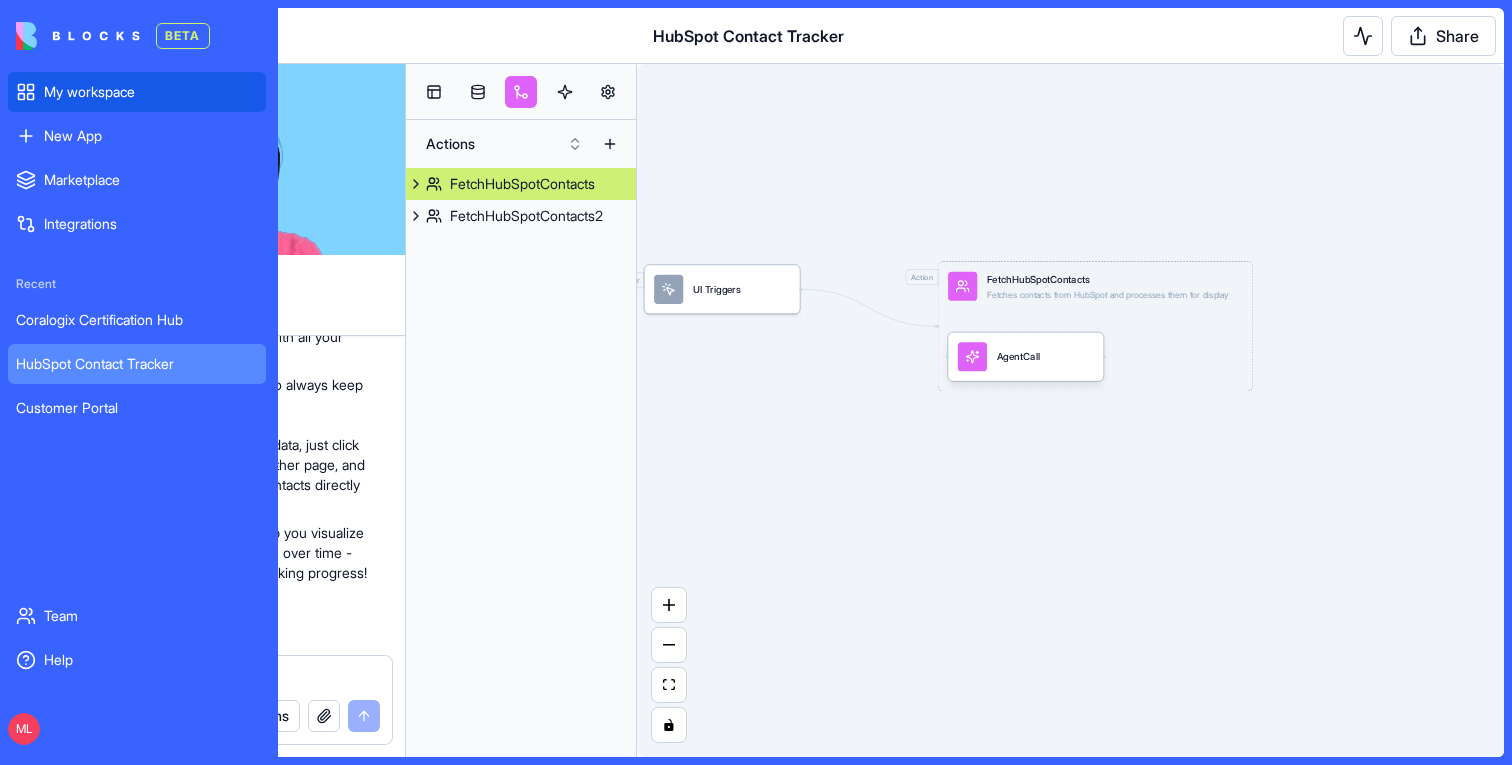 click on "My workspace" at bounding box center [137, 92] 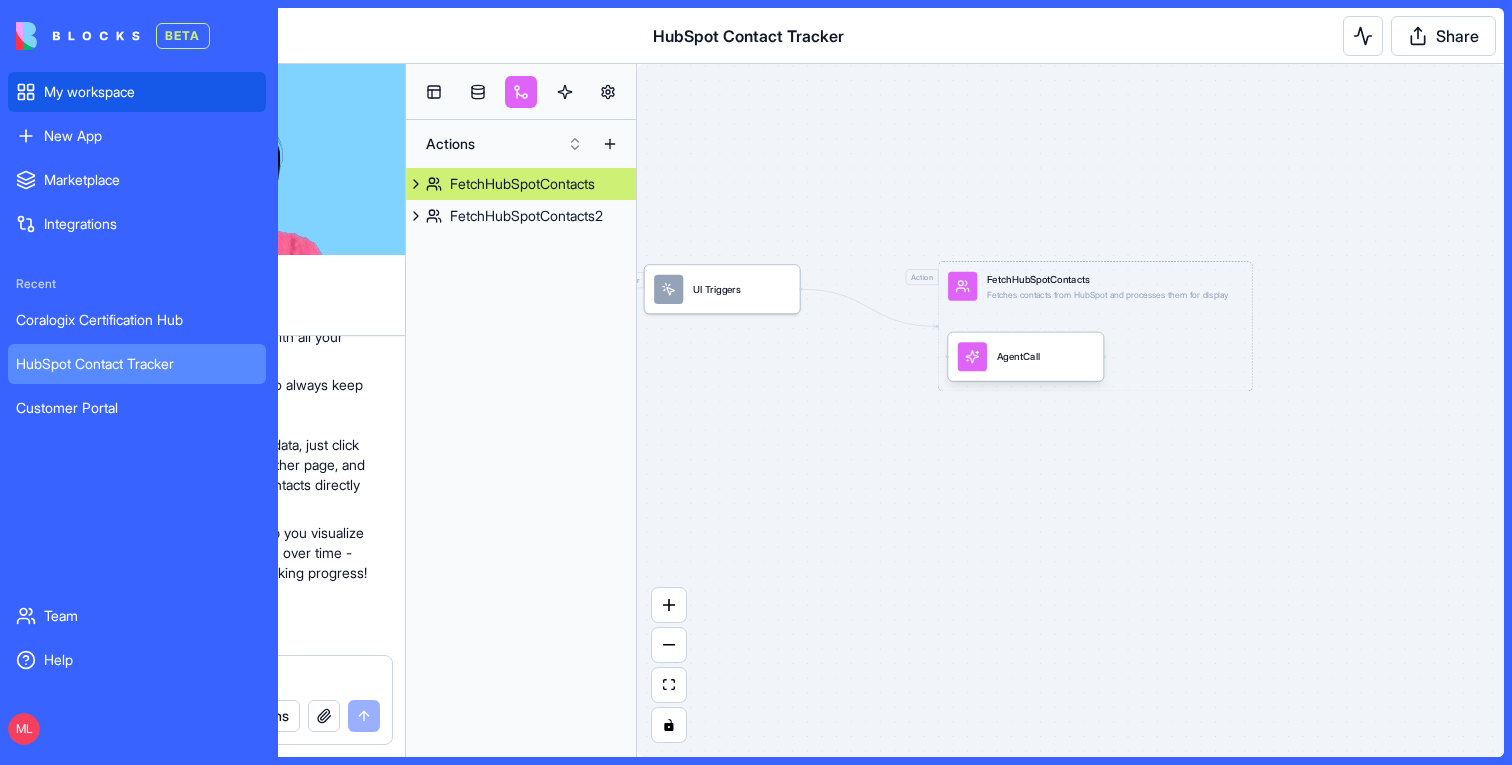 click on "My workspace" at bounding box center [137, 92] 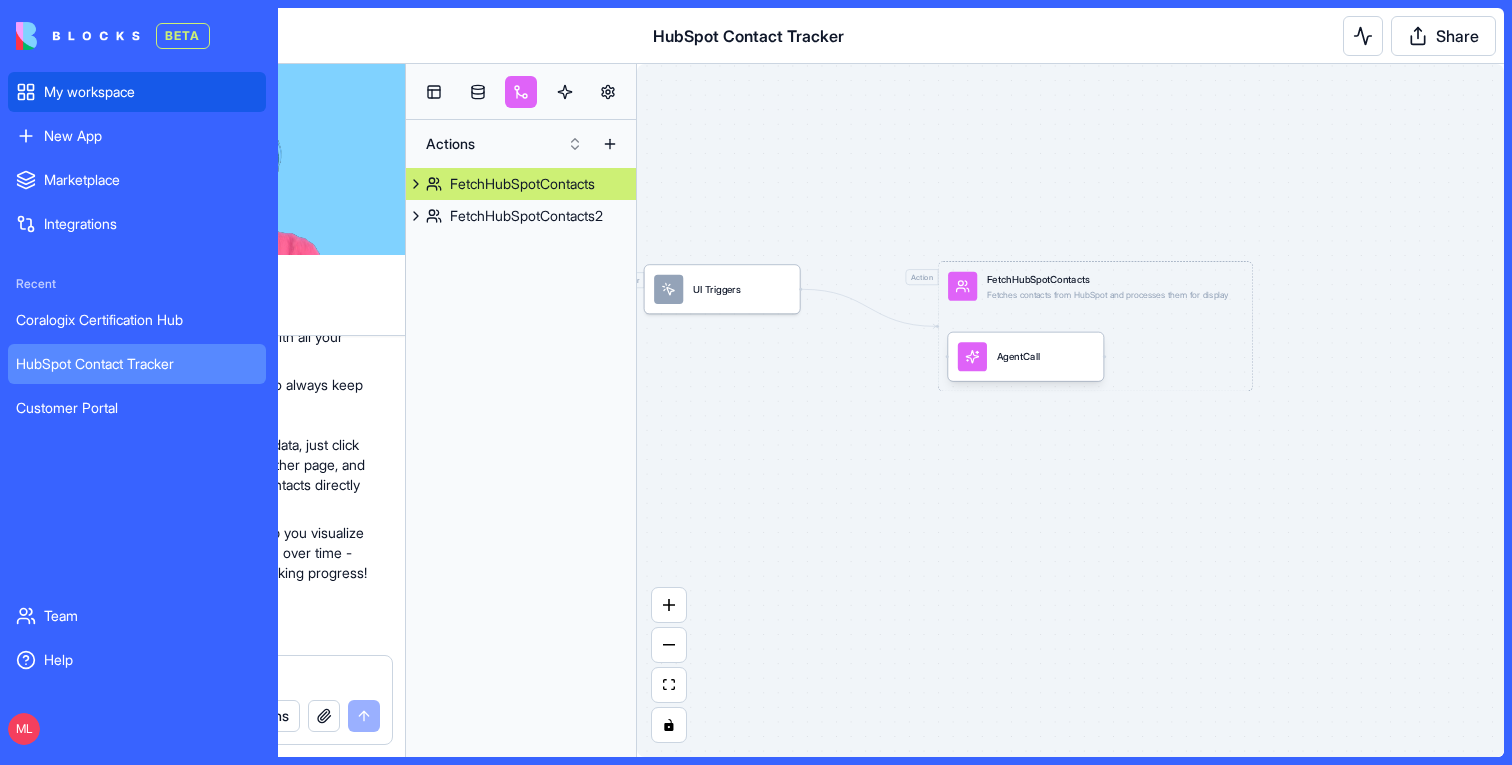 click on "My workspace" at bounding box center [137, 92] 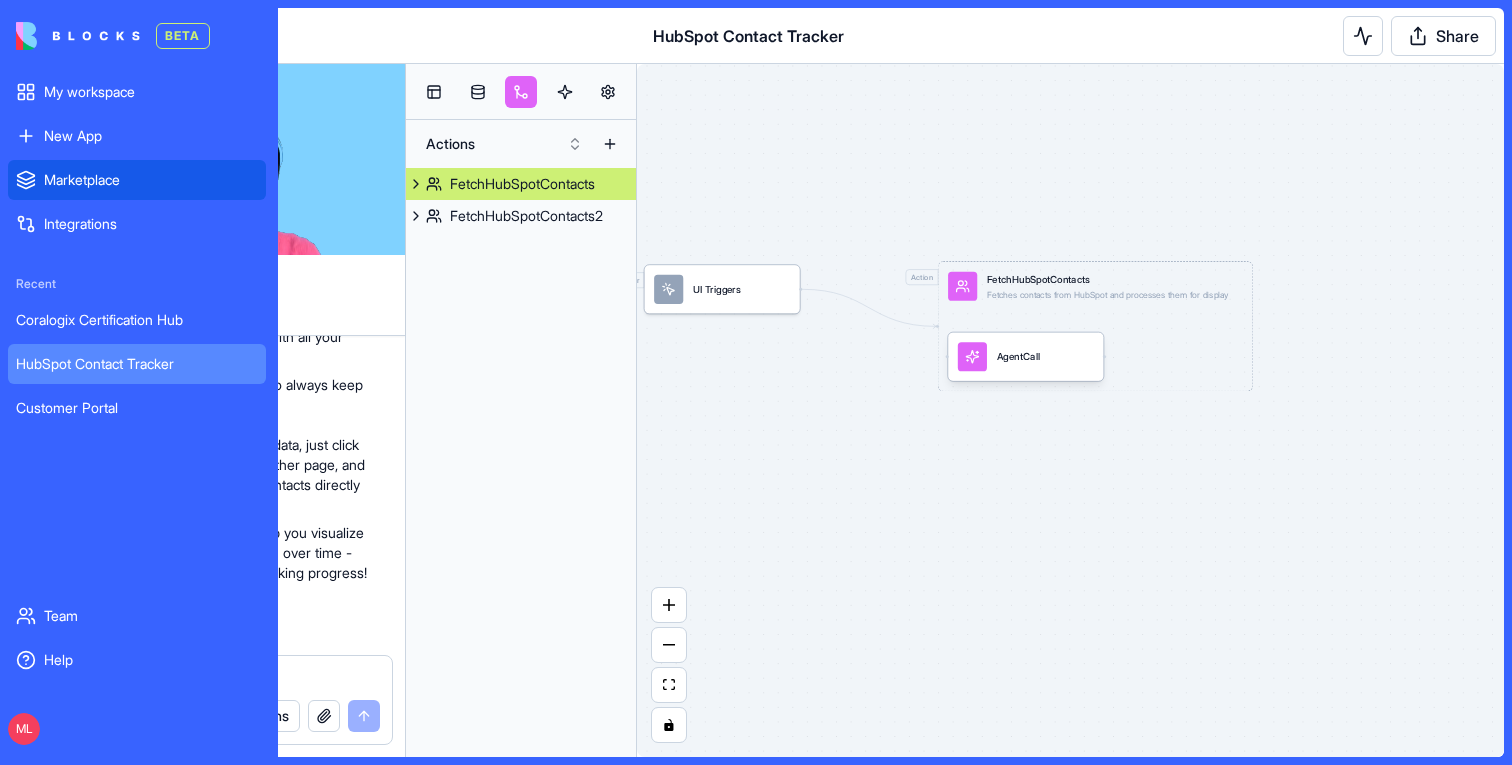 click on "Marketplace" at bounding box center (151, 180) 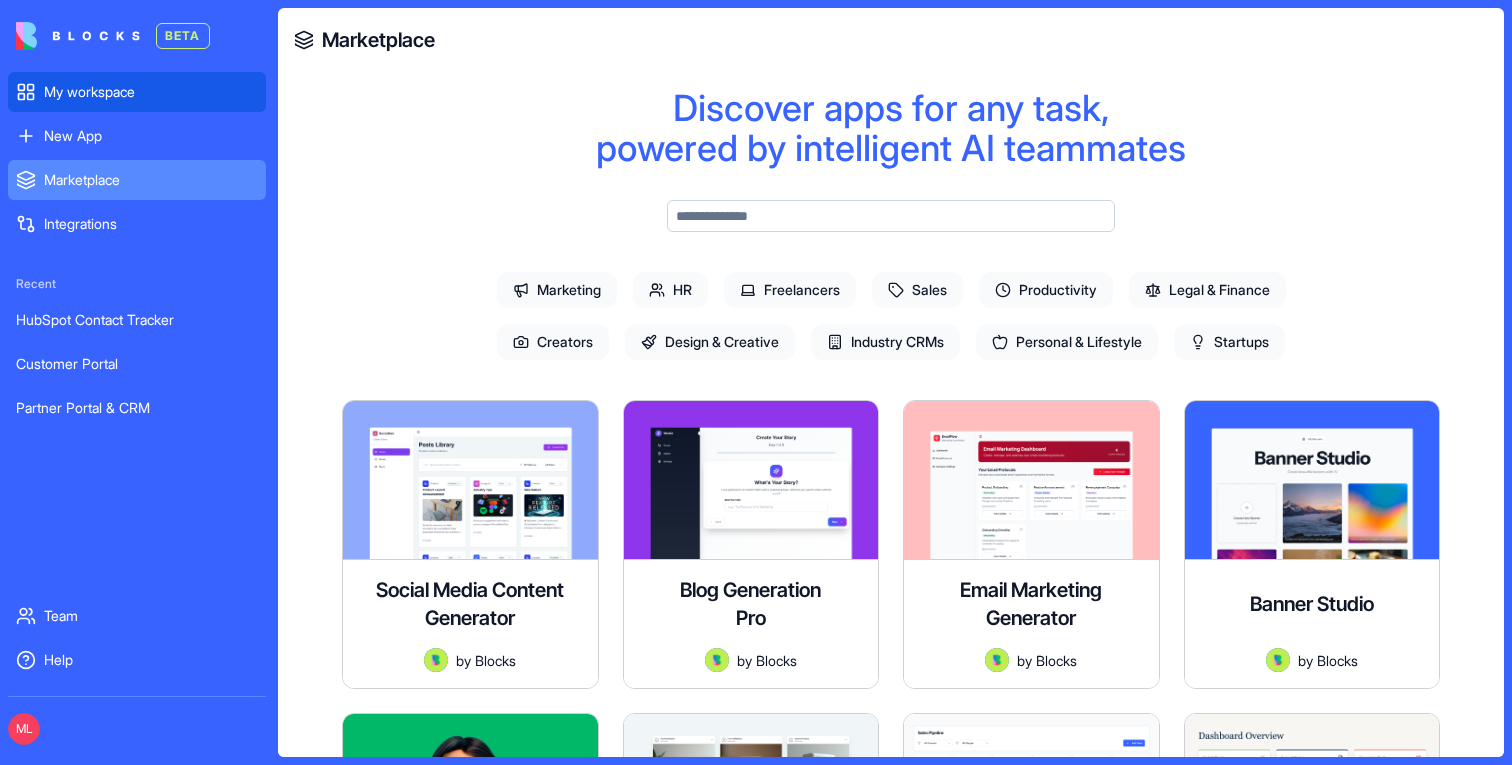 click on "My workspace" at bounding box center (151, 92) 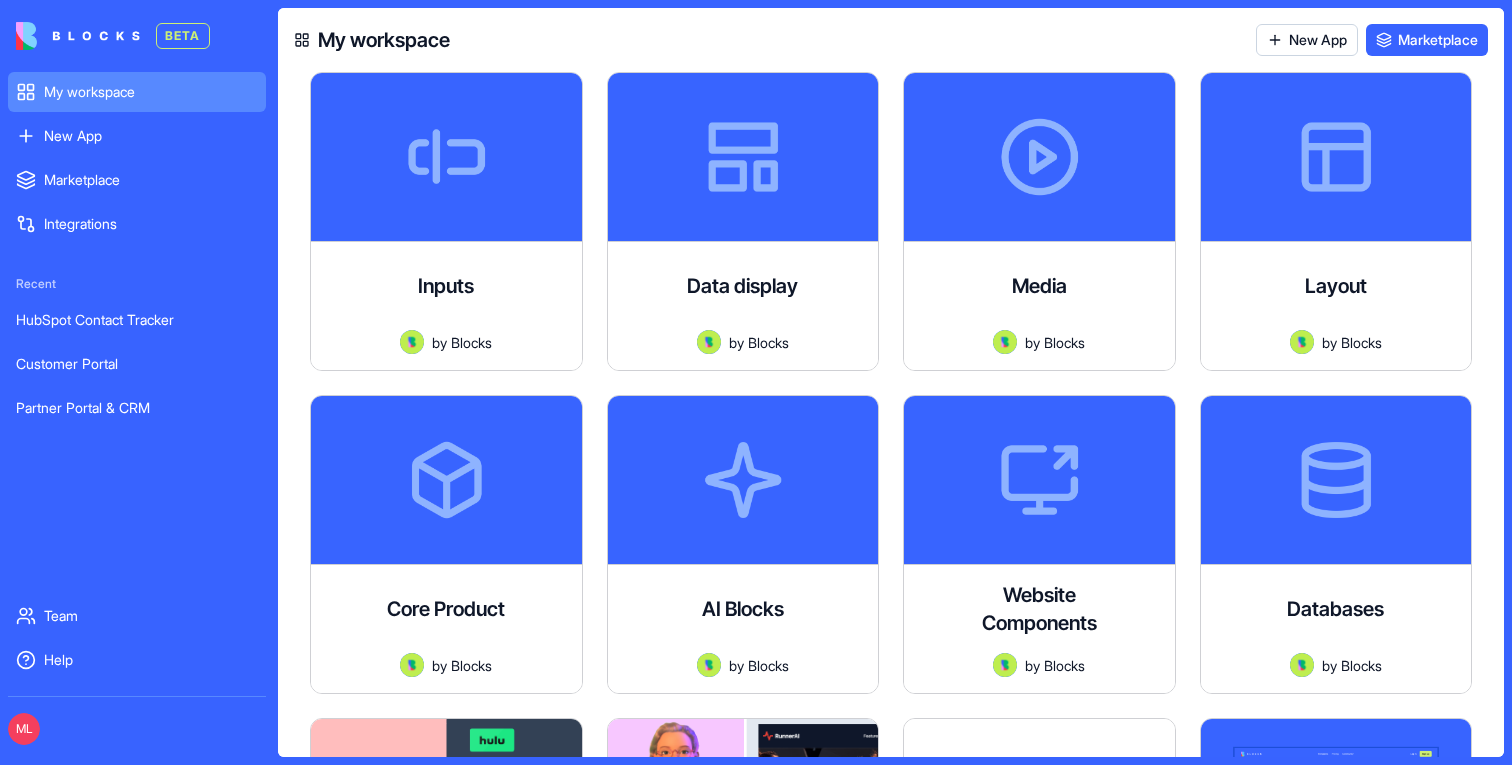 click on "My workspace" at bounding box center (151, 92) 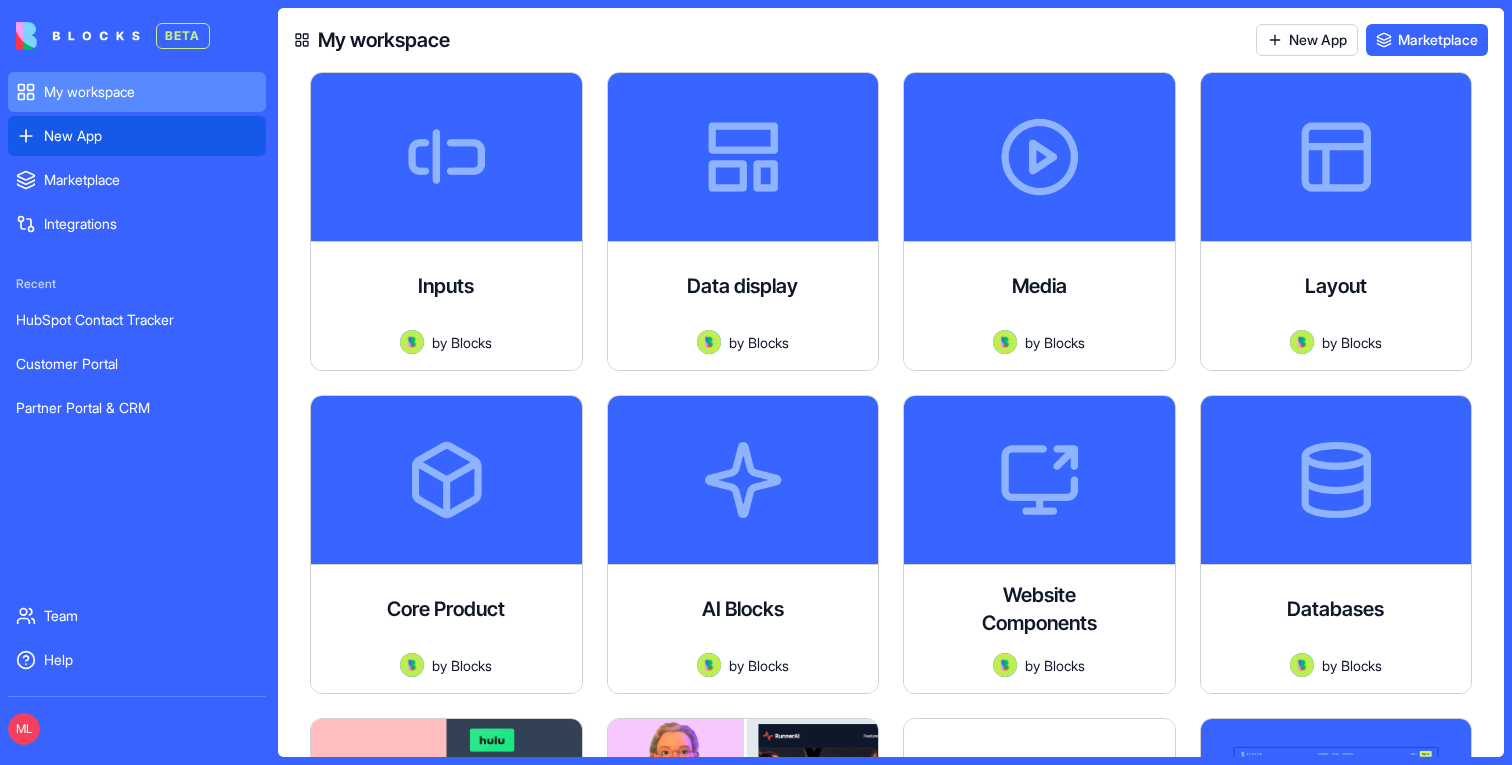 click on "New App" at bounding box center [151, 136] 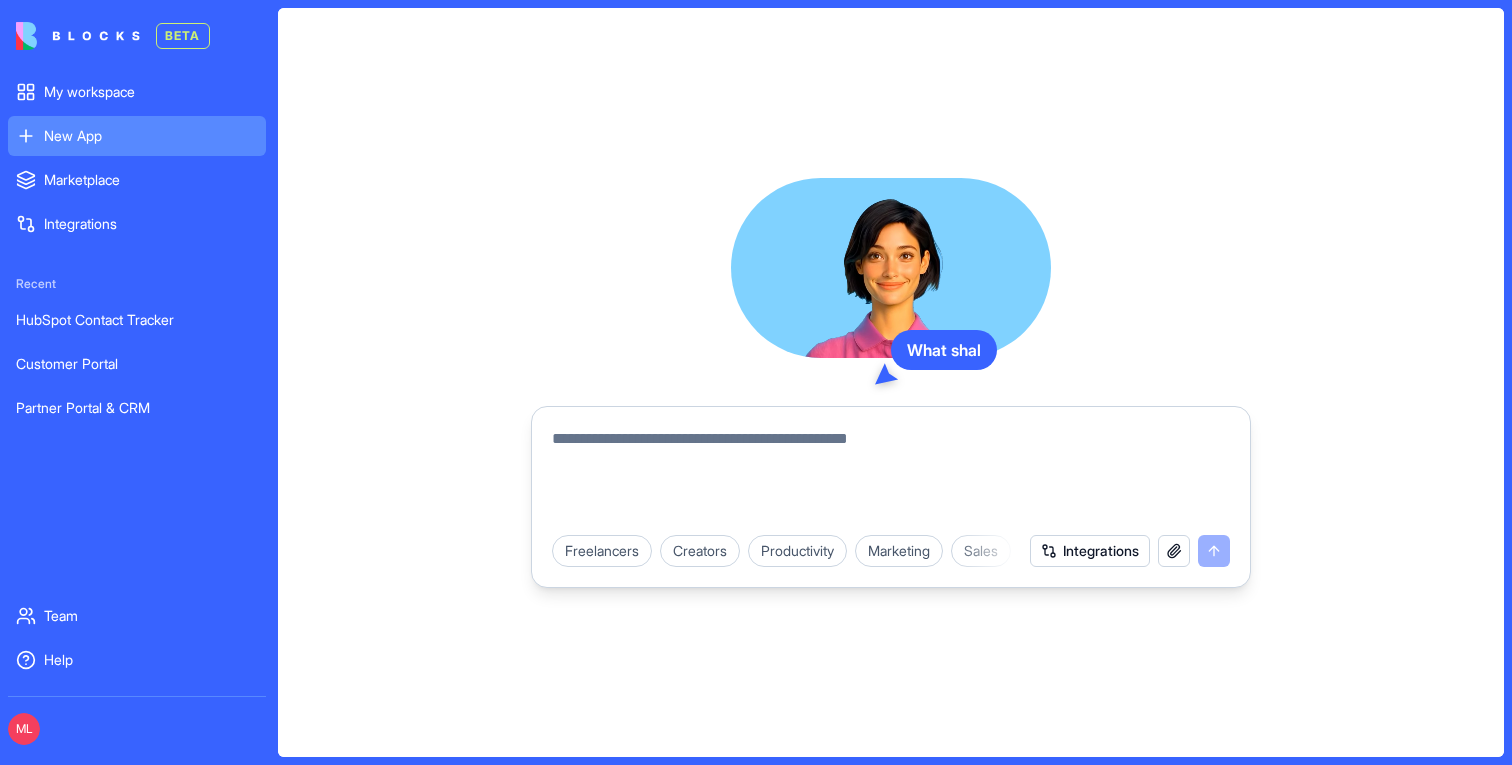 click at bounding box center (891, 475) 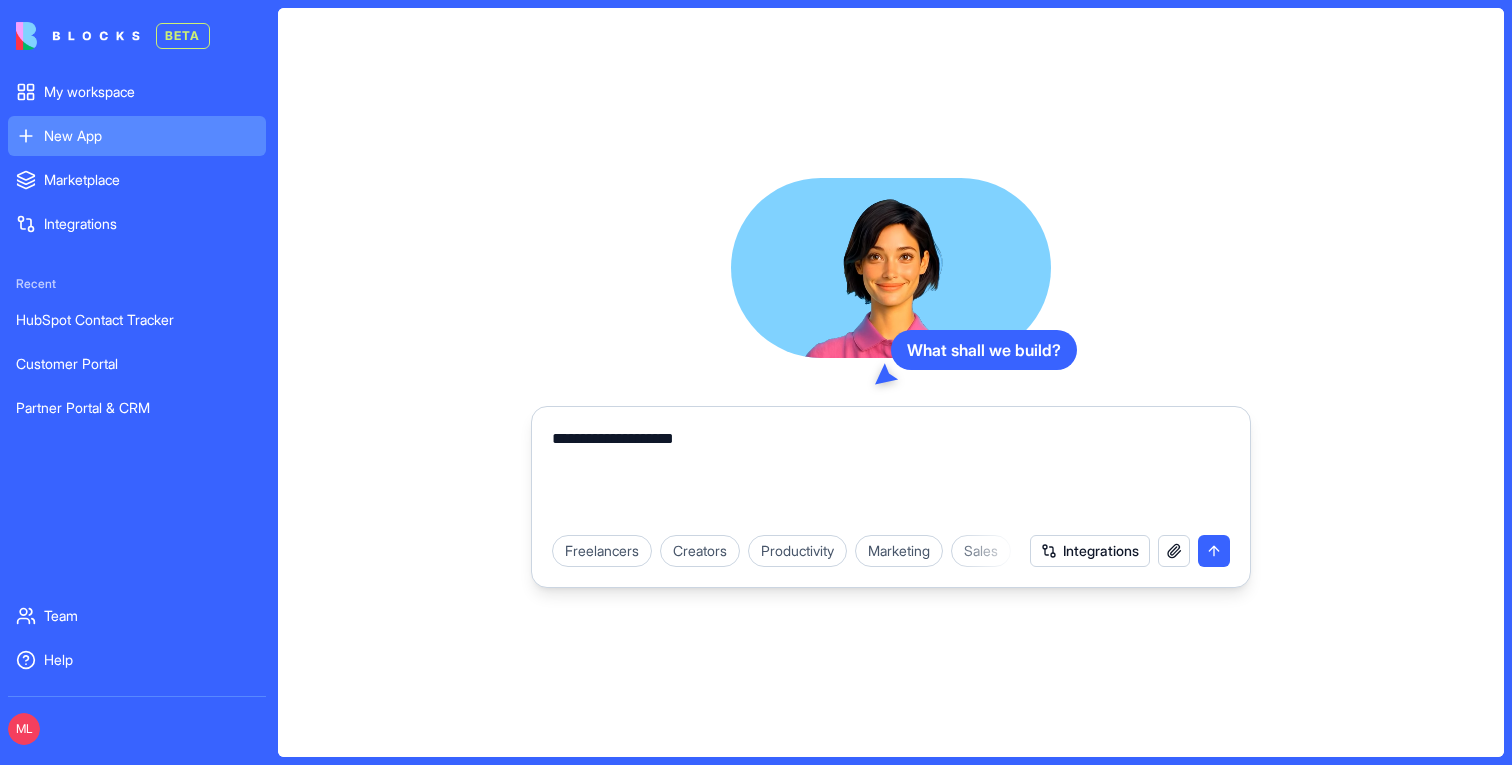 paste on "**********" 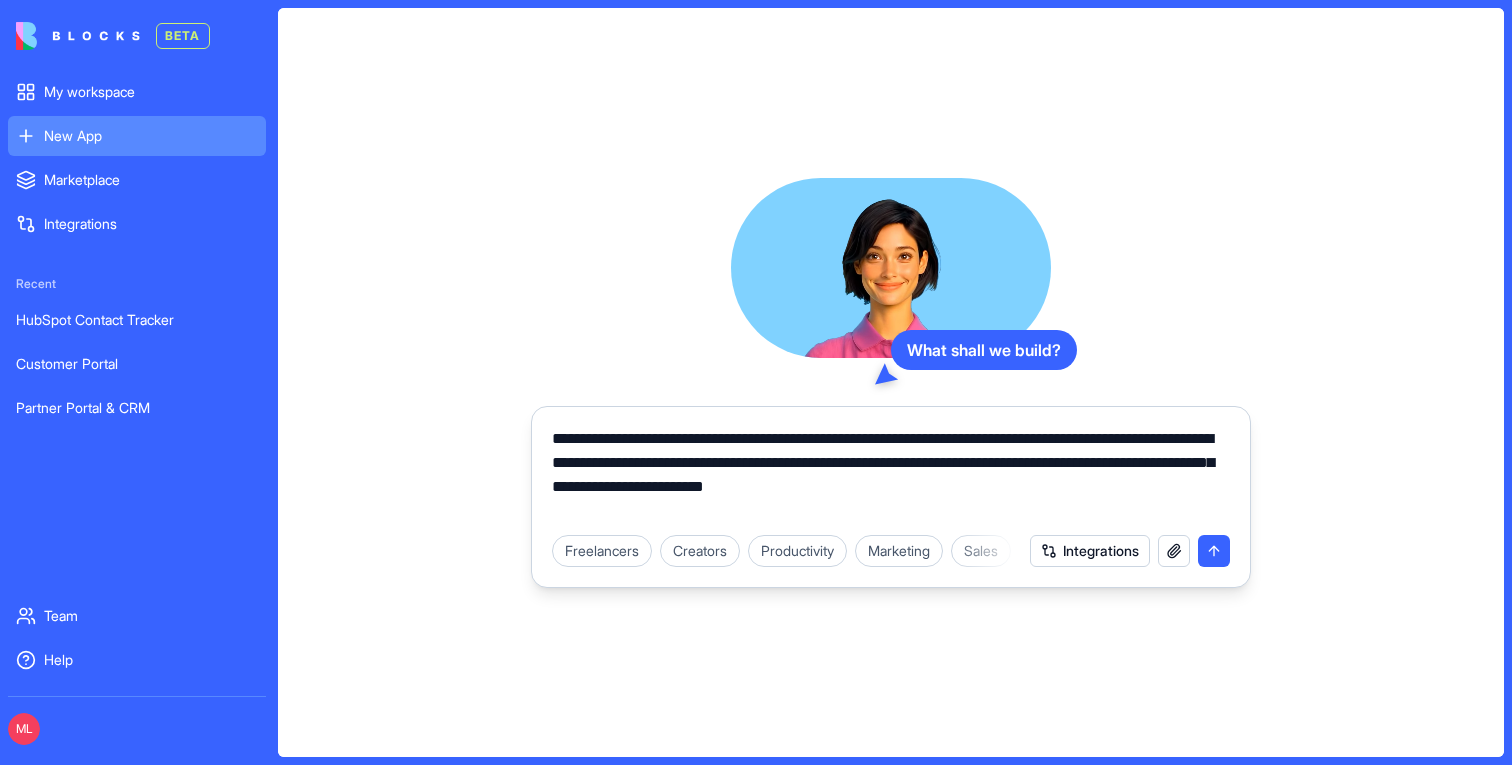 drag, startPoint x: 703, startPoint y: 438, endPoint x: 815, endPoint y: 445, distance: 112.21854 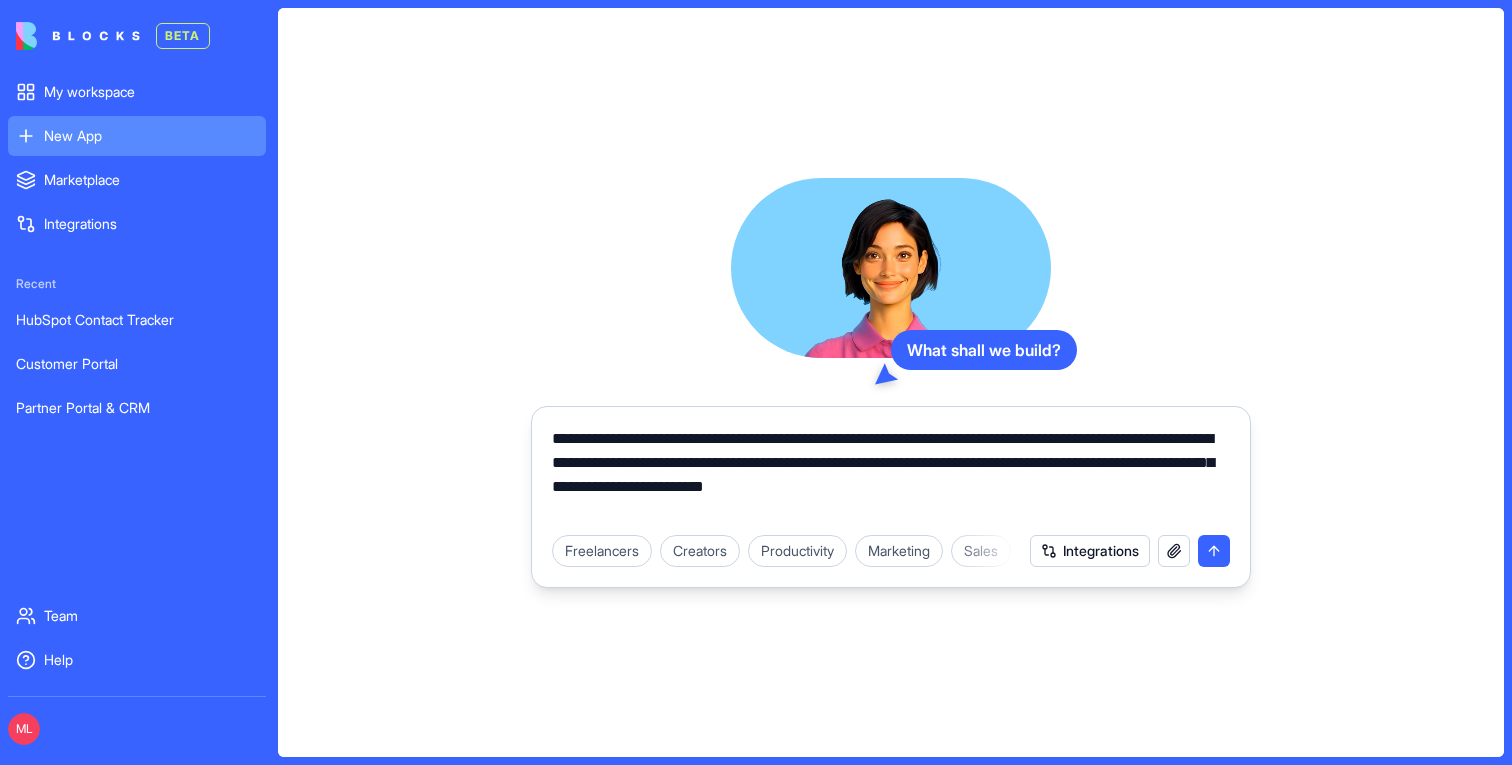 click on "**********" at bounding box center [891, 475] 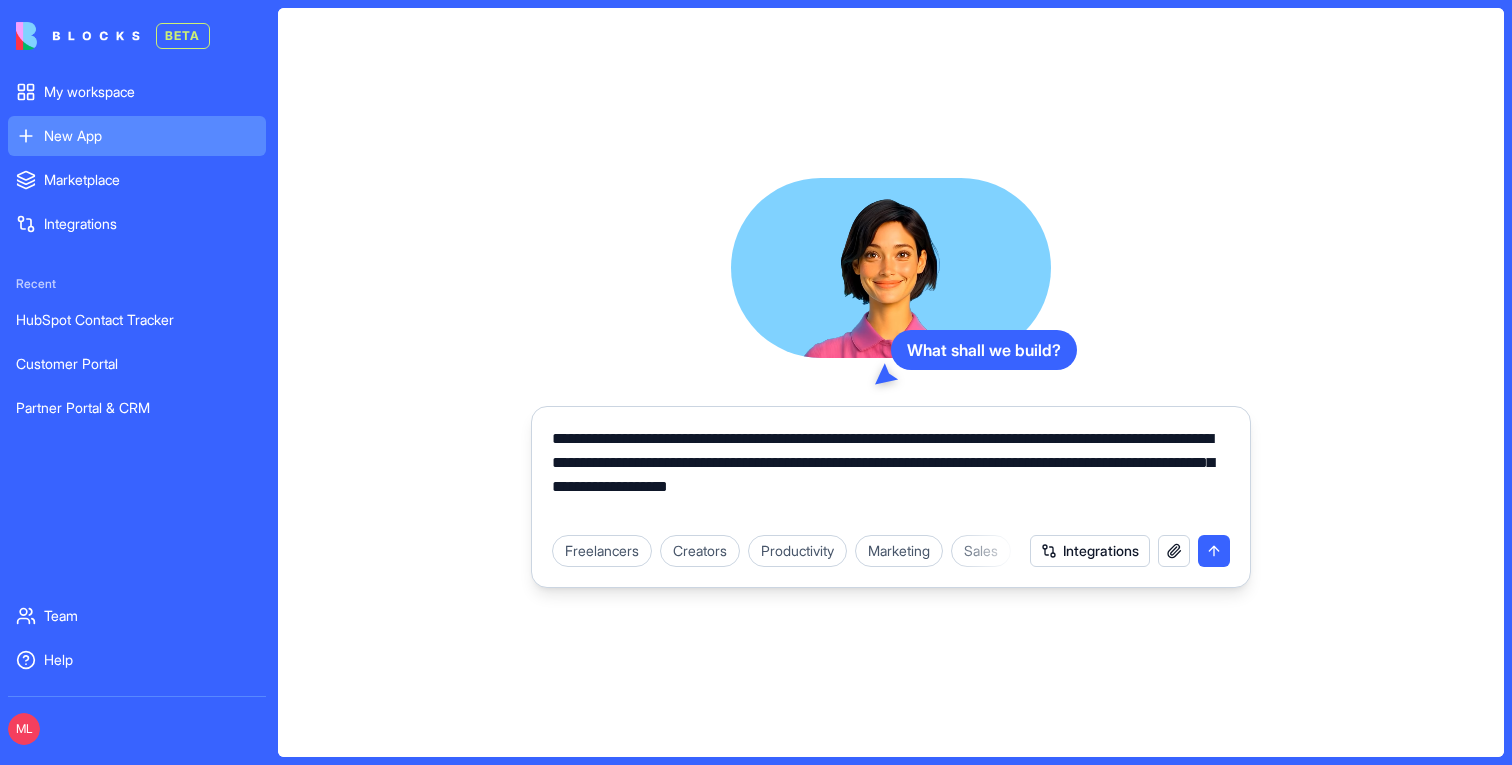 click on "**********" at bounding box center (891, 475) 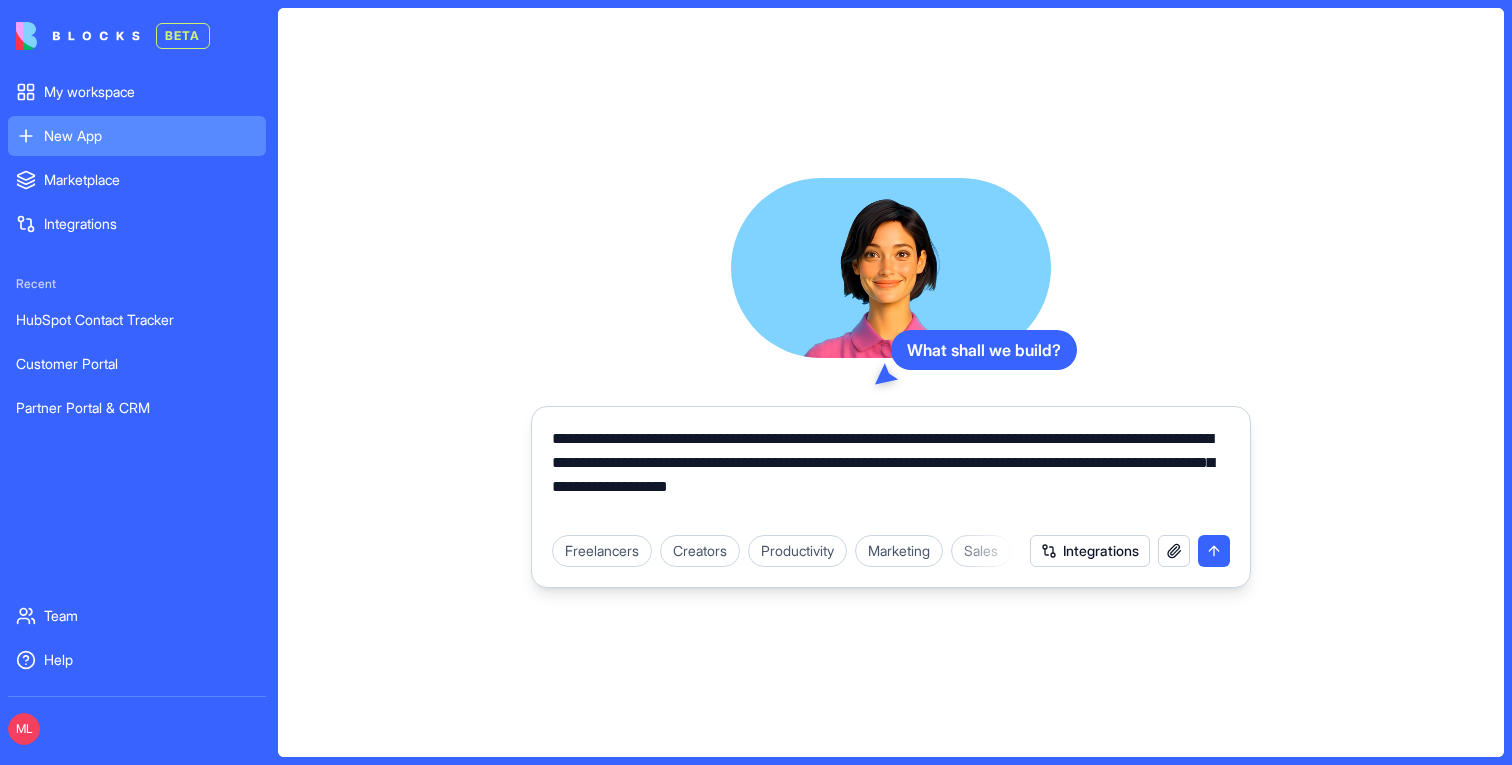 click on "**********" at bounding box center [891, 475] 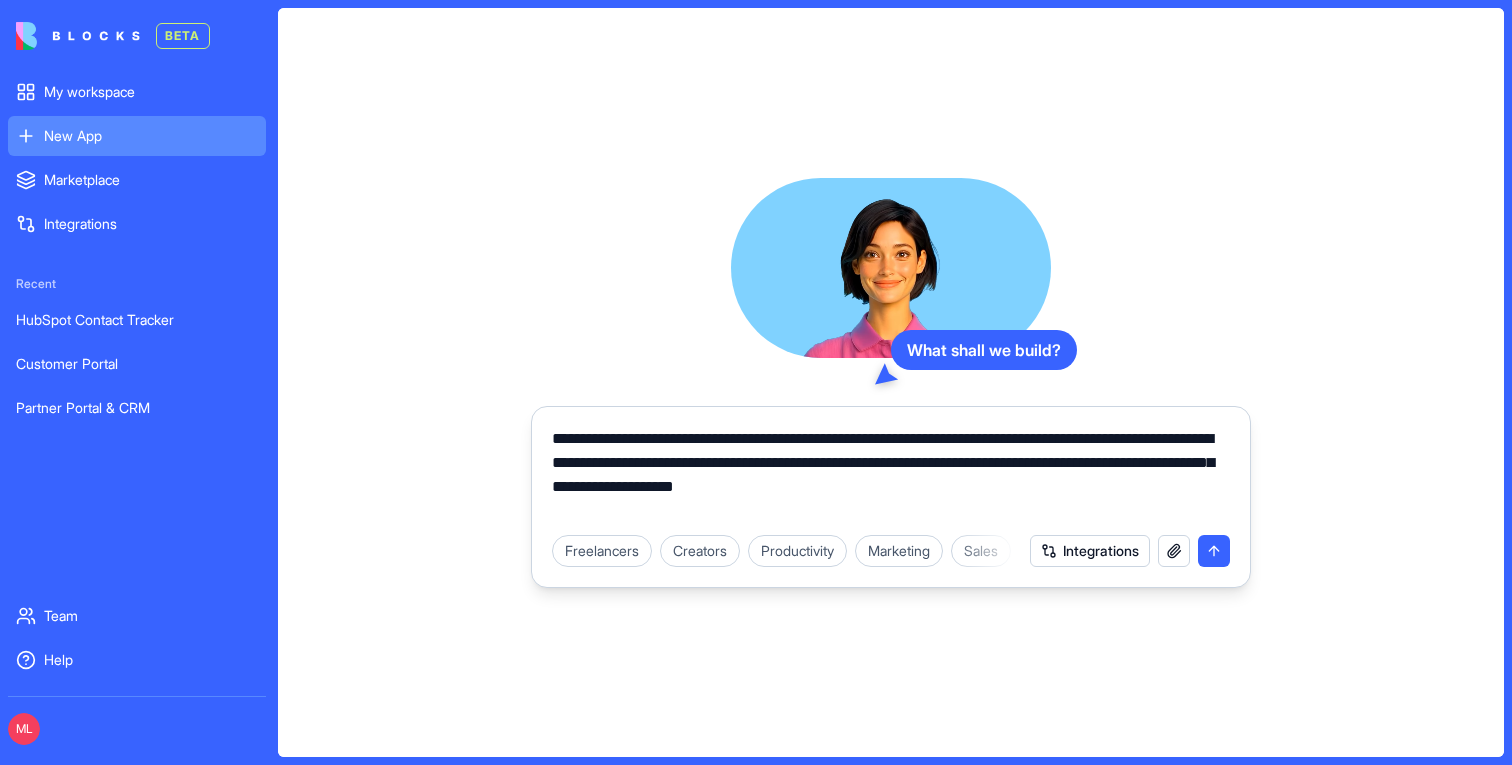 type on "**********" 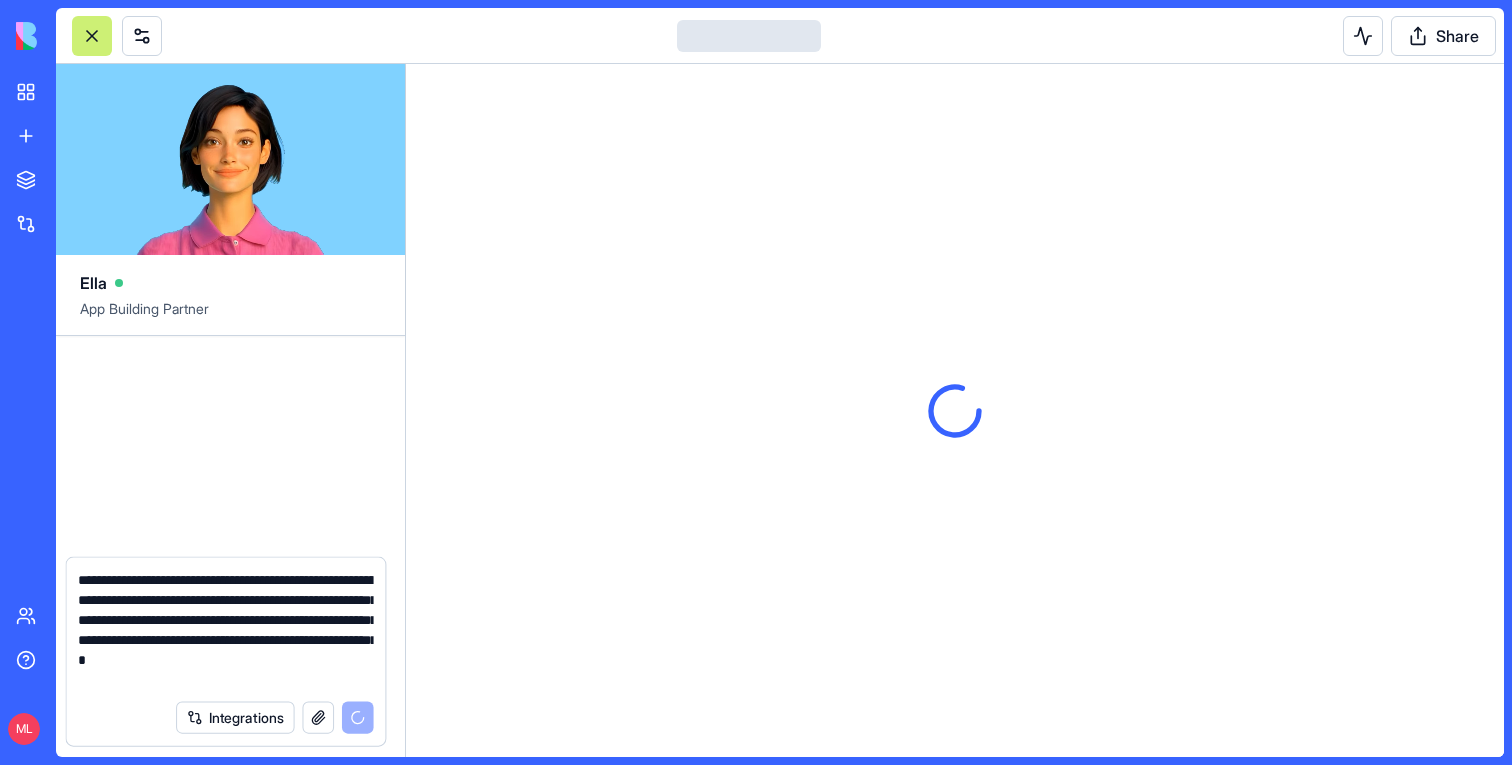 type 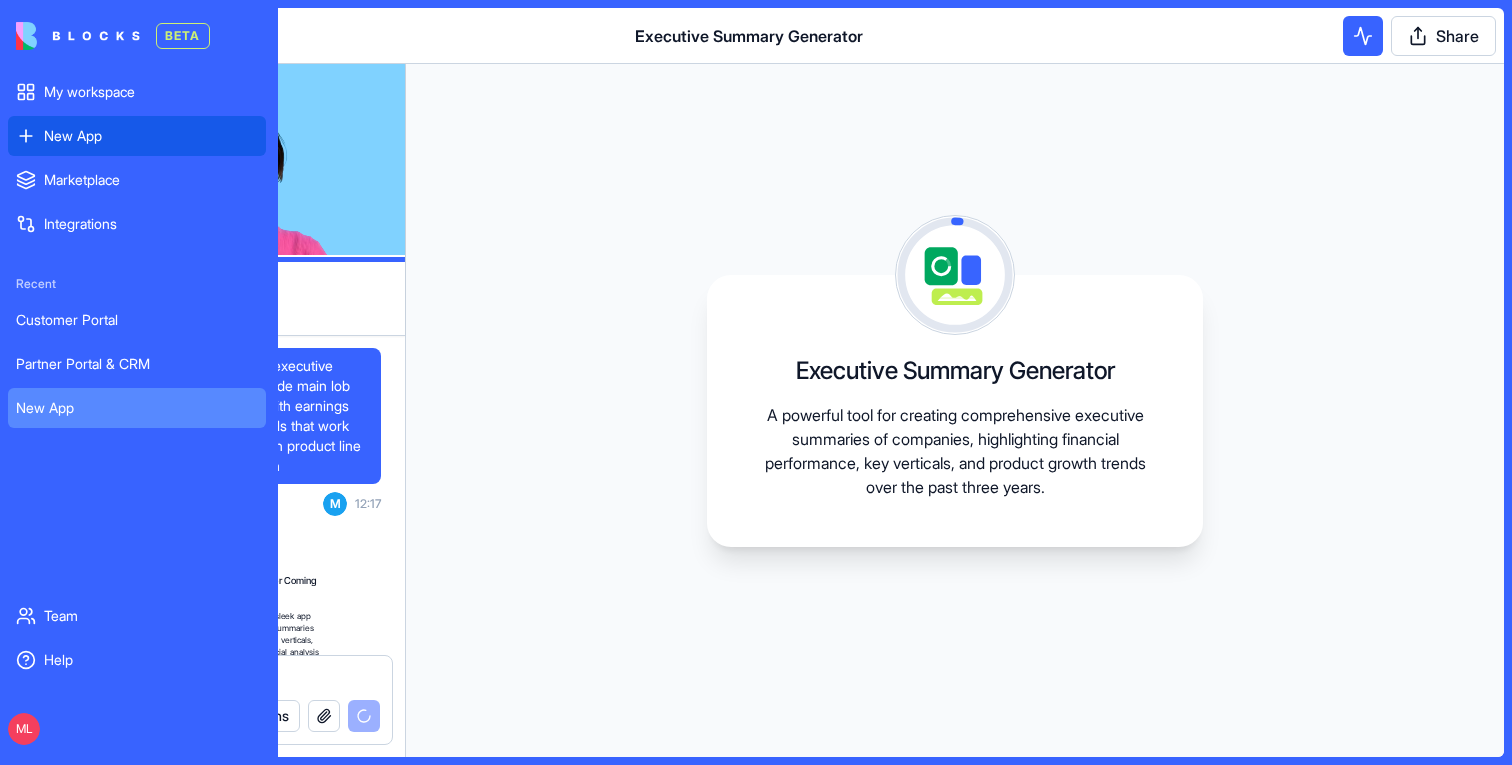 scroll, scrollTop: 541, scrollLeft: 0, axis: vertical 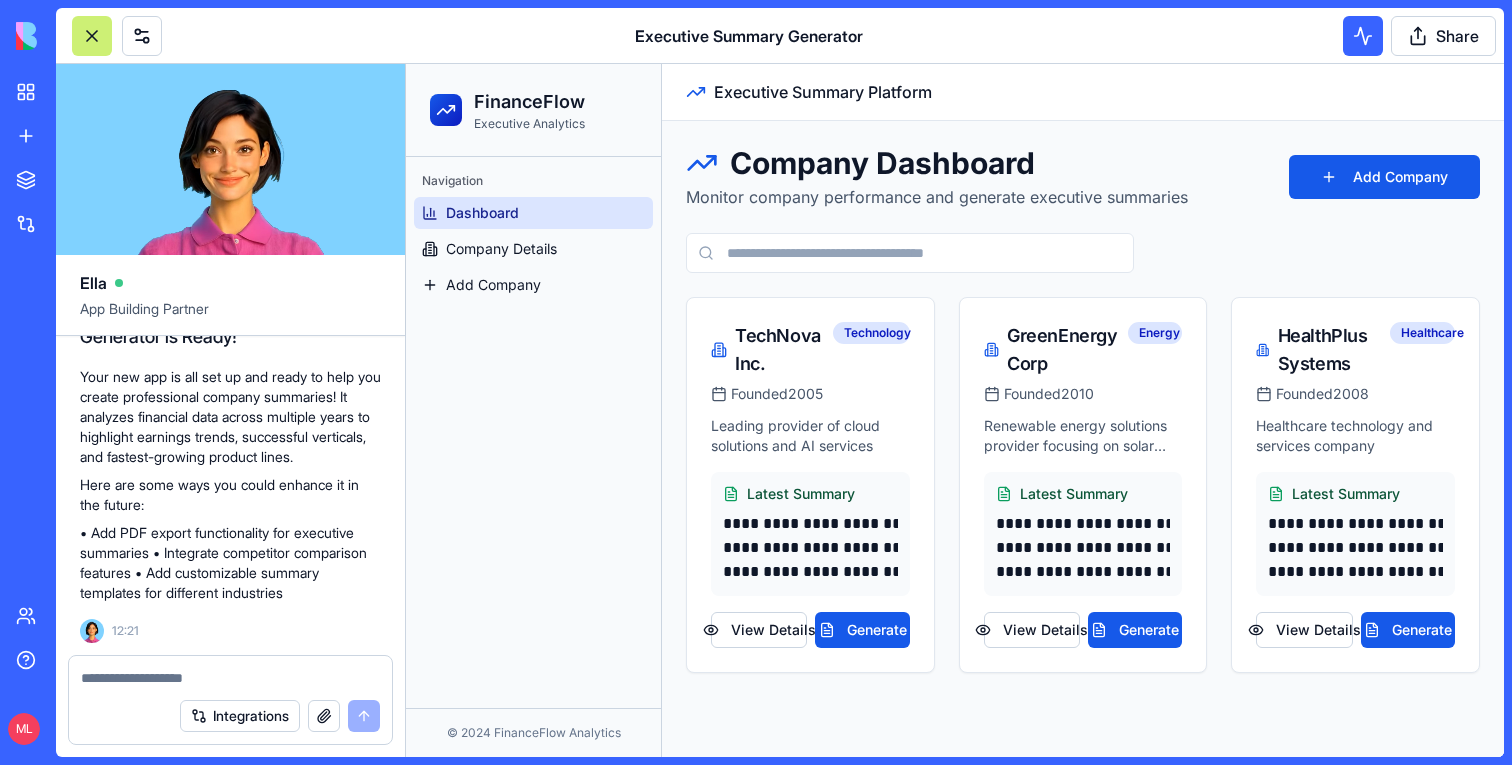 click at bounding box center [92, 36] 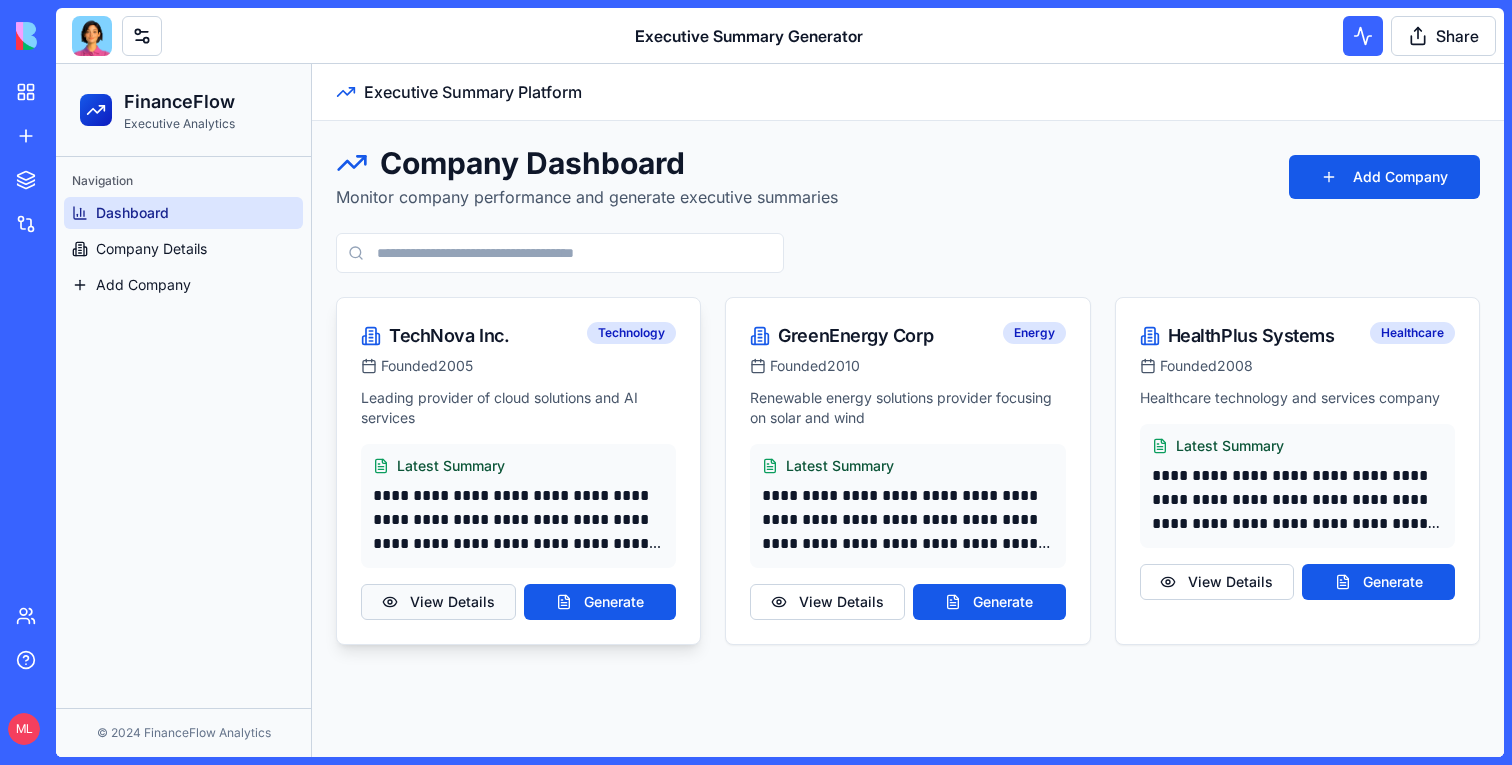click on "View Details" at bounding box center (438, 602) 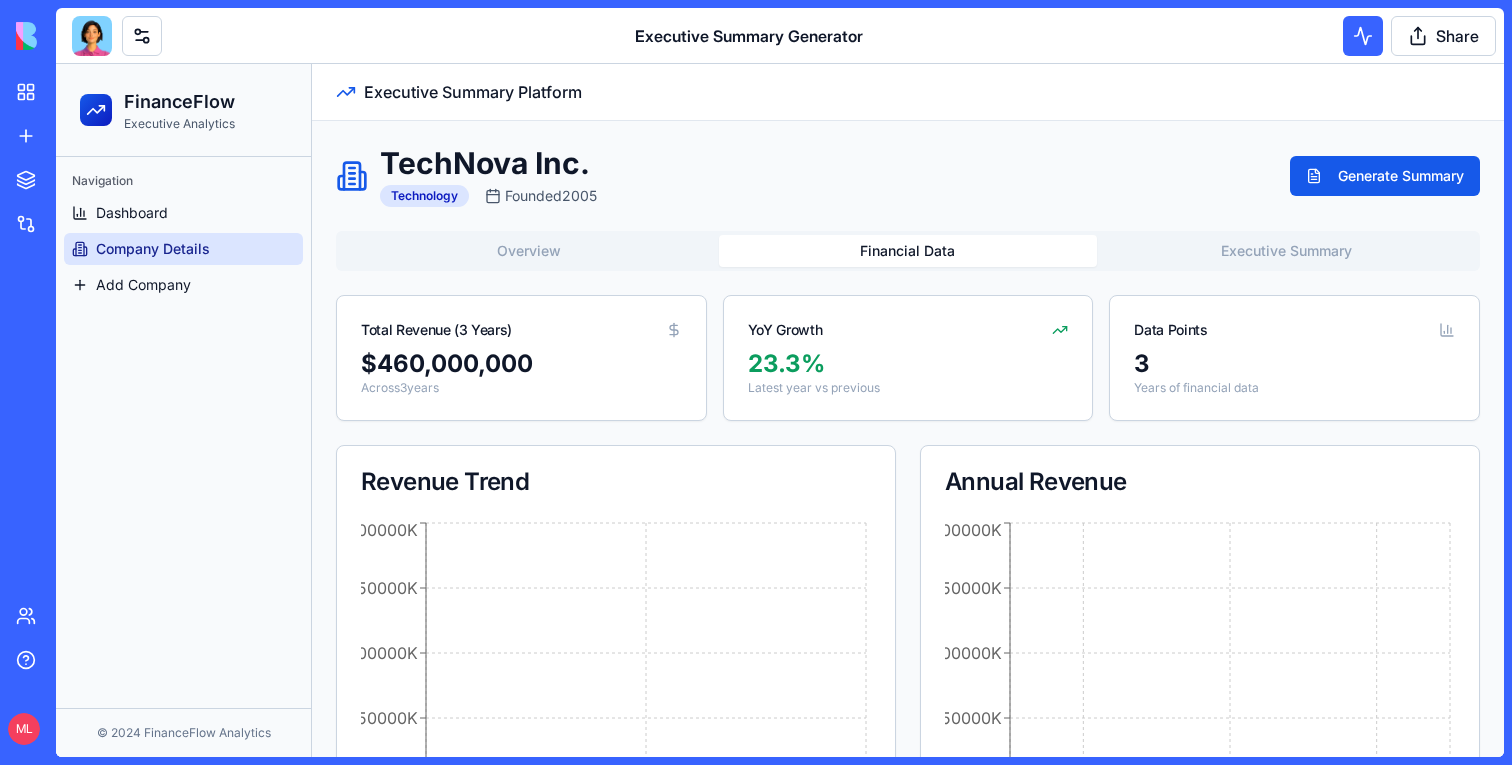 click on "Financial Data" at bounding box center (908, 251) 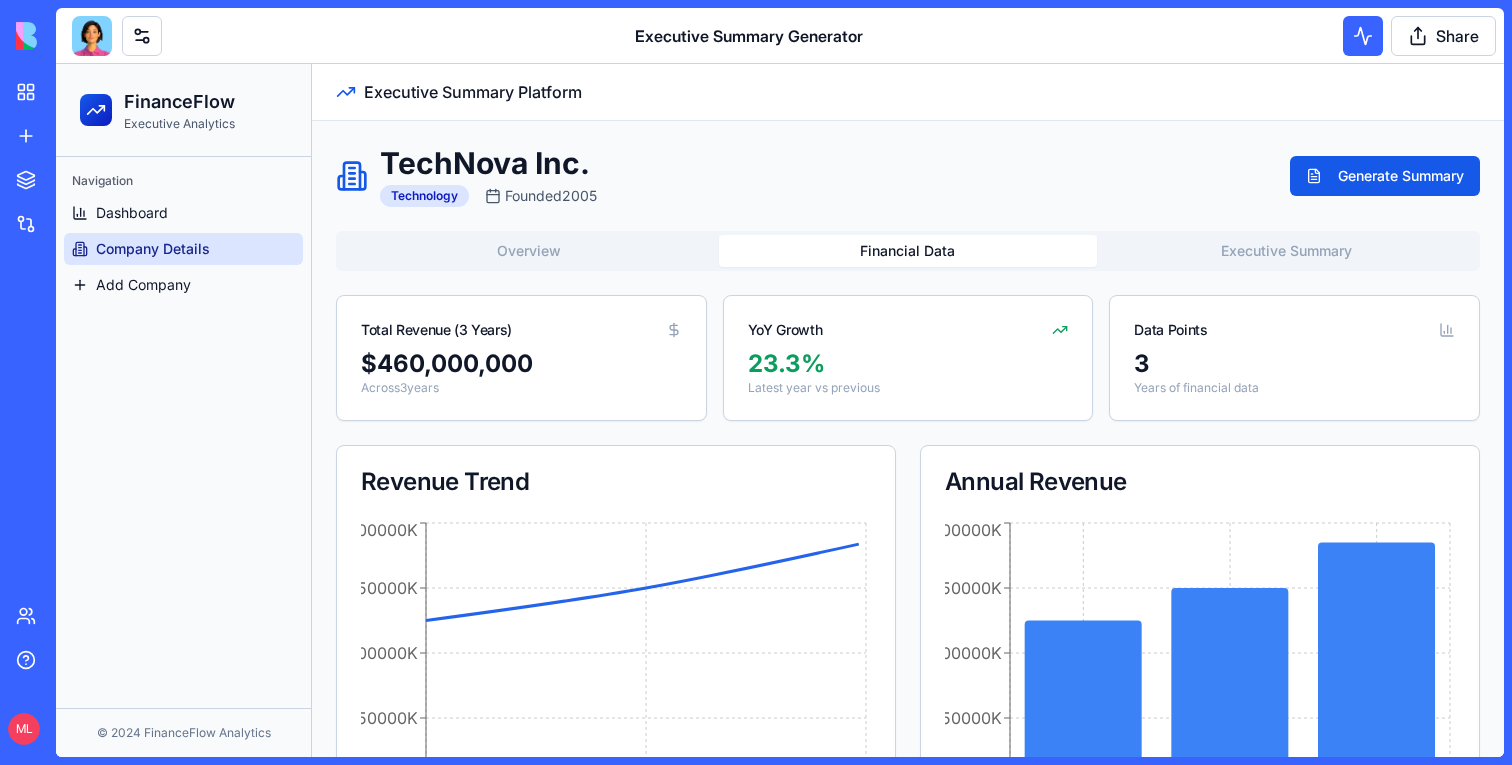 click on "Executive Summary" at bounding box center [1286, 251] 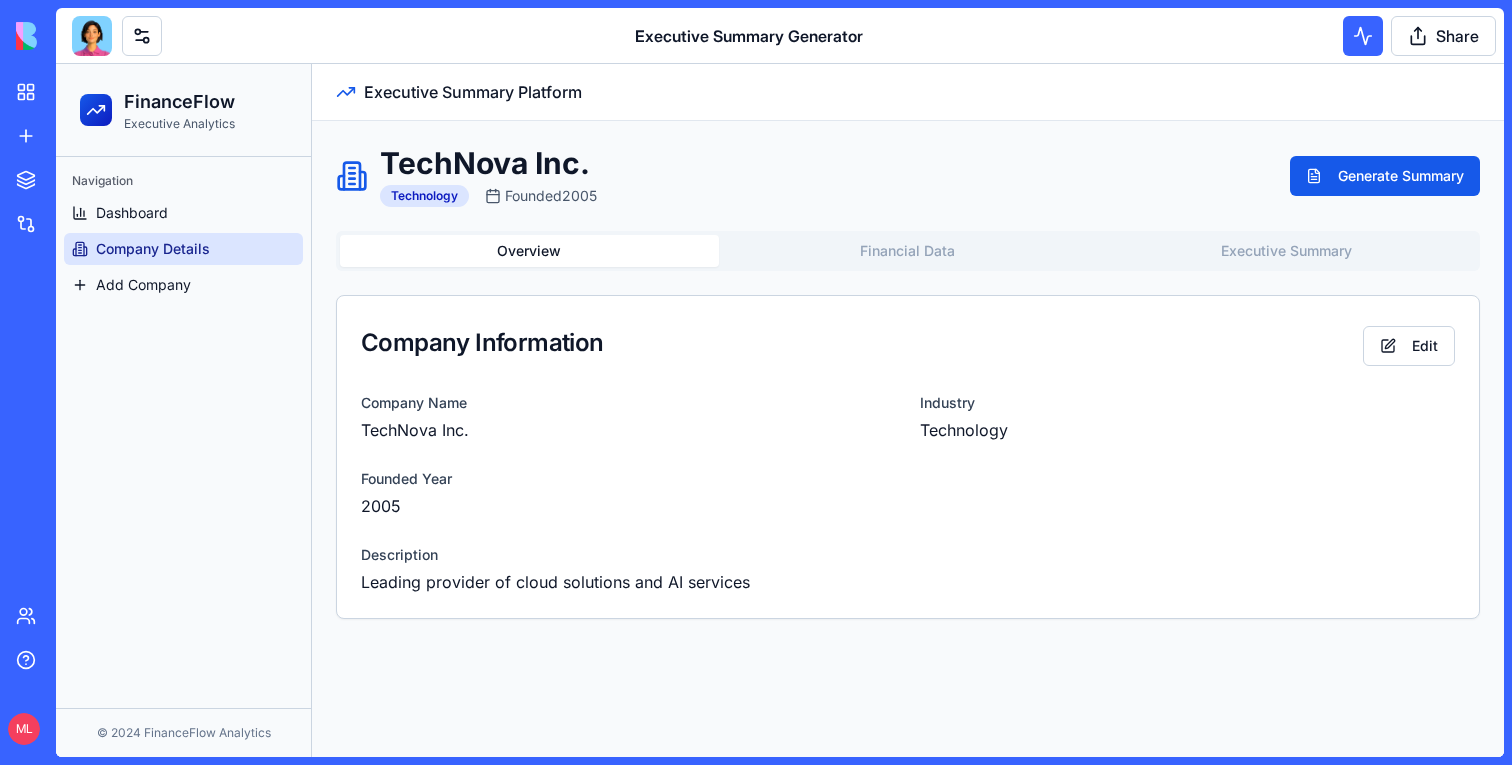 click on "Overview" at bounding box center (529, 251) 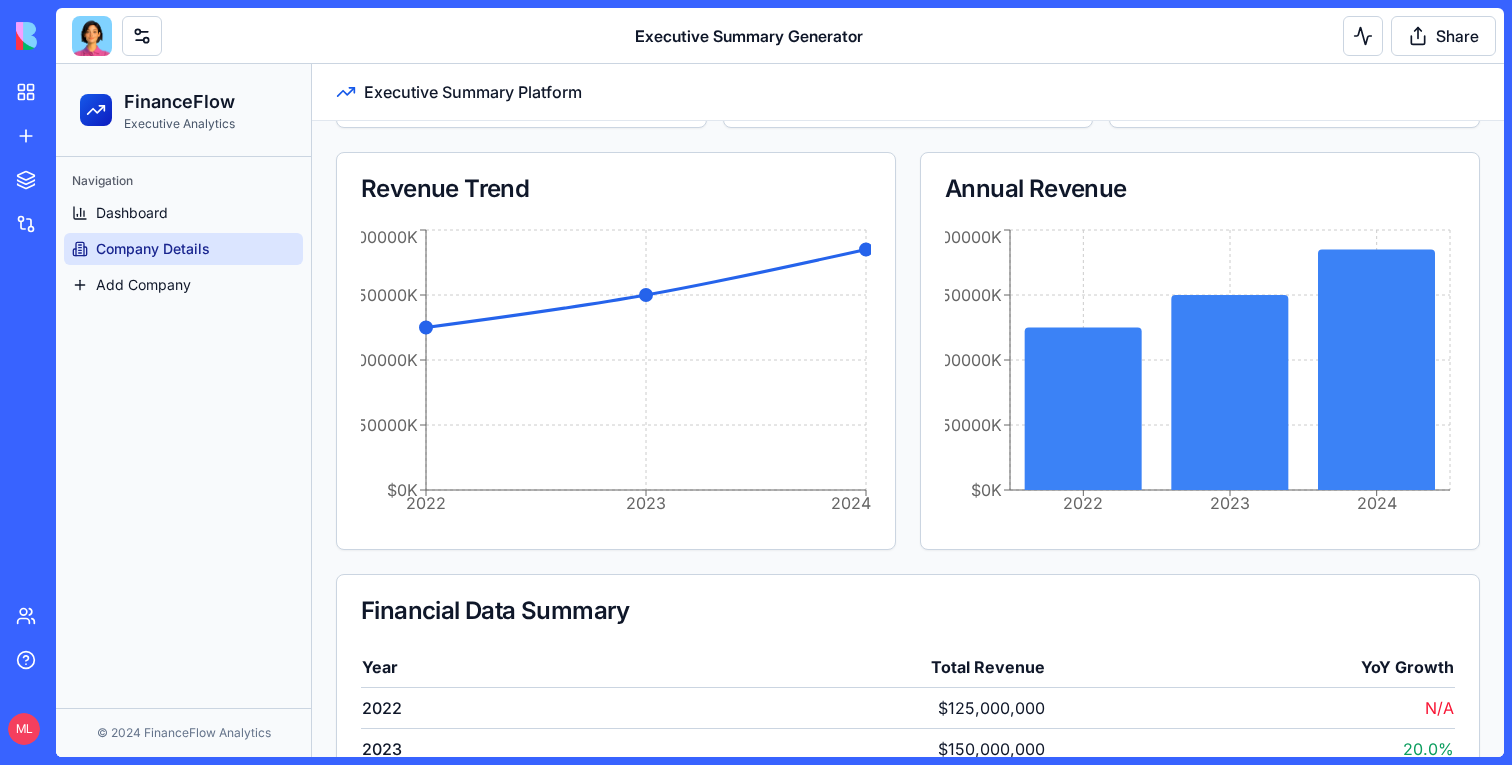 scroll, scrollTop: 396, scrollLeft: 0, axis: vertical 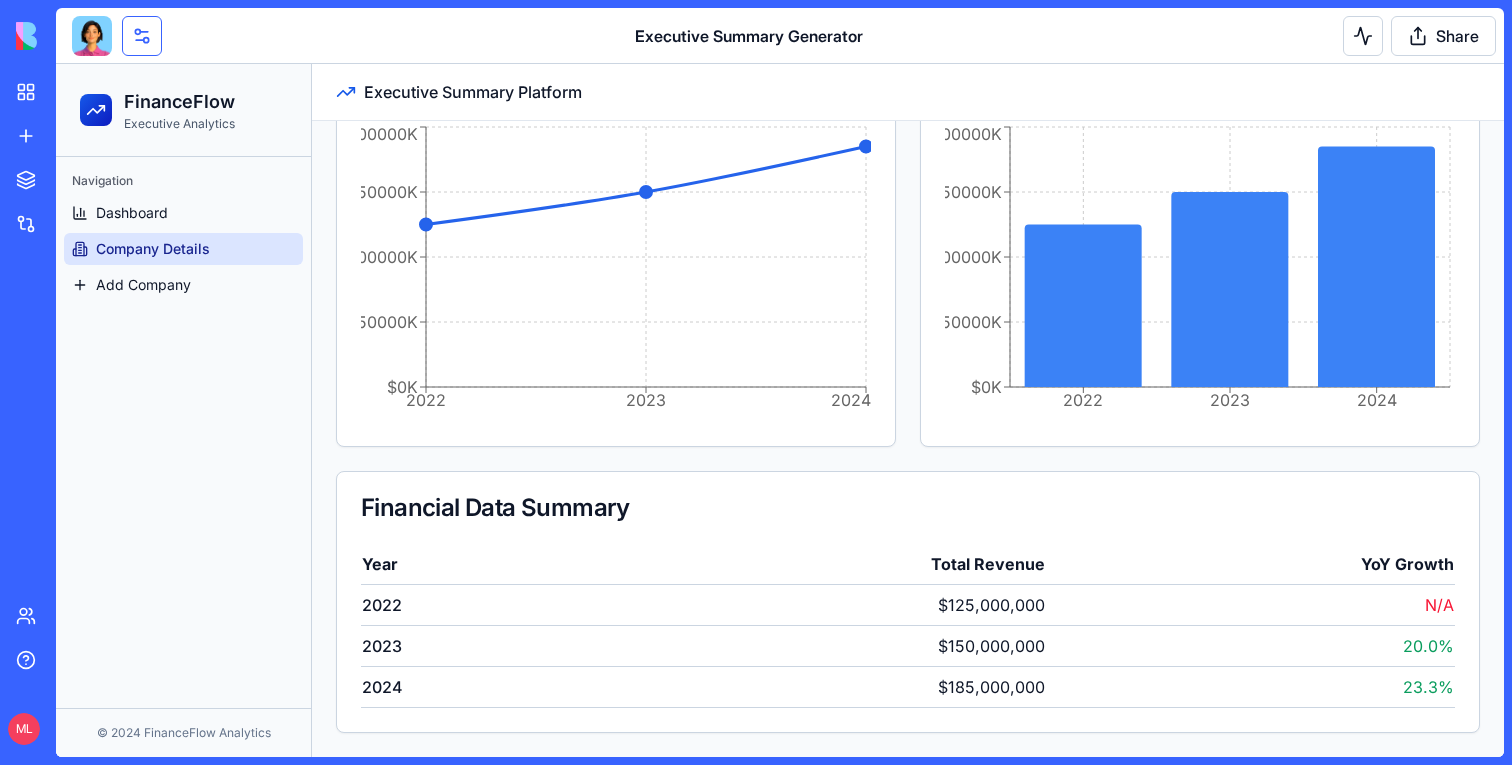 click at bounding box center (142, 36) 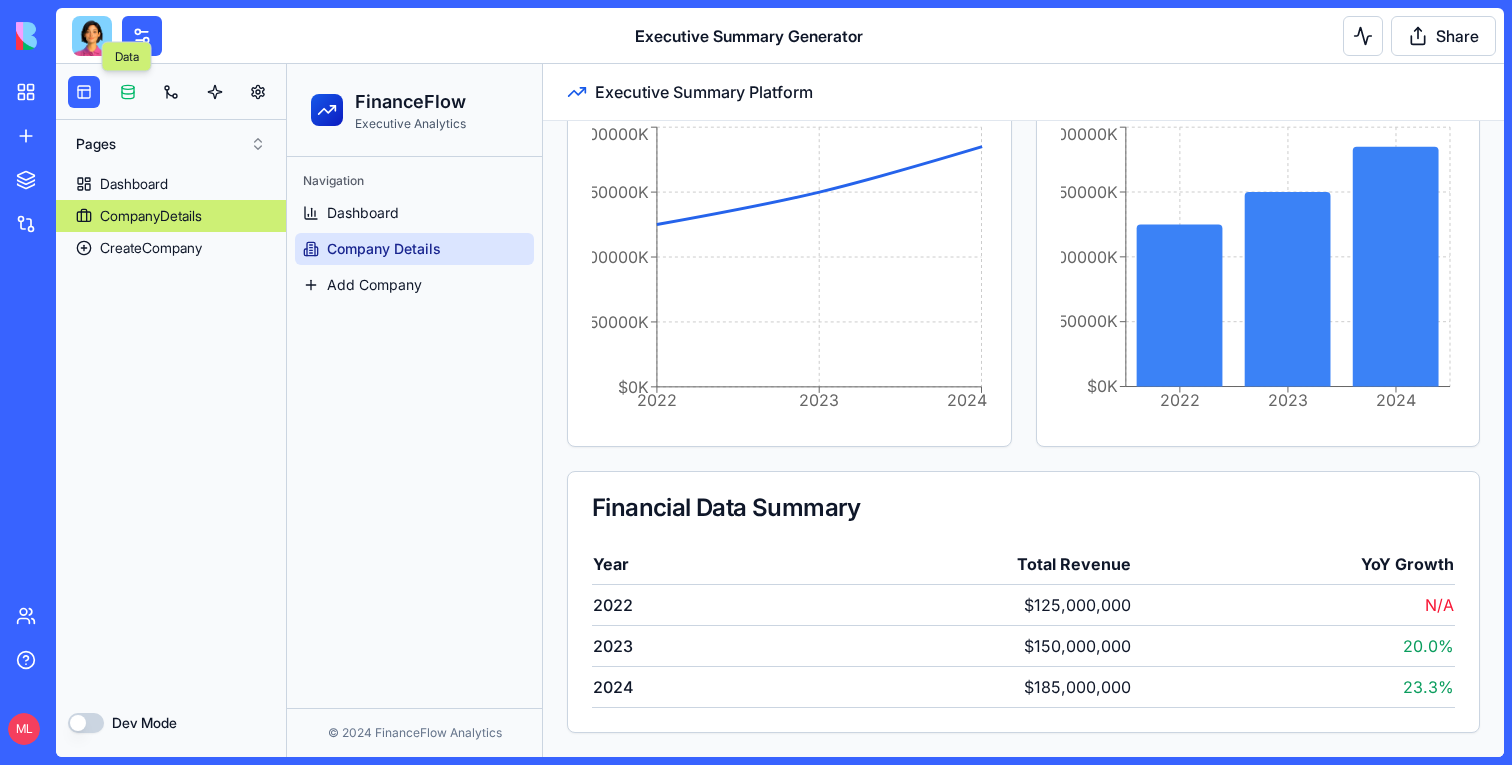 click at bounding box center (128, 92) 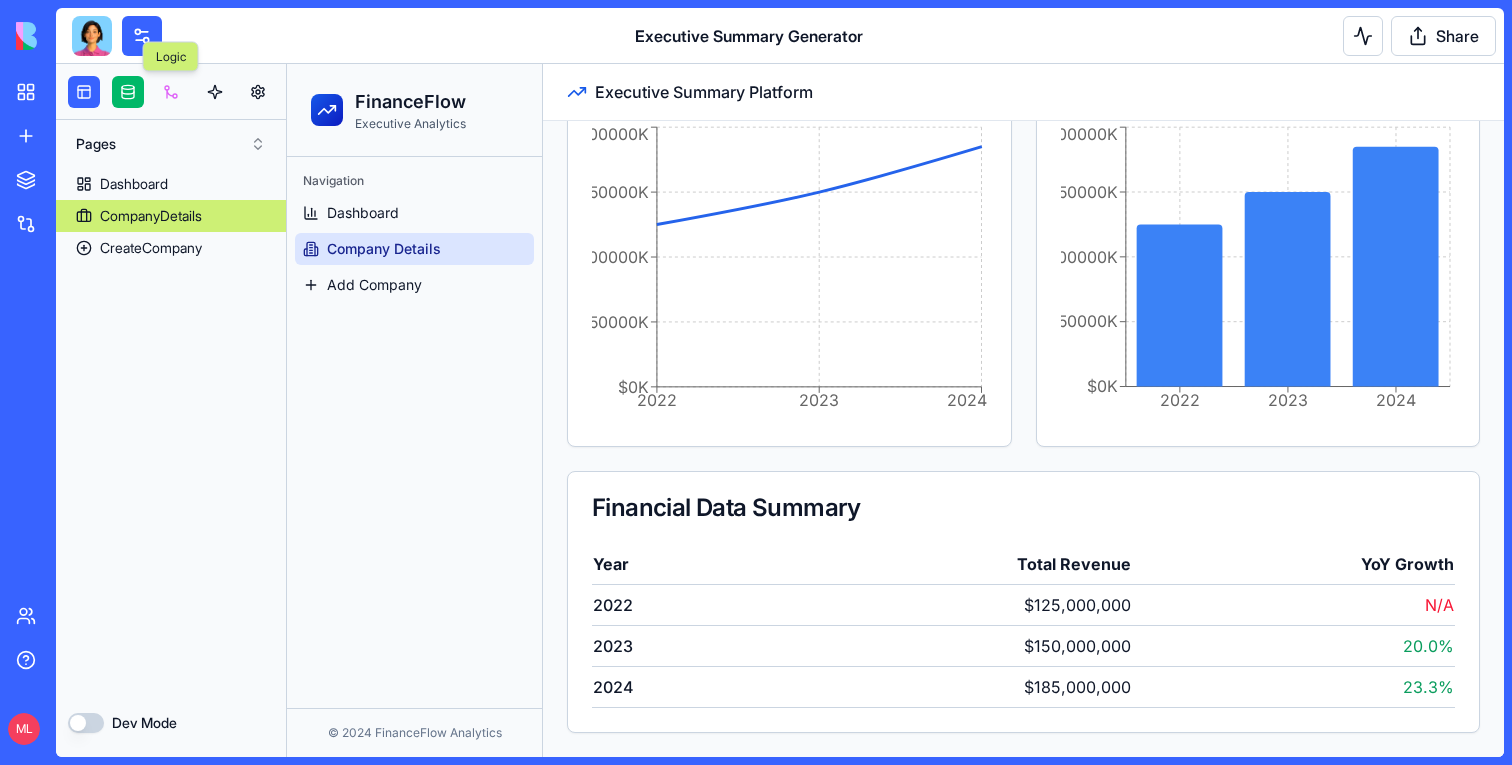 click at bounding box center [171, 92] 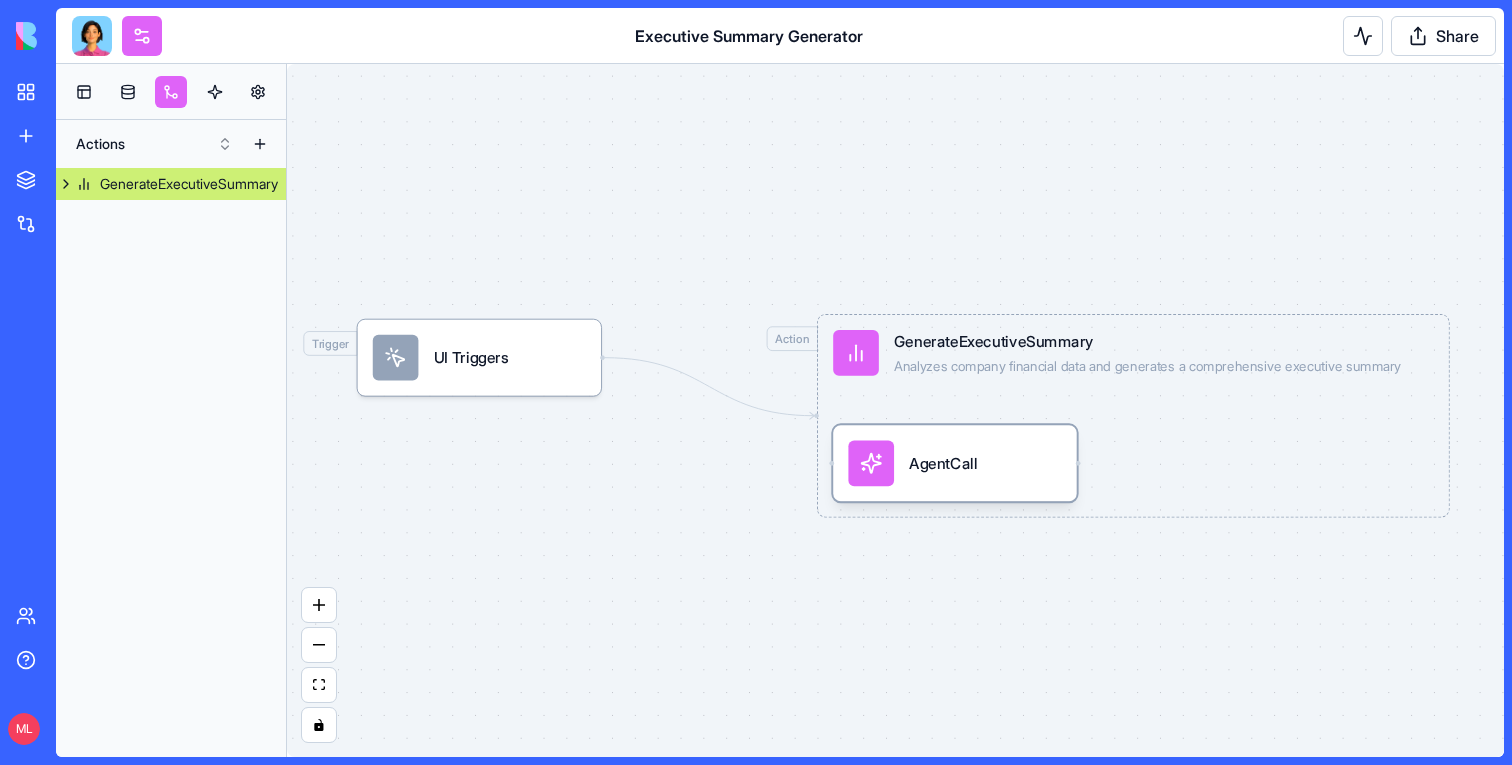 click on "AgentCall" at bounding box center [943, 463] 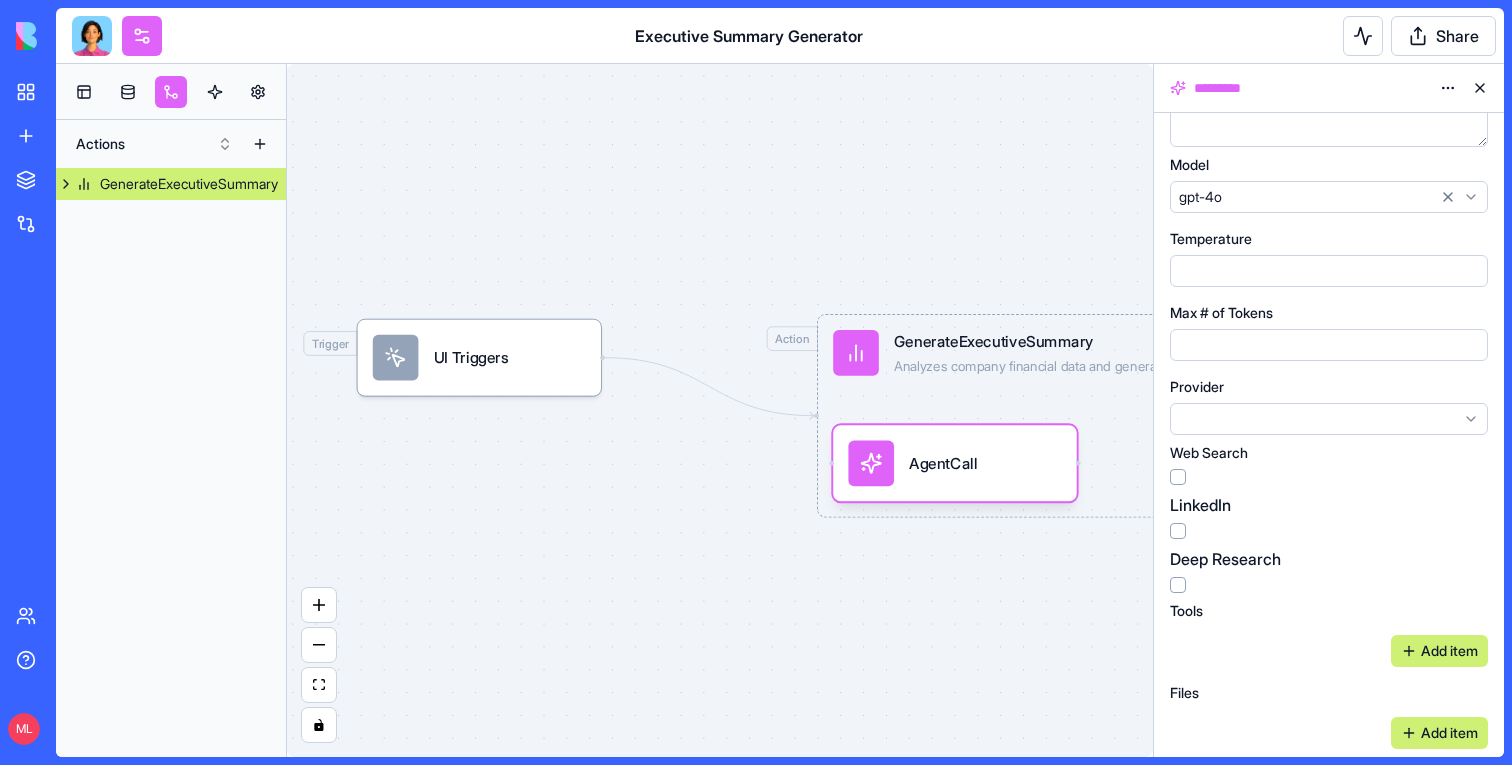 scroll, scrollTop: 0, scrollLeft: 0, axis: both 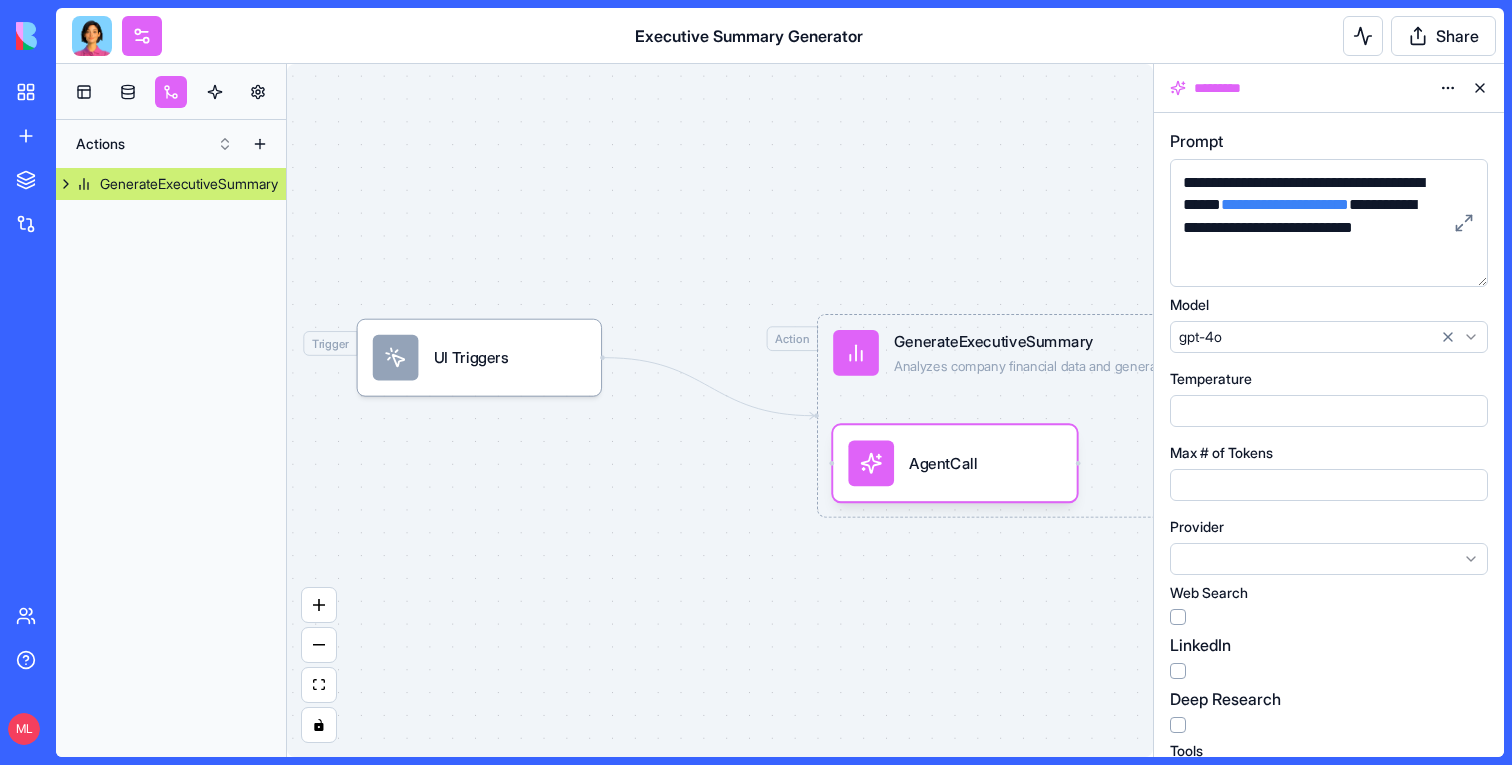 click at bounding box center [92, 36] 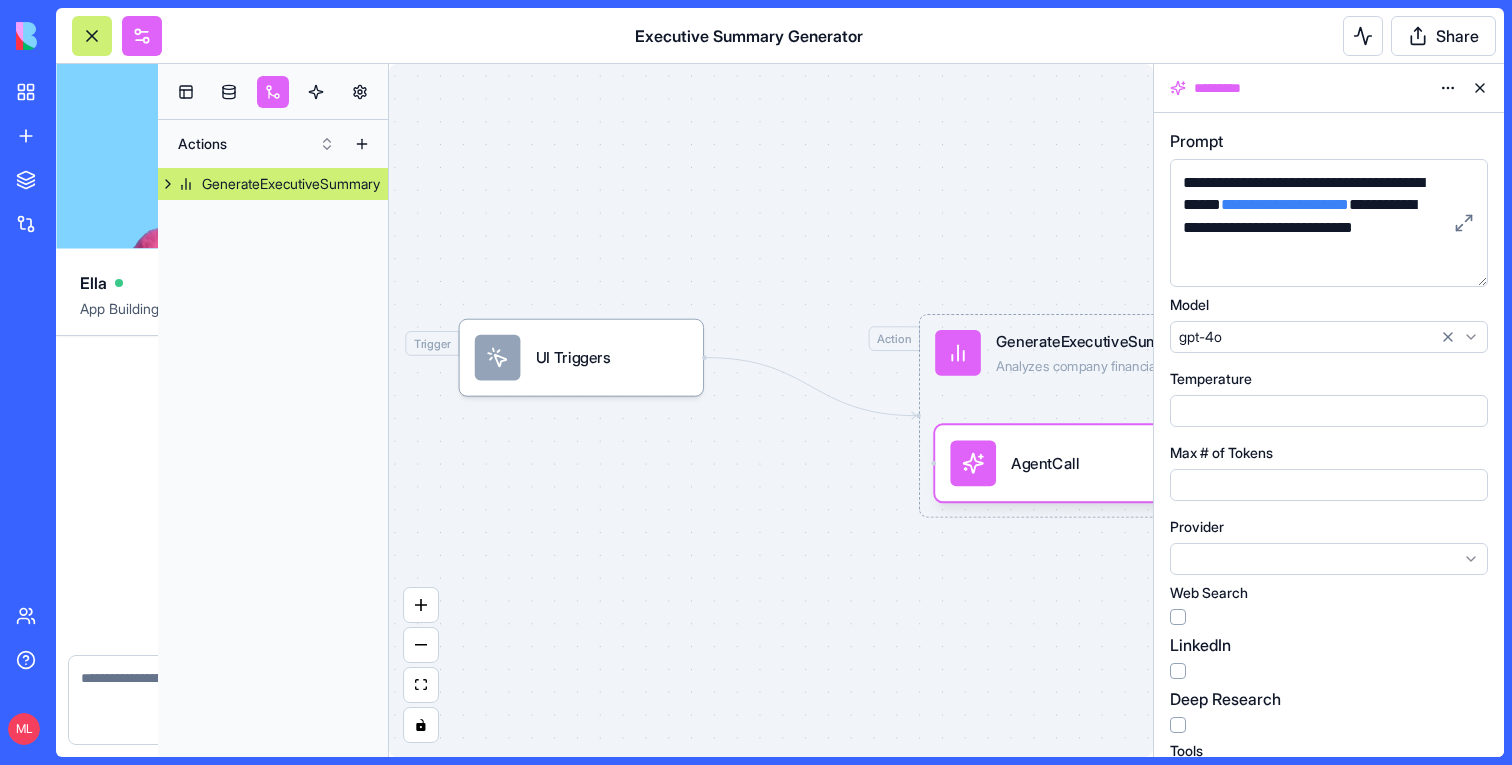 scroll, scrollTop: 901, scrollLeft: 0, axis: vertical 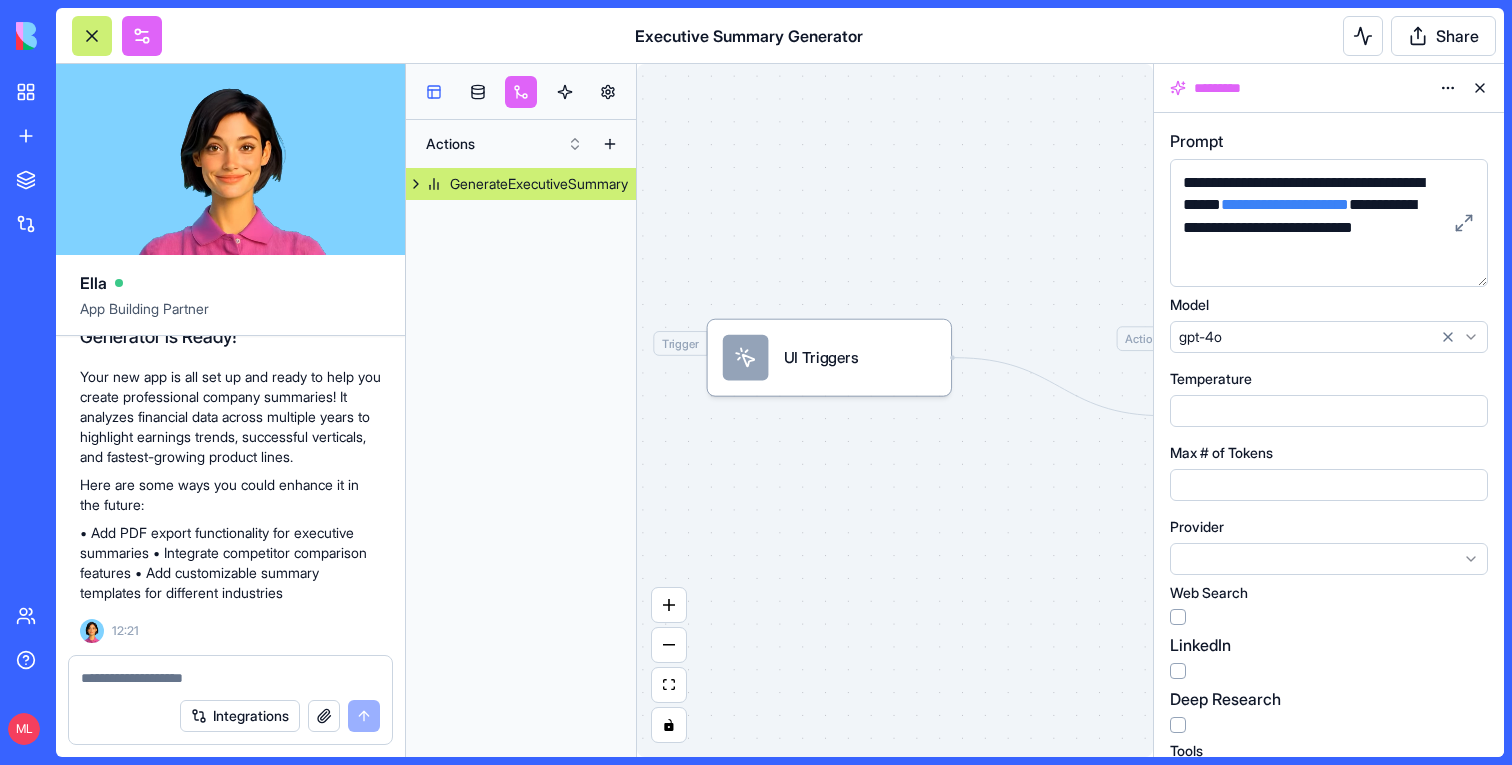 click at bounding box center (434, 92) 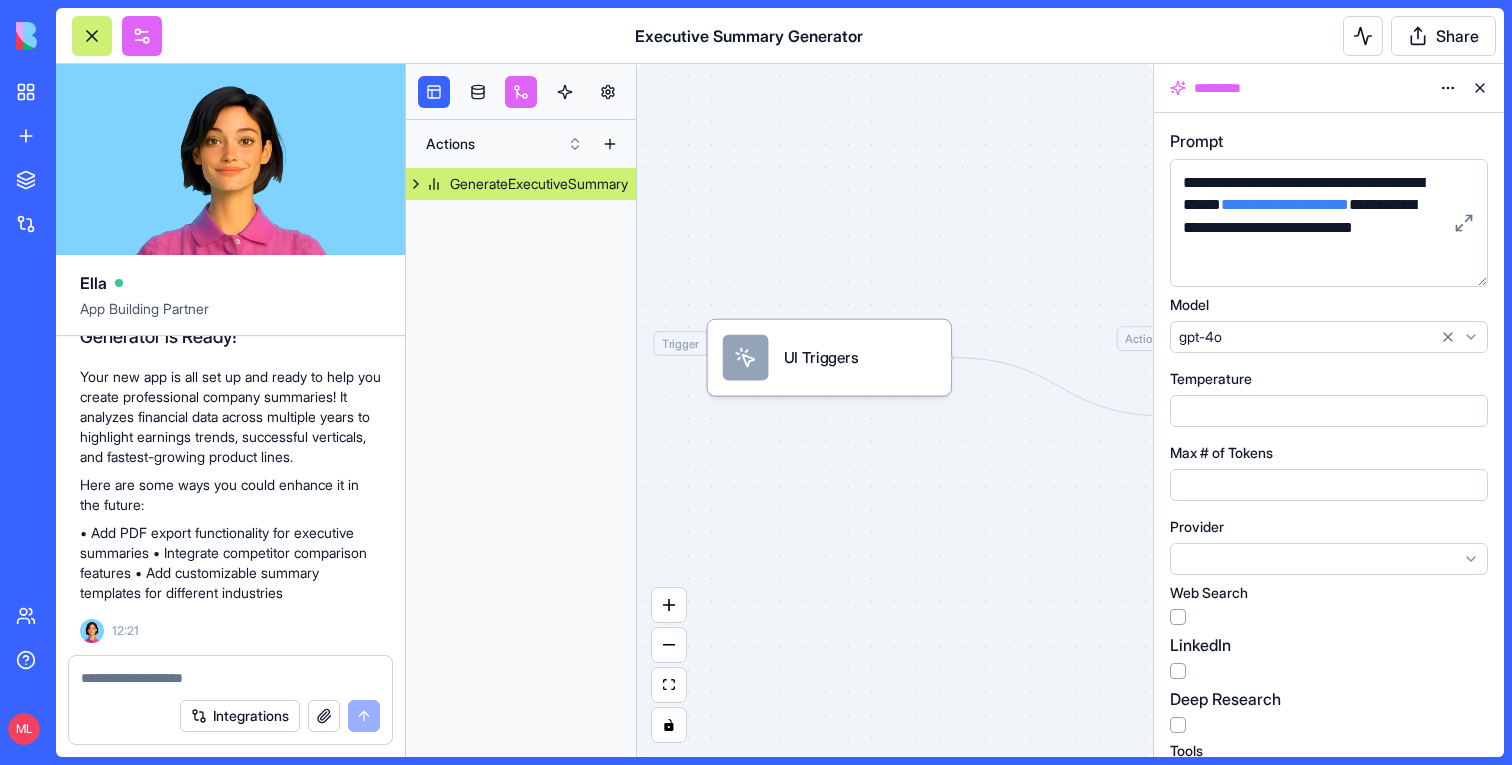 click at bounding box center (1480, 88) 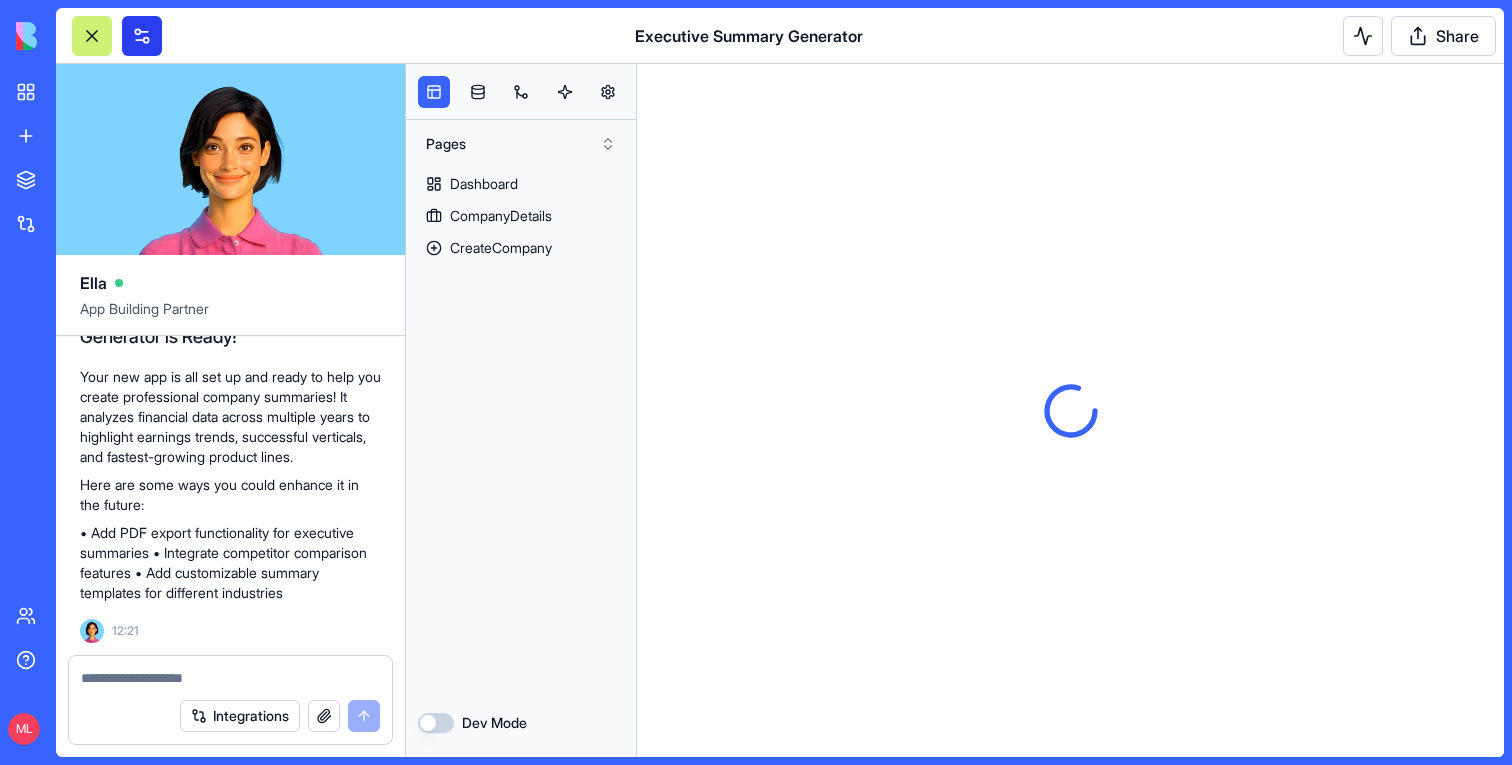 click at bounding box center (142, 36) 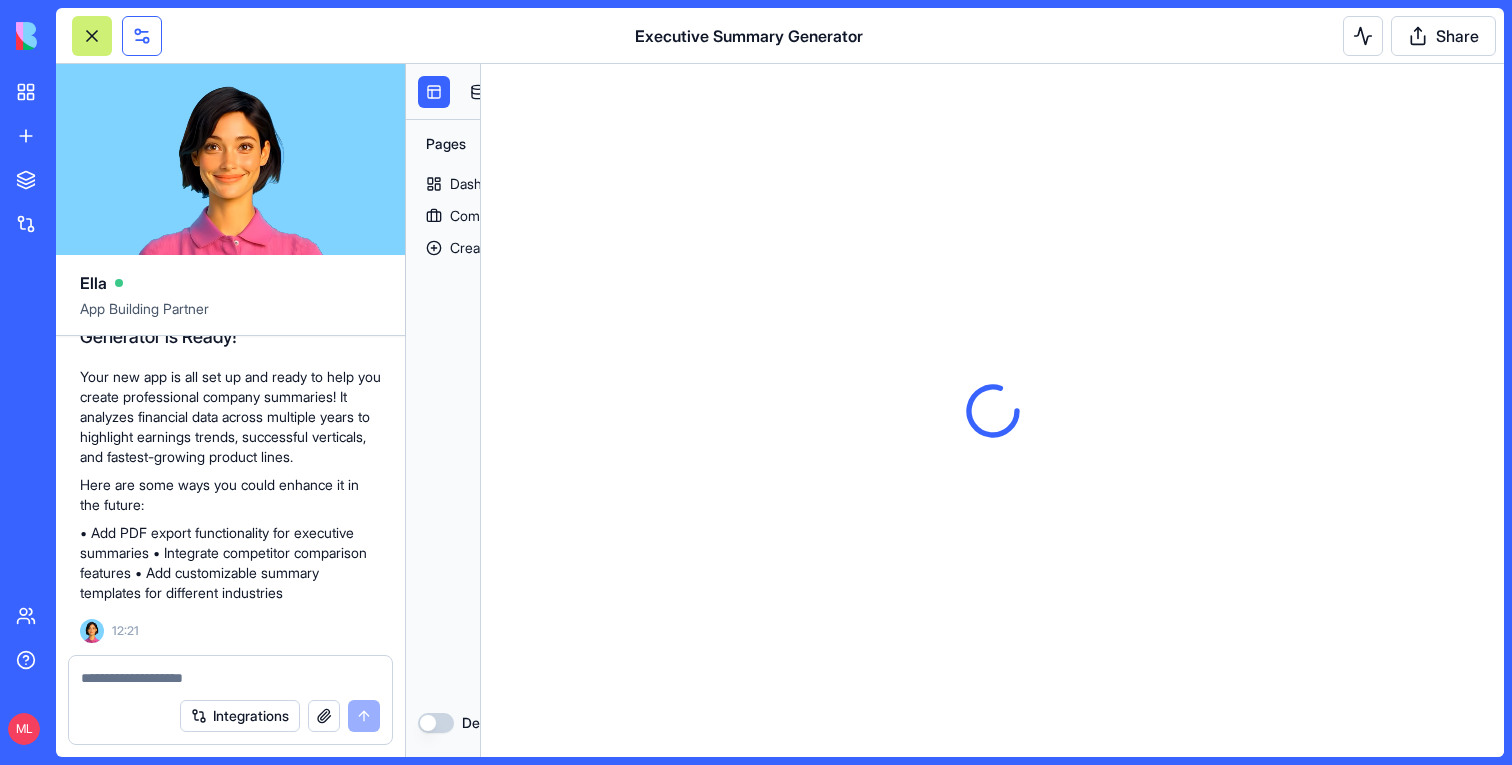scroll, scrollTop: 0, scrollLeft: 0, axis: both 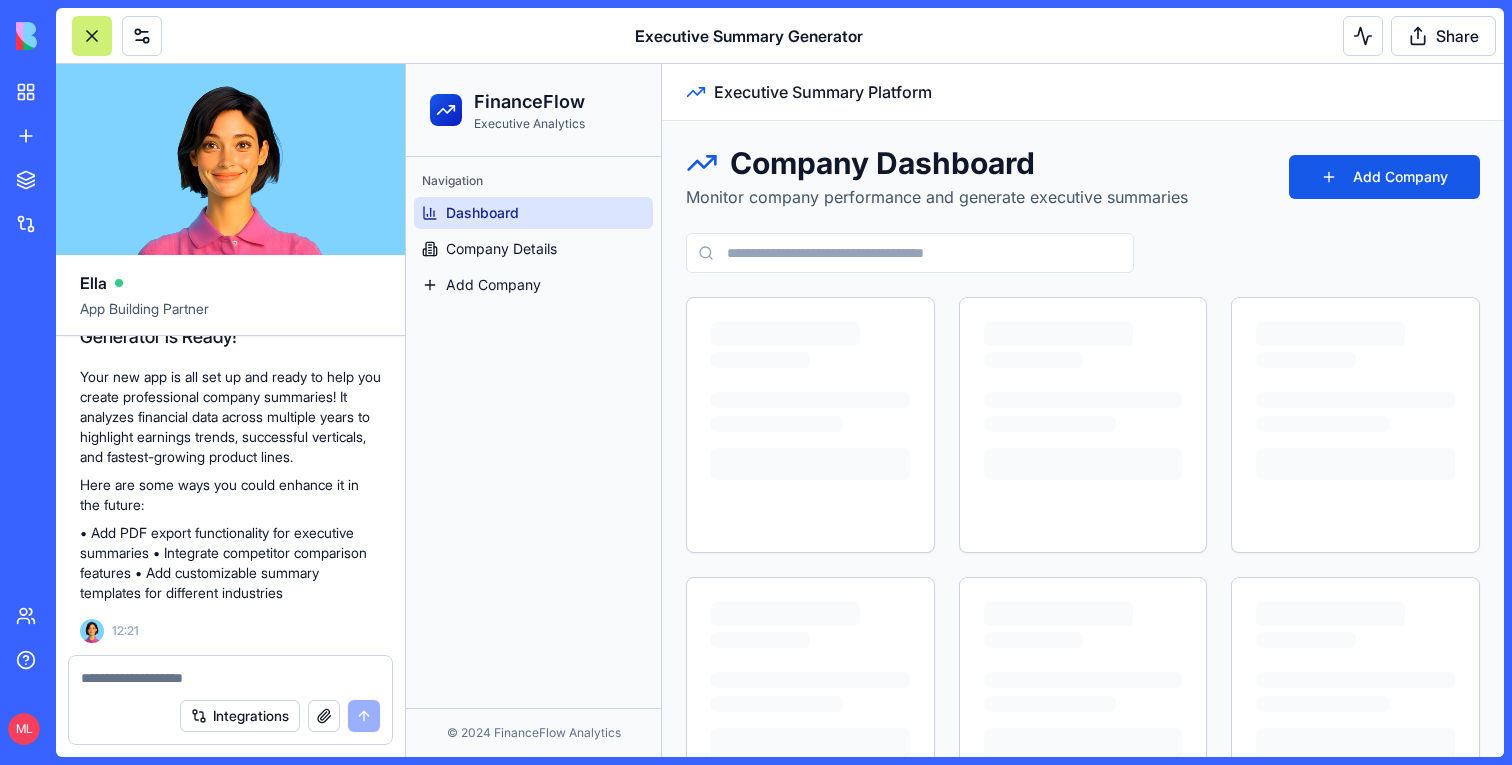 click at bounding box center [92, 36] 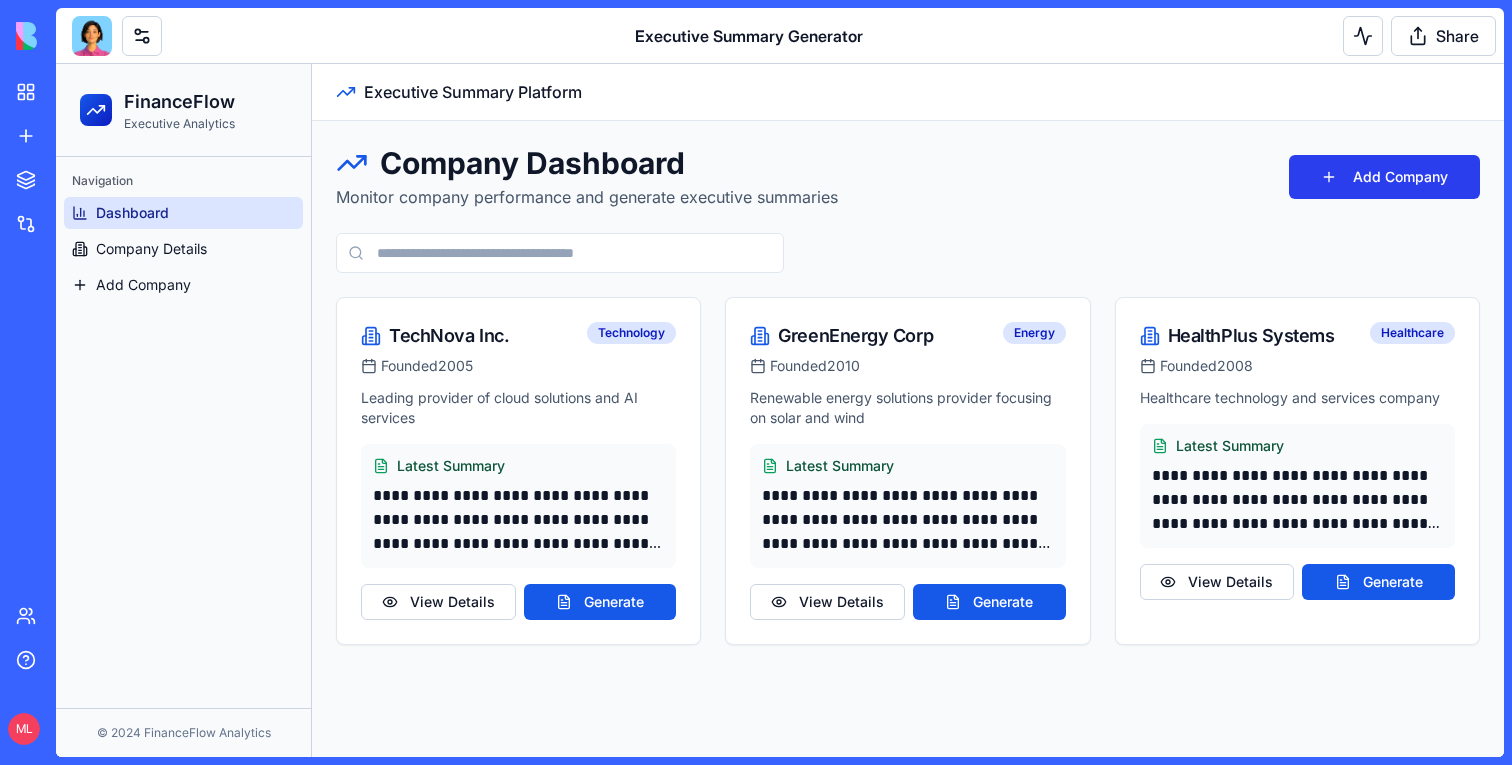 click on "Add Company" at bounding box center (1384, 177) 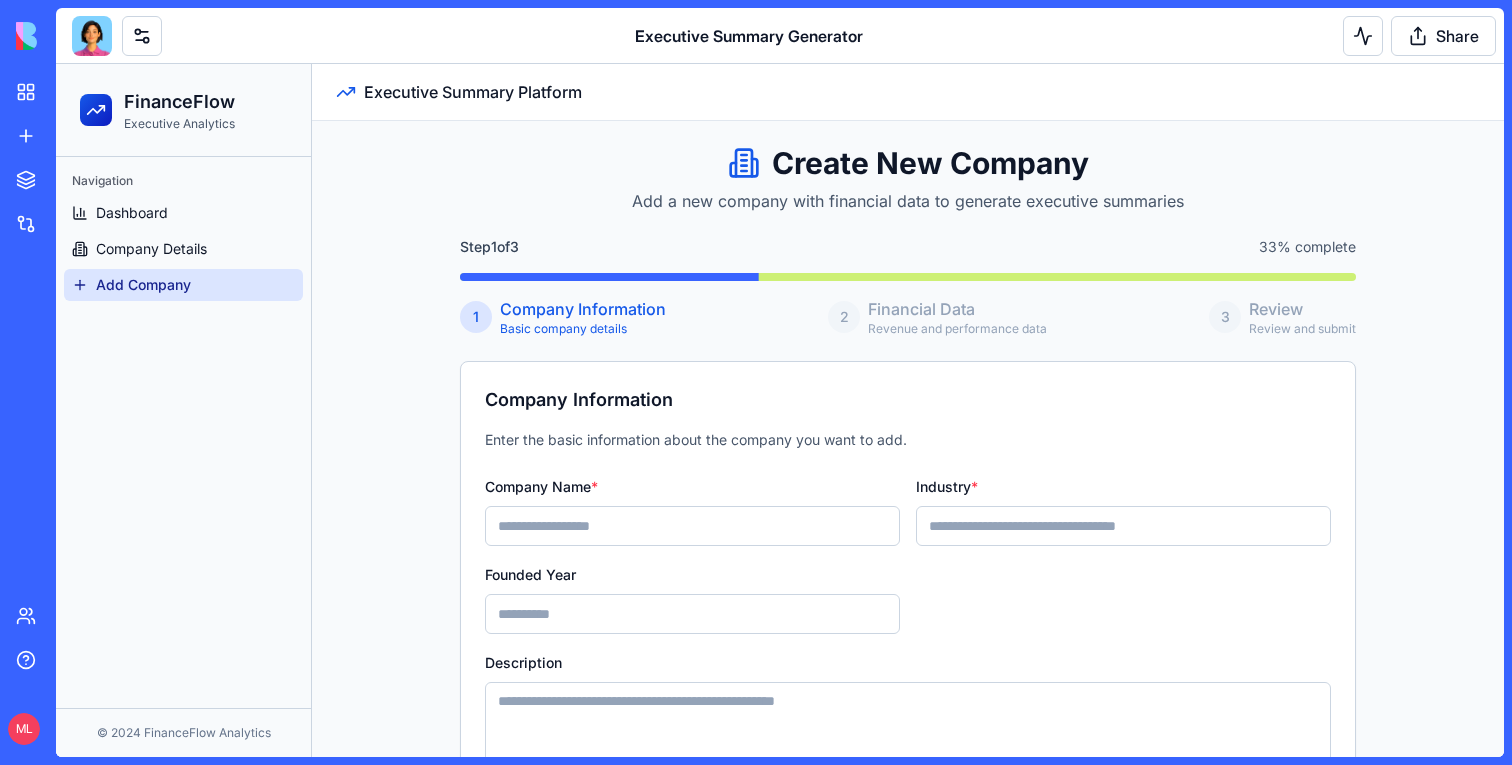 click on "Company Name  *" at bounding box center [692, 526] 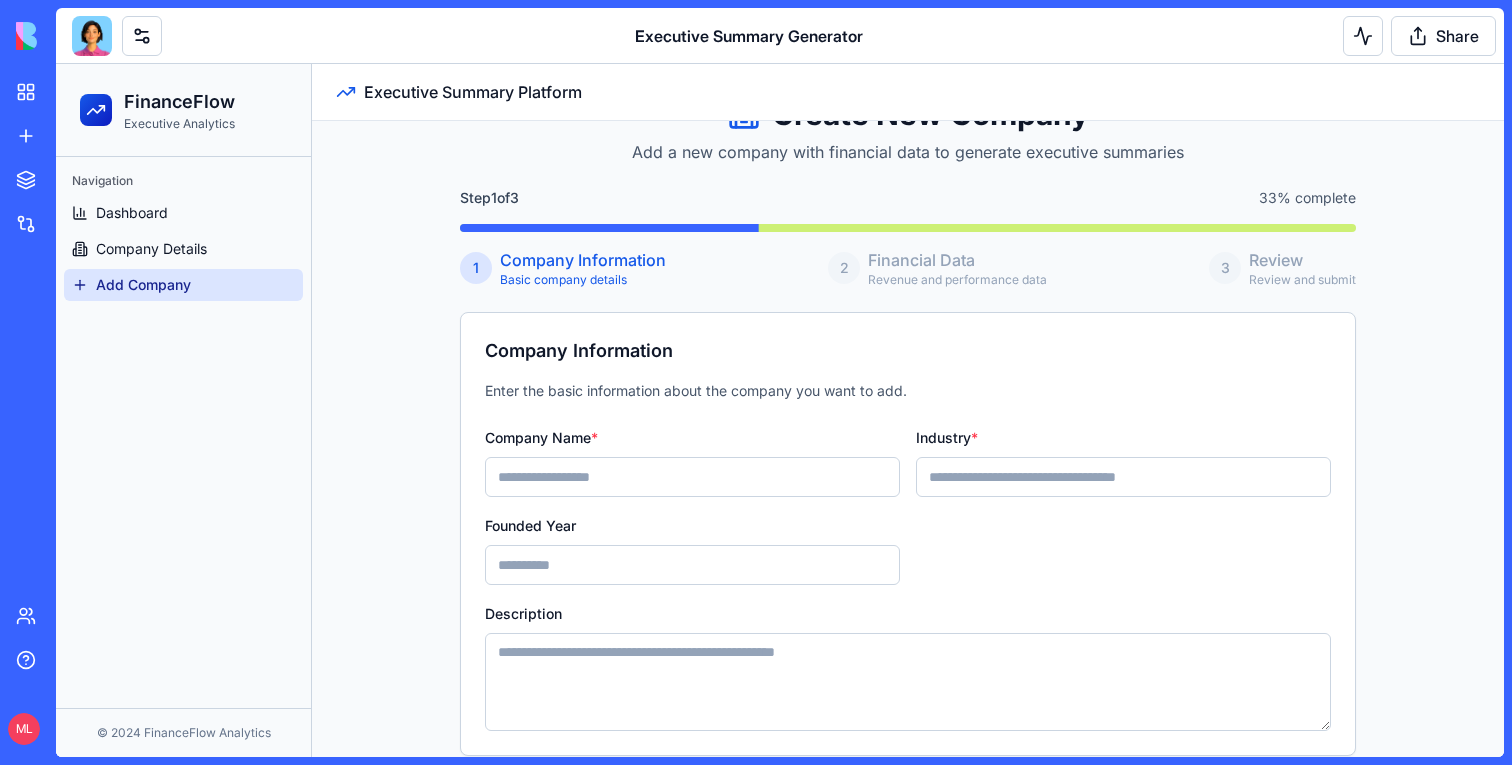 scroll, scrollTop: 136, scrollLeft: 0, axis: vertical 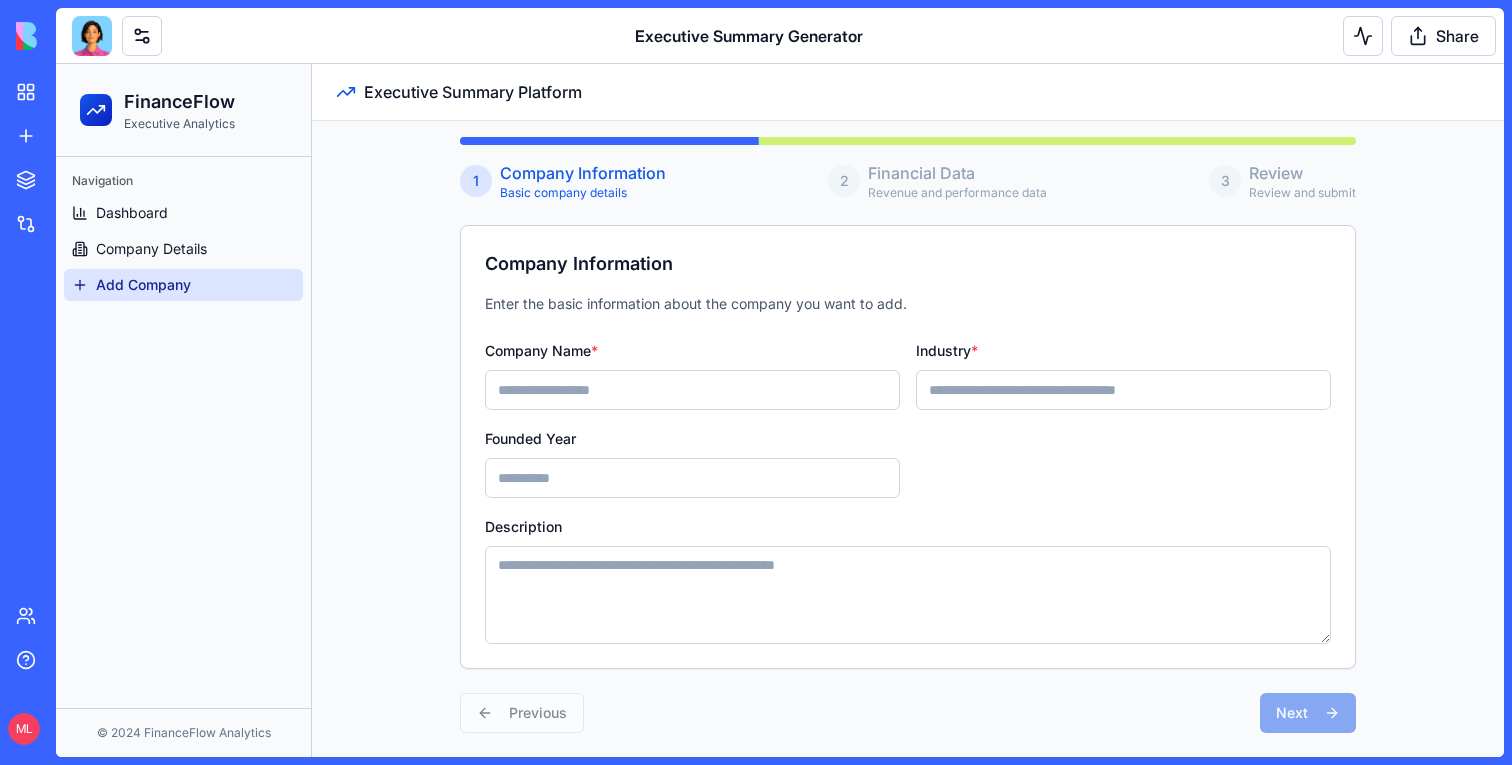 paste on "******" 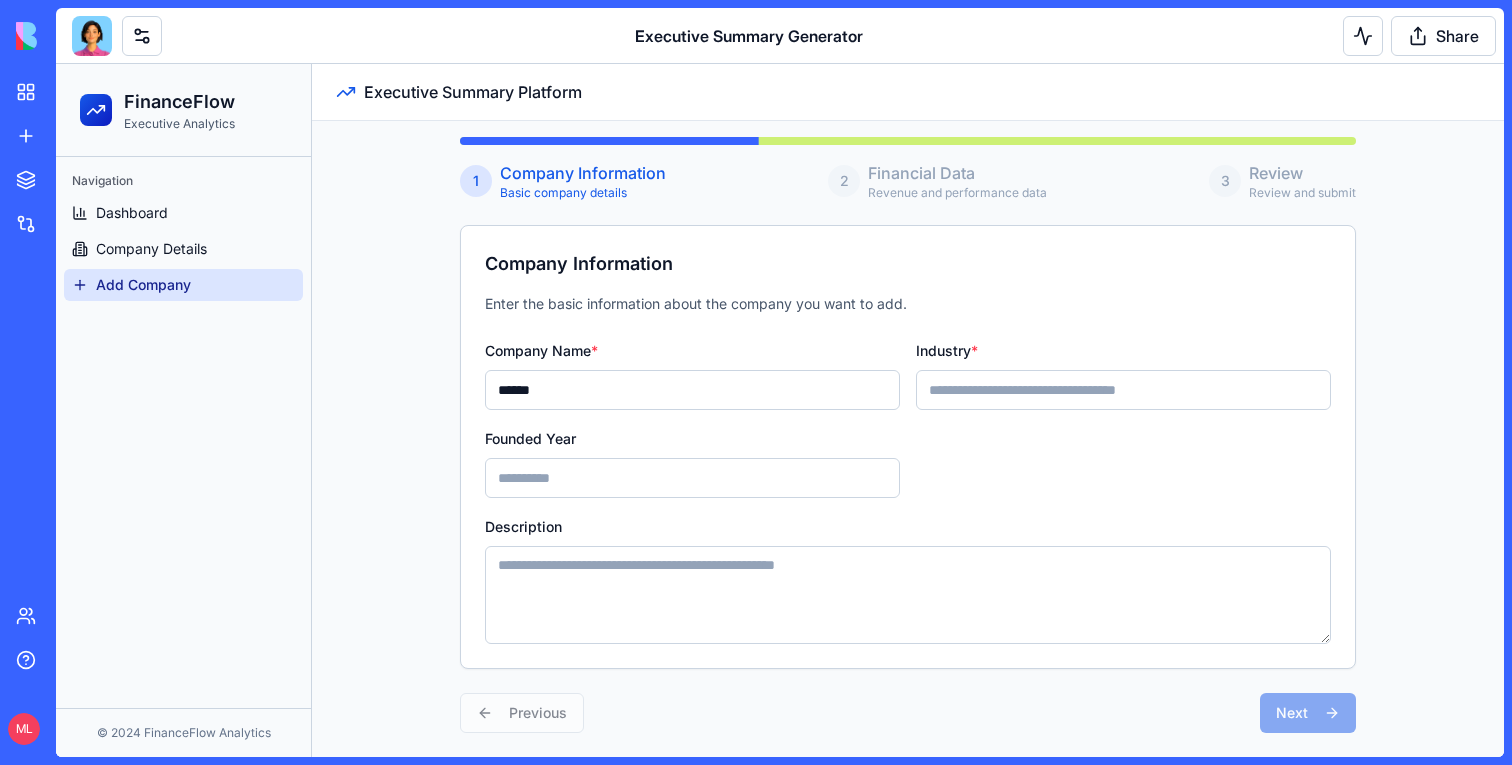 type on "******" 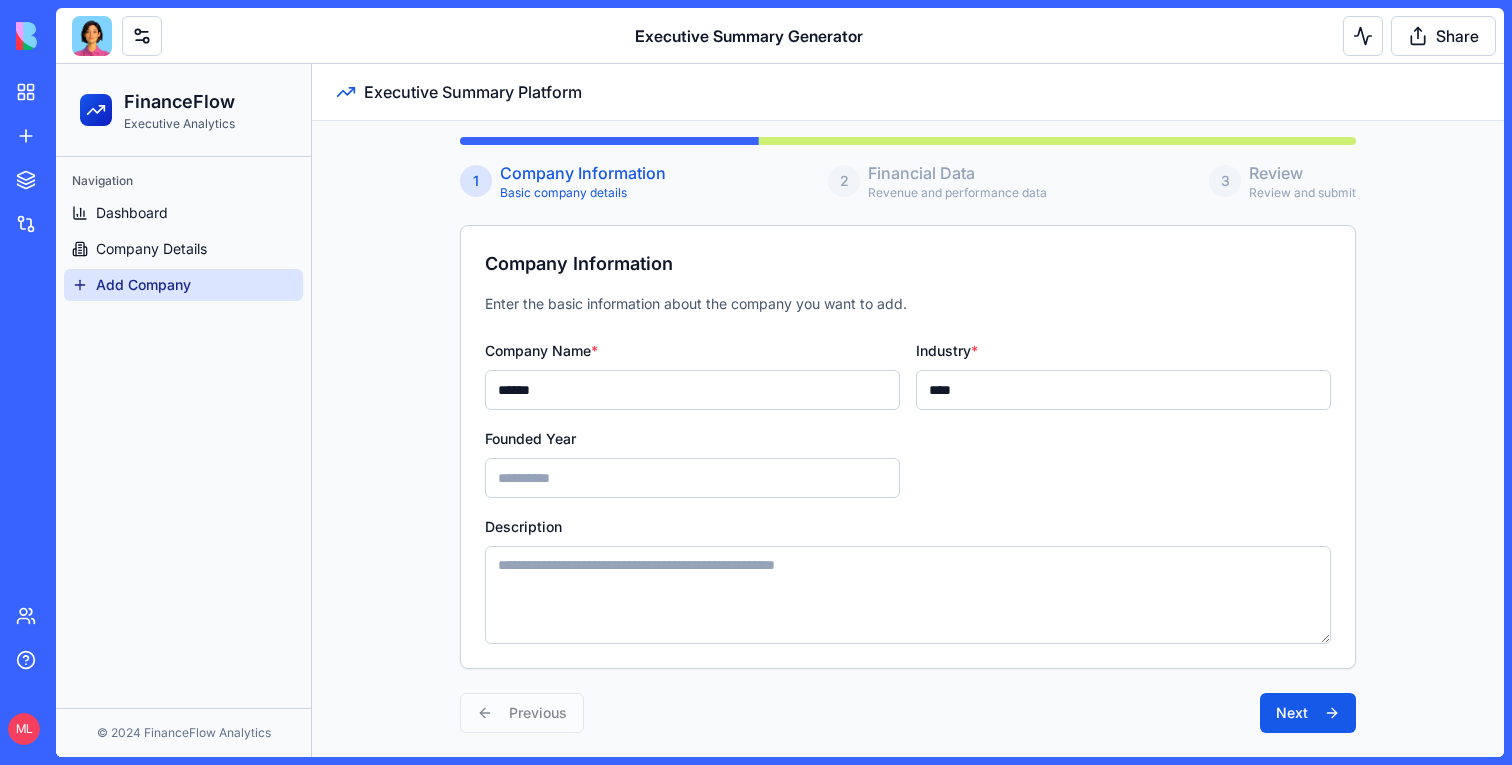 click on "Founded Year" at bounding box center (692, 478) 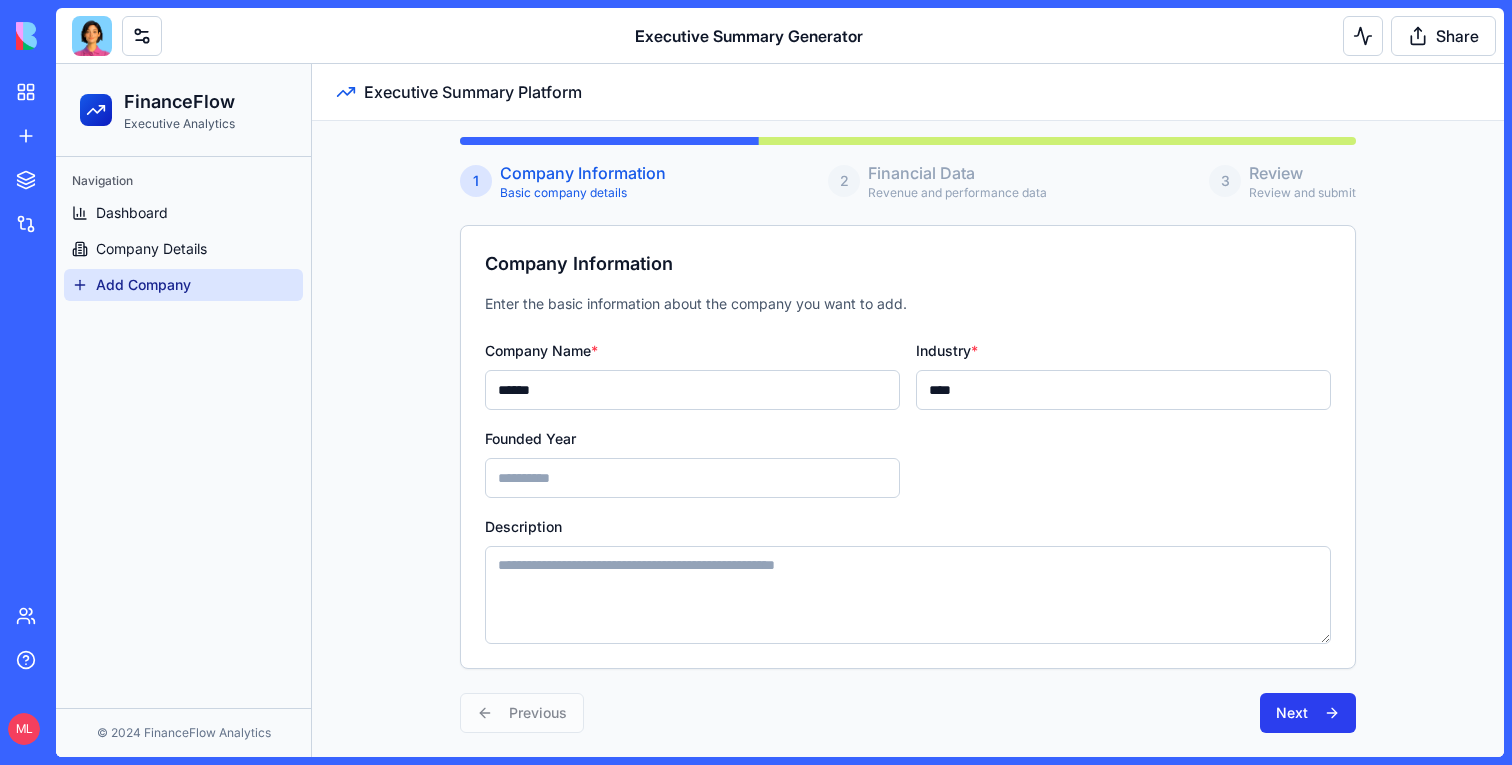 click on "Next" at bounding box center [1308, 713] 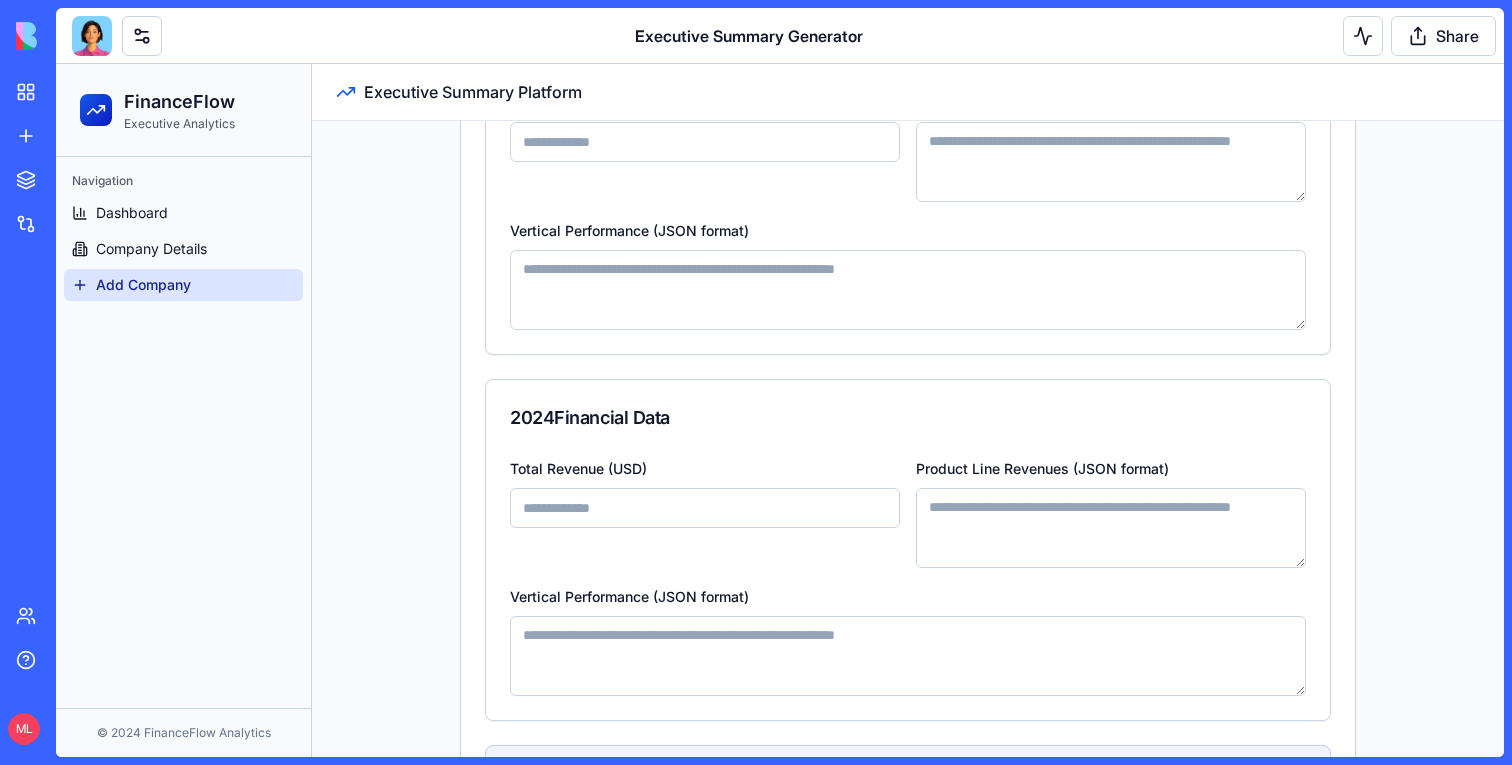 scroll, scrollTop: 1038, scrollLeft: 0, axis: vertical 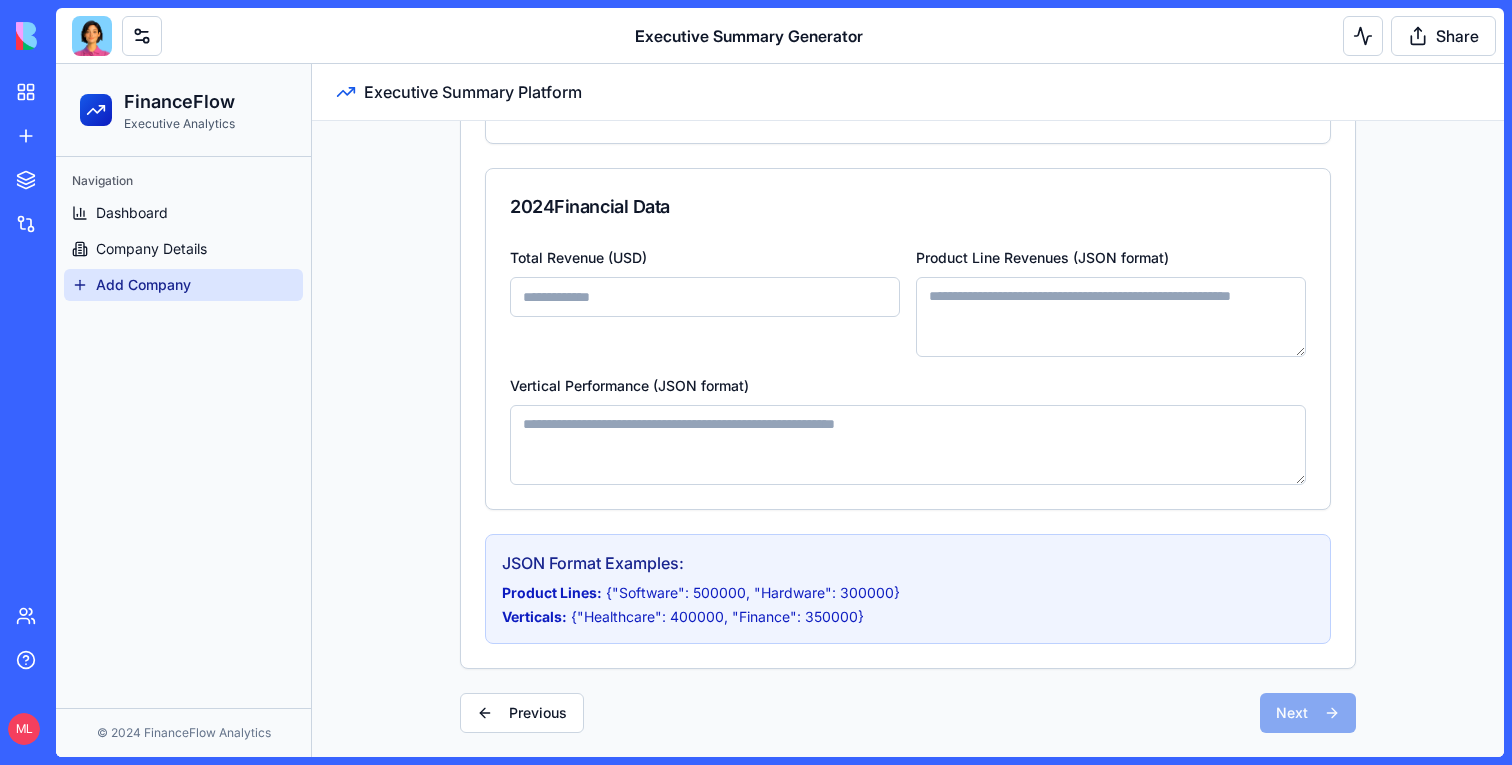 click at bounding box center [92, 36] 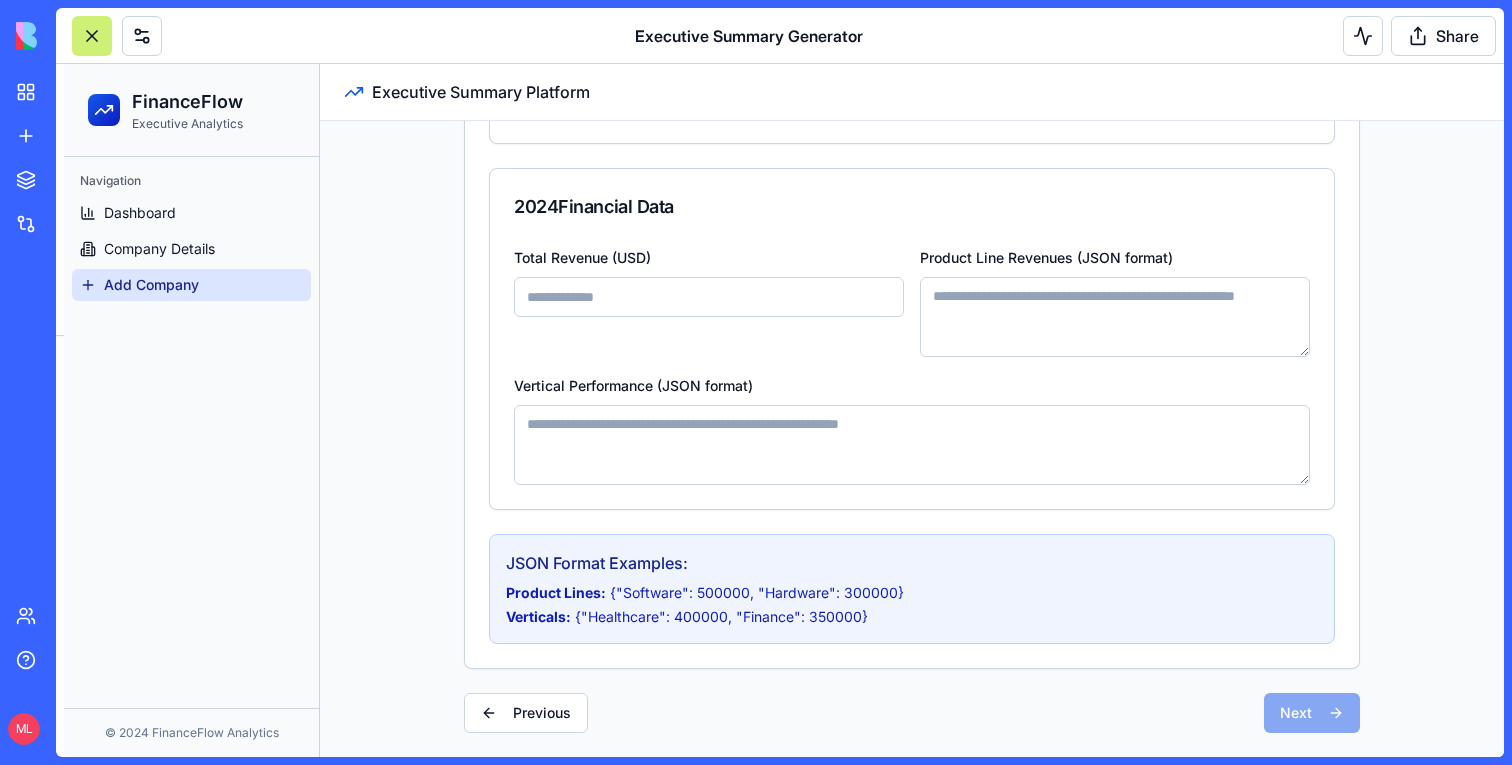 scroll, scrollTop: 901, scrollLeft: 0, axis: vertical 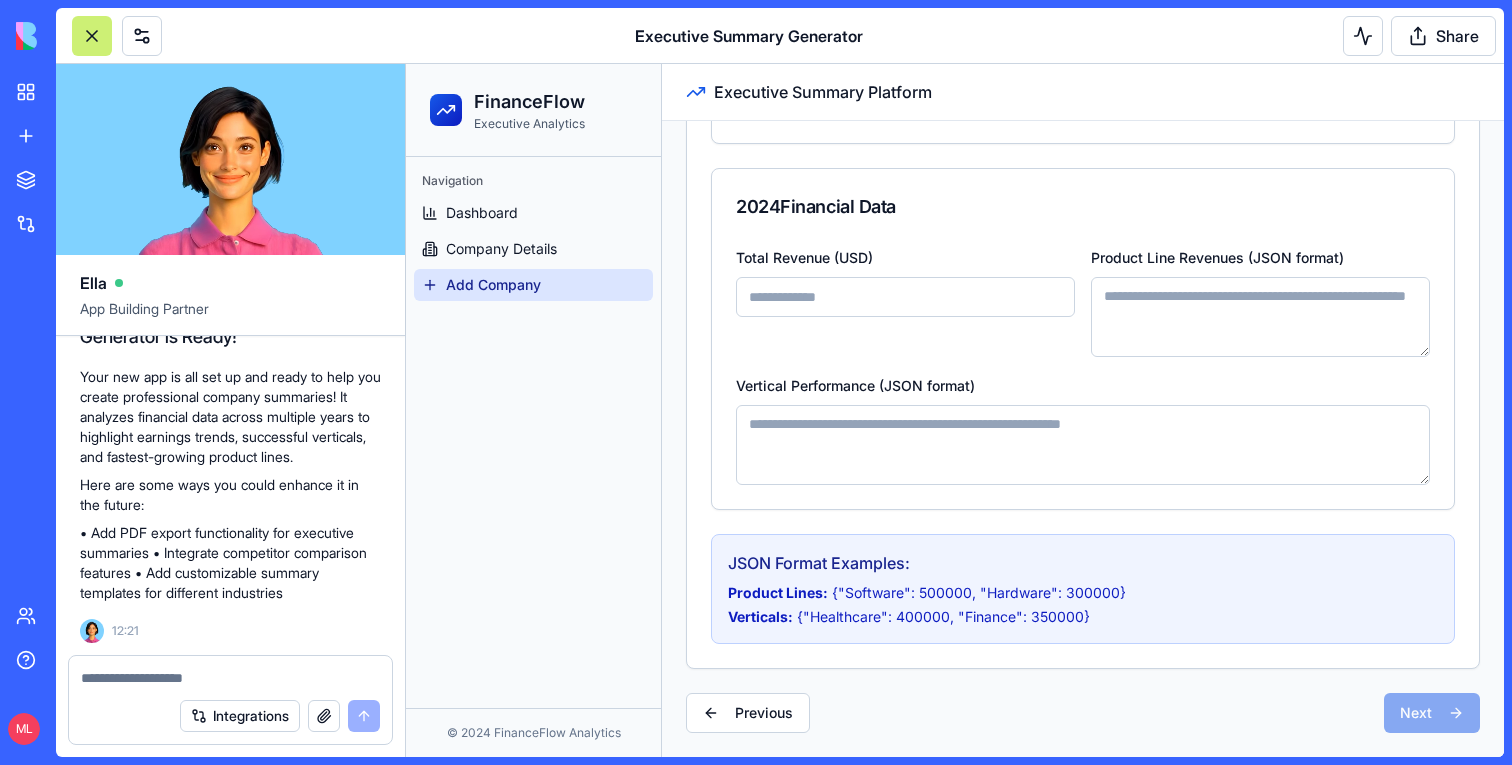 click at bounding box center [230, 678] 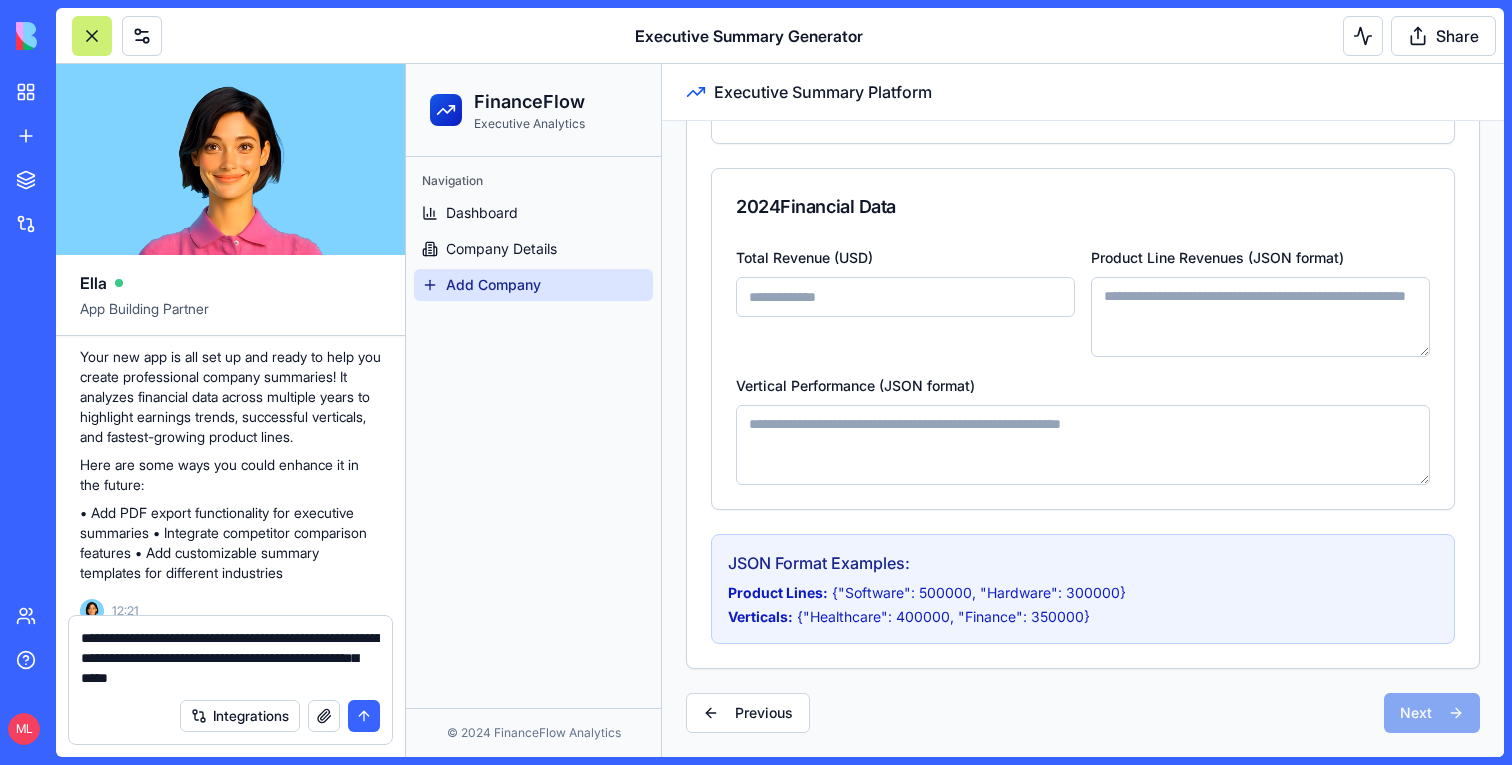 type on "**********" 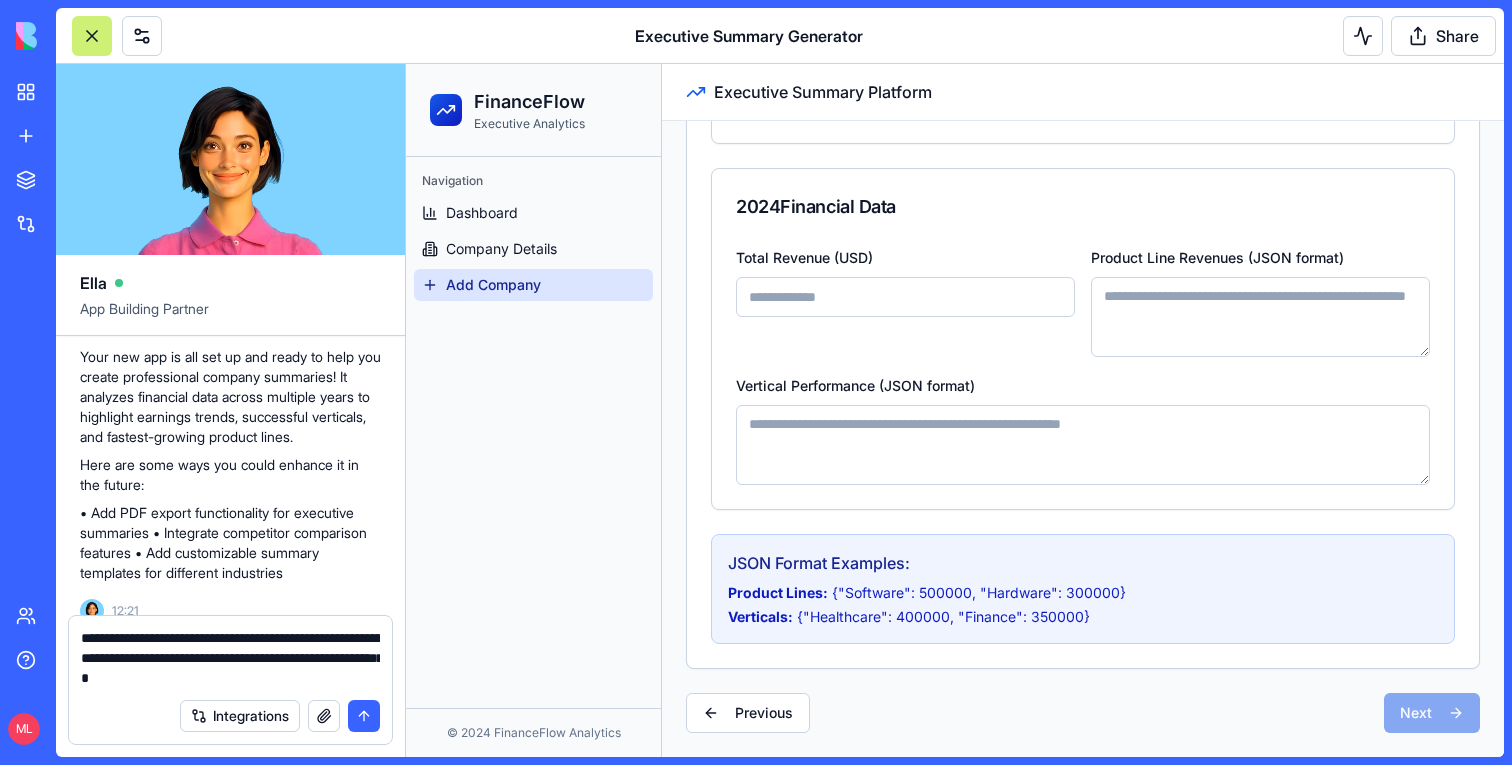 type 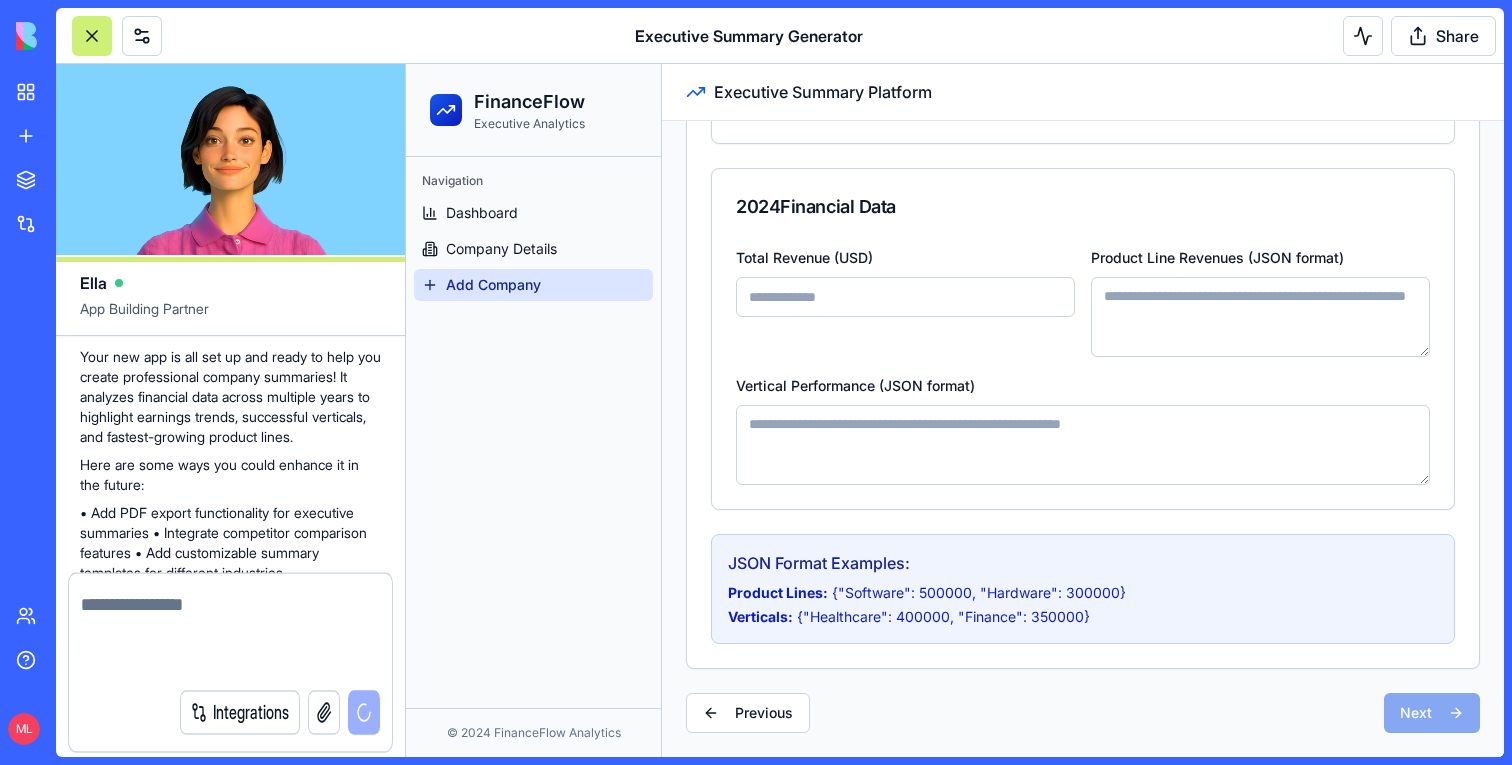 scroll, scrollTop: 1017, scrollLeft: 0, axis: vertical 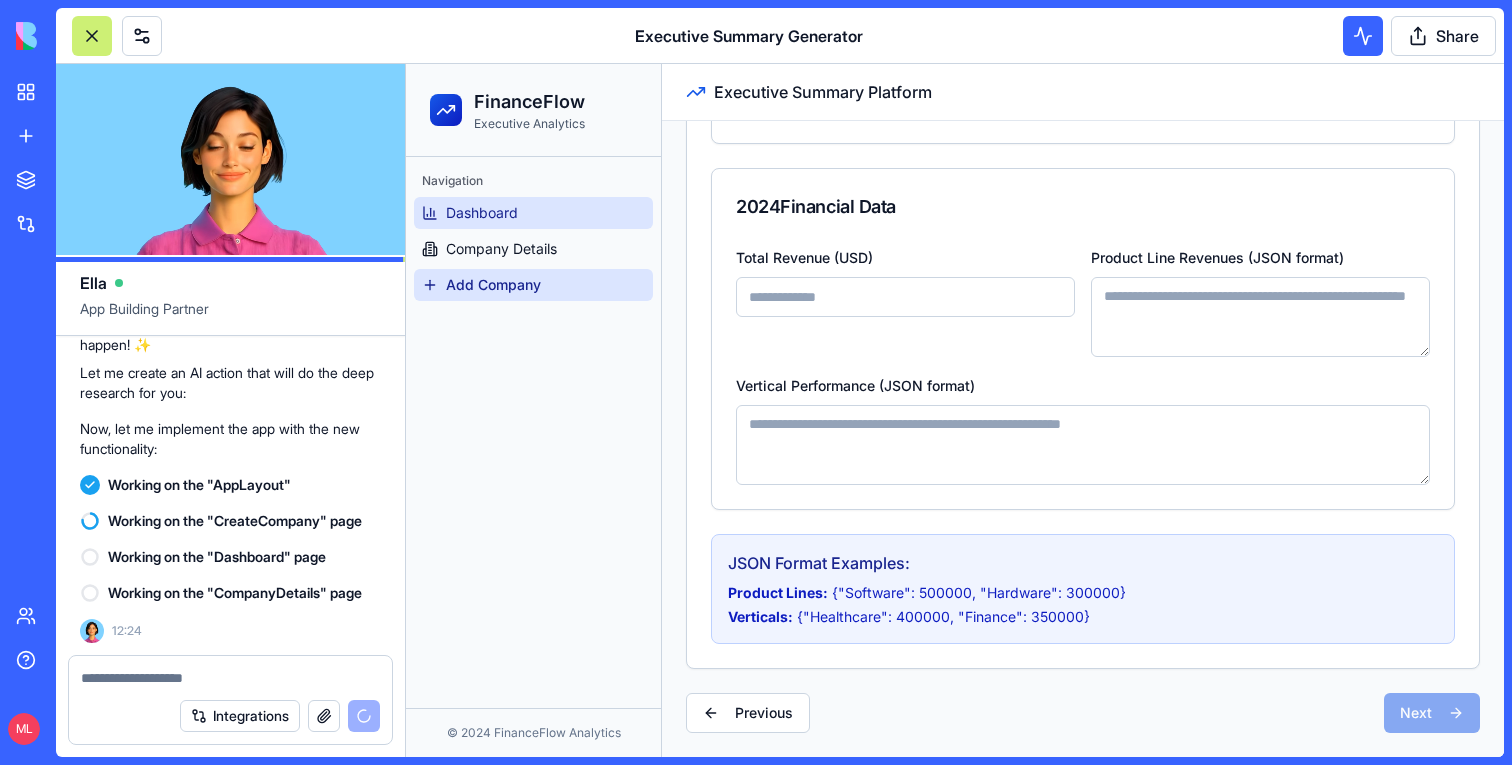 click on "Dashboard" at bounding box center (533, 213) 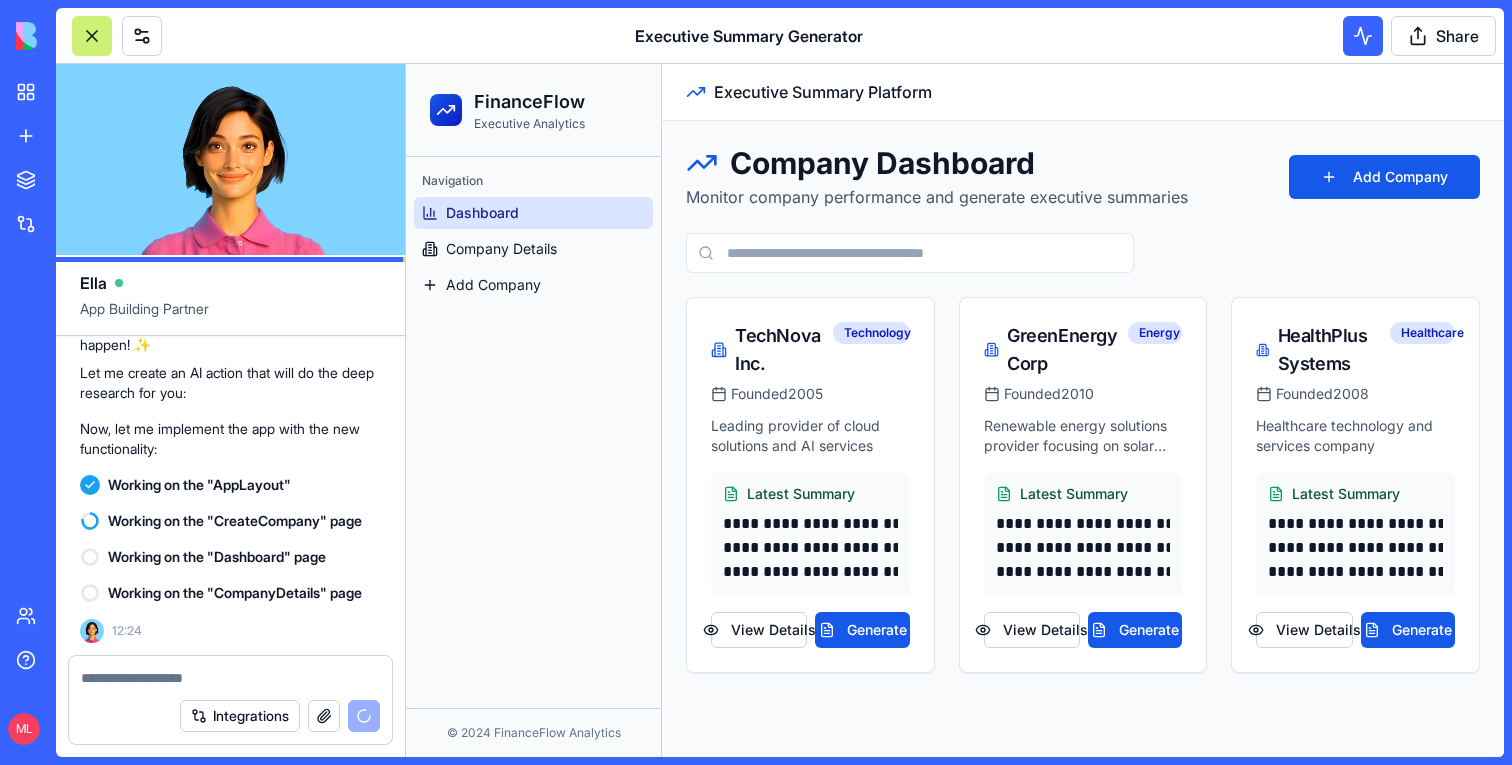 scroll, scrollTop: 0, scrollLeft: 0, axis: both 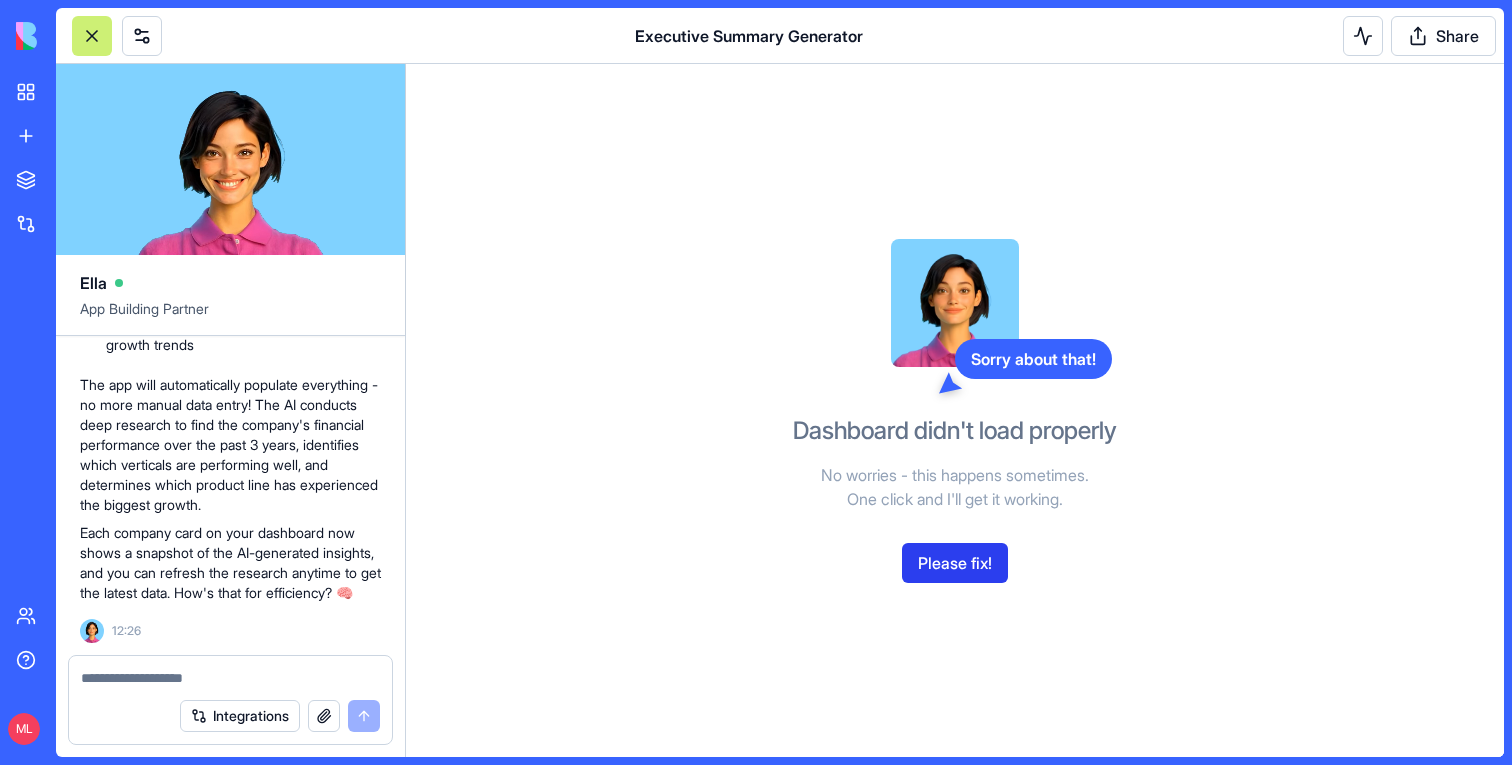click on "Please fix!" at bounding box center [955, 563] 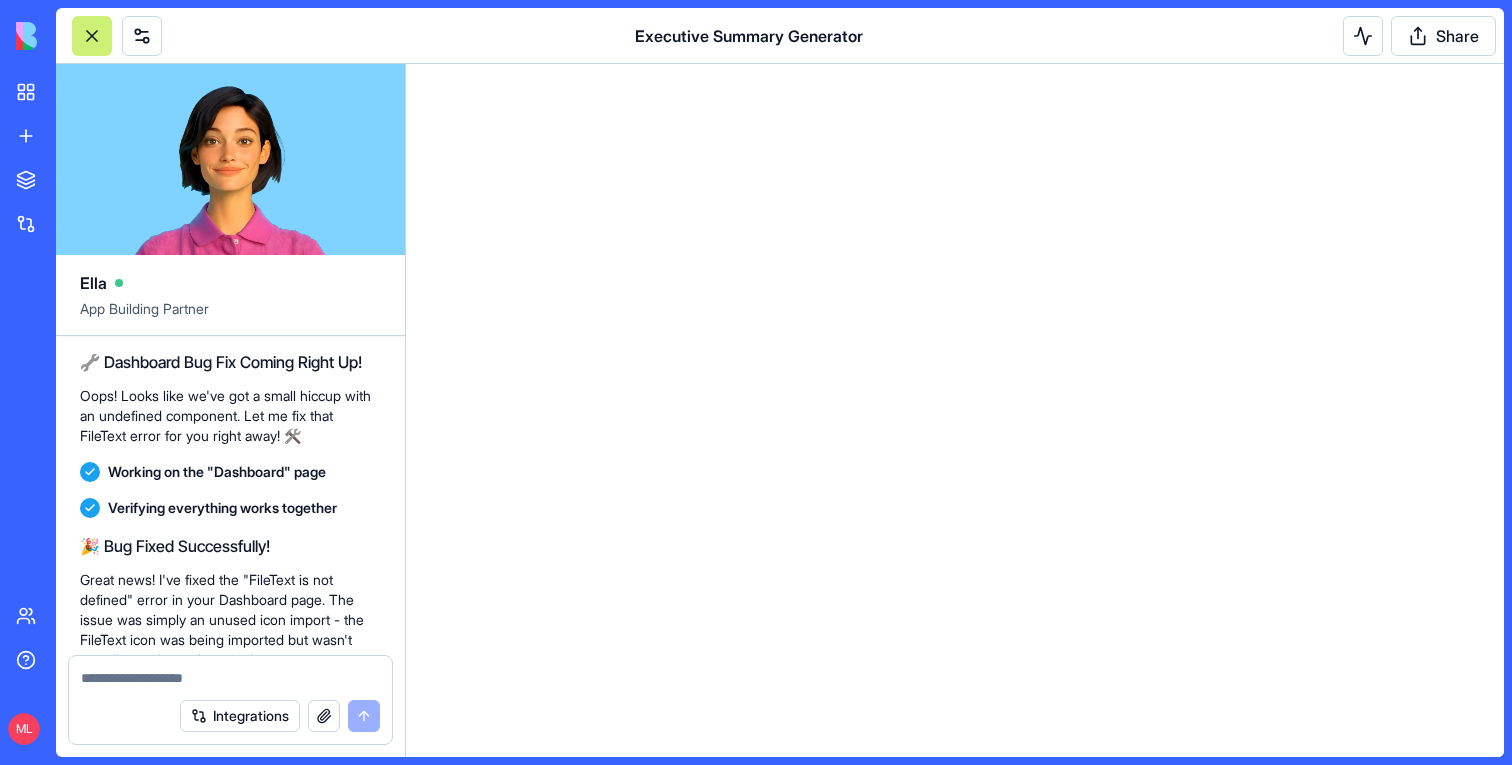 scroll, scrollTop: 2449, scrollLeft: 0, axis: vertical 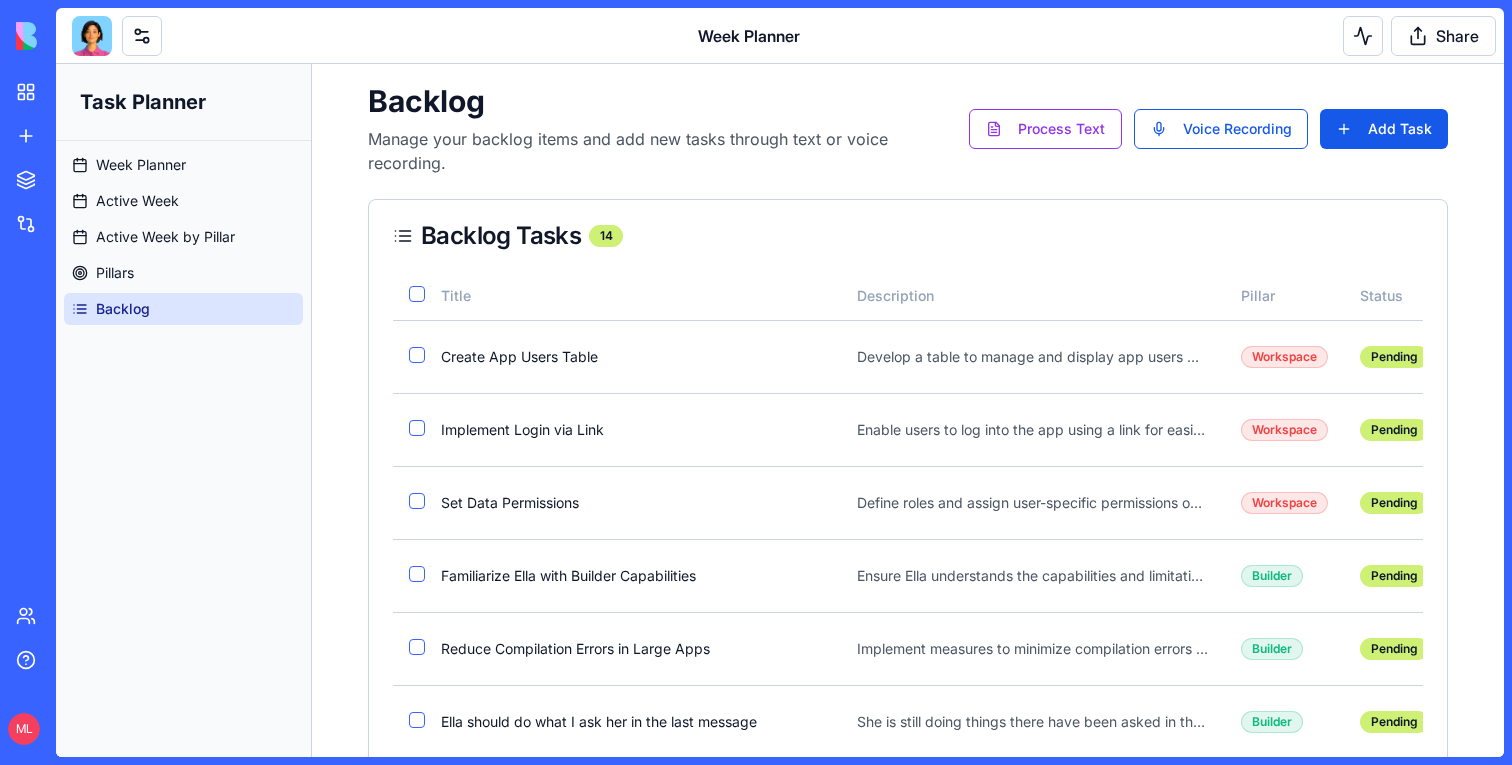click at bounding box center [92, 36] 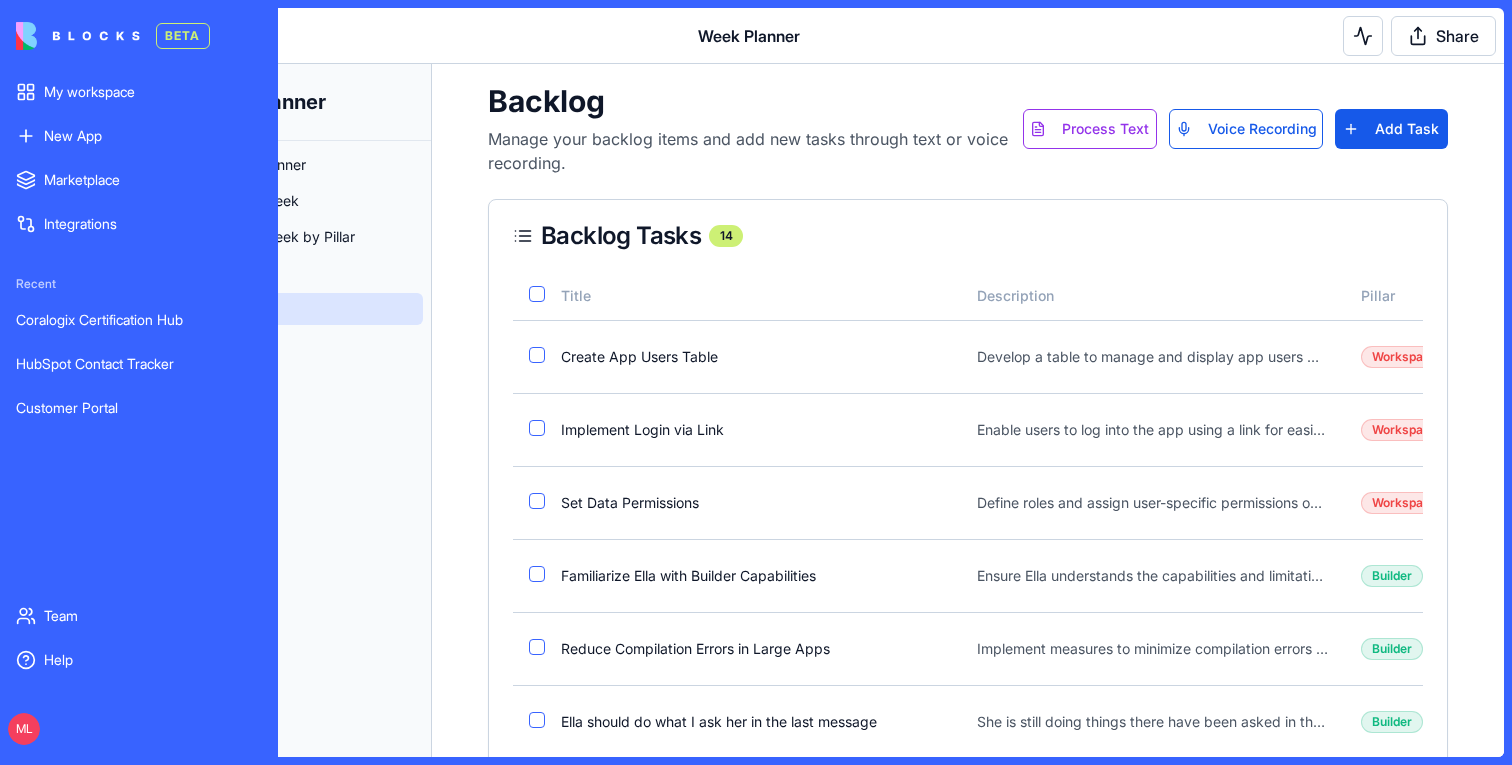 scroll, scrollTop: 30869, scrollLeft: 0, axis: vertical 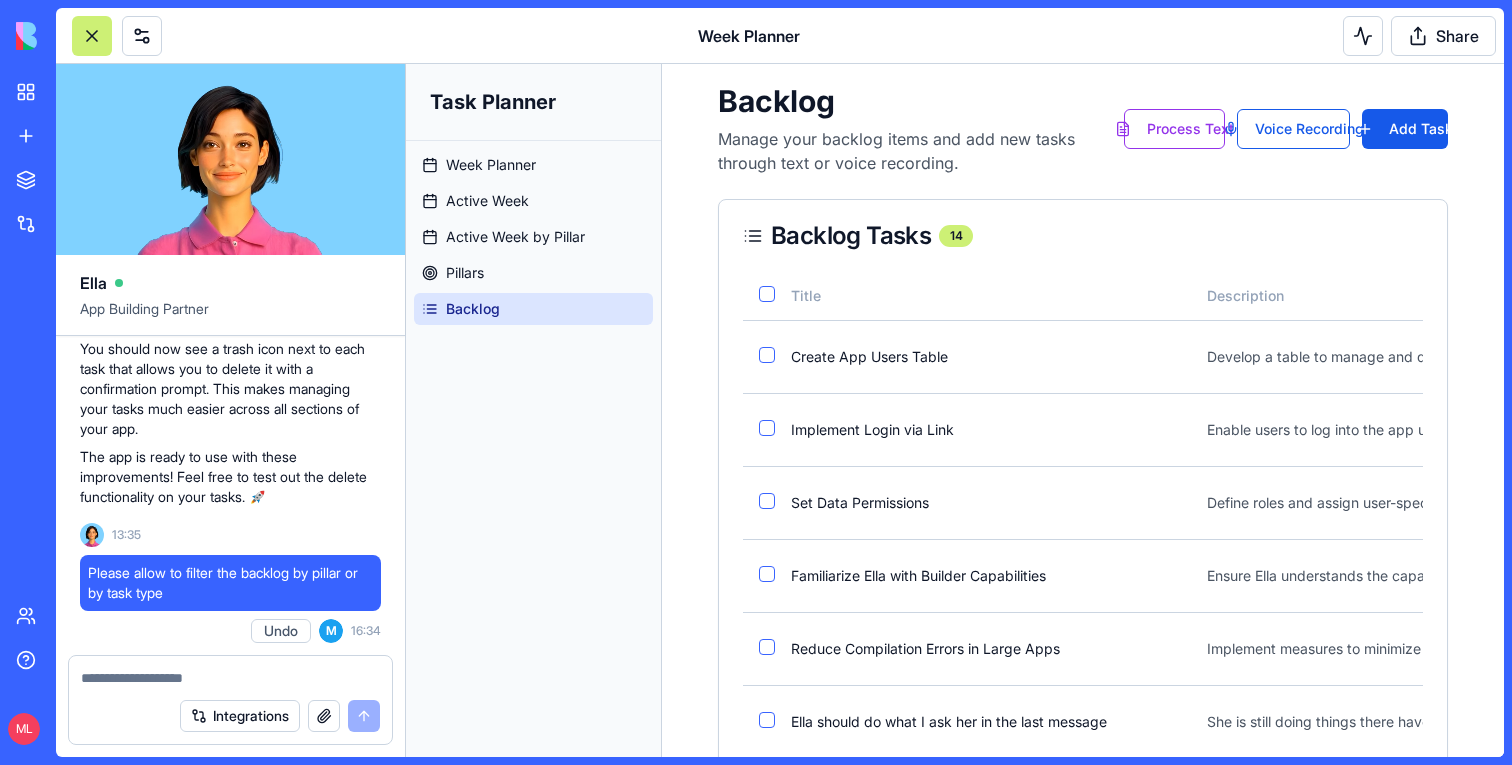 click at bounding box center (230, 678) 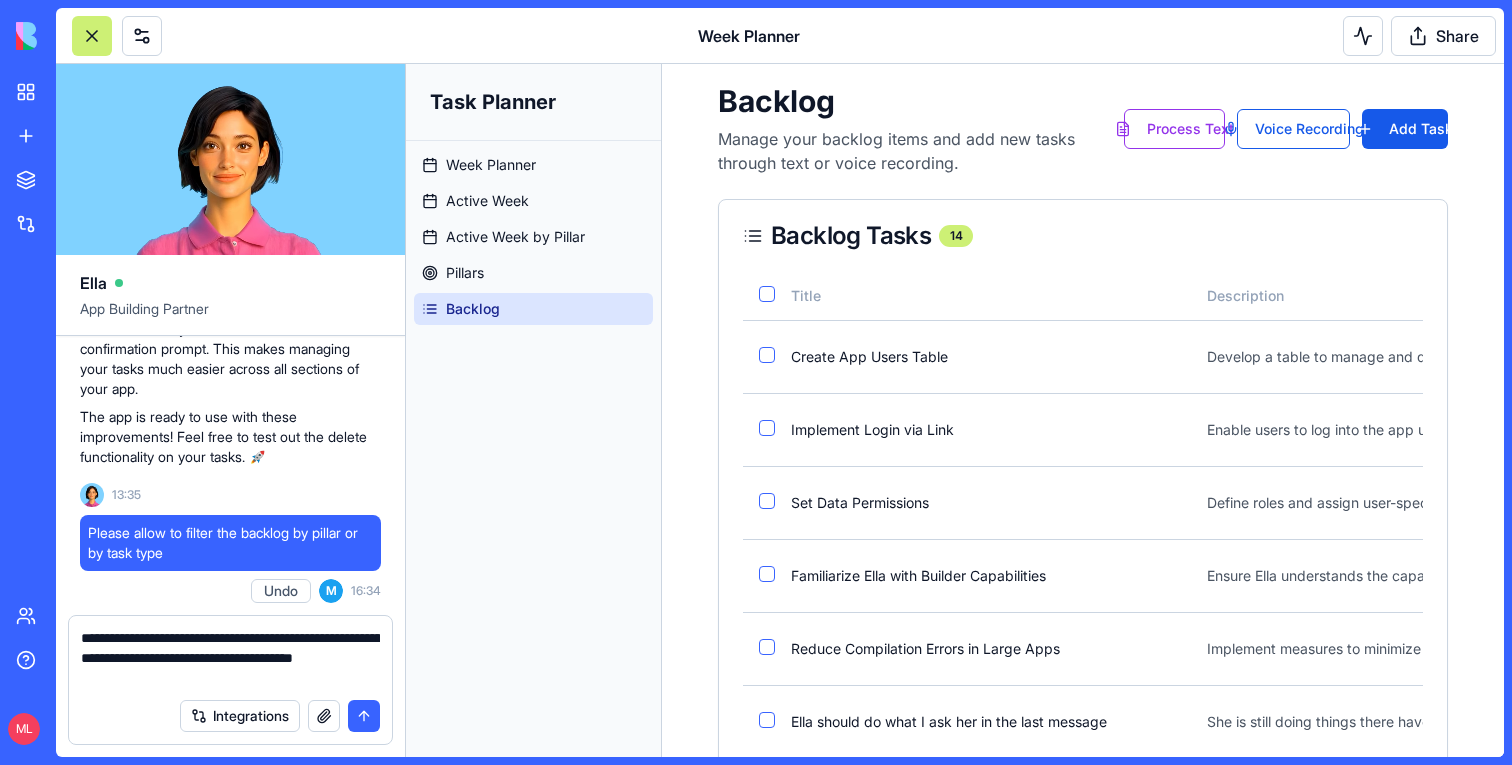 click on "**********" at bounding box center (230, 658) 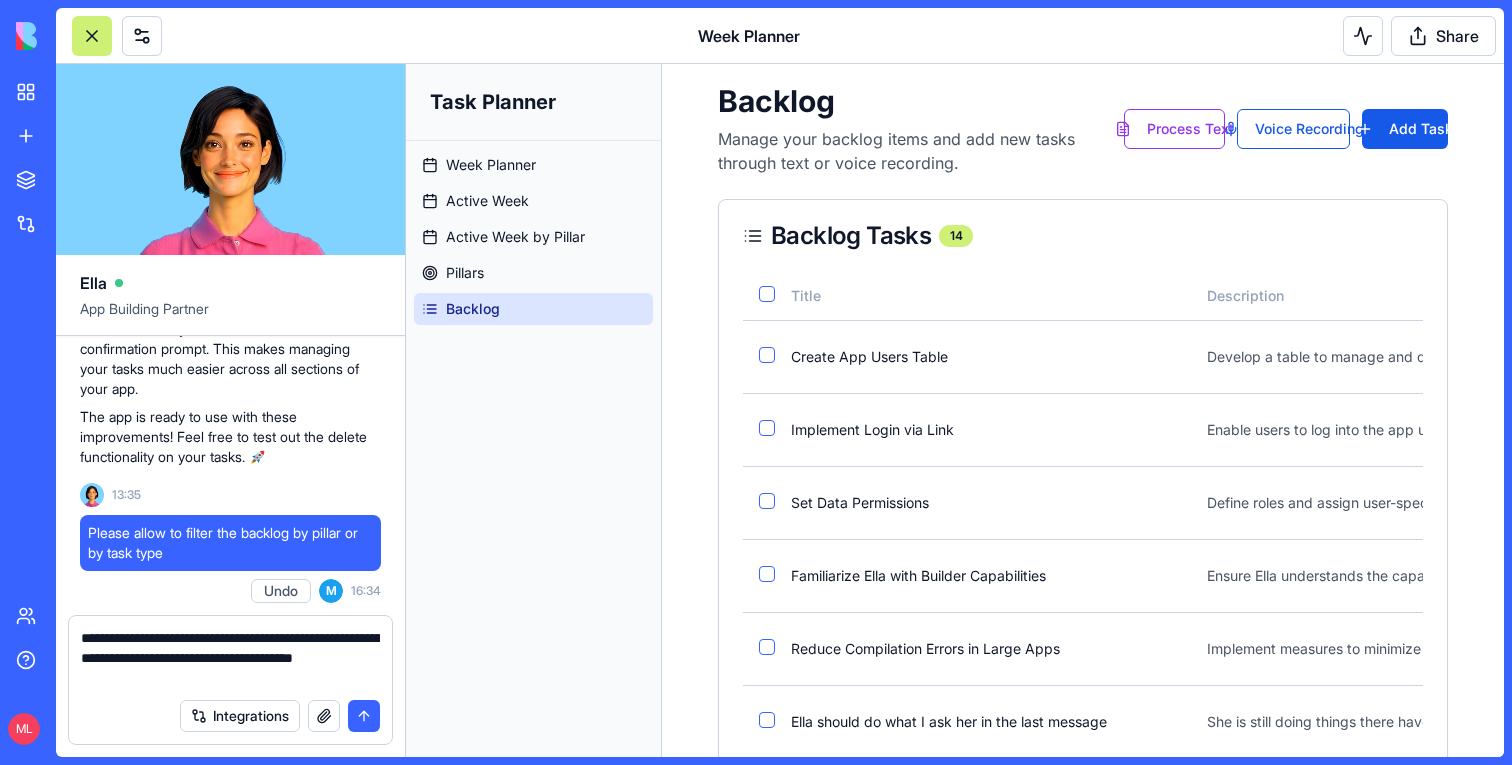 click on "**********" at bounding box center (230, 658) 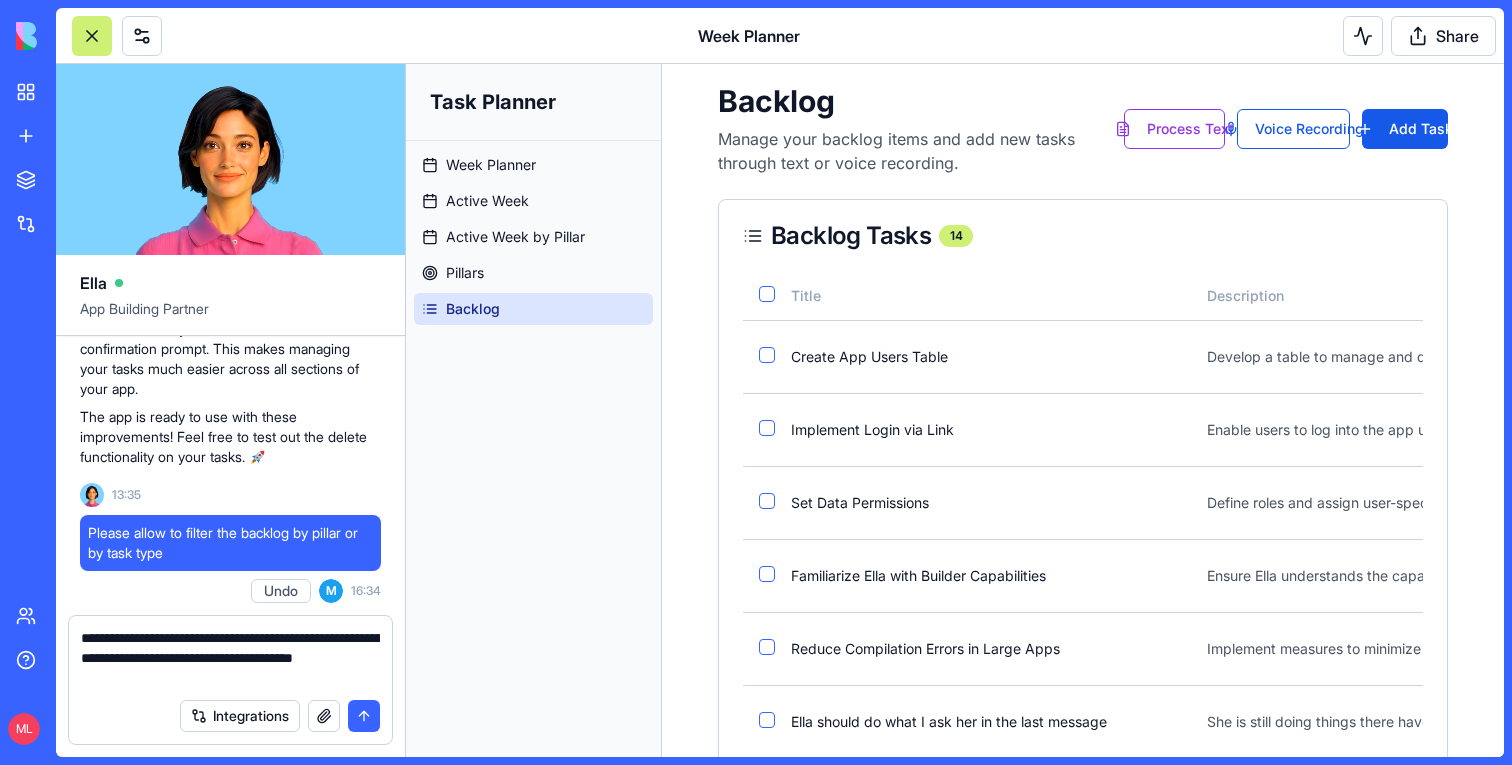 click on "**********" at bounding box center (230, 658) 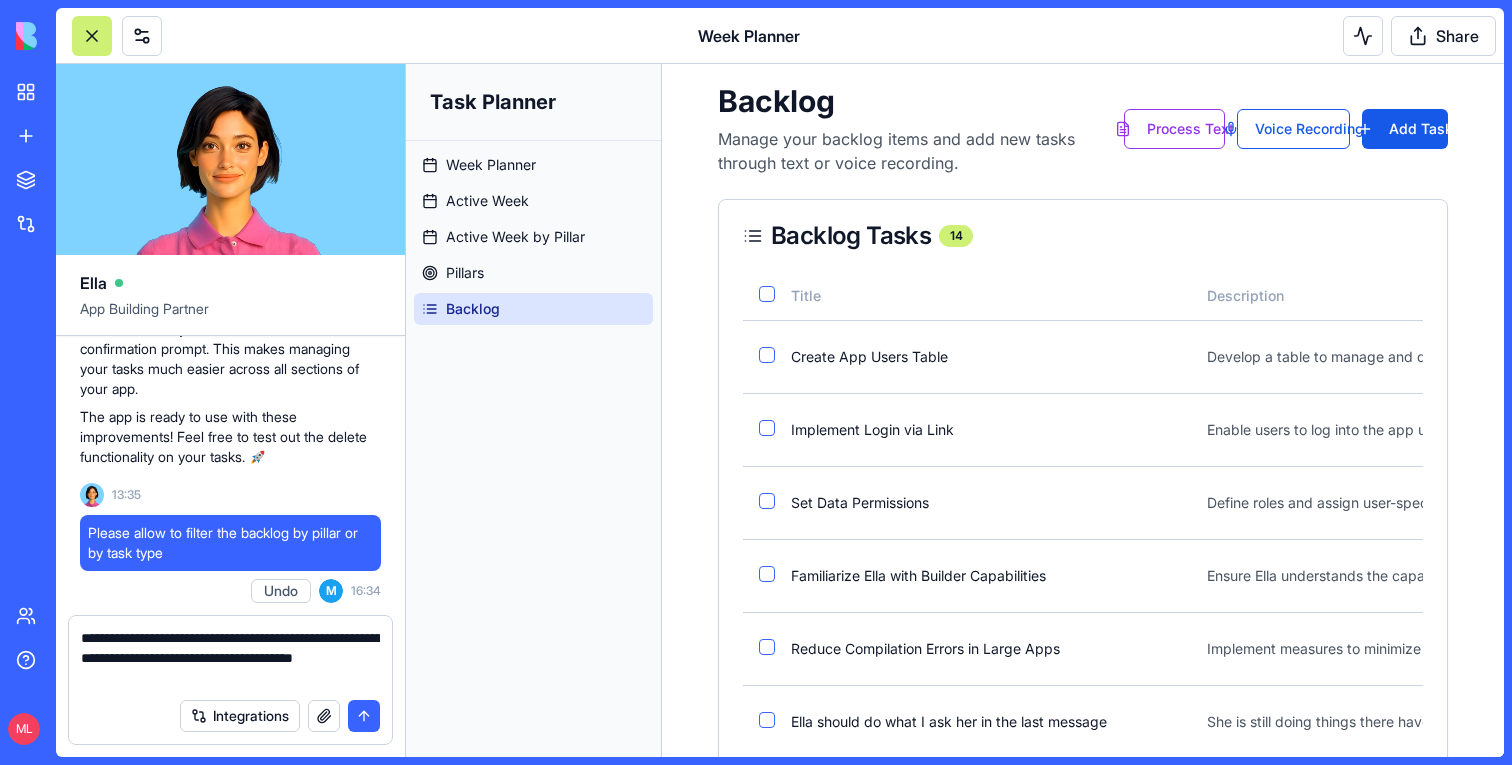 click on "**********" at bounding box center [230, 658] 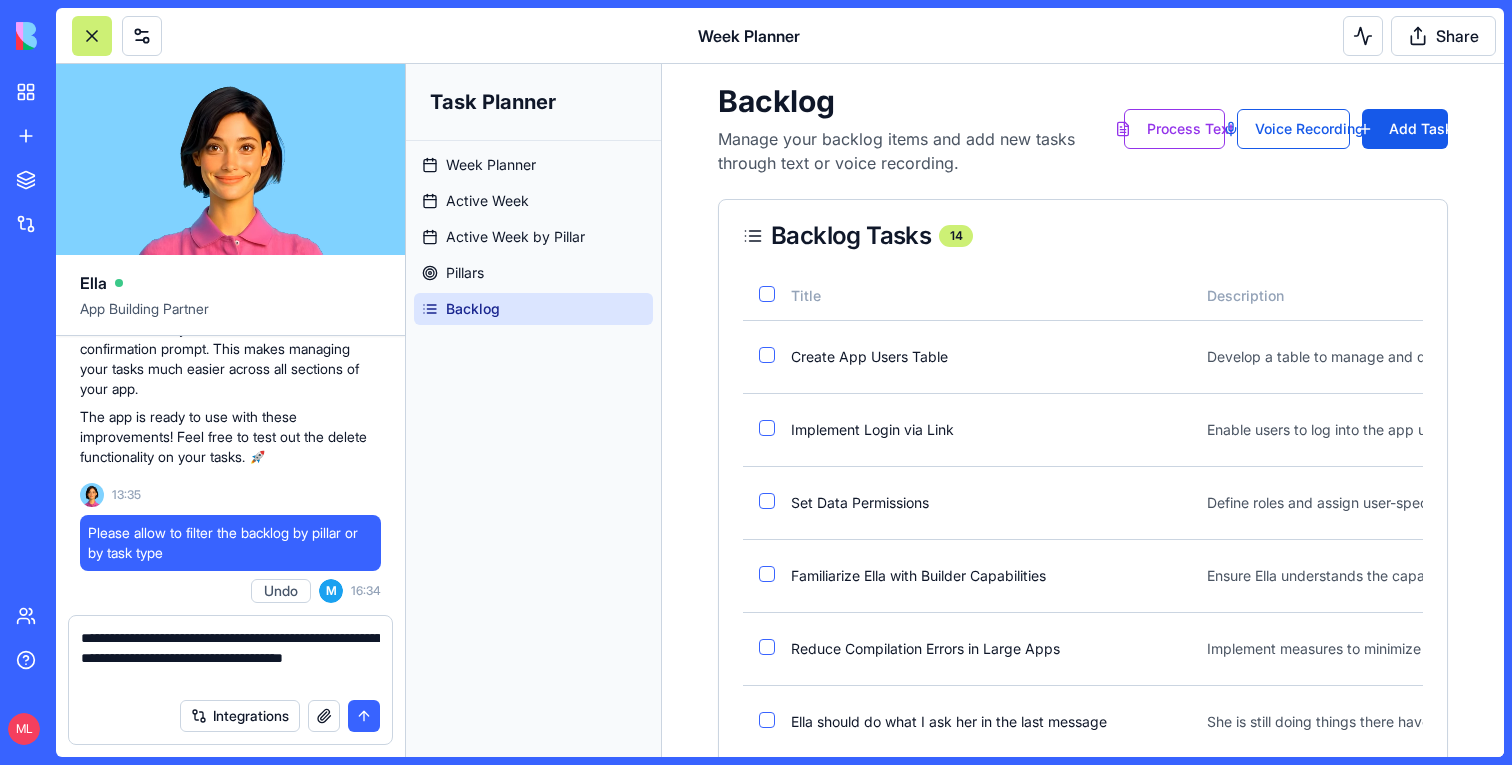 click on "**********" at bounding box center [230, 658] 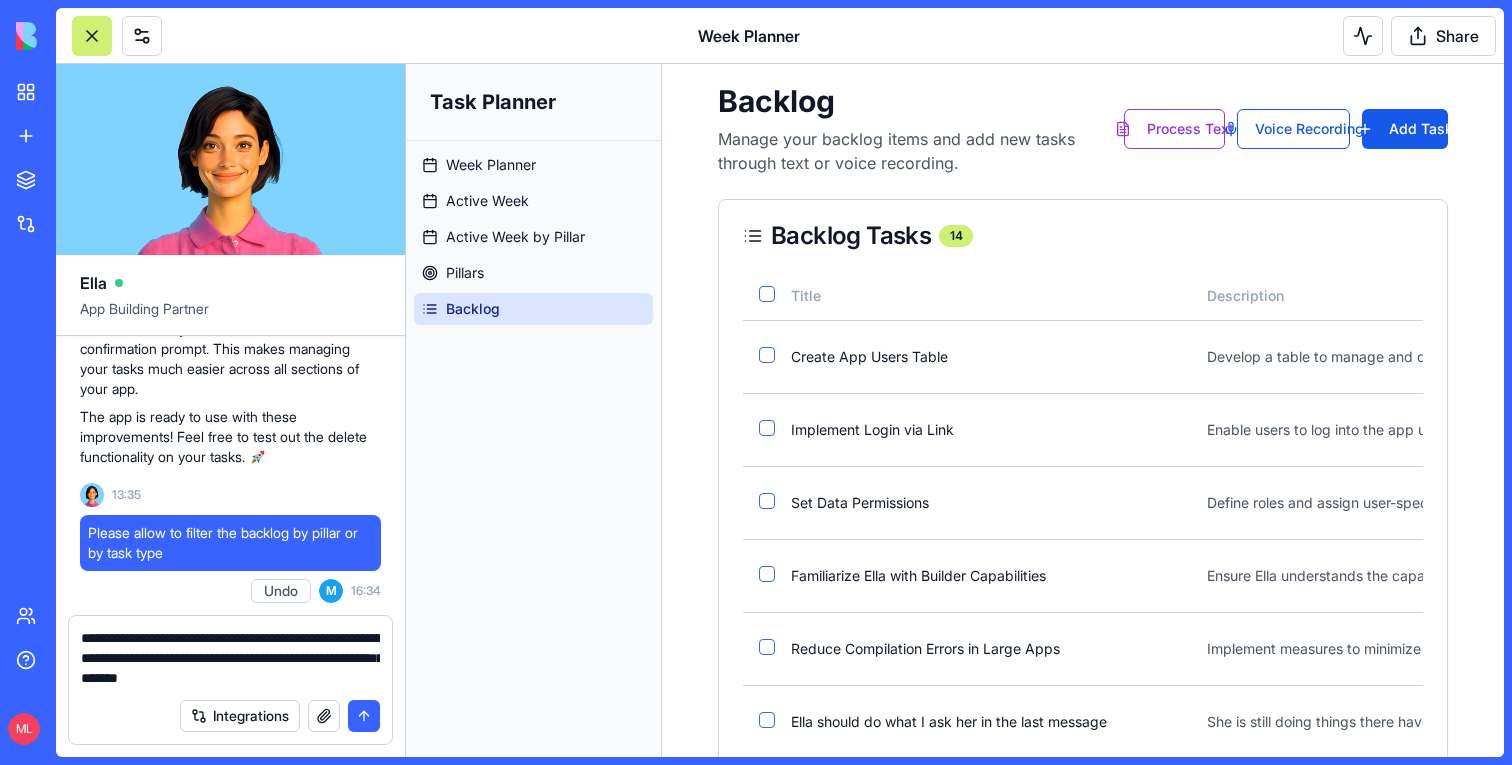 type on "**********" 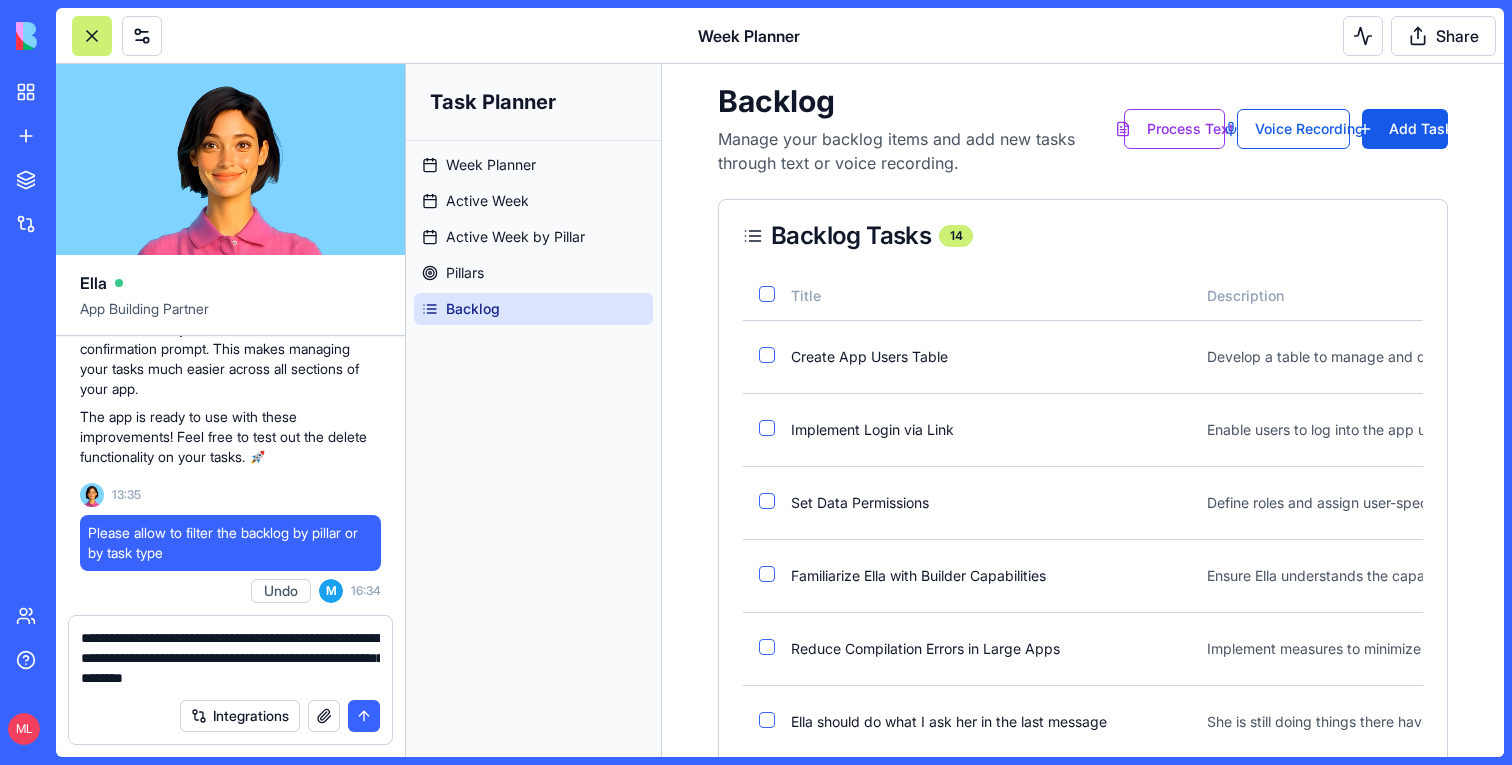 type 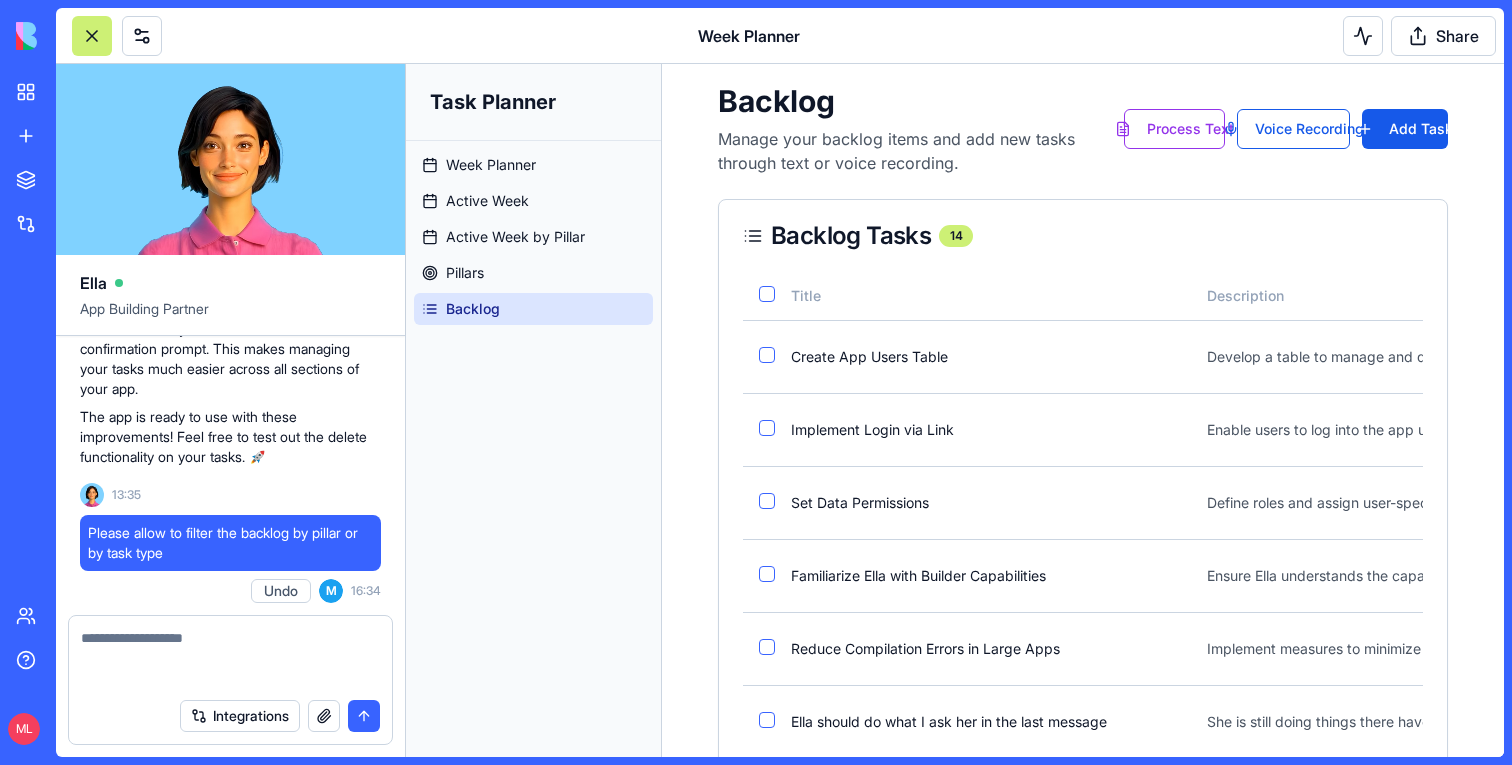 scroll, scrollTop: 30965, scrollLeft: 0, axis: vertical 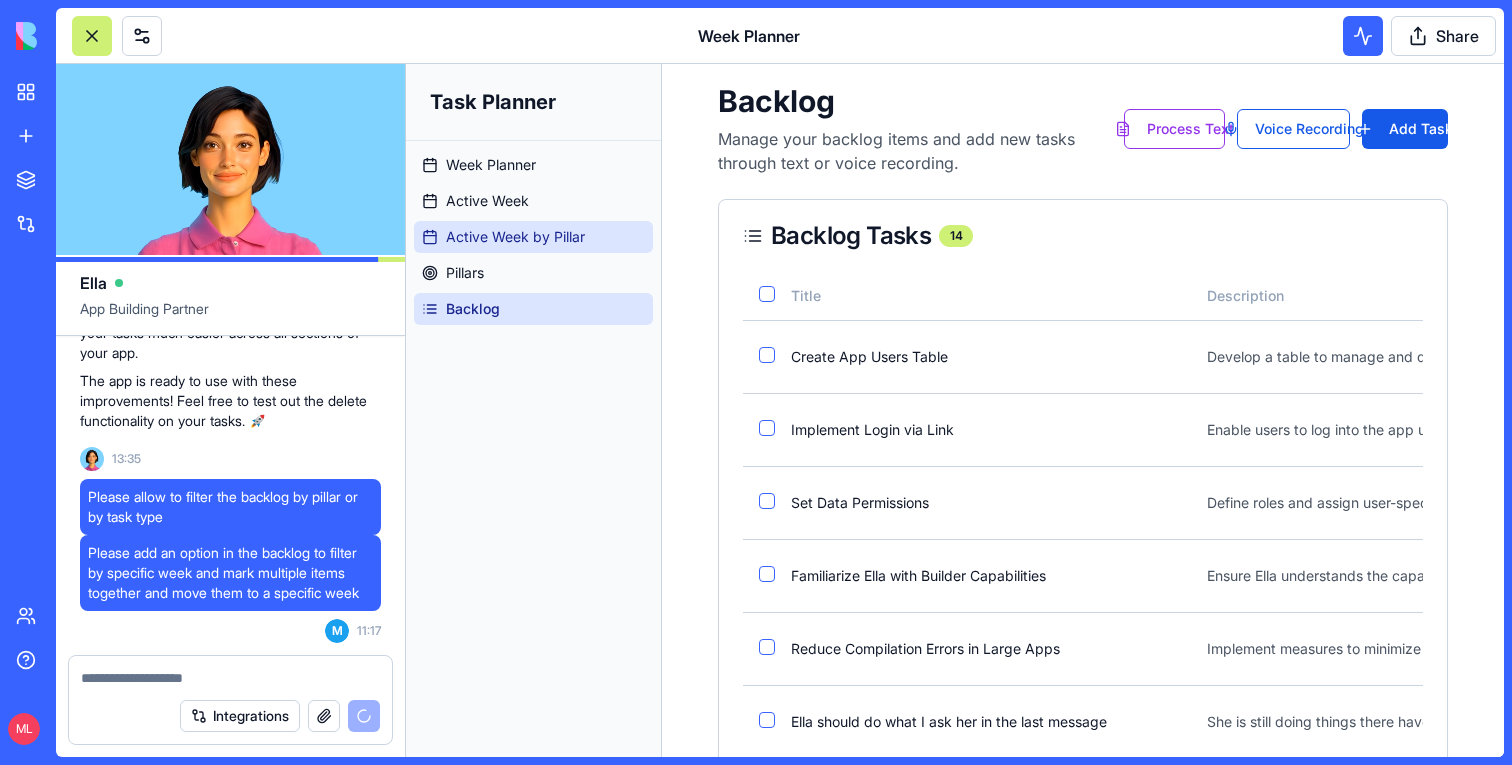 click 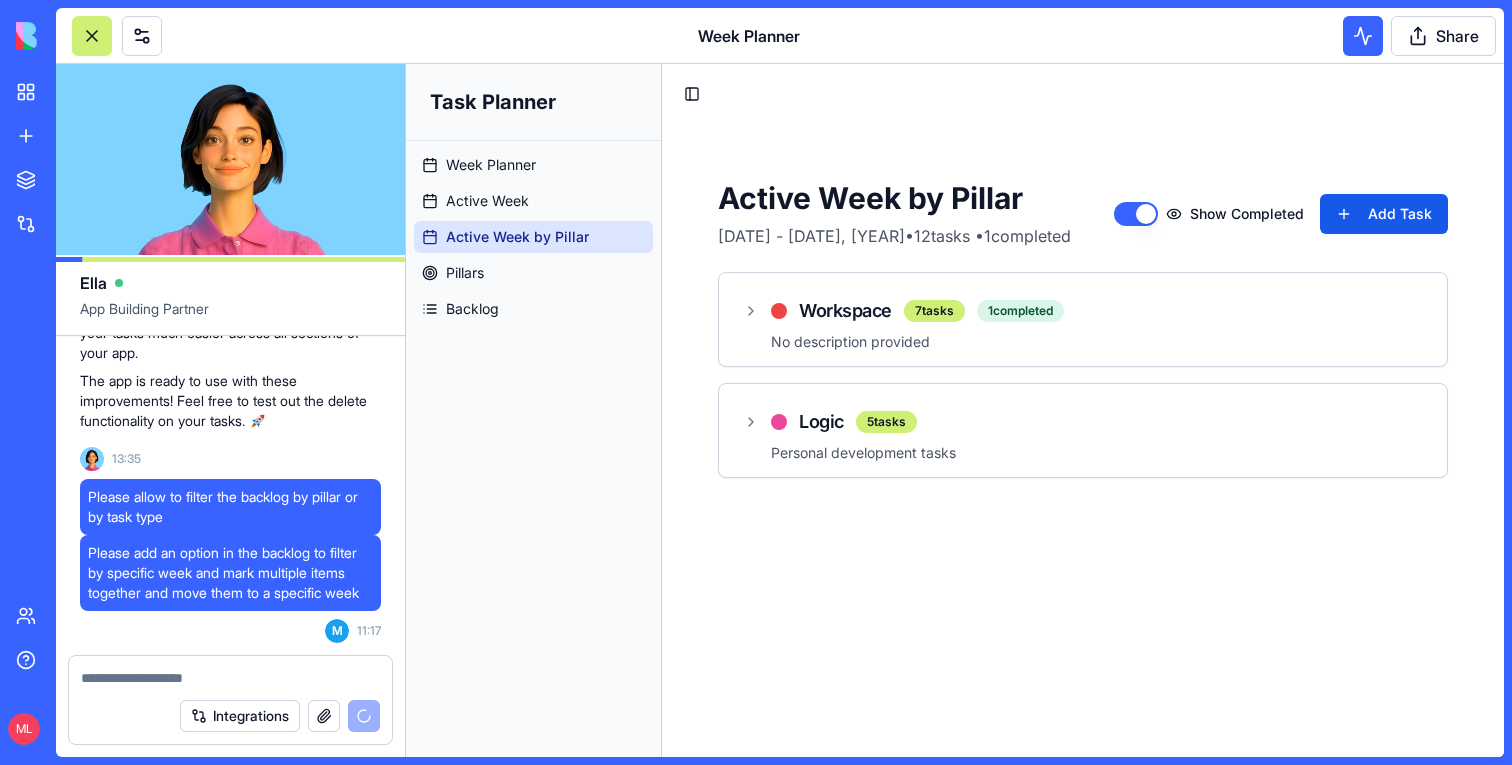 scroll, scrollTop: 0, scrollLeft: 0, axis: both 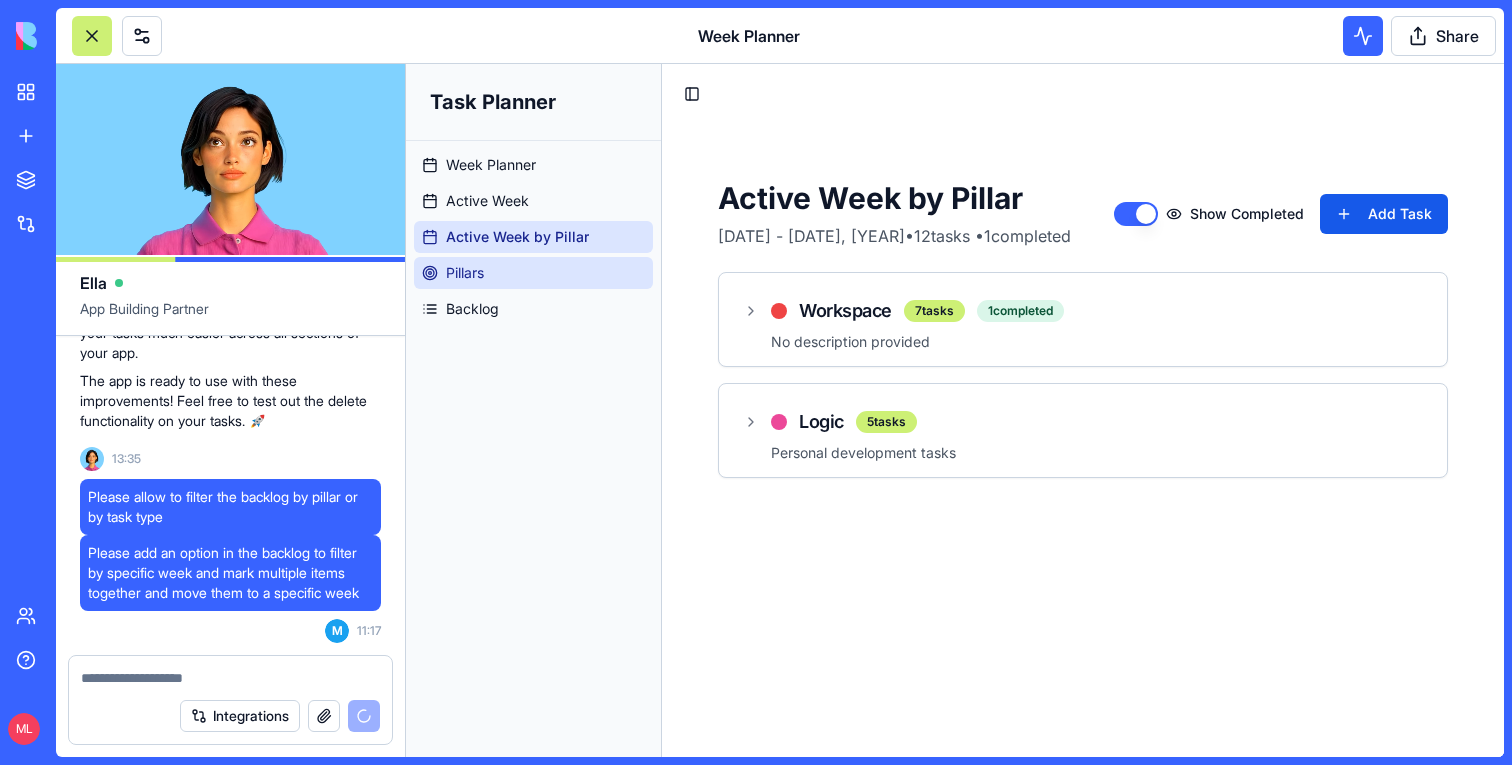 click 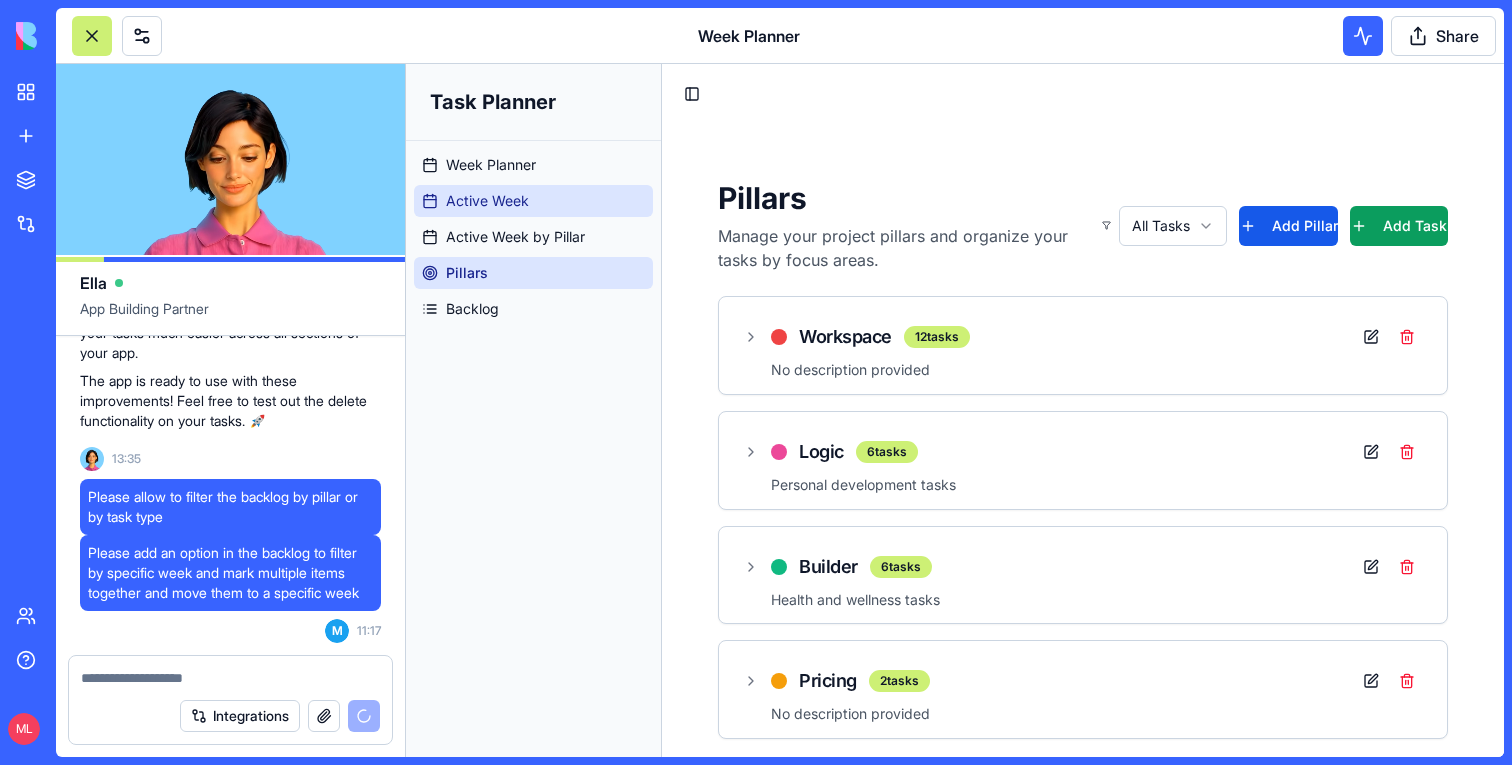 click on "Active Week" at bounding box center (487, 201) 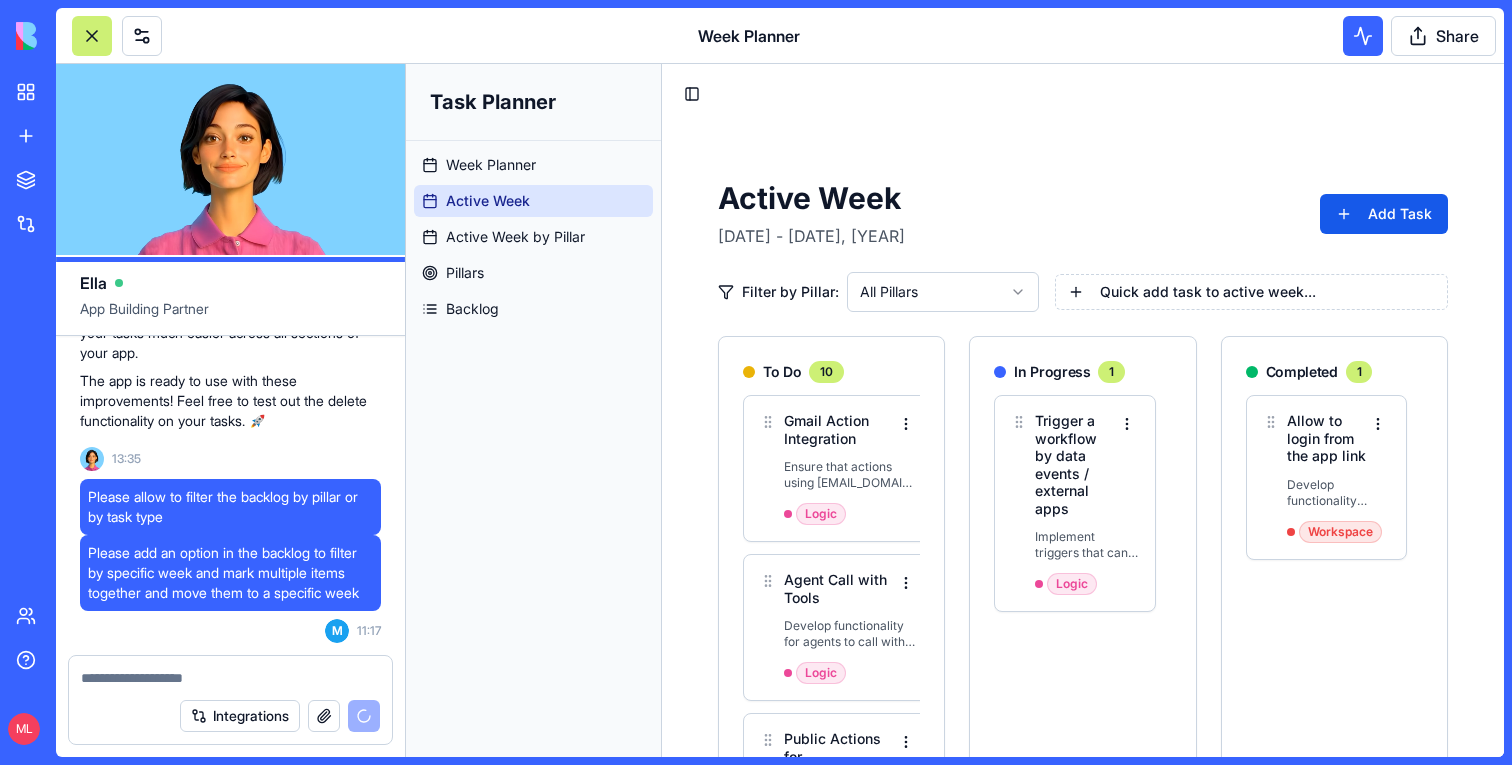 click on "Week Planner Active Week Active Week by Pillar Pillars Backlog" at bounding box center [533, 237] 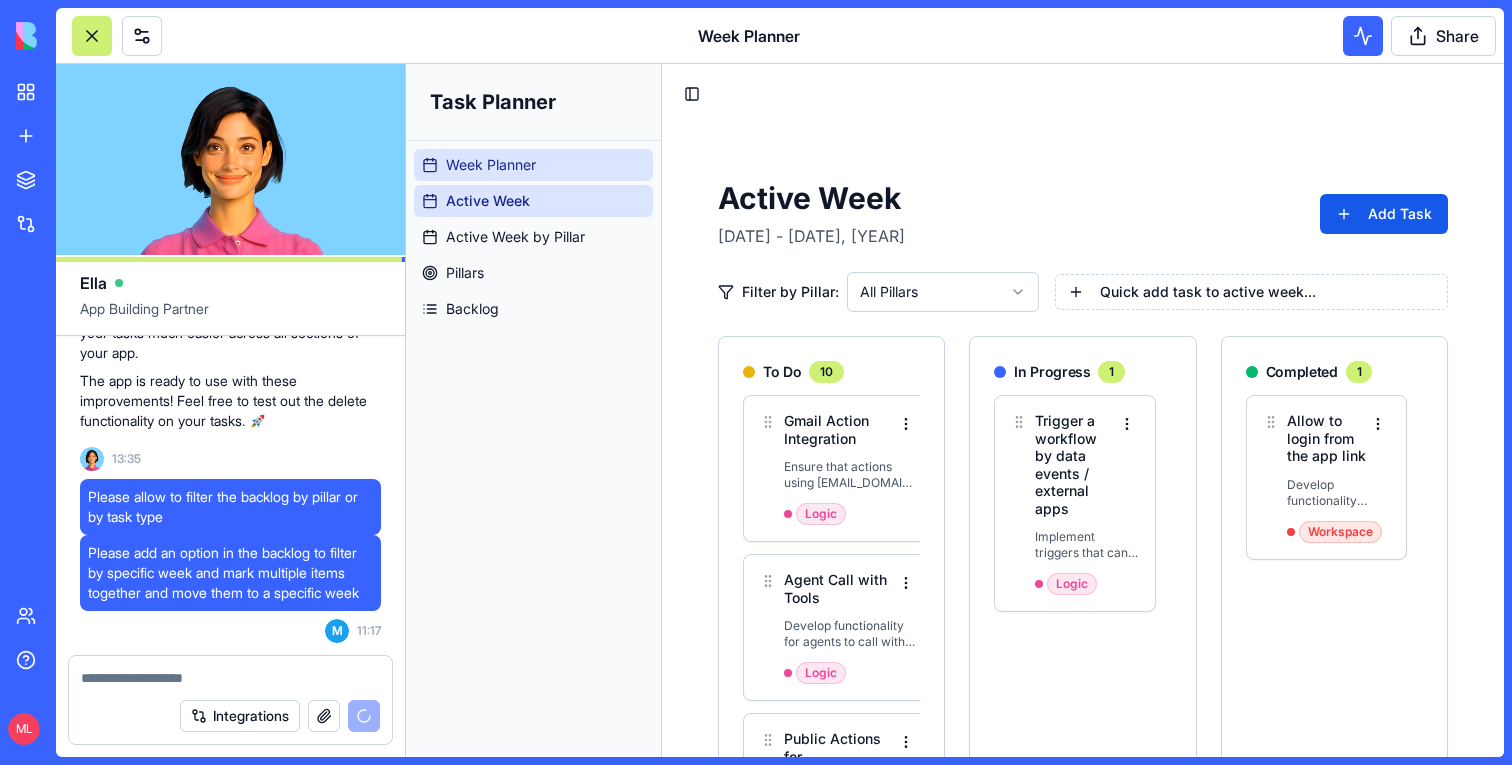 click on "Week Planner" at bounding box center [491, 165] 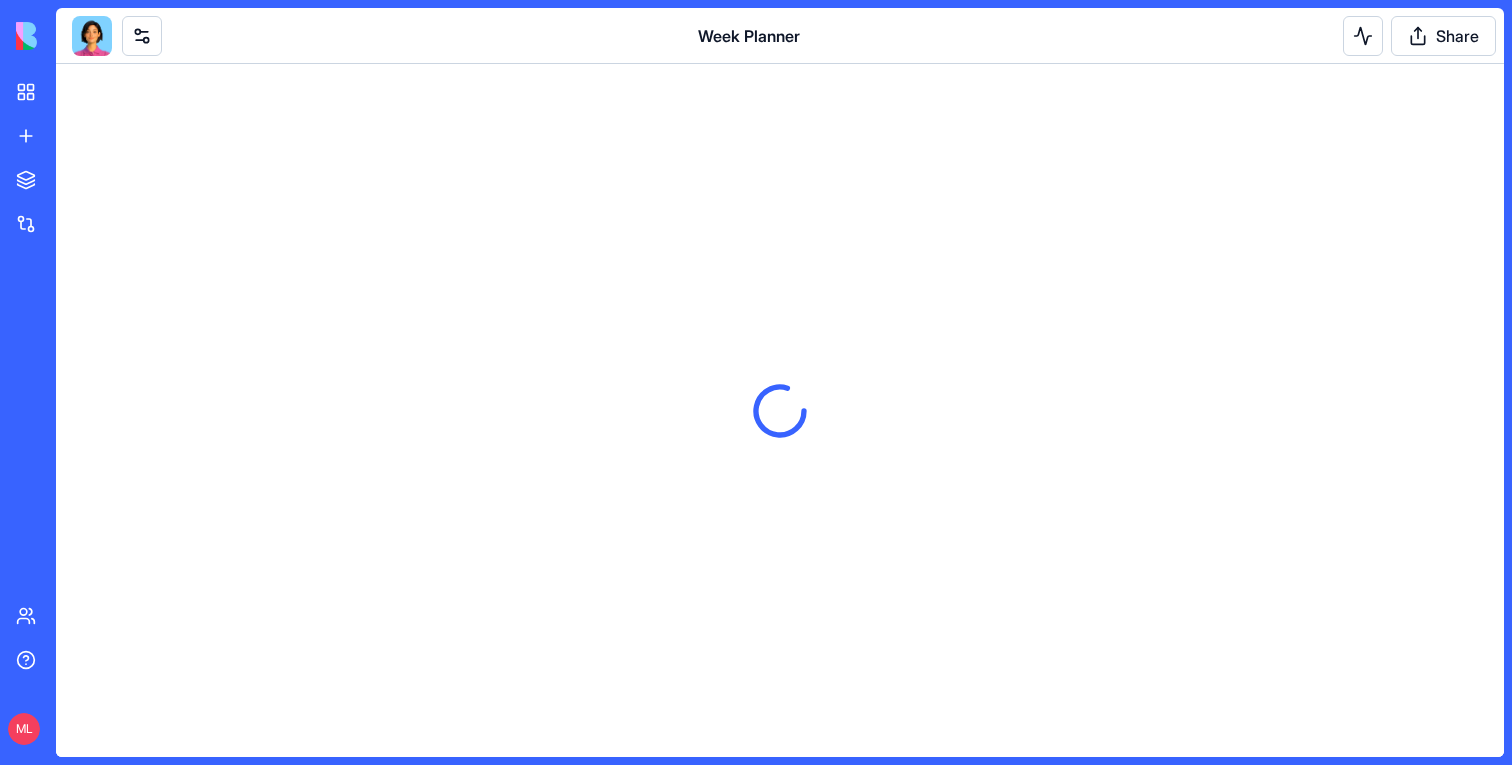 scroll, scrollTop: 0, scrollLeft: 0, axis: both 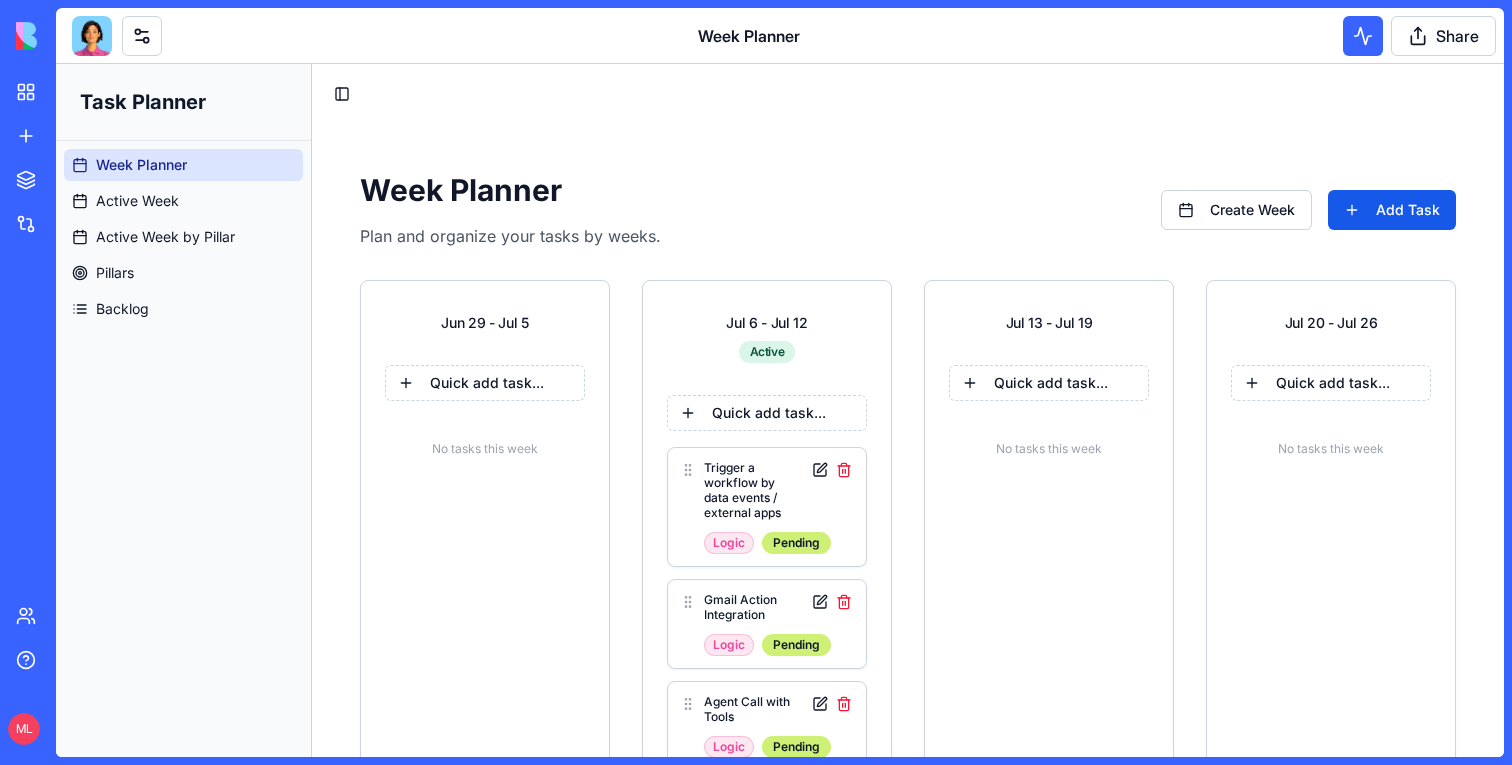 click at bounding box center (92, 36) 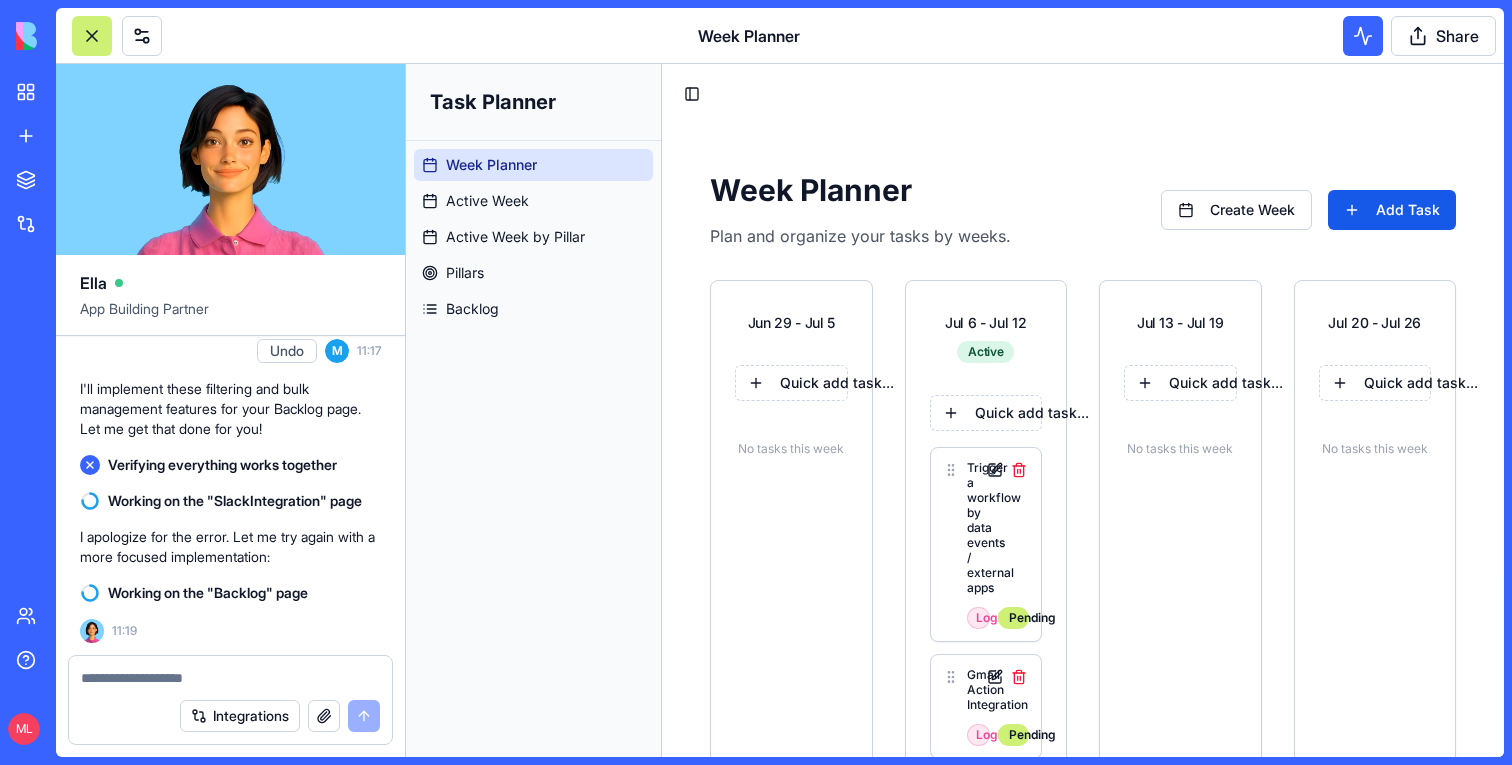 scroll, scrollTop: 31245, scrollLeft: 0, axis: vertical 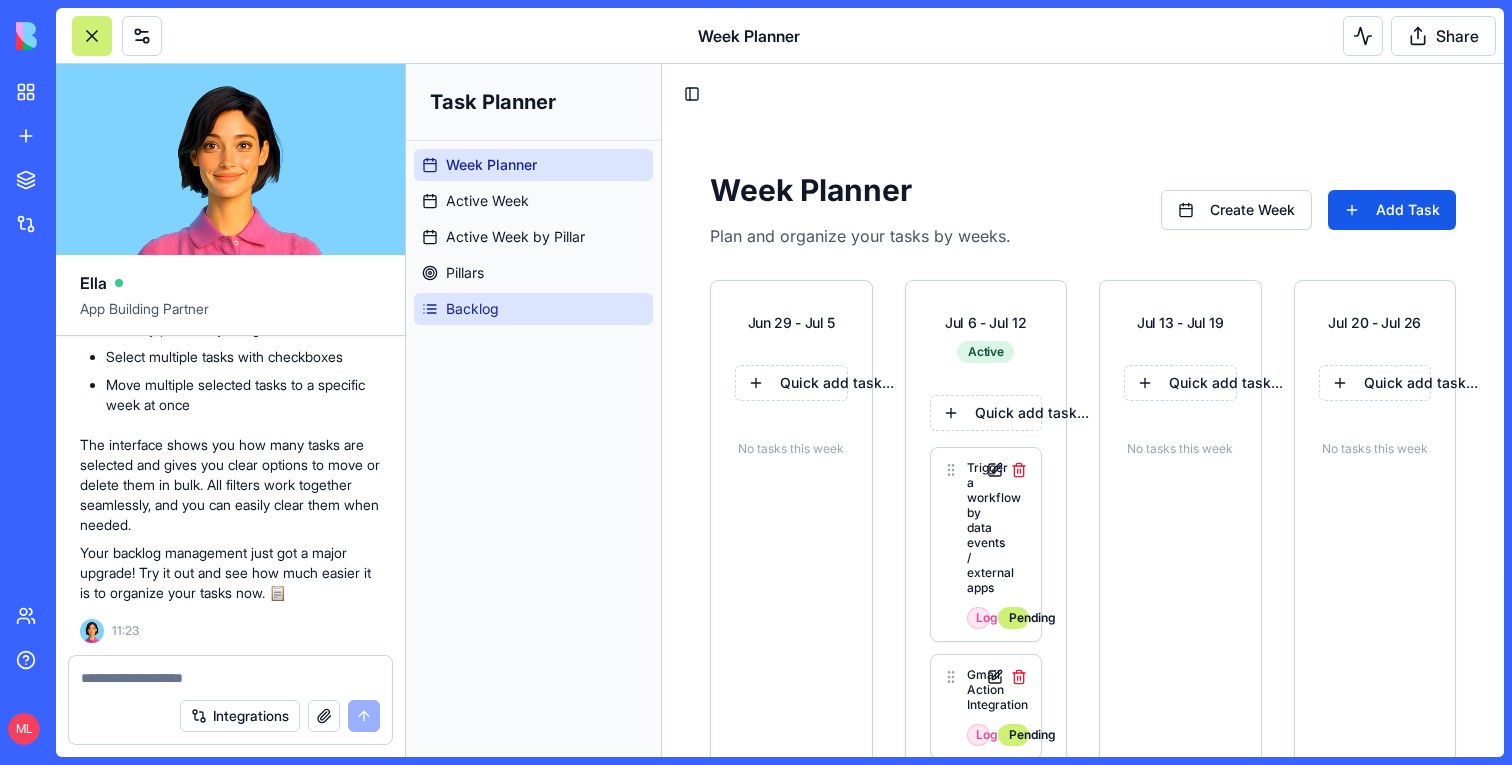click on "Backlog" at bounding box center [533, 309] 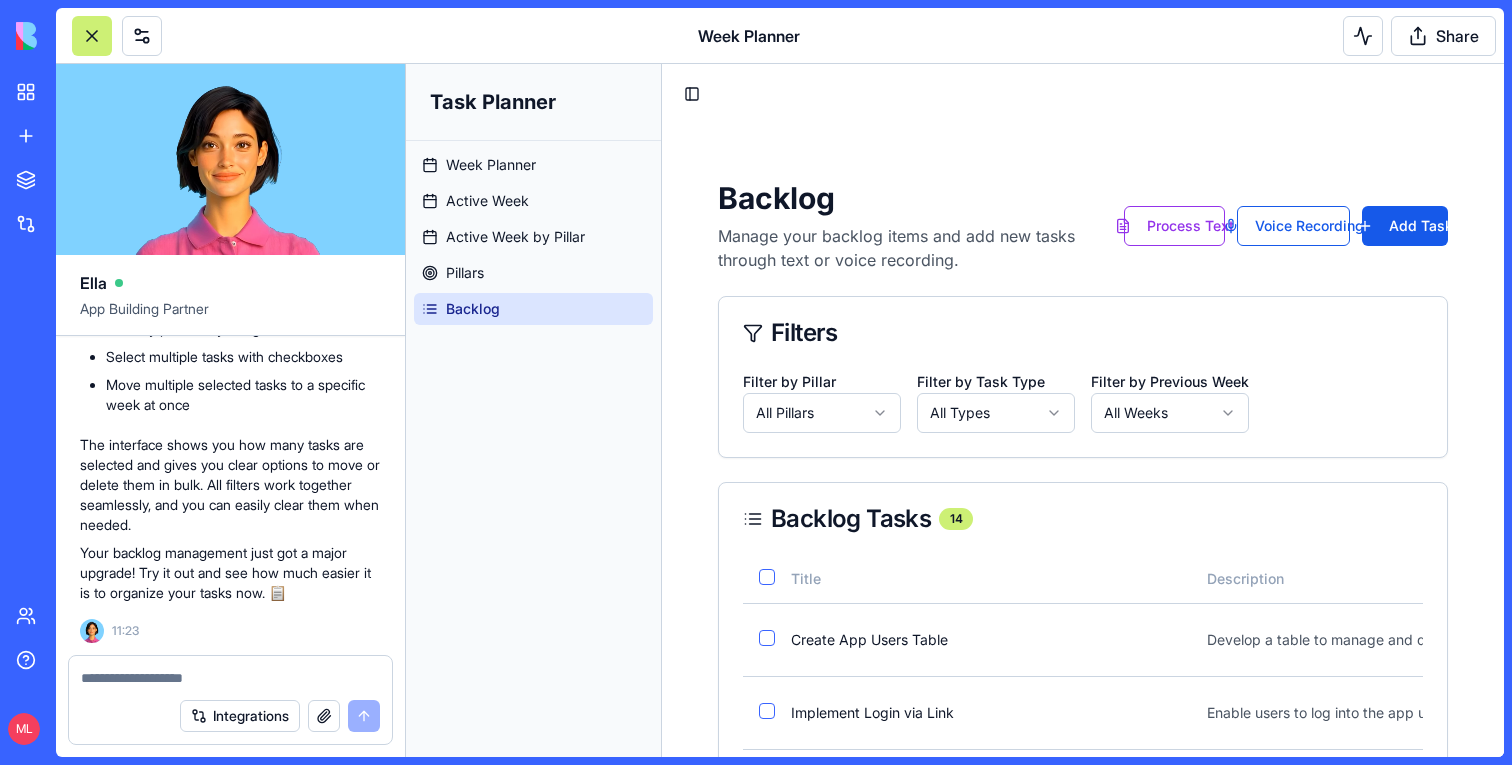 click on "Task Planner Week Planner Active Week Active Week by Pillar Pillars Backlog Toggle Sidebar Backlog Manage your backlog items and add new tasks through text or voice recording. Process Text Voice Recording Add Task Filters Filter by Pillar All Pillars Filter by Task Type All Types Filter by Previous Week All Weeks Backlog Tasks 14 Title Description Pillar Status Task Type Previous Week Move to Week Actions Create App Users Table Develop a table to manage and display app users within the workspace. Workspace Pending enhancement - Select week Implement Login via Link Enable users to log into the app using a link for easier access. Workspace Pending enhancement - Select week Set Data Permissions Define roles and assign user-specific permissions on data. Workspace Pending enhancement - Select week Familiarize Ella with Builder Capabilities Ensure Ella understands the capabilities and limitations of the Builder. Builder Pending enhancement - Select week Reduce Compilation Errors in Large Apps Builder - - -" at bounding box center (955, 885) 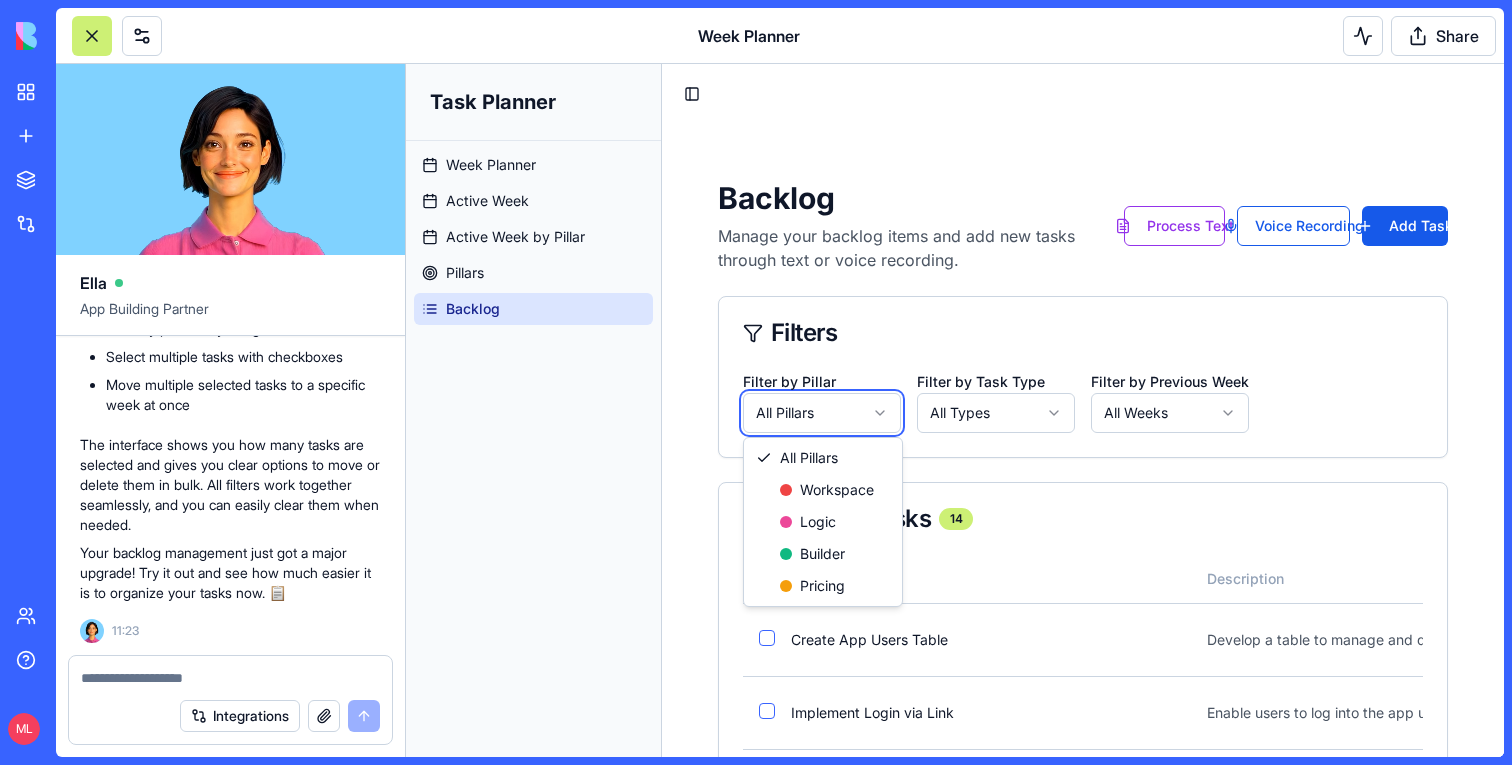 click on "Task Planner Week Planner Active Week Active Week by Pillar Pillars Backlog Toggle Sidebar Backlog Manage your backlog items and add new tasks through text or voice recording. Process Text Voice Recording Add Task Filters Filter by Pillar All Pillars Filter by Task Type All Types Filter by Previous Week All Weeks Backlog Tasks 14 Title Description Pillar Status Task Type Previous Week Move to Week Actions Create App Users Table Develop a table to manage and display app users within the workspace. Workspace Pending enhancement - Select week Implement Login via Link Enable users to log into the app using a link for easier access. Workspace Pending enhancement - Select week Set Data Permissions Define roles and assign user-specific permissions on data. Workspace Pending enhancement - Select week Familiarize Ella with Builder Capabilities Ensure Ella understands the capabilities and limitations of the Builder. Builder Pending enhancement - Select week Reduce Compilation Errors in Large Apps Builder - - -" at bounding box center [955, 885] 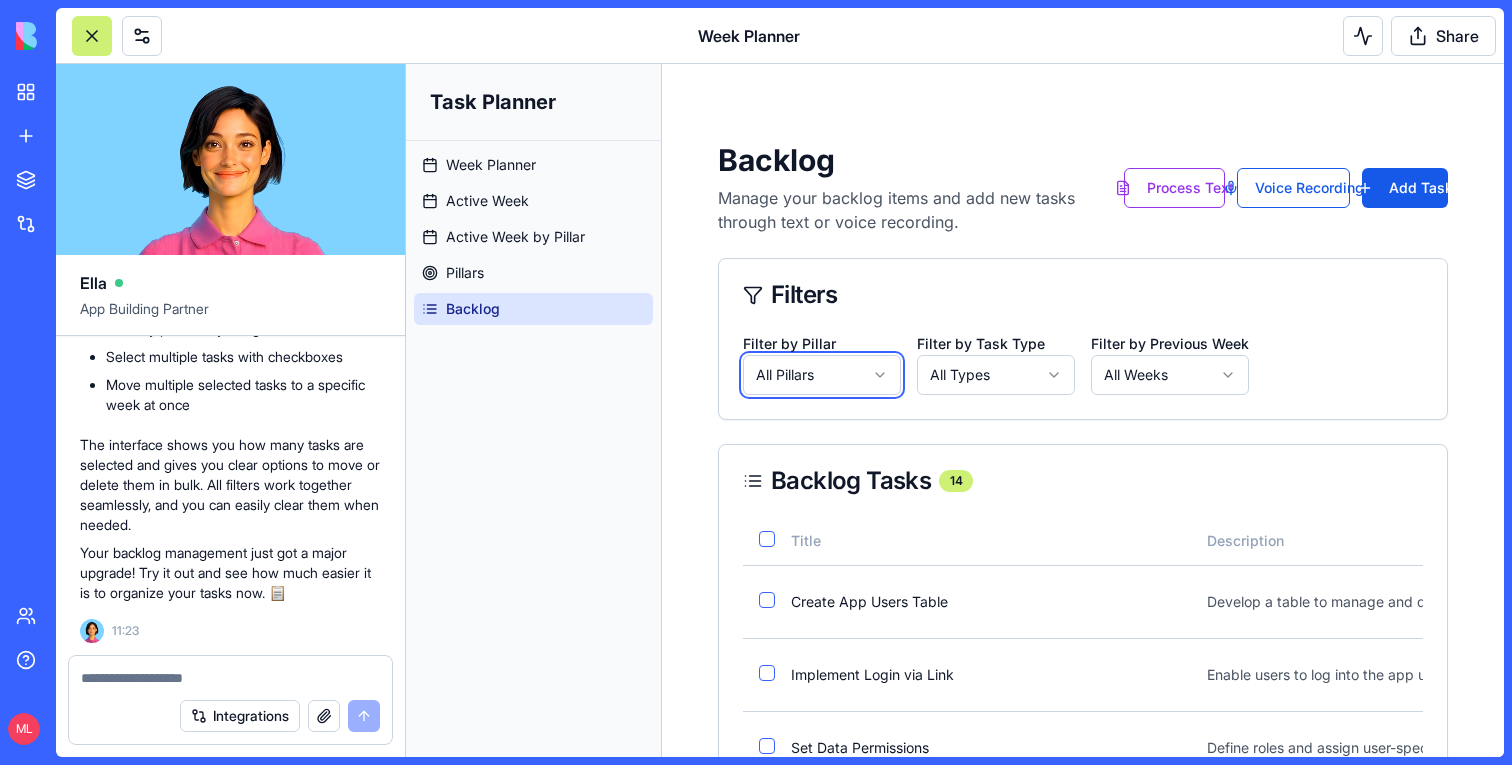 scroll, scrollTop: 41, scrollLeft: 0, axis: vertical 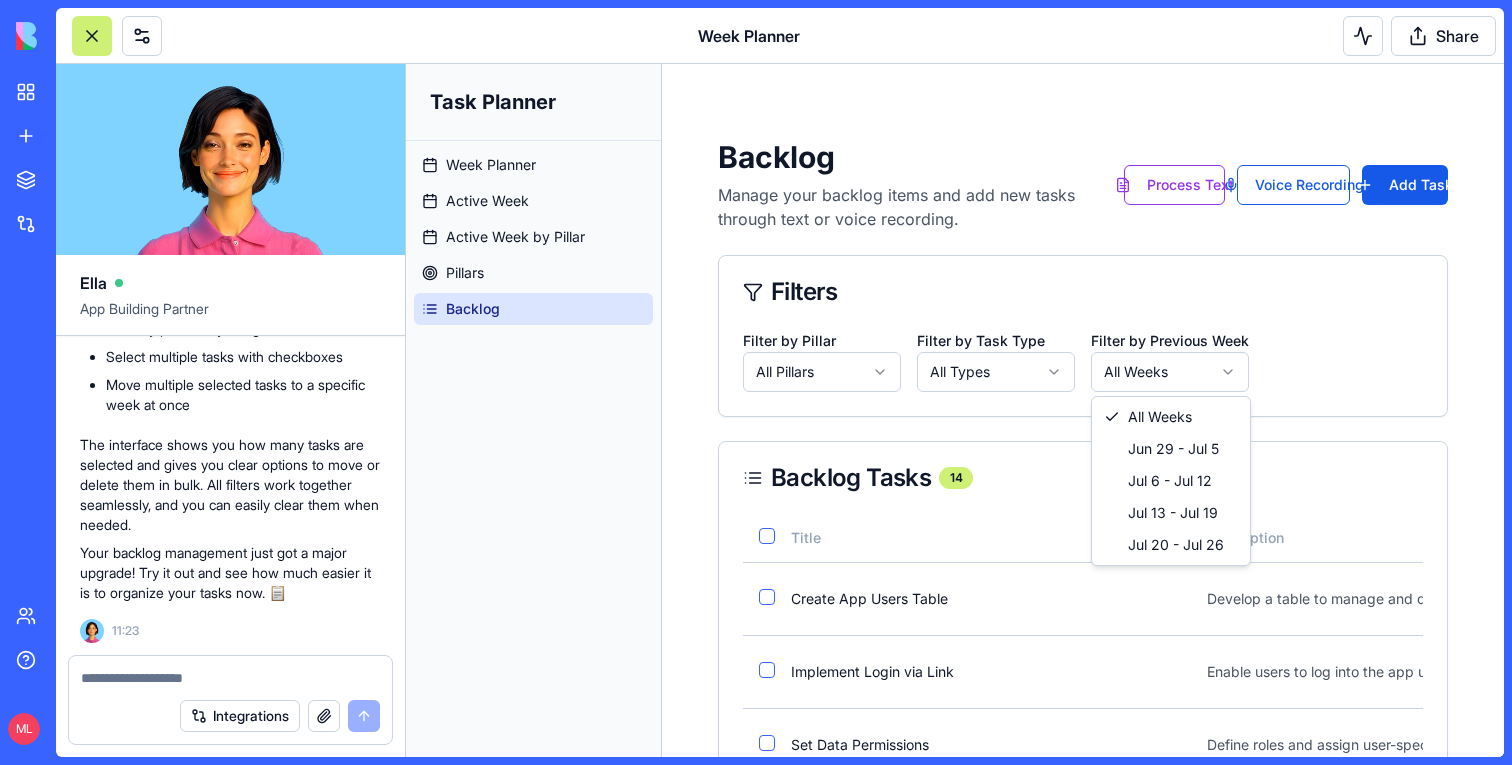 click on "Task Planner Week Planner Active Week Active Week by Pillar Pillars Backlog Toggle Sidebar Backlog Manage your backlog items and add new tasks through text or voice recording. Process Text Voice Recording Add Task Filters Filter by Pillar All Pillars Filter by Task Type All Types Filter by Previous Week All Weeks Backlog Tasks 14 Title Description Pillar Status Task Type Previous Week Move to Week Actions Create App Users Table Develop a table to manage and display app users within the workspace. Workspace Pending enhancement - Select week Implement Login via Link Enable users to log into the app using a link for easier access. Workspace Pending enhancement - Select week Set Data Permissions Define roles and assign user-specific permissions on data. Workspace Pending enhancement - Select week Familiarize Ella with Builder Capabilities Ensure Ella understands the capabilities and limitations of the Builder. Builder Pending enhancement - Select week Reduce Compilation Errors in Large Apps Builder - - -" at bounding box center (955, 844) 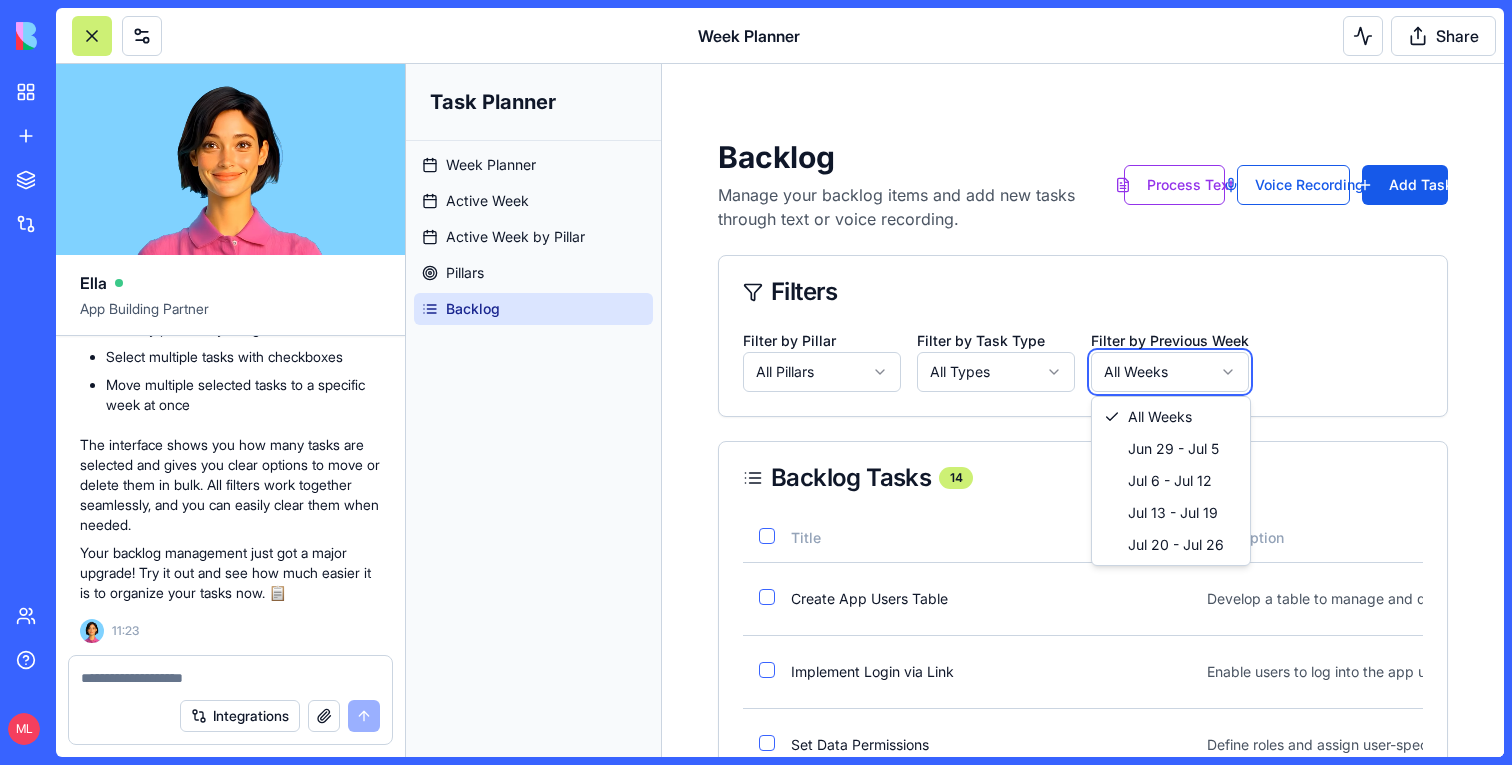 click on "Task Planner Week Planner Active Week Active Week by Pillar Pillars Backlog Toggle Sidebar Backlog Manage your backlog items and add new tasks through text or voice recording. Process Text Voice Recording Add Task Filters Filter by Pillar All Pillars Filter by Task Type All Types Filter by Previous Week All Weeks Backlog Tasks 14 Title Description Pillar Status Task Type Previous Week Move to Week Actions Create App Users Table Develop a table to manage and display app users within the workspace. Workspace Pending enhancement - Select week Implement Login via Link Enable users to log into the app using a link for easier access. Workspace Pending enhancement - Select week Set Data Permissions Define roles and assign user-specific permissions on data. Workspace Pending enhancement - Select week Familiarize Ella with Builder Capabilities Ensure Ella understands the capabilities and limitations of the Builder. Builder Pending enhancement - Select week Reduce Compilation Errors in Large Apps Builder - - -" at bounding box center [955, 844] 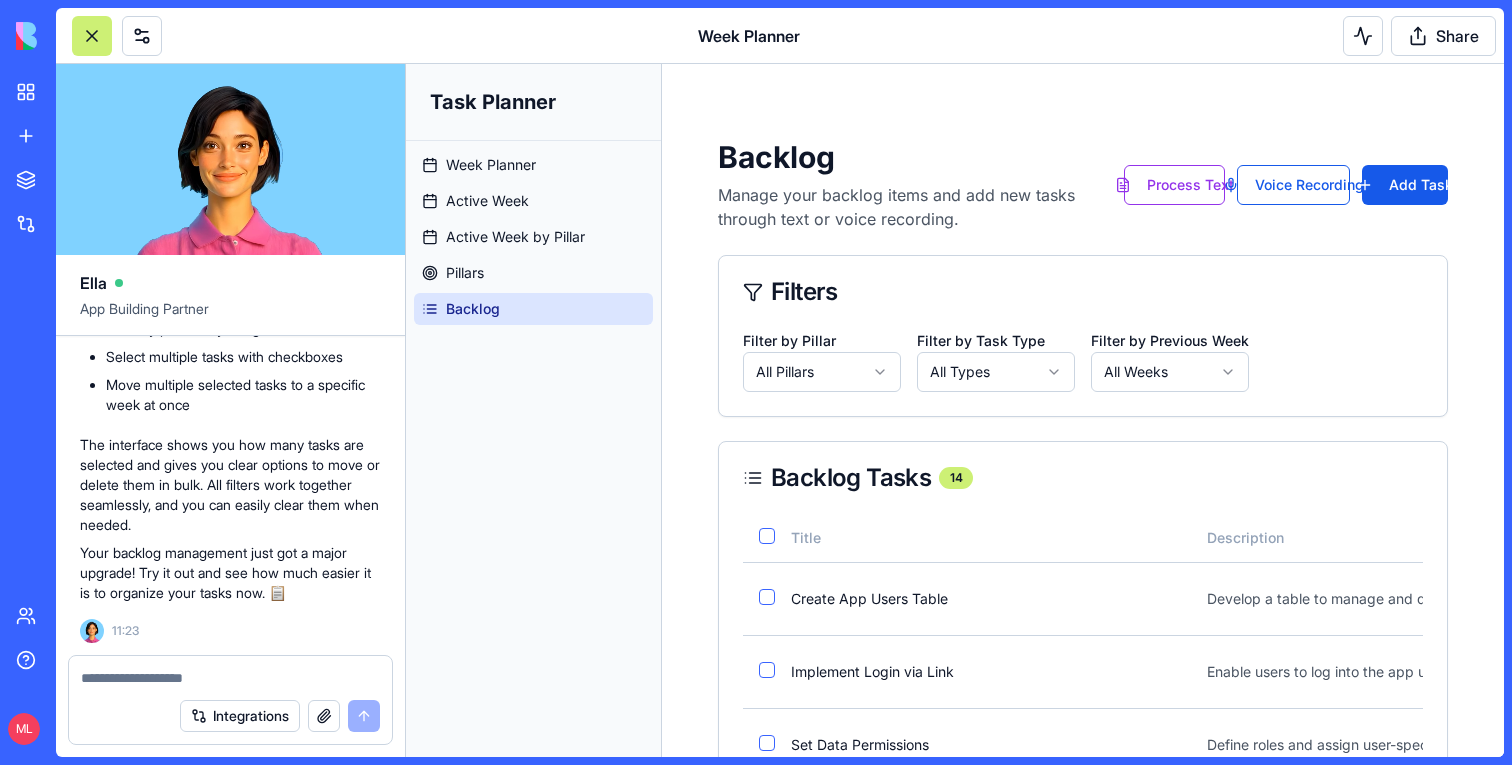 click on "Task Planner Week Planner Active Week Active Week by Pillar Pillars Backlog Toggle Sidebar Backlog Manage your backlog items and add new tasks through text or voice recording. Process Text Voice Recording Add Task Filters Filter by Pillar All Pillars Filter by Task Type All Types Filter by Previous Week All Weeks Backlog Tasks 14 Title Description Pillar Status Task Type Previous Week Move to Week Actions Create App Users Table Develop a table to manage and display app users within the workspace. Workspace Pending enhancement - Select week Implement Login via Link Enable users to log into the app using a link for easier access. Workspace Pending enhancement - Select week Set Data Permissions Define roles and assign user-specific permissions on data. Workspace Pending enhancement - Select week Familiarize Ella with Builder Capabilities Ensure Ella understands the capabilities and limitations of the Builder. Builder Pending enhancement - Select week Reduce Compilation Errors in Large Apps Builder - - -" at bounding box center [955, 844] 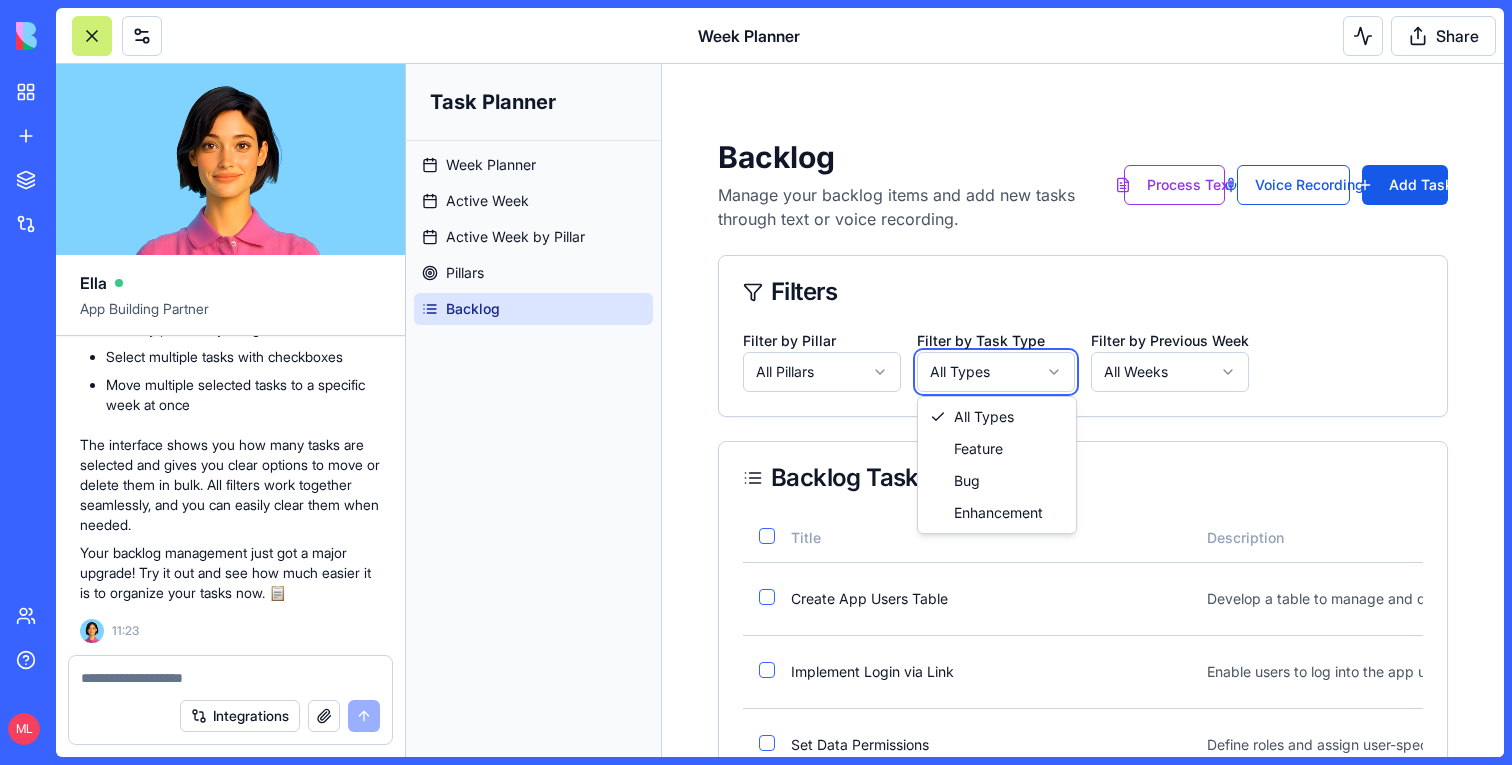 click on "Task Planner Week Planner Active Week Active Week by Pillar Pillars Backlog Toggle Sidebar Backlog Manage your backlog items and add new tasks through text or voice recording. Process Text Voice Recording Add Task Filters Filter by Pillar All Pillars Filter by Task Type All Types Filter by Previous Week All Weeks Backlog Tasks 14 Title Description Pillar Status Task Type Previous Week Move to Week Actions Create App Users Table Develop a table to manage and display app users within the workspace. Workspace Pending enhancement - Select week Implement Login via Link Enable users to log into the app using a link for easier access. Workspace Pending enhancement - Select week Set Data Permissions Define roles and assign user-specific permissions on data. Workspace Pending enhancement - Select week Familiarize Ella with Builder Capabilities Ensure Ella understands the capabilities and limitations of the Builder. Builder Pending enhancement - Select week Reduce Compilation Errors in Large Apps Builder - - -" at bounding box center [955, 844] 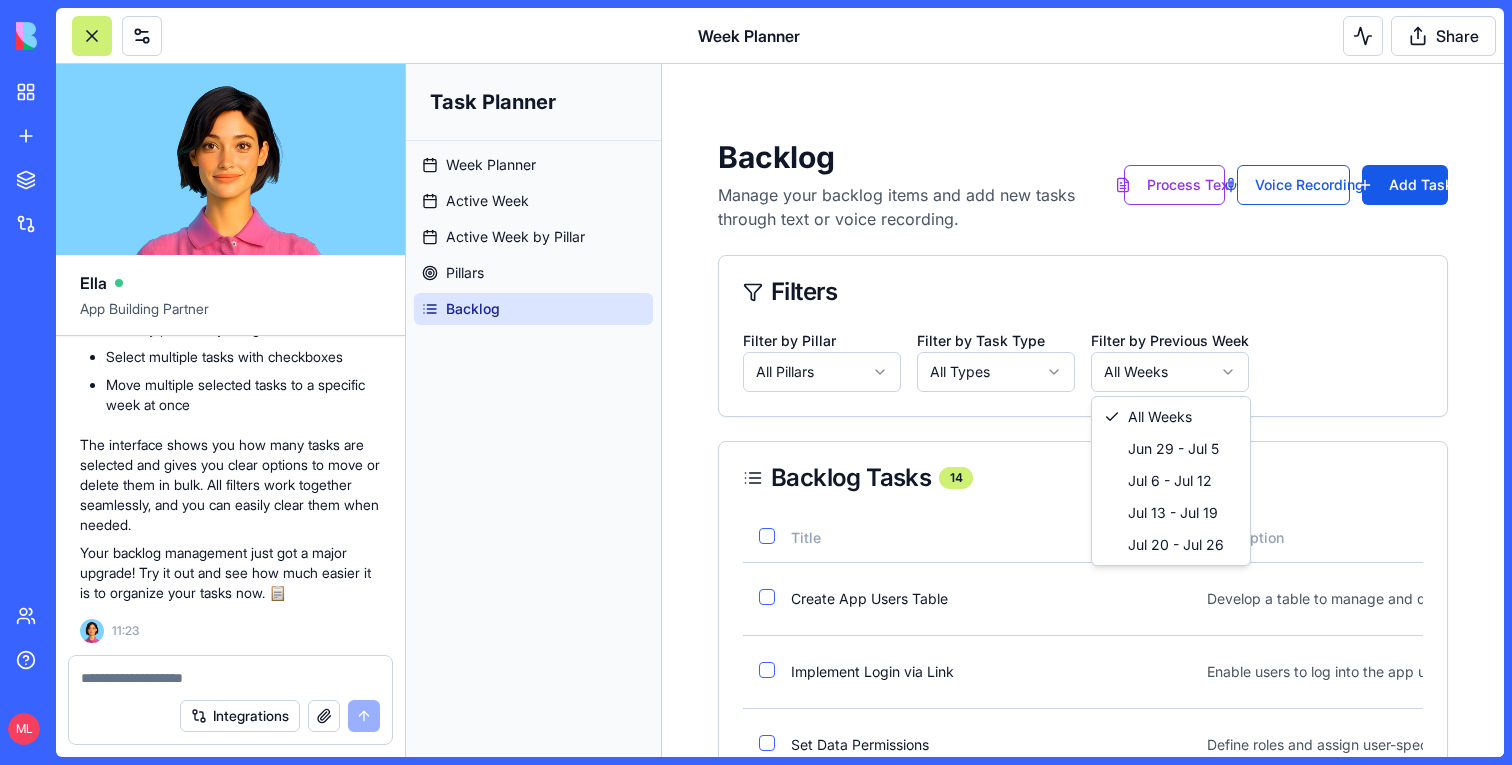 click on "Task Planner Week Planner Active Week Active Week by Pillar Pillars Backlog Toggle Sidebar Backlog Manage your backlog items and add new tasks through text or voice recording. Process Text Voice Recording Add Task Filters Filter by Pillar All Pillars Filter by Task Type All Types Filter by Previous Week All Weeks Backlog Tasks 14 Title Description Pillar Status Task Type Previous Week Move to Week Actions Create App Users Table Develop a table to manage and display app users within the workspace. Workspace Pending enhancement - Select week Implement Login via Link Enable users to log into the app using a link for easier access. Workspace Pending enhancement - Select week Set Data Permissions Define roles and assign user-specific permissions on data. Workspace Pending enhancement - Select week Familiarize Ella with Builder Capabilities Ensure Ella understands the capabilities and limitations of the Builder. Builder Pending enhancement - Select week Reduce Compilation Errors in Large Apps Builder - - -" at bounding box center (955, 844) 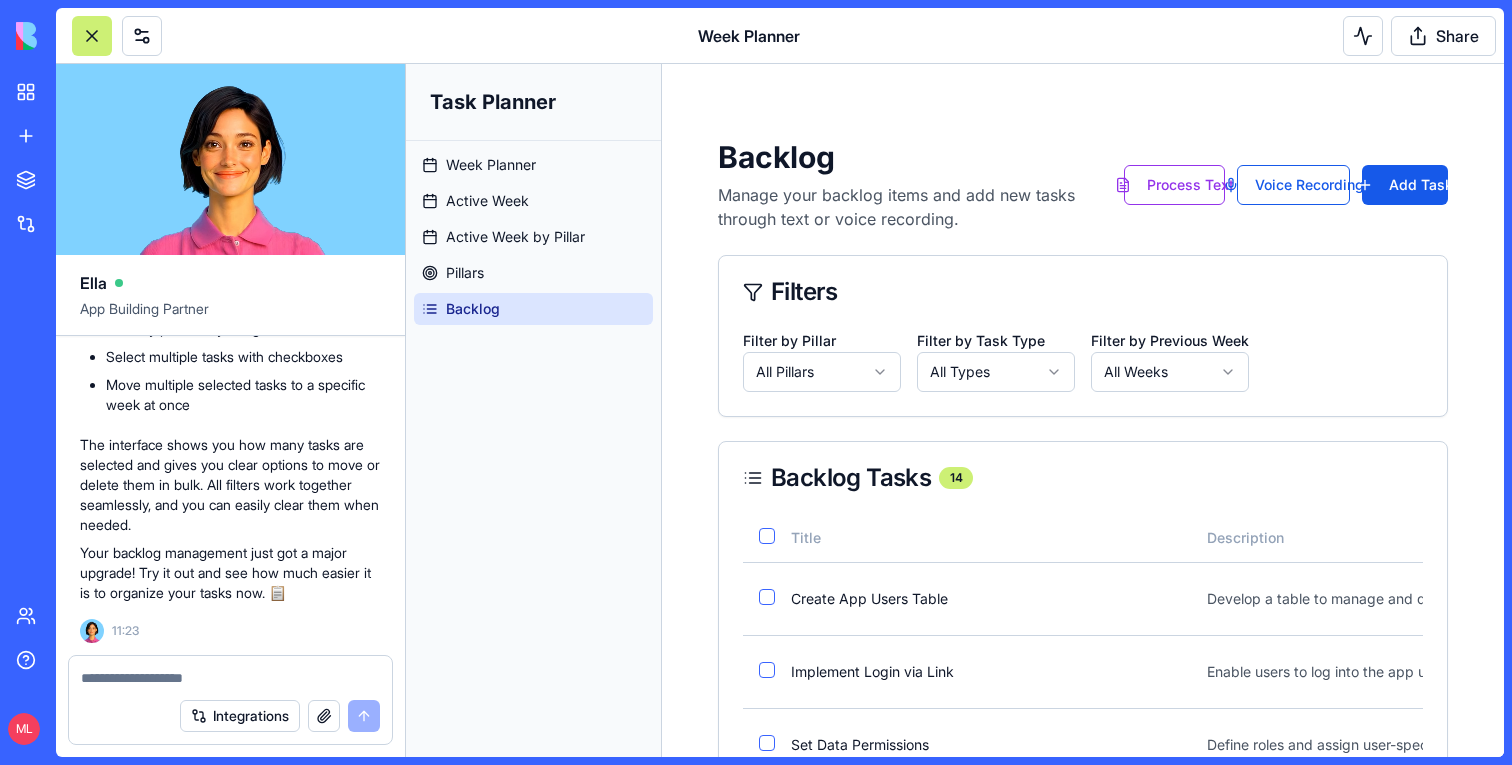 click at bounding box center (230, 678) 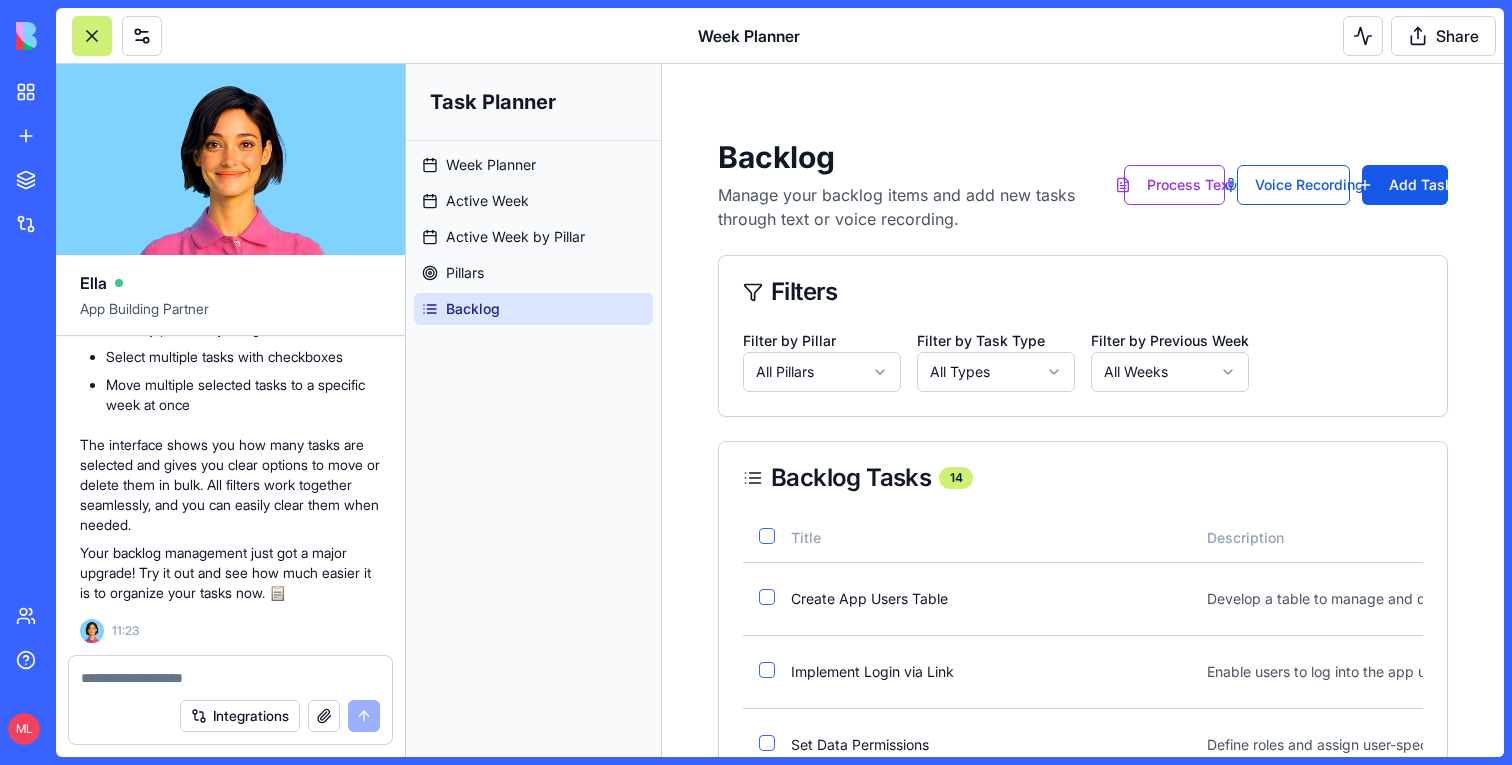 type 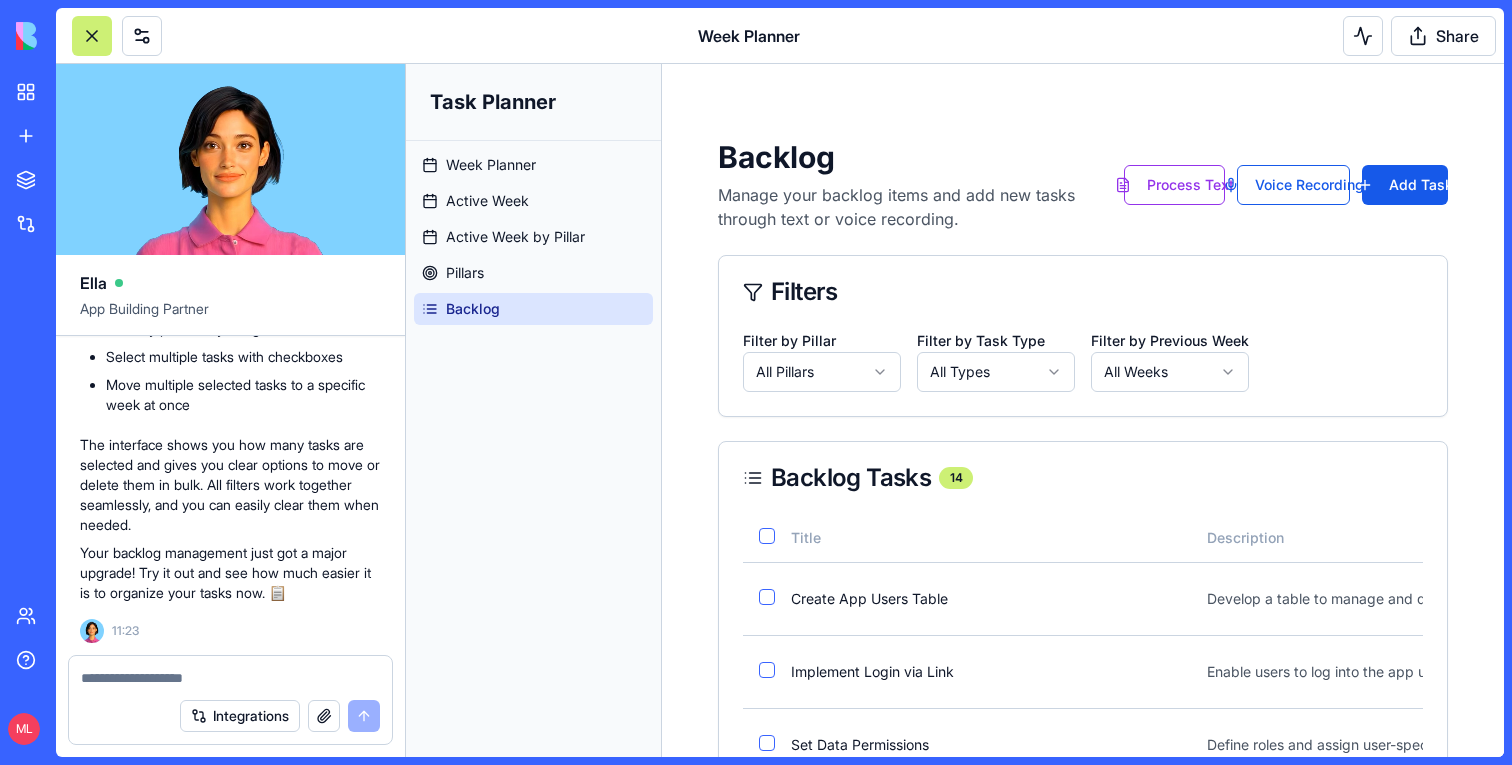 click at bounding box center [230, 678] 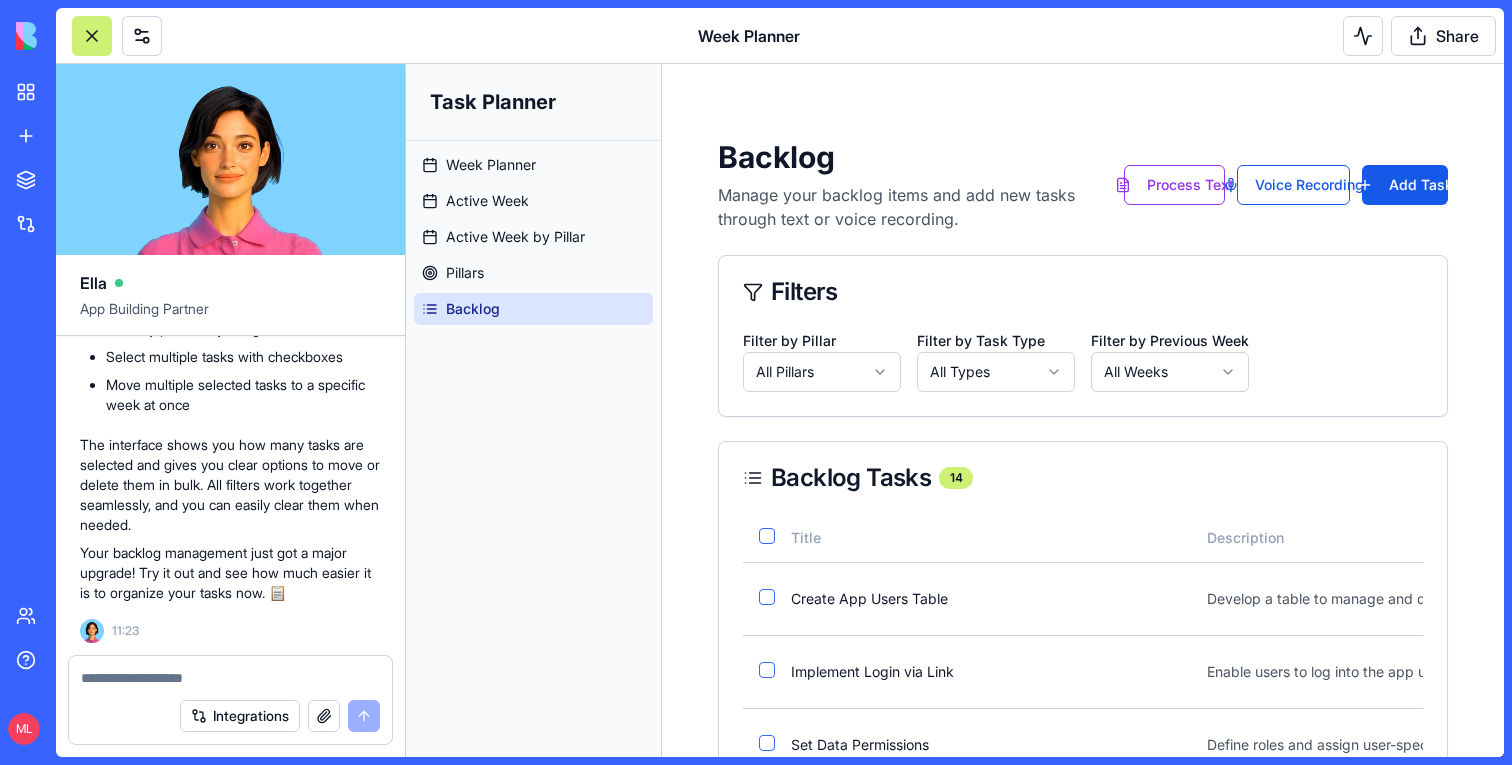 type on "*" 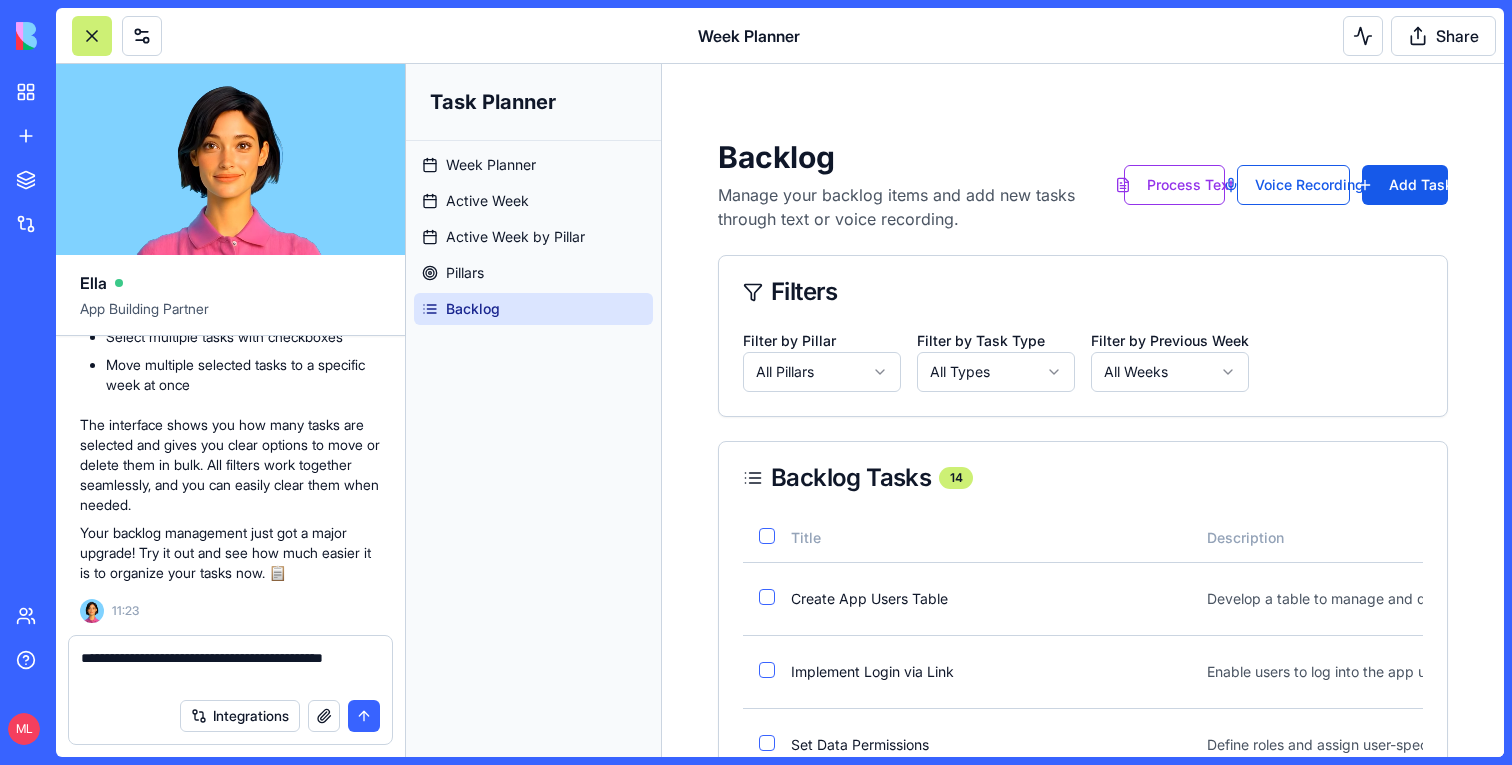 type on "**********" 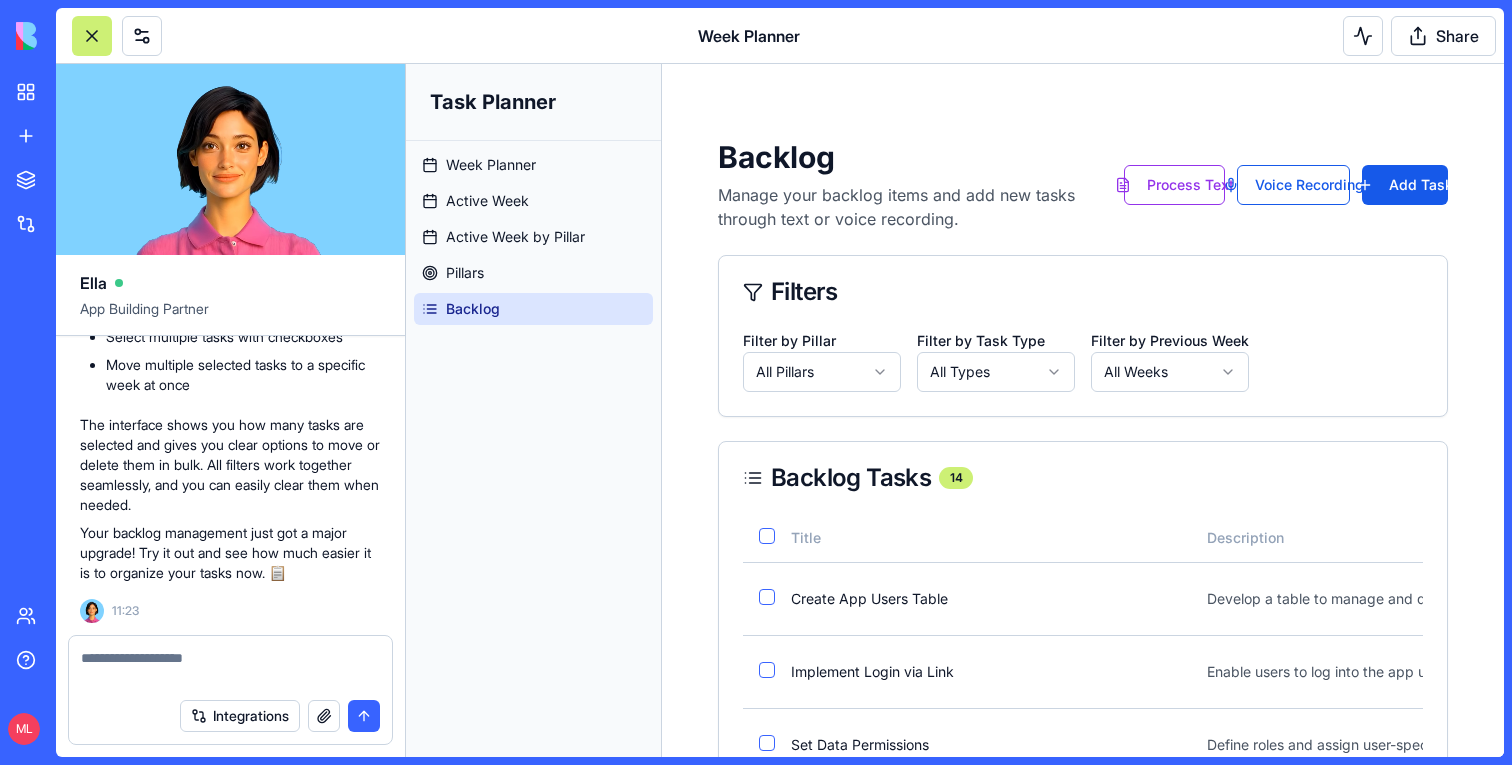 scroll, scrollTop: 31925, scrollLeft: 0, axis: vertical 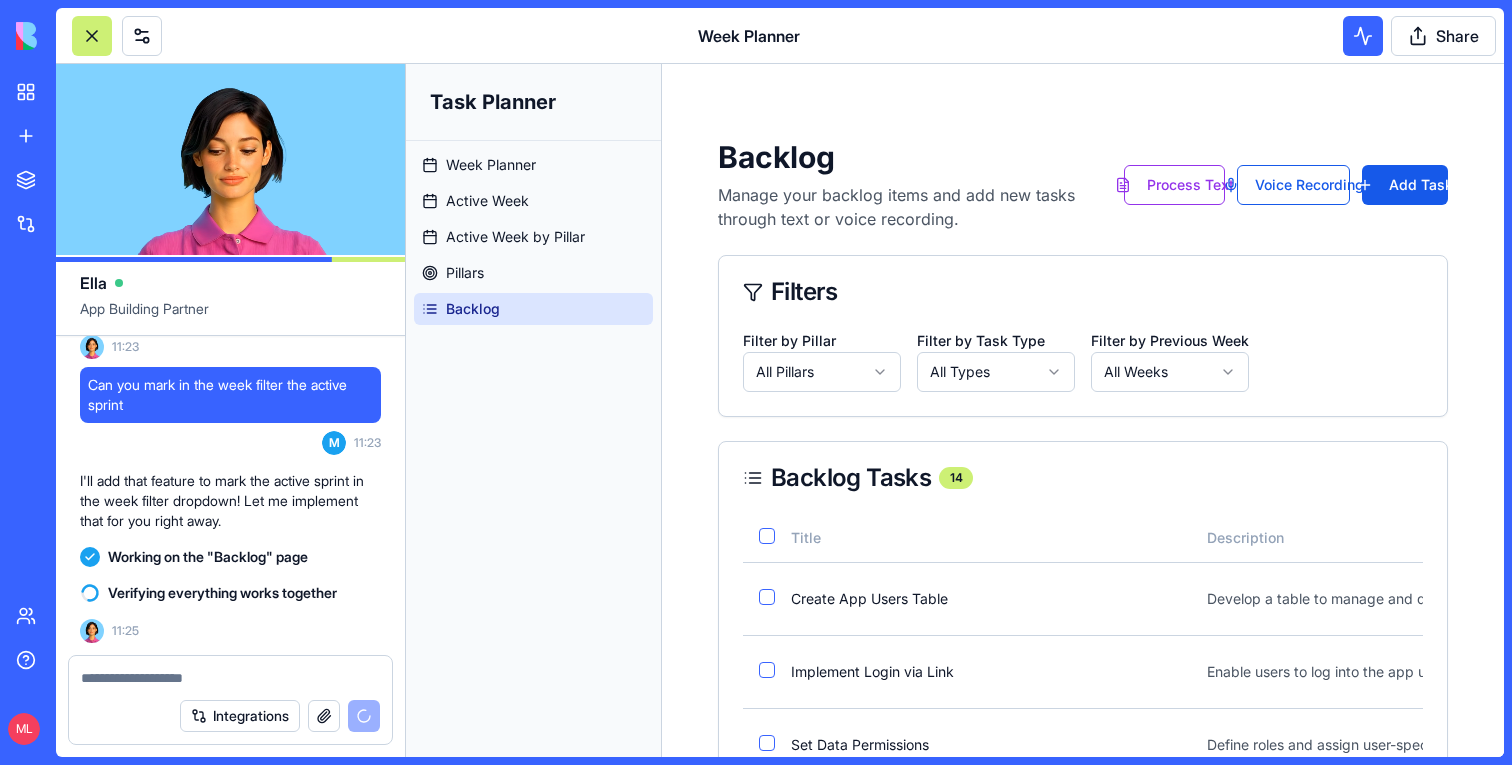 click on "Task Planner Week Planner Active Week Active Week by Pillar Pillars Backlog Toggle Sidebar Backlog Manage your backlog items and add new tasks through text or voice recording. Process Text Voice Recording Add Task Filters Filter by Pillar All Pillars Filter by Task Type All Types Filter by Previous Week All Weeks Backlog Tasks 14 Title Description Pillar Status Task Type Previous Week Move to Week Actions Create App Users Table Develop a table to manage and display app users within the workspace. Workspace Pending enhancement - Select week Implement Login via Link Enable users to log into the app using a link for easier access. Workspace Pending enhancement - Select week Set Data Permissions Define roles and assign user-specific permissions on data. Workspace Pending enhancement - Select week Familiarize Ella with Builder Capabilities Ensure Ella understands the capabilities and limitations of the Builder. Builder Pending enhancement - Select week Reduce Compilation Errors in Large Apps Builder - - -" at bounding box center [955, 844] 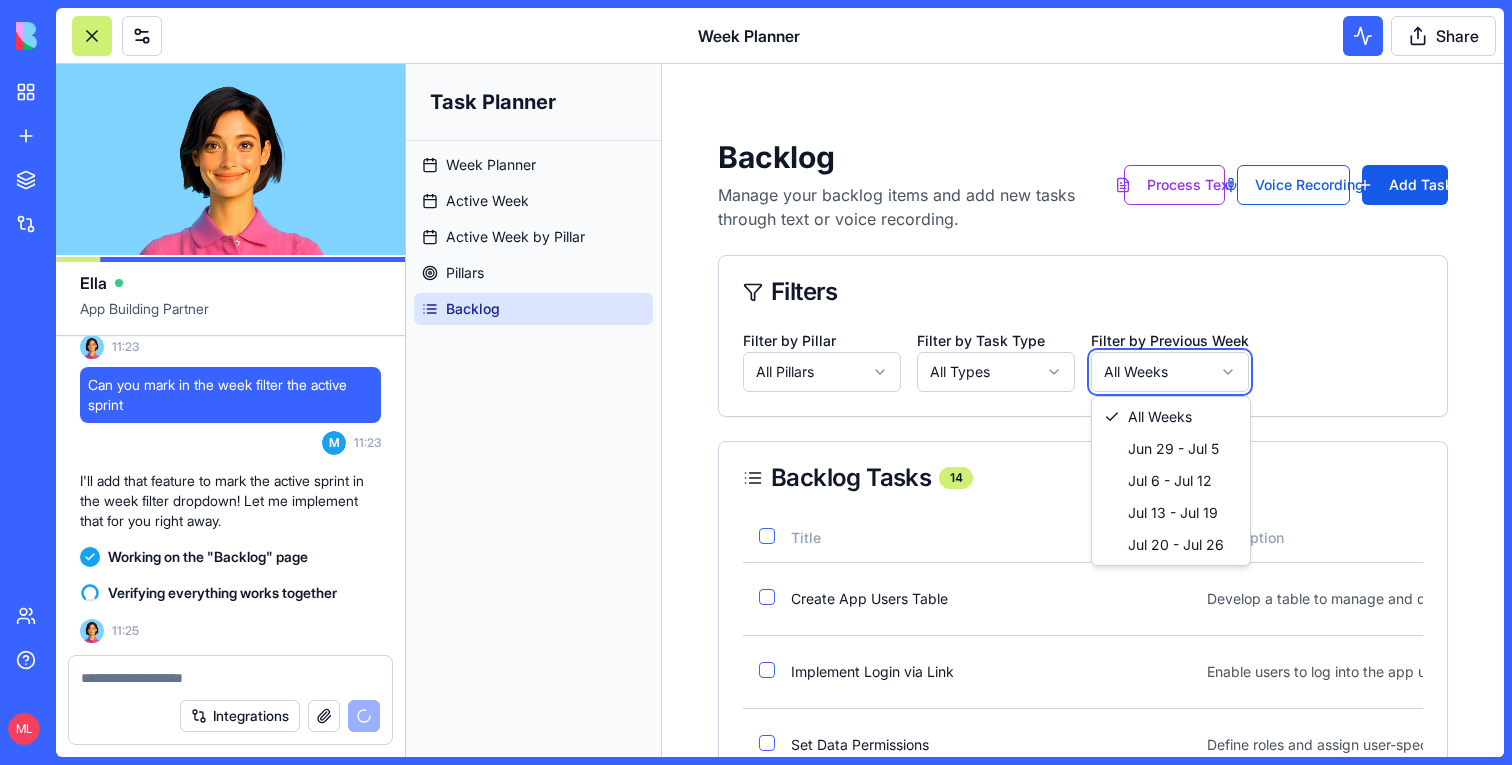 click on "Task Planner Week Planner Active Week Active Week by Pillar Pillars Backlog Toggle Sidebar Backlog Manage your backlog items and add new tasks through text or voice recording. Process Text Voice Recording Add Task Filters Filter by Pillar All Pillars Filter by Task Type All Types Filter by Previous Week All Weeks Backlog Tasks 14 Title Description Pillar Status Task Type Previous Week Move to Week Actions Create App Users Table Develop a table to manage and display app users within the workspace. Workspace Pending enhancement - Select week Implement Login via Link Enable users to log into the app using a link for easier access. Workspace Pending enhancement - Select week Set Data Permissions Define roles and assign user-specific permissions on data. Workspace Pending enhancement - Select week Familiarize Ella with Builder Capabilities Ensure Ella understands the capabilities and limitations of the Builder. Builder Pending enhancement - Select week Reduce Compilation Errors in Large Apps Builder - - -" at bounding box center [955, 844] 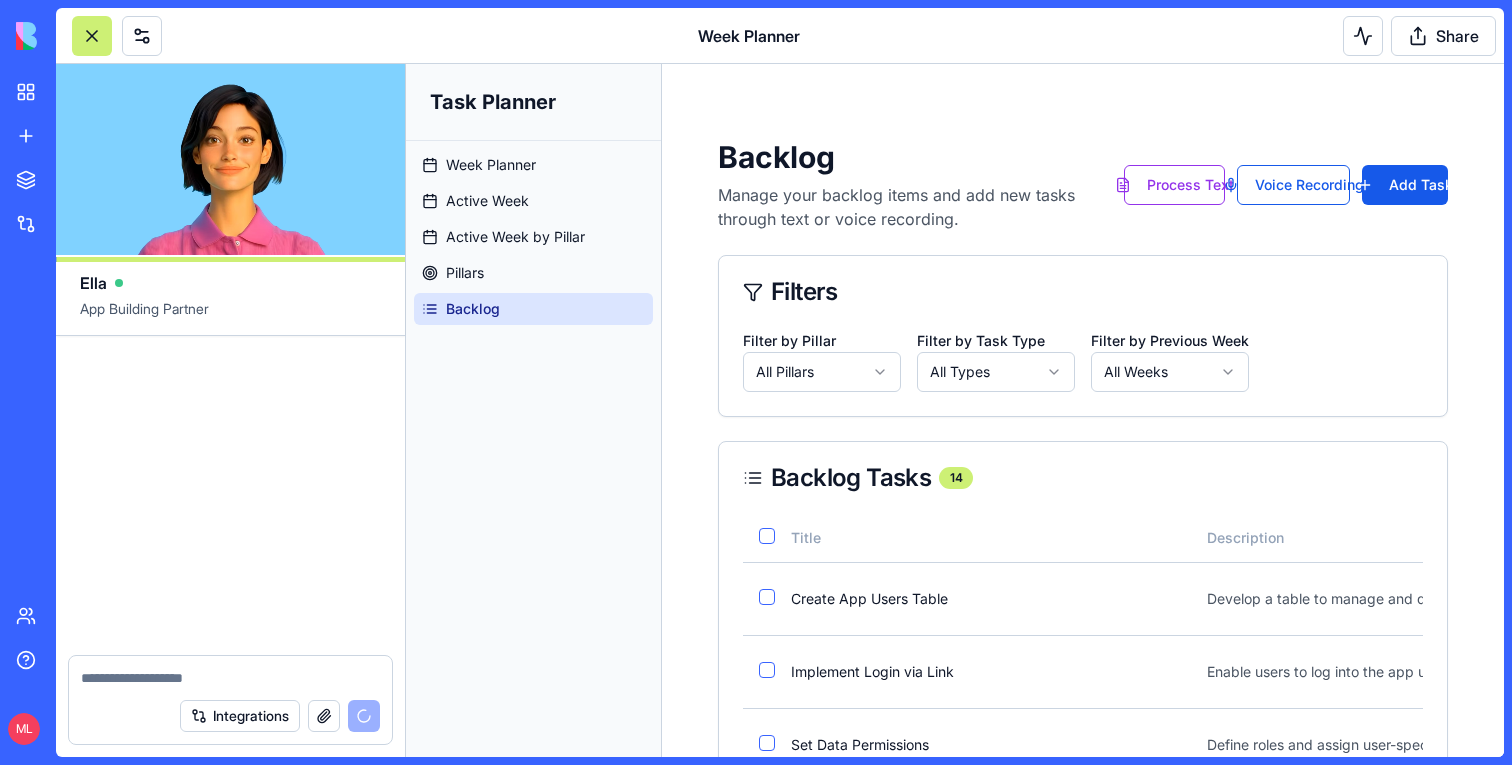 scroll, scrollTop: 32541, scrollLeft: 0, axis: vertical 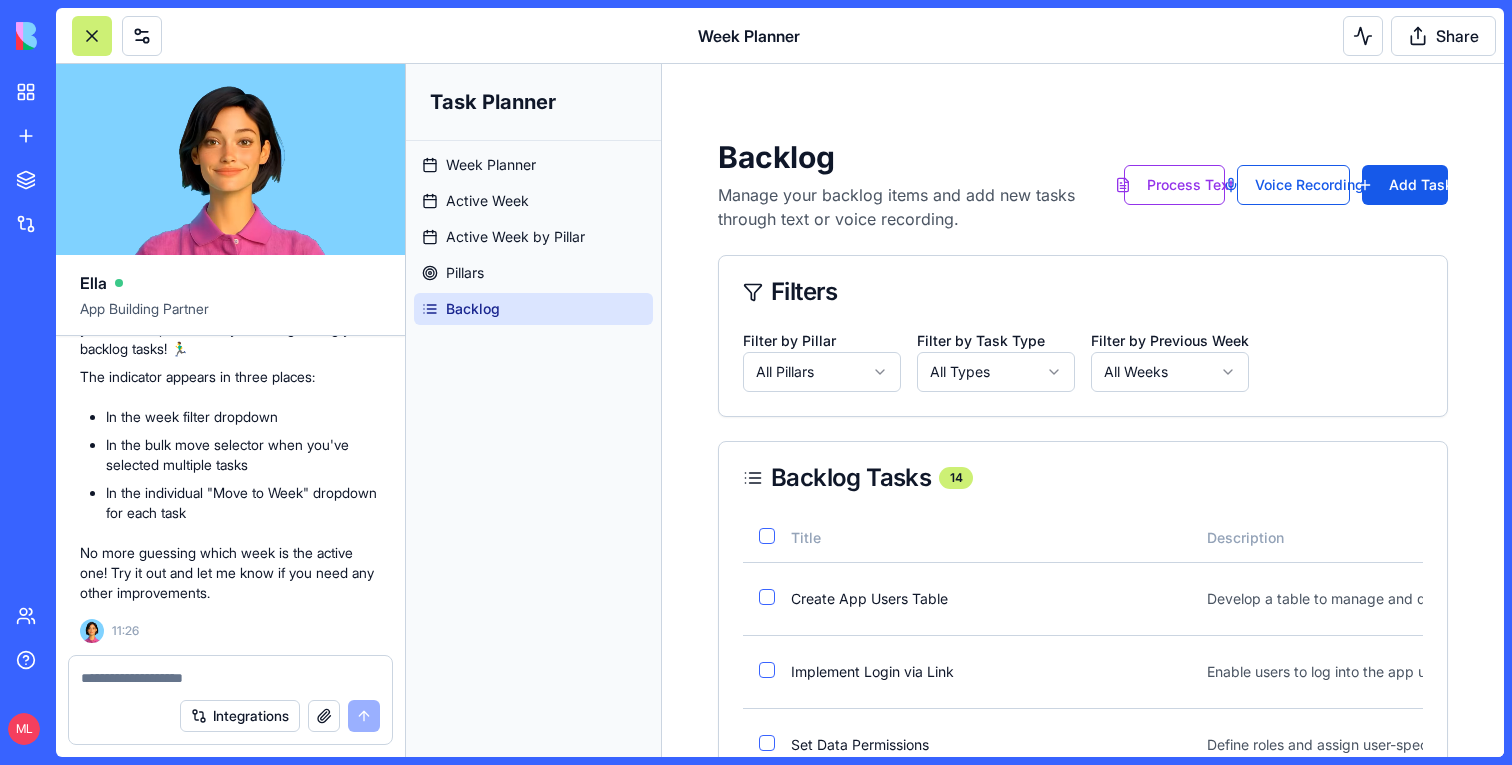 click on "Task Planner Week Planner Active Week Active Week by Pillar Pillars Backlog Toggle Sidebar Backlog Manage your backlog items and add new tasks through text or voice recording. Process Text Voice Recording Add Task Filters Filter by Pillar All Pillars Filter by Task Type All Types Filter by Previous Week All Weeks Backlog Tasks 14 Title Description Pillar Status Task Type Previous Week Move to Week Actions Create App Users Table Develop a table to manage and display app users within the workspace. Workspace Pending enhancement - Select week Implement Login via Link Enable users to log into the app using a link for easier access. Workspace Pending enhancement - Select week Set Data Permissions Define roles and assign user-specific permissions on data. Workspace Pending enhancement - Select week Familiarize Ella with Builder Capabilities Ensure Ella understands the capabilities and limitations of the Builder. Builder Pending enhancement - Select week Reduce Compilation Errors in Large Apps Builder - - -" at bounding box center [955, 844] 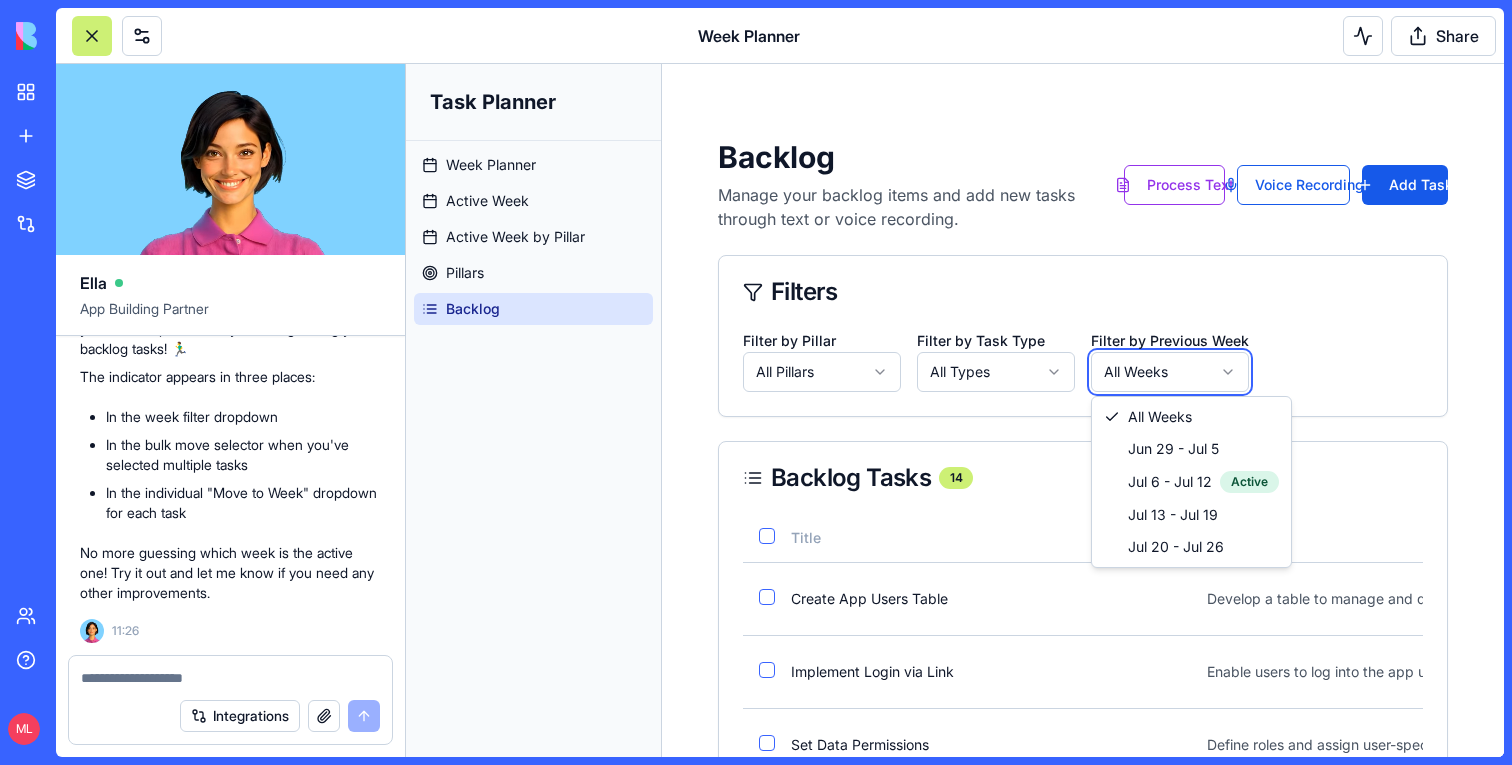click on "Task Planner Week Planner Active Week Active Week by Pillar Pillars Backlog Toggle Sidebar Backlog Manage your backlog items and add new tasks through text or voice recording. Process Text Voice Recording Add Task Filters Filter by Pillar All Pillars Filter by Task Type All Types Filter by Previous Week All Weeks Backlog Tasks 14 Title Description Pillar Status Task Type Previous Week Move to Week Actions Create App Users Table Develop a table to manage and display app users within the workspace. Workspace Pending enhancement - Select week Implement Login via Link Enable users to log into the app using a link for easier access. Workspace Pending enhancement - Select week Set Data Permissions Define roles and assign user-specific permissions on data. Workspace Pending enhancement - Select week Familiarize Ella with Builder Capabilities Ensure Ella understands the capabilities and limitations of the Builder. Builder Pending enhancement - Select week Reduce Compilation Errors in Large Apps Builder - - -" at bounding box center (955, 844) 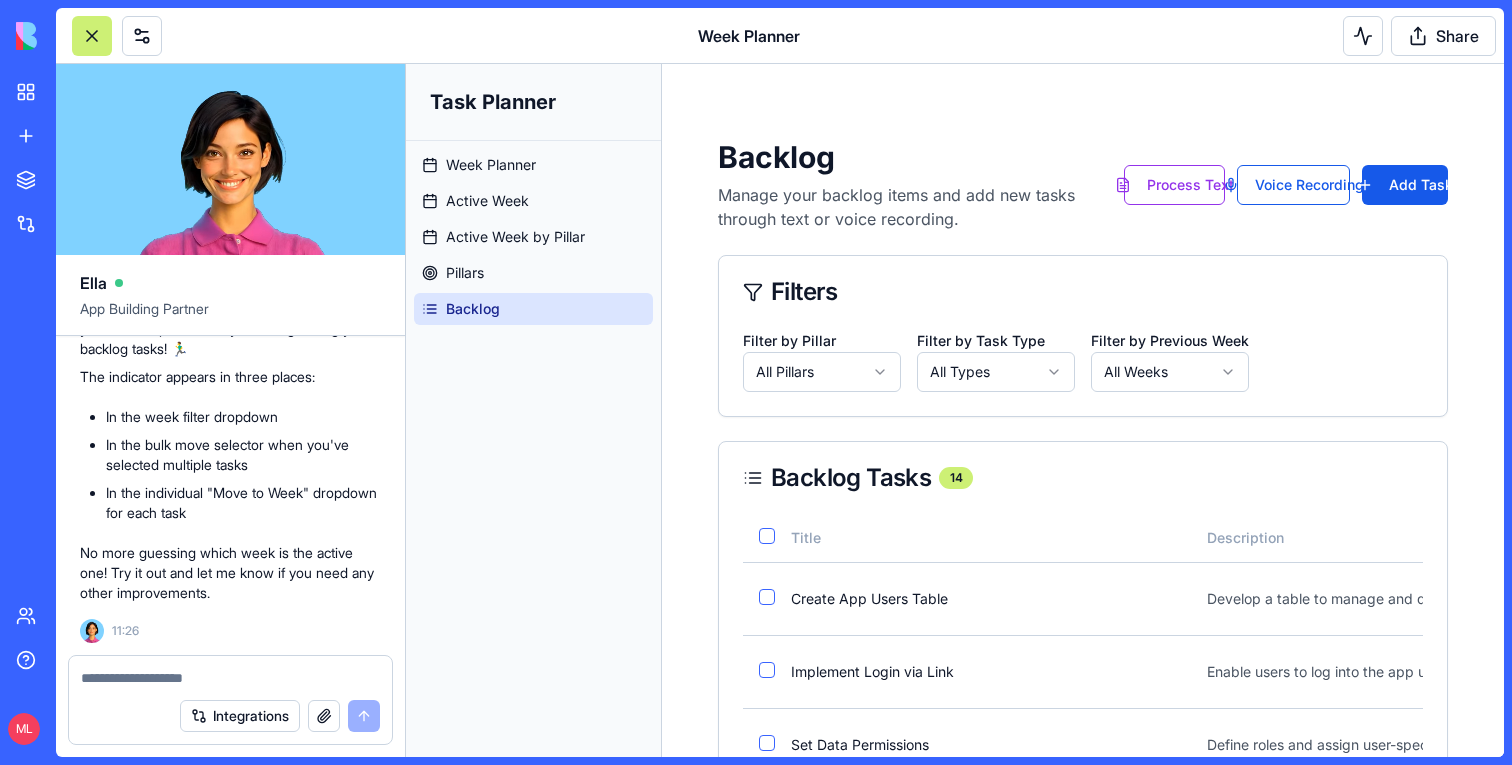 click at bounding box center [230, 672] 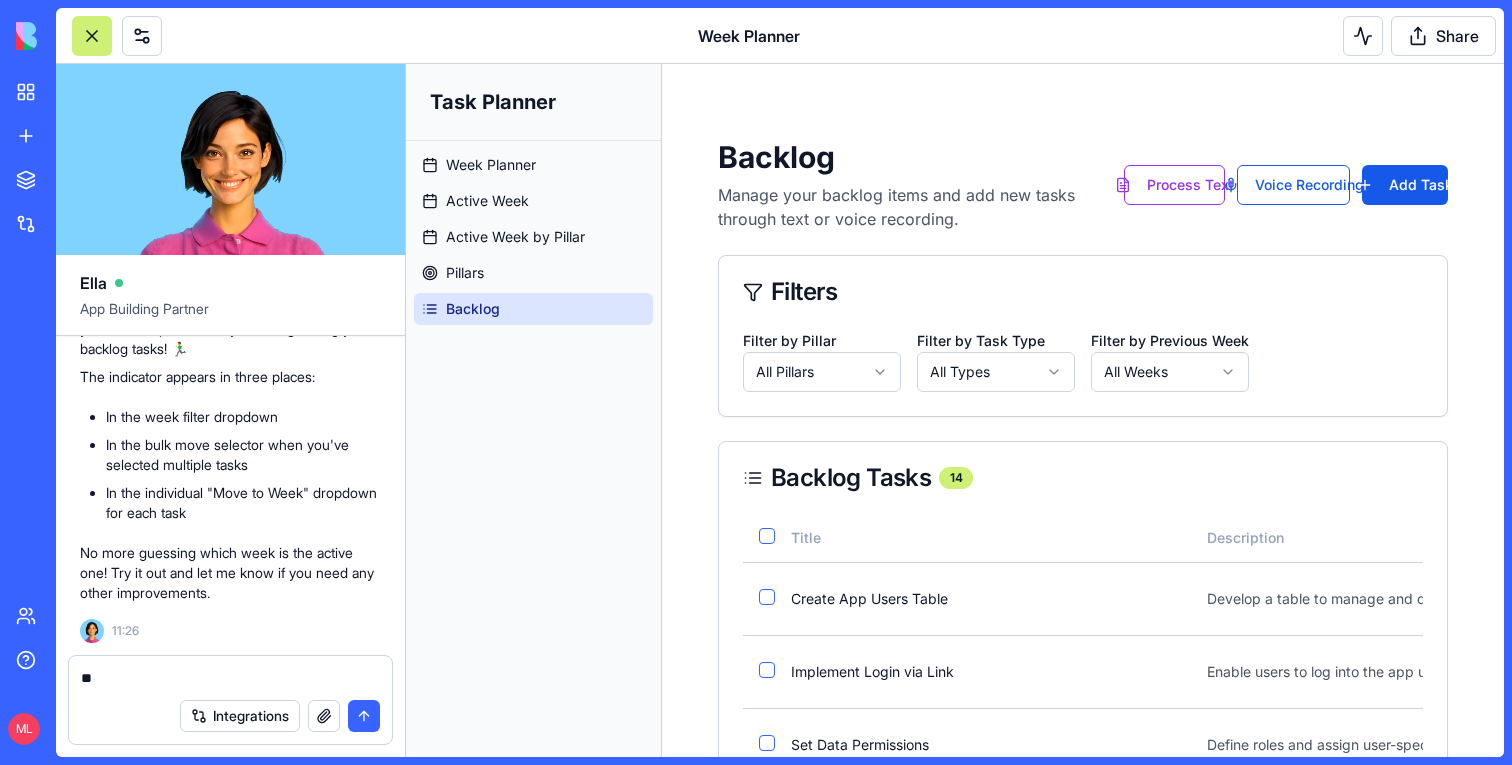 type on "*" 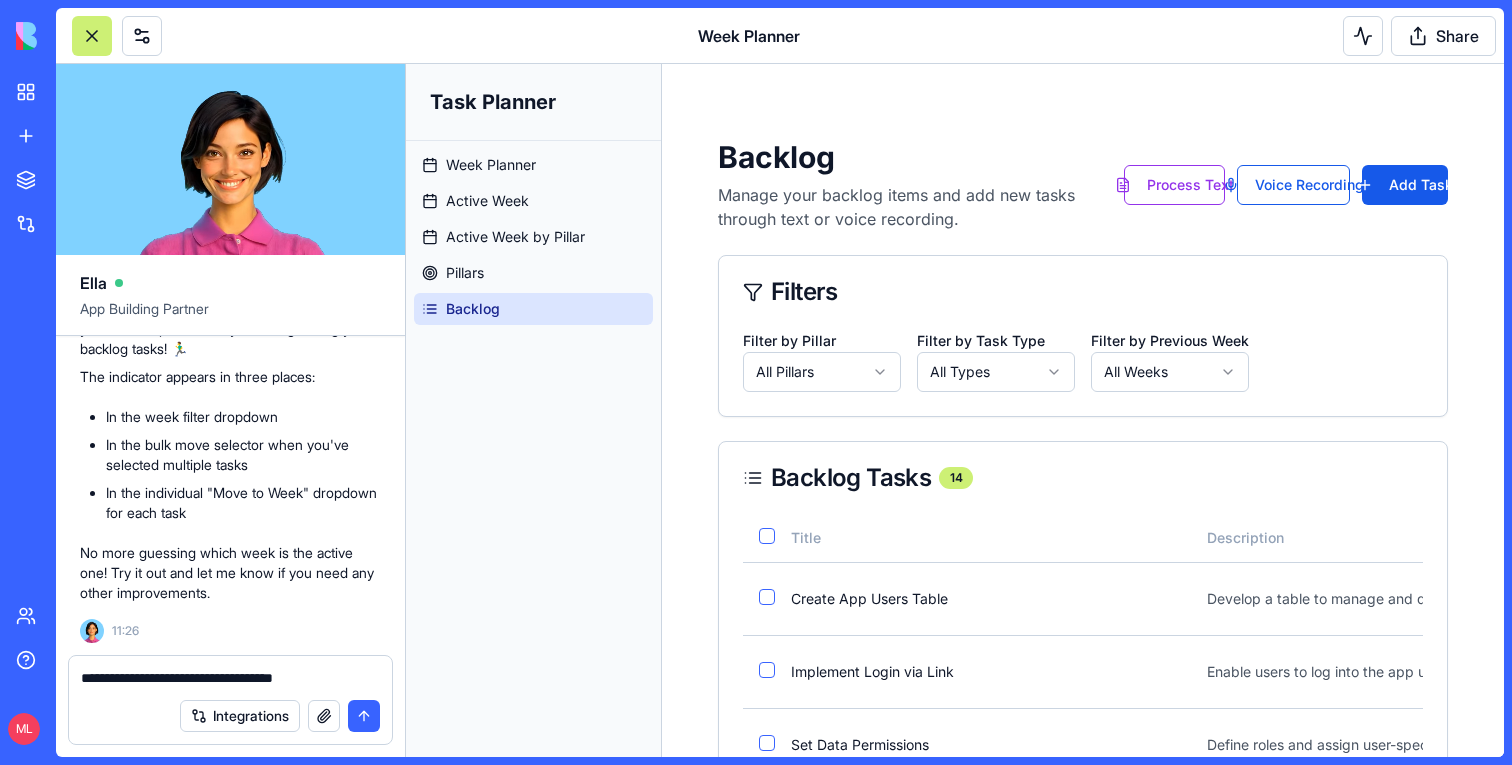 type on "**********" 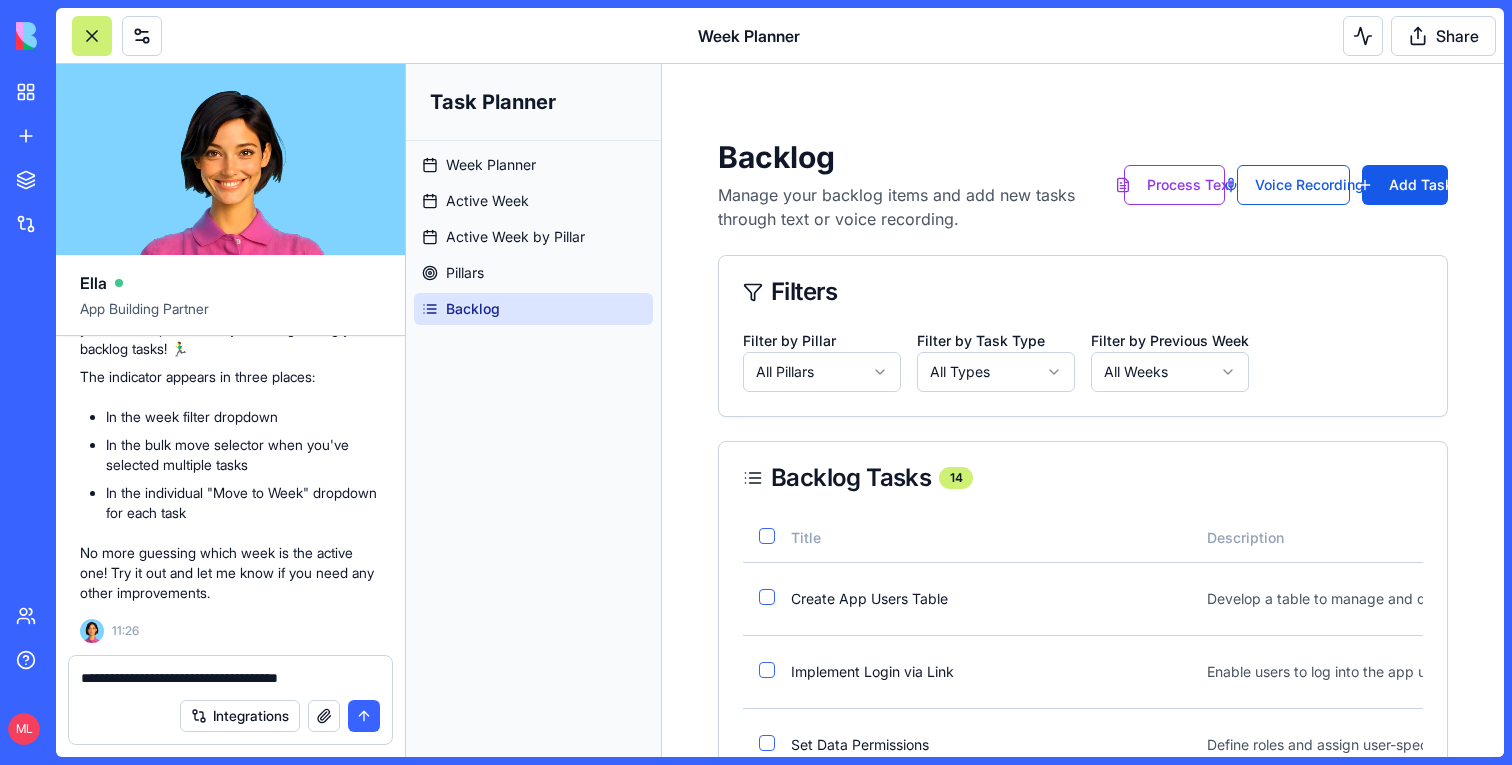 type 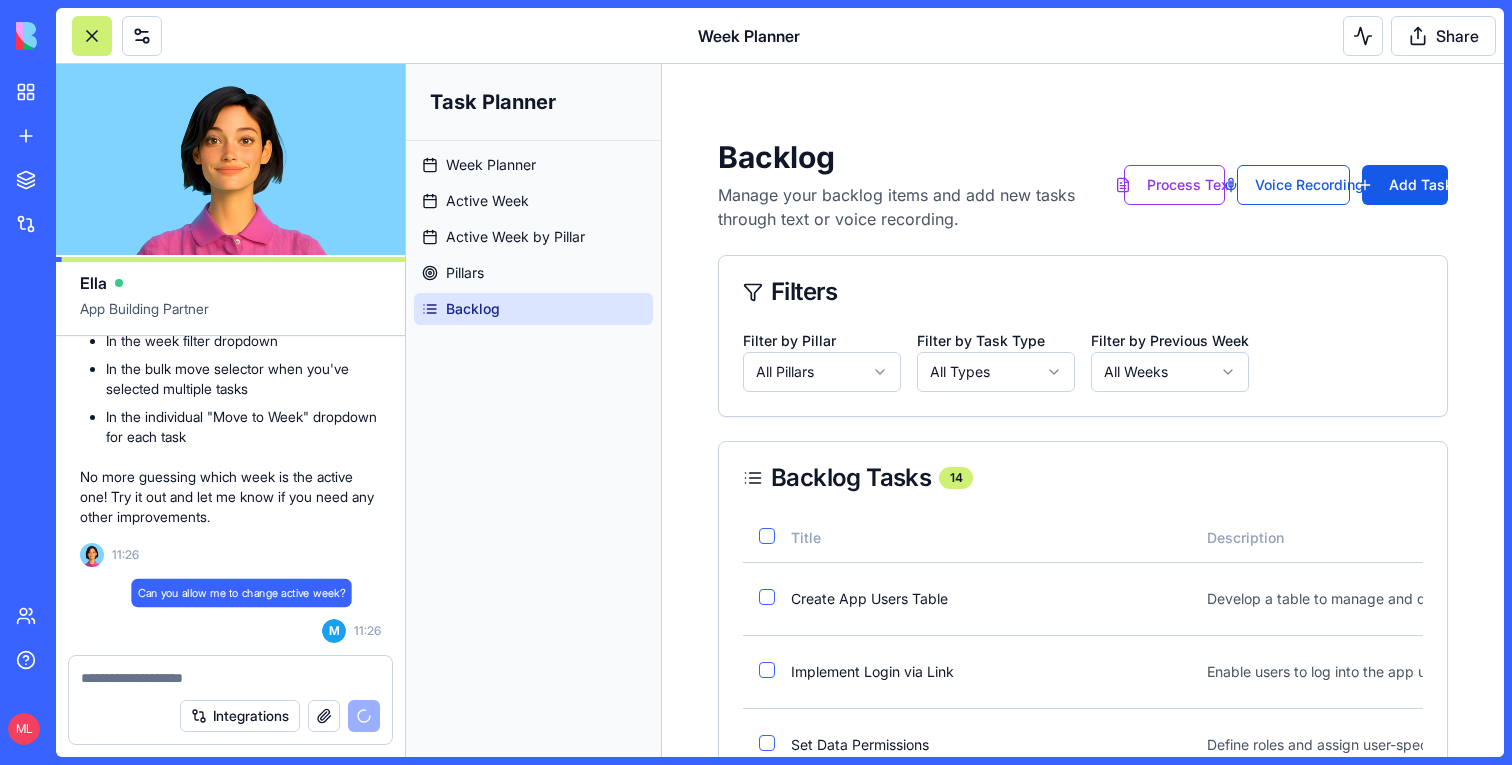 scroll, scrollTop: 32617, scrollLeft: 0, axis: vertical 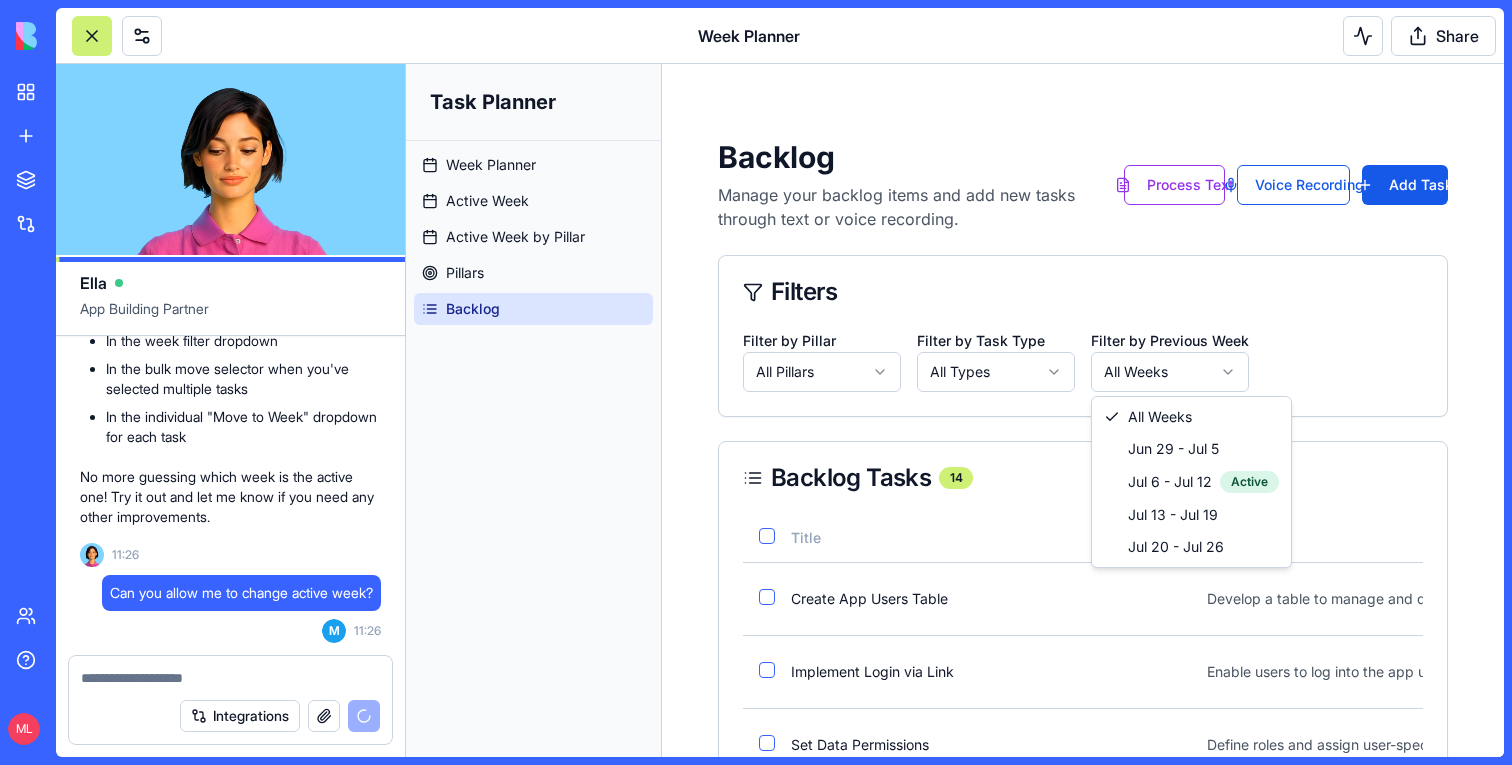 click on "Task Planner Week Planner Active Week Active Week by Pillar Pillars Backlog Toggle Sidebar Backlog Manage your backlog items and add new tasks through text or voice recording. Process Text Voice Recording Add Task Filters Filter by Pillar All Pillars Filter by Task Type All Types Filter by Previous Week All Weeks Backlog Tasks 14 Title Description Pillar Status Task Type Previous Week Move to Week Actions Create App Users Table Develop a table to manage and display app users within the workspace. Workspace Pending enhancement - Select week Implement Login via Link Enable users to log into the app using a link for easier access. Workspace Pending enhancement - Select week Set Data Permissions Define roles and assign user-specific permissions on data. Workspace Pending enhancement - Select week Familiarize Ella with Builder Capabilities Ensure Ella understands the capabilities and limitations of the Builder. Builder Pending enhancement - Select week Reduce Compilation Errors in Large Apps Builder - - -" at bounding box center (955, 844) 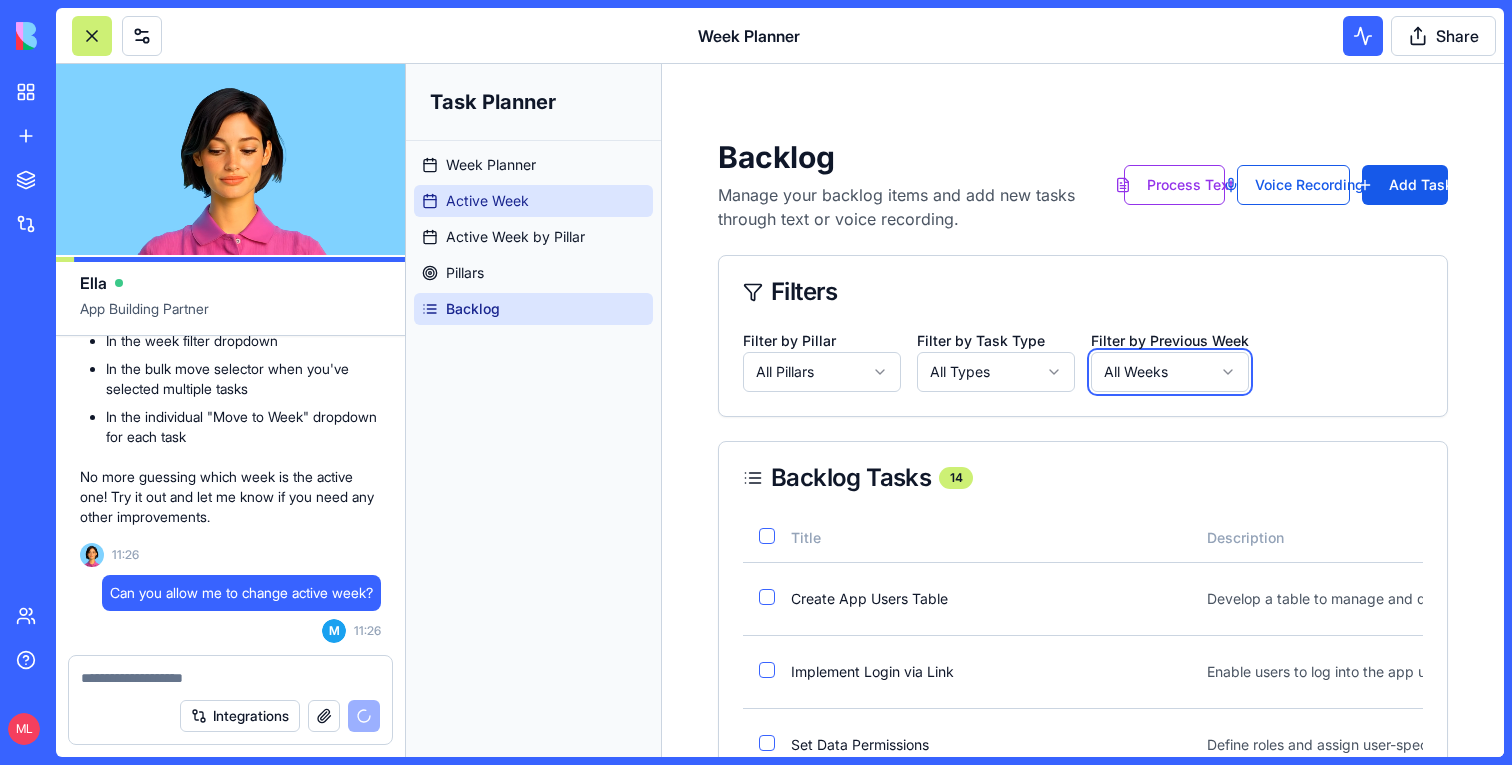 click on "Task Planner Week Planner Active Week Active Week by Pillar Pillars Backlog Toggle Sidebar Backlog Manage your backlog items and add new tasks through text or voice recording. Process Text Voice Recording Add Task Filters Filter by Pillar All Pillars Filter by Task Type All Types Filter by Previous Week All Weeks Backlog Tasks 14 Title Description Pillar Status Task Type Previous Week Move to Week Actions Create App Users Table Develop a table to manage and display app users within the workspace. Workspace Pending enhancement - Select week Implement Login via Link Enable users to log into the app using a link for easier access. Workspace Pending enhancement - Select week Set Data Permissions Define roles and assign user-specific permissions on data. Workspace Pending enhancement - Select week Familiarize Ella with Builder Capabilities Ensure Ella understands the capabilities and limitations of the Builder. Builder Pending enhancement - Select week Reduce Compilation Errors in Large Apps Builder - - -" at bounding box center [955, 844] 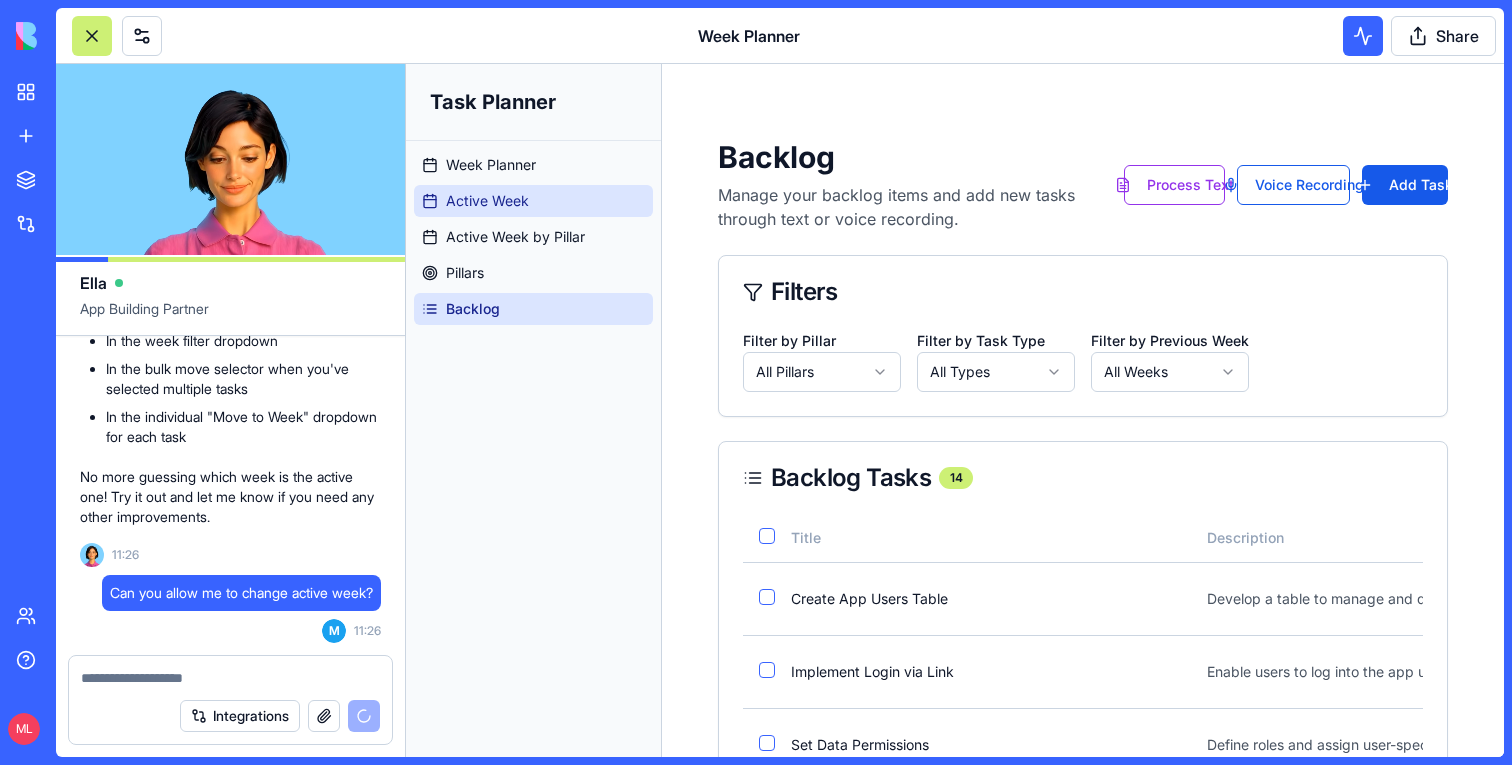 click on "Active Week" at bounding box center (533, 201) 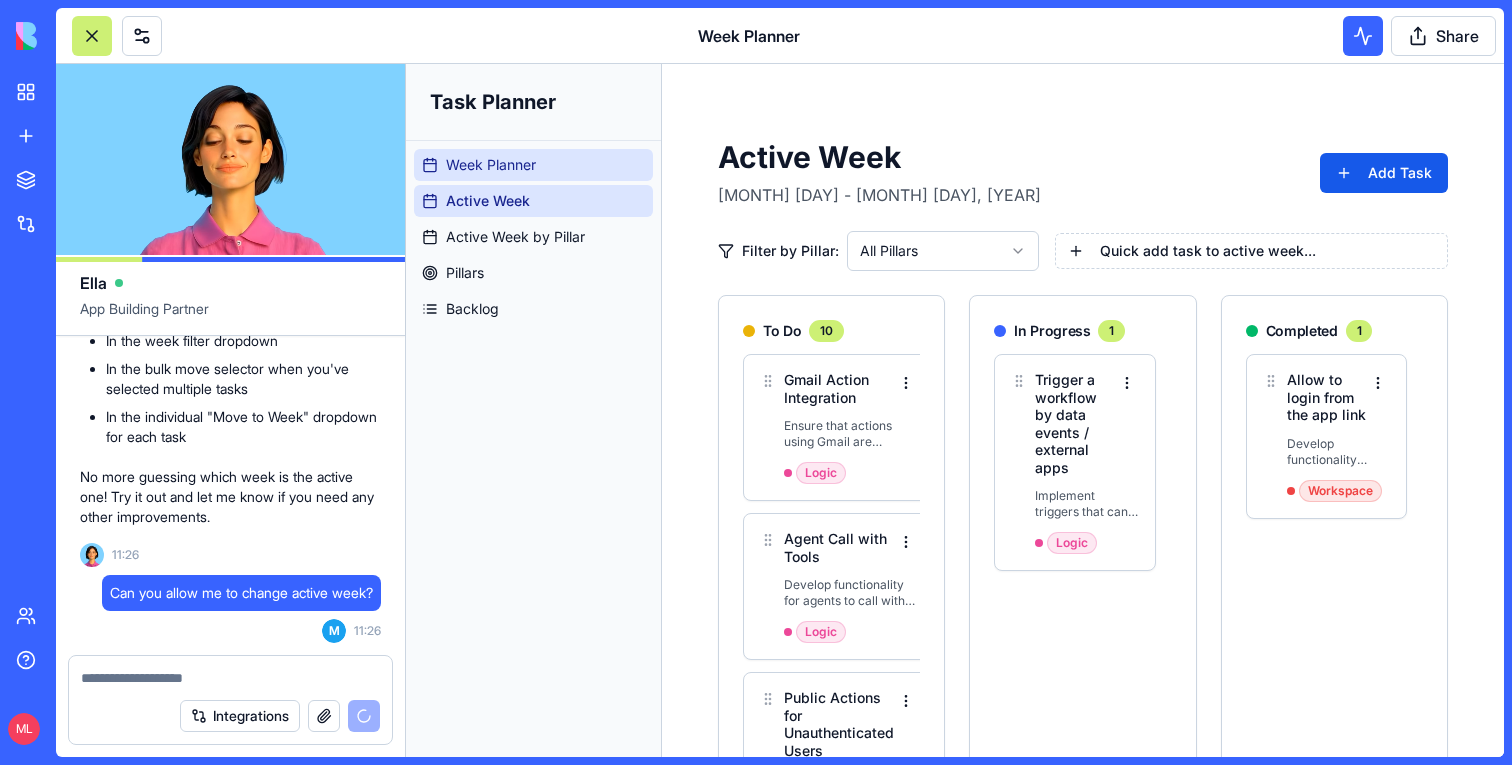 click on "Week Planner" at bounding box center (491, 165) 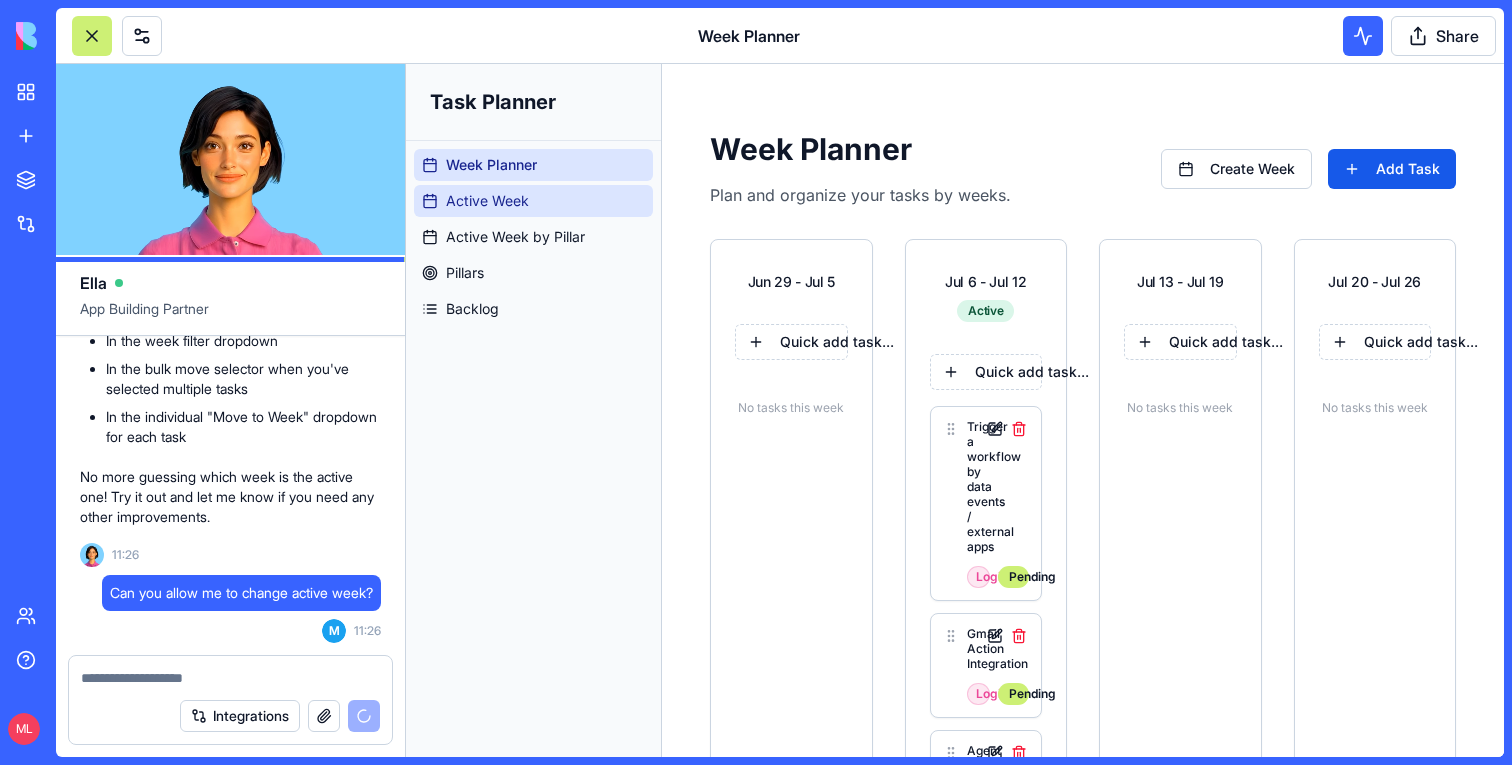 click on "Active Week" at bounding box center (487, 201) 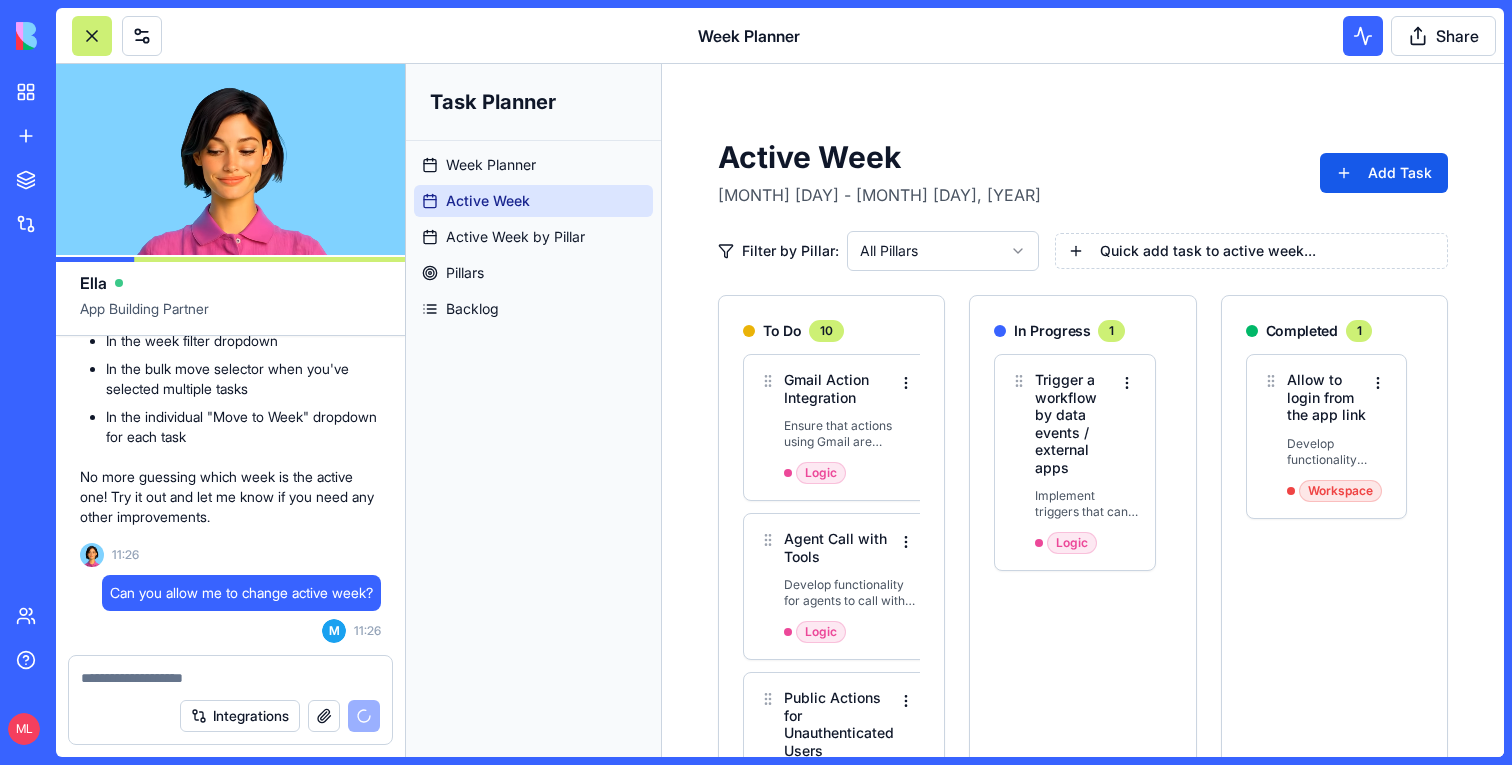 drag, startPoint x: 92, startPoint y: 38, endPoint x: 352, endPoint y: 233, distance: 325 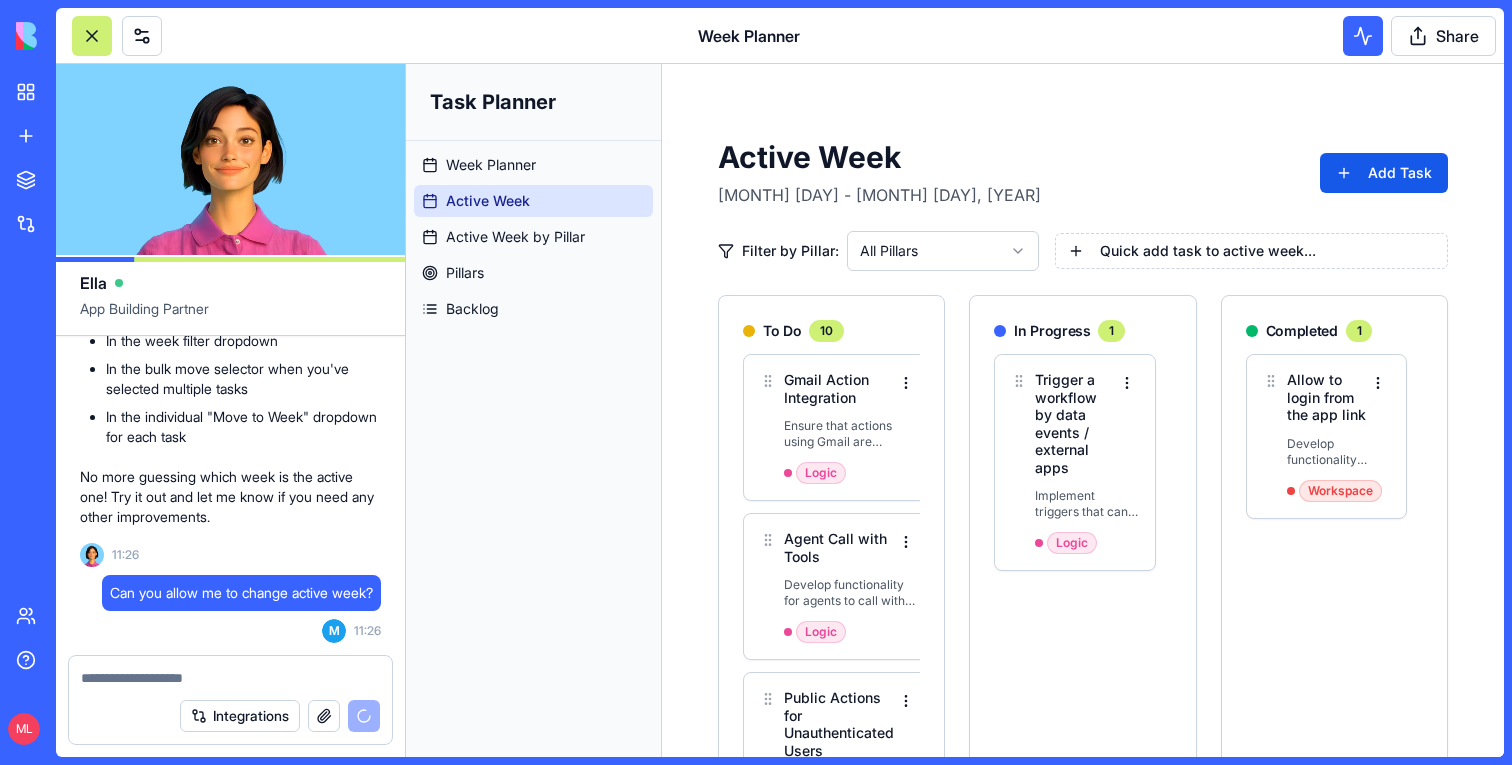 click at bounding box center (92, 36) 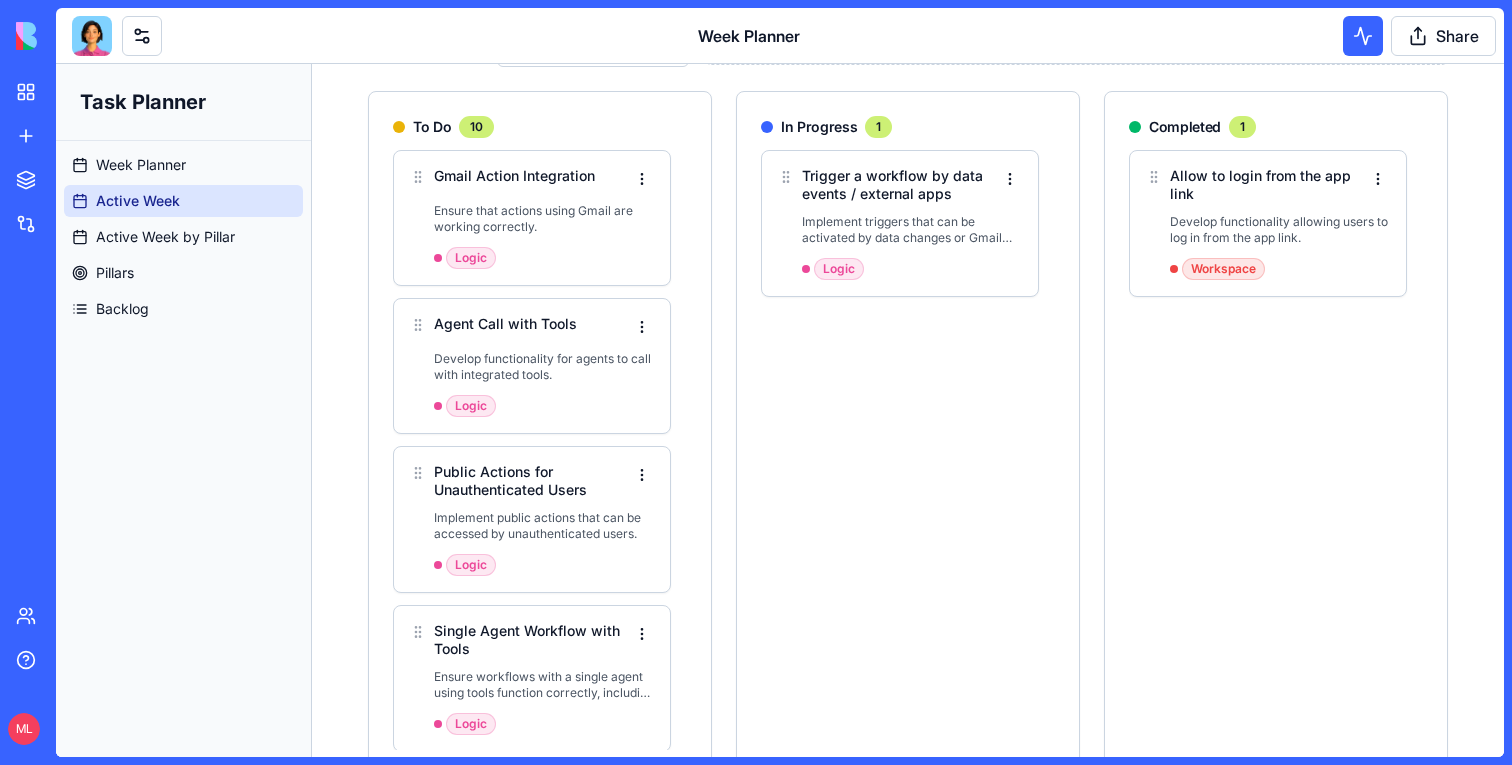 scroll, scrollTop: 234, scrollLeft: 0, axis: vertical 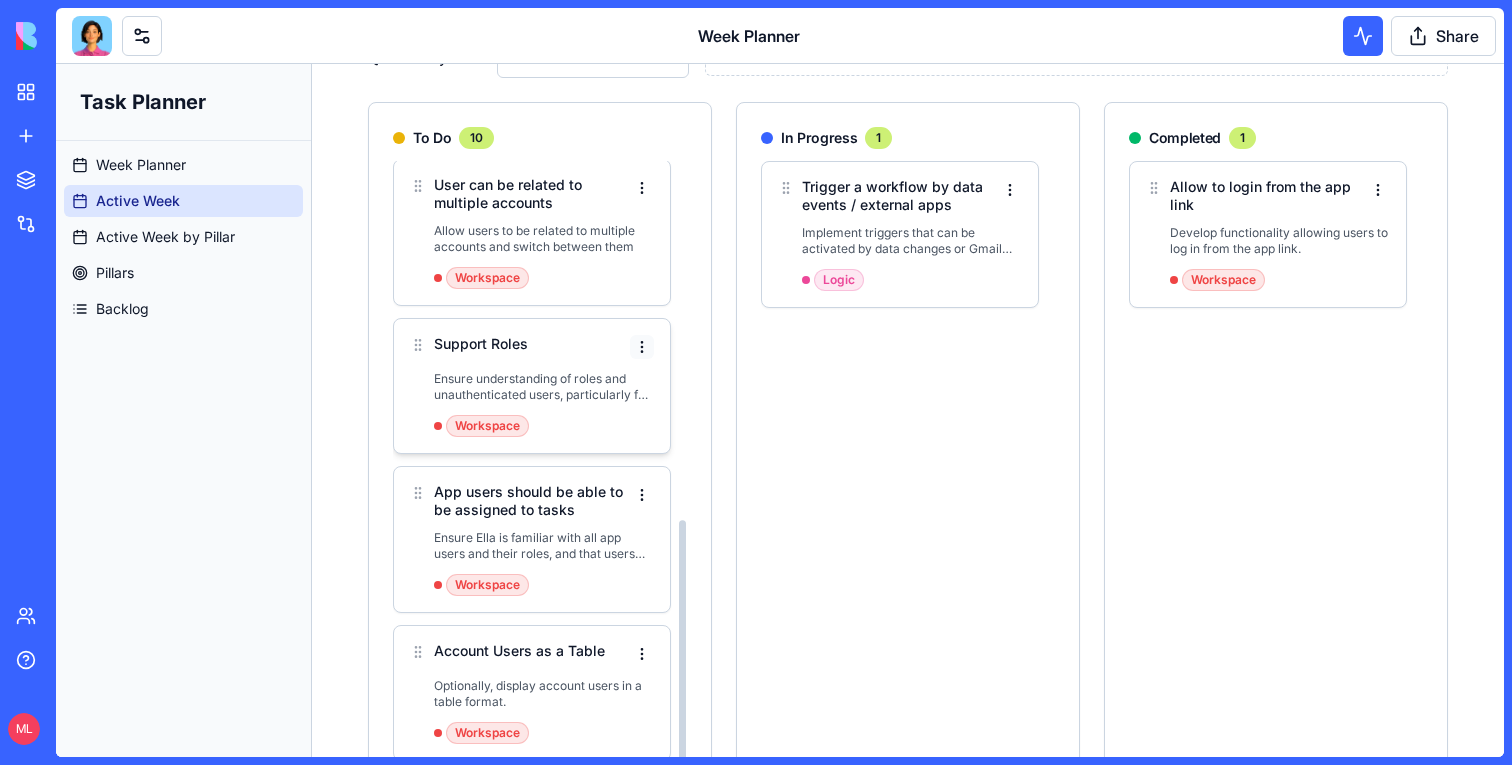 click on "Task Planner Week Planner Active Week Active Week by Pillar Pillars Backlog Toggle Sidebar Active Week Jul 6 - Jul 12, 2025 Add Task Filter by Pillar: All Pillars Quick add task to active week... To Do 10 Gmail Action Integration Ensure that actions using Gmail are working correctly. Logic Agent Call with Tools Develop functionality for agents to call with integrated tools. Logic Public Actions for Unauthenticated Users Implement public actions that can be accessed by unauthenticated users. Logic Single Agent Workflow with Tools Ensure workflows with a single agent using tools function correctly, including handling updates. Logic Guest Invitation and Login Enable inviting guests as a new user type and ensure they can log in only to the app, not the platform. Workspace Finalize Invitation Dialog The 'Share' button should be finalized Workspace User can be related to multiple accounts Allow users to be related to multiple accounts and switch between them Workspace Support Roles Workspace Workspace 1 1" at bounding box center [780, 336] 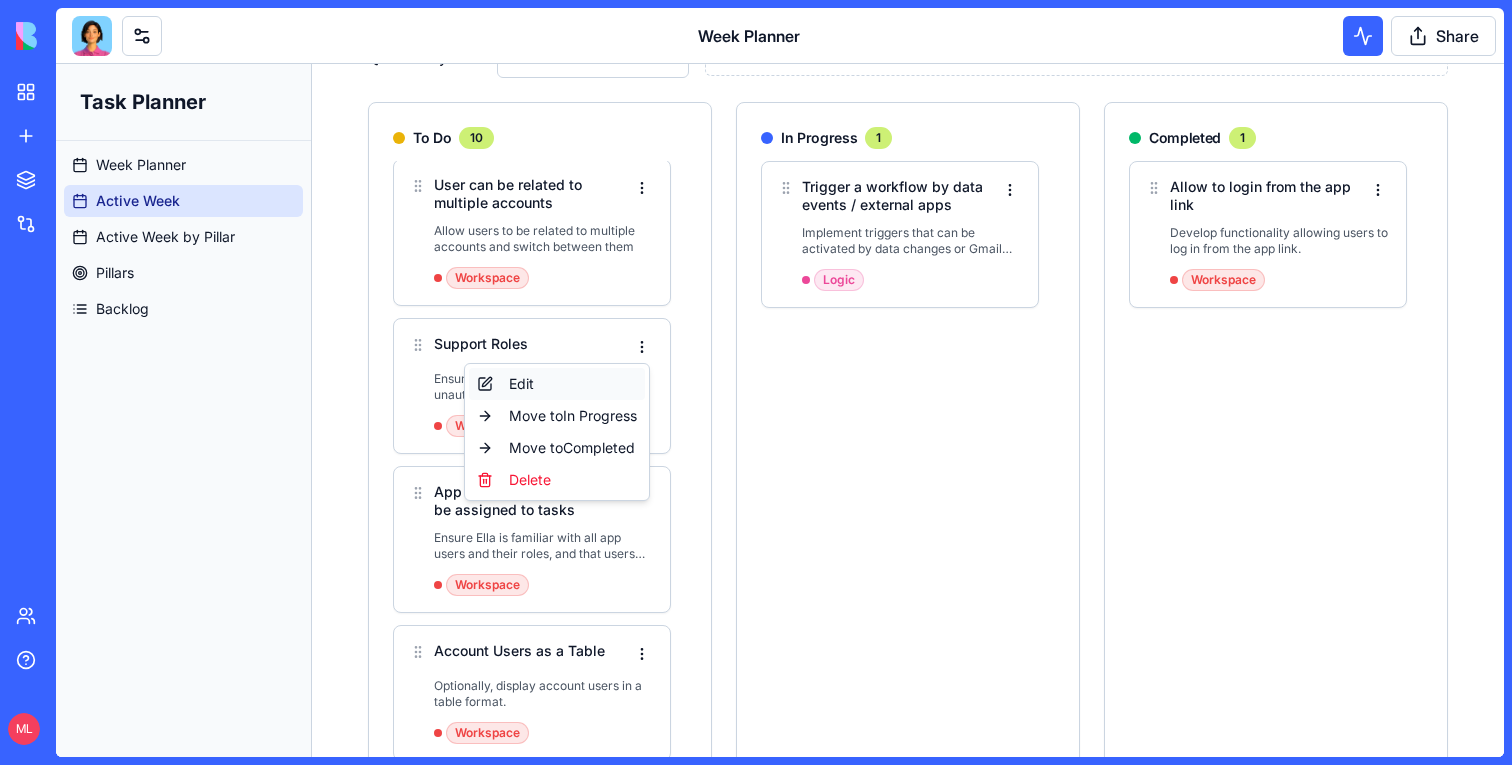 click on "Edit" at bounding box center [557, 384] 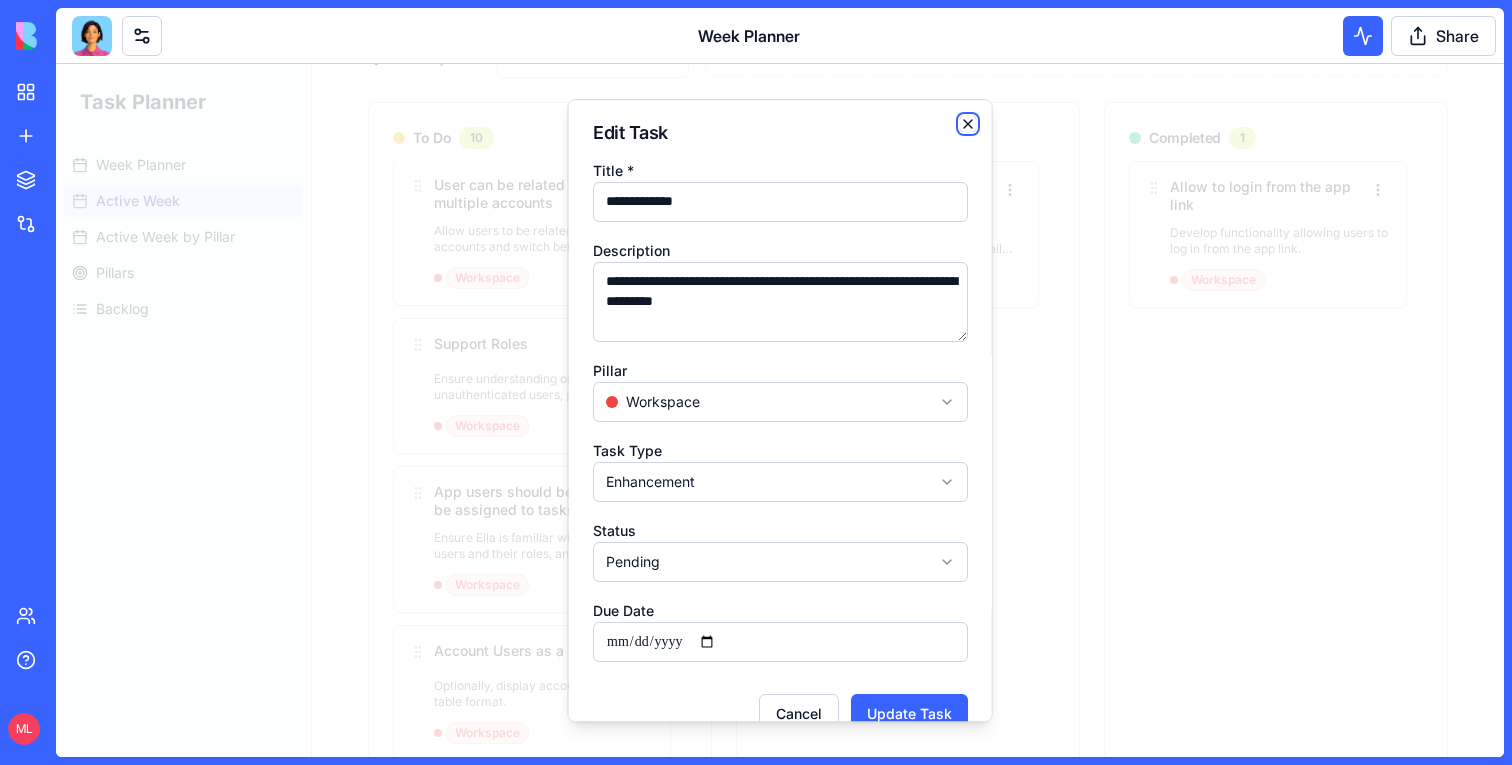 click 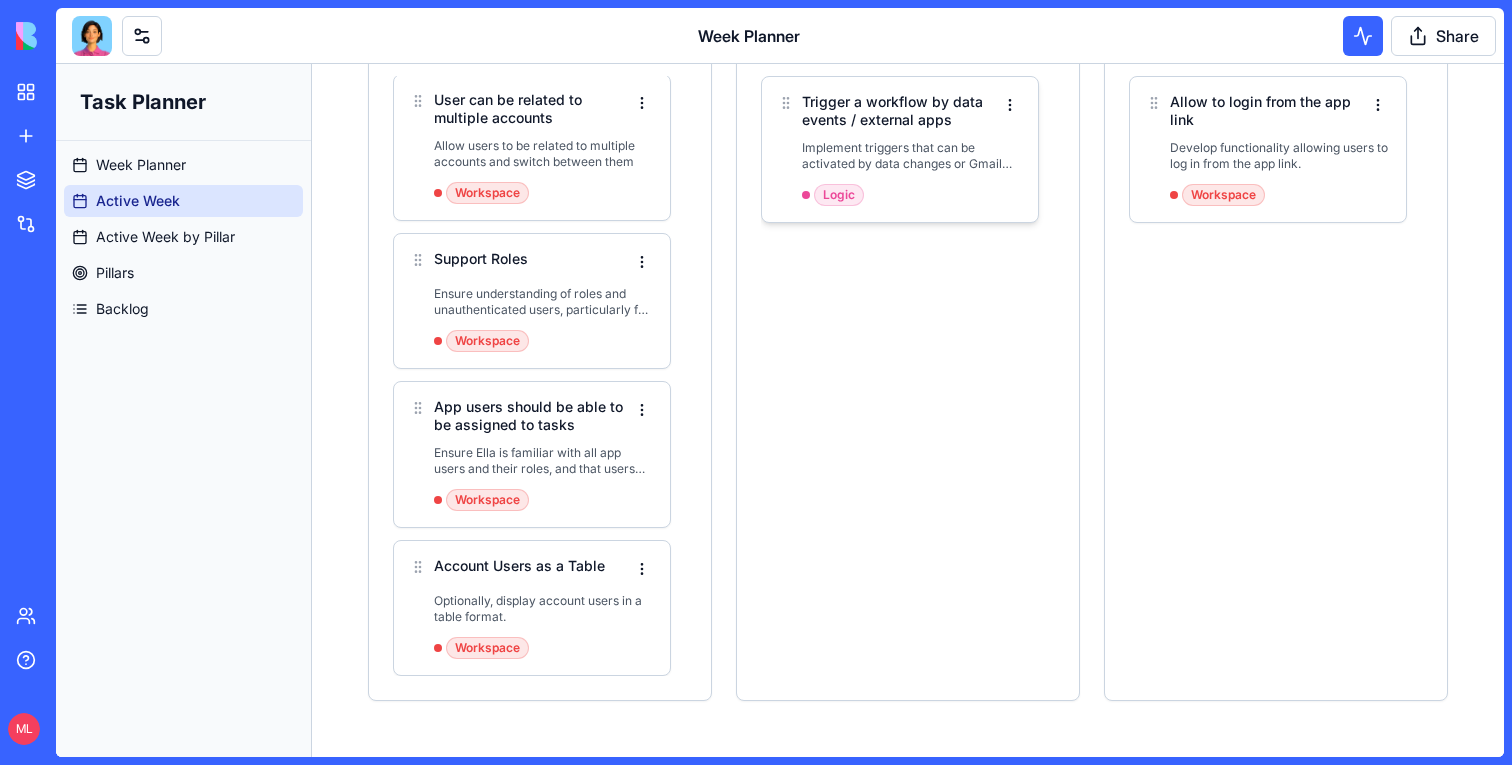 scroll, scrollTop: 0, scrollLeft: 0, axis: both 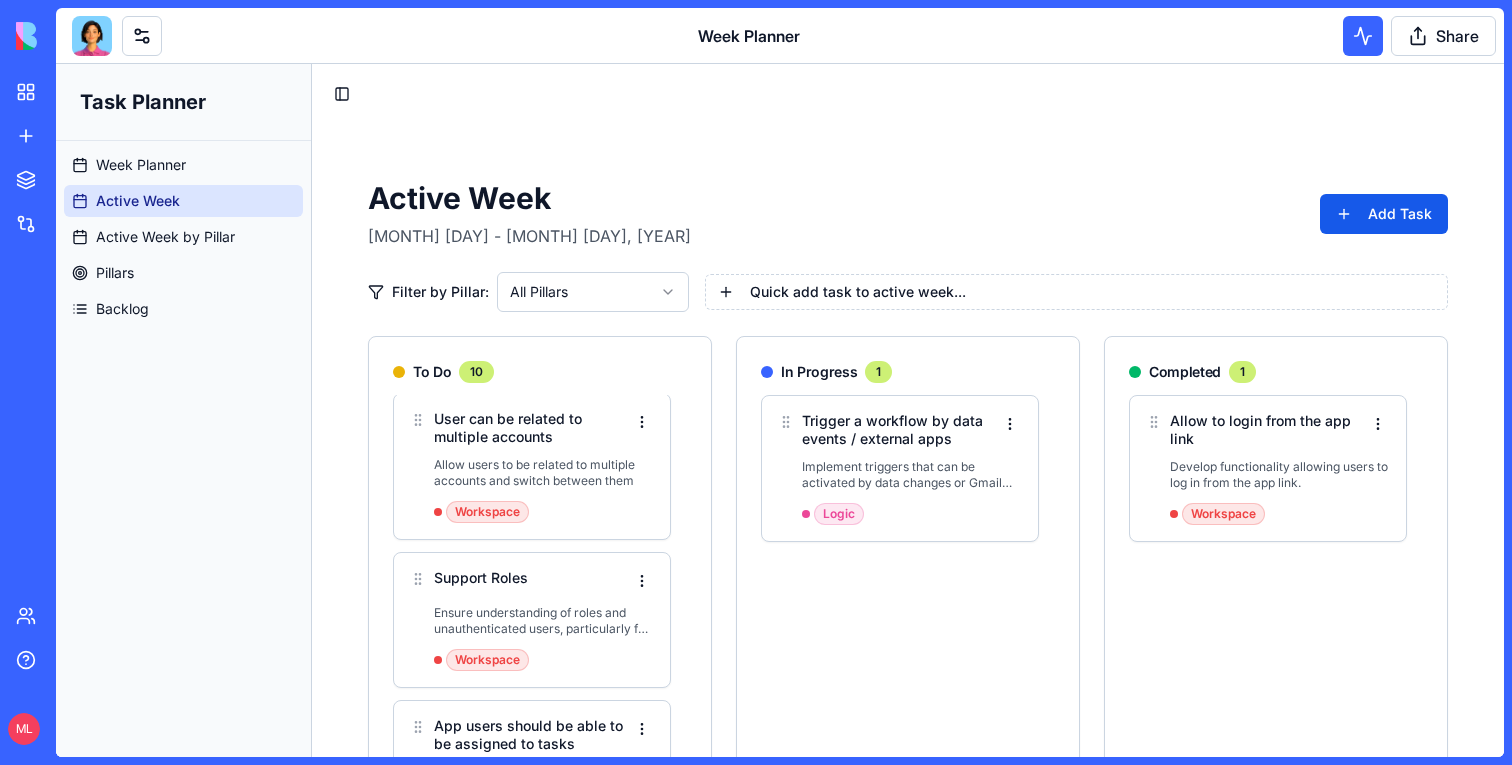 click at bounding box center (92, 36) 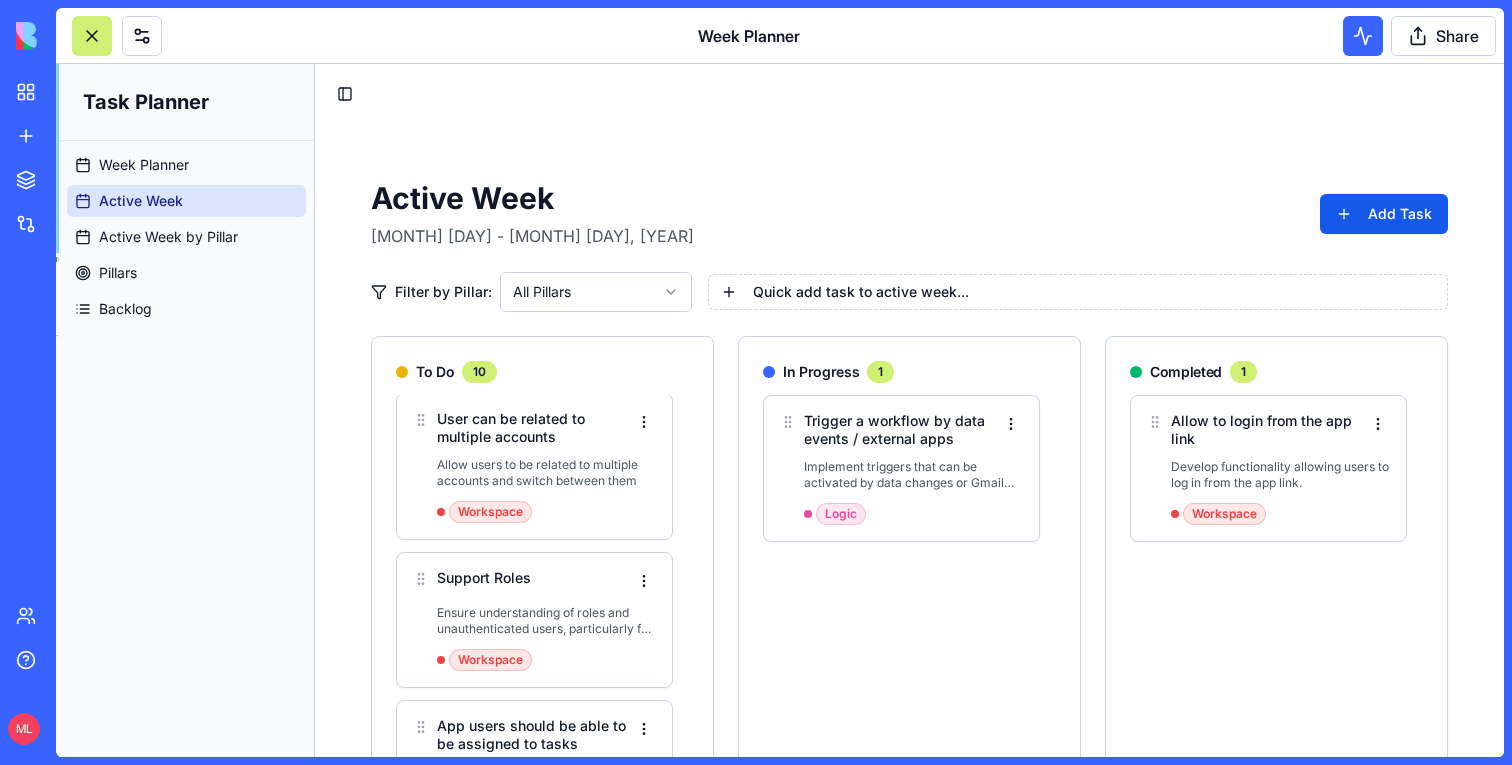 scroll, scrollTop: 1008, scrollLeft: 0, axis: vertical 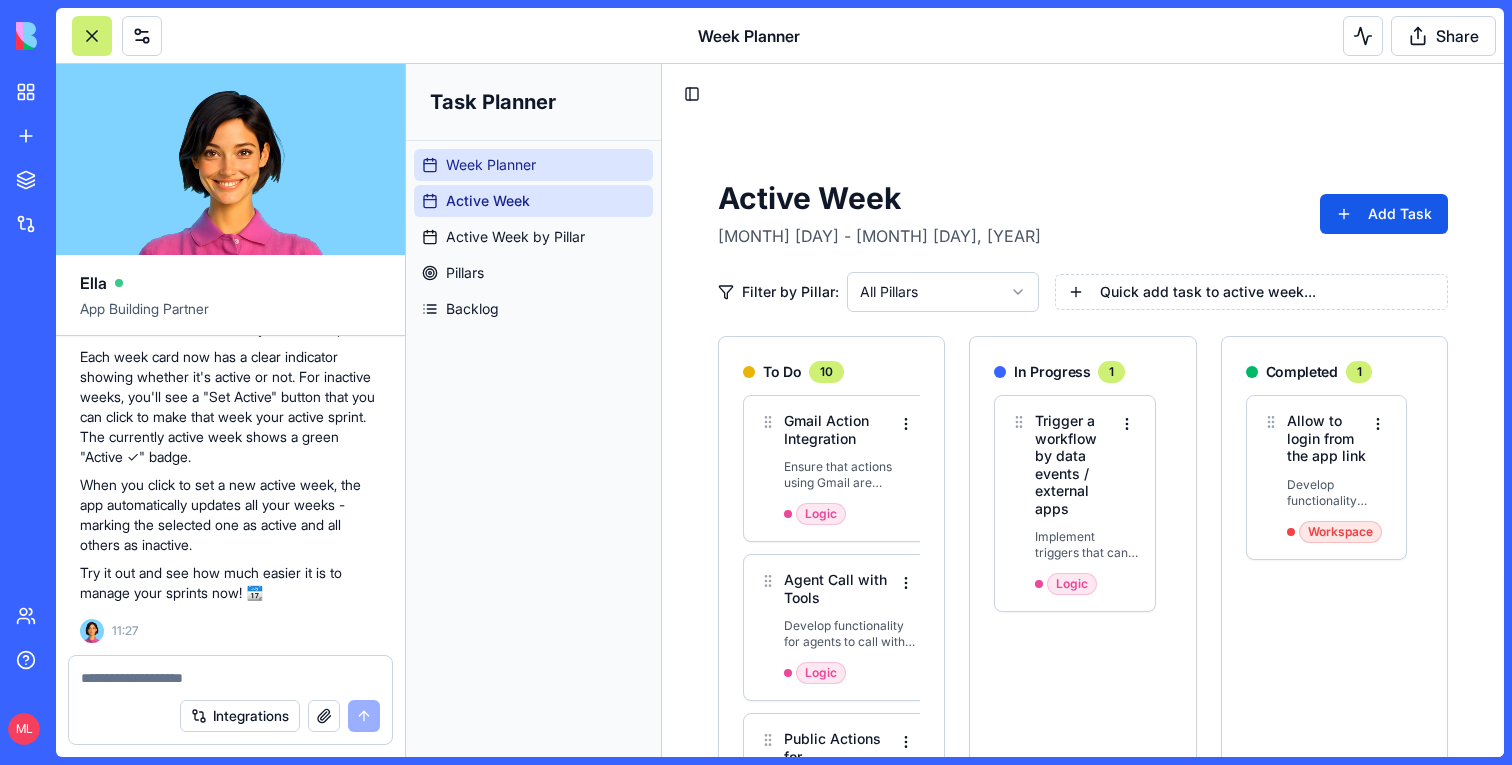 click on "Week Planner" at bounding box center [533, 165] 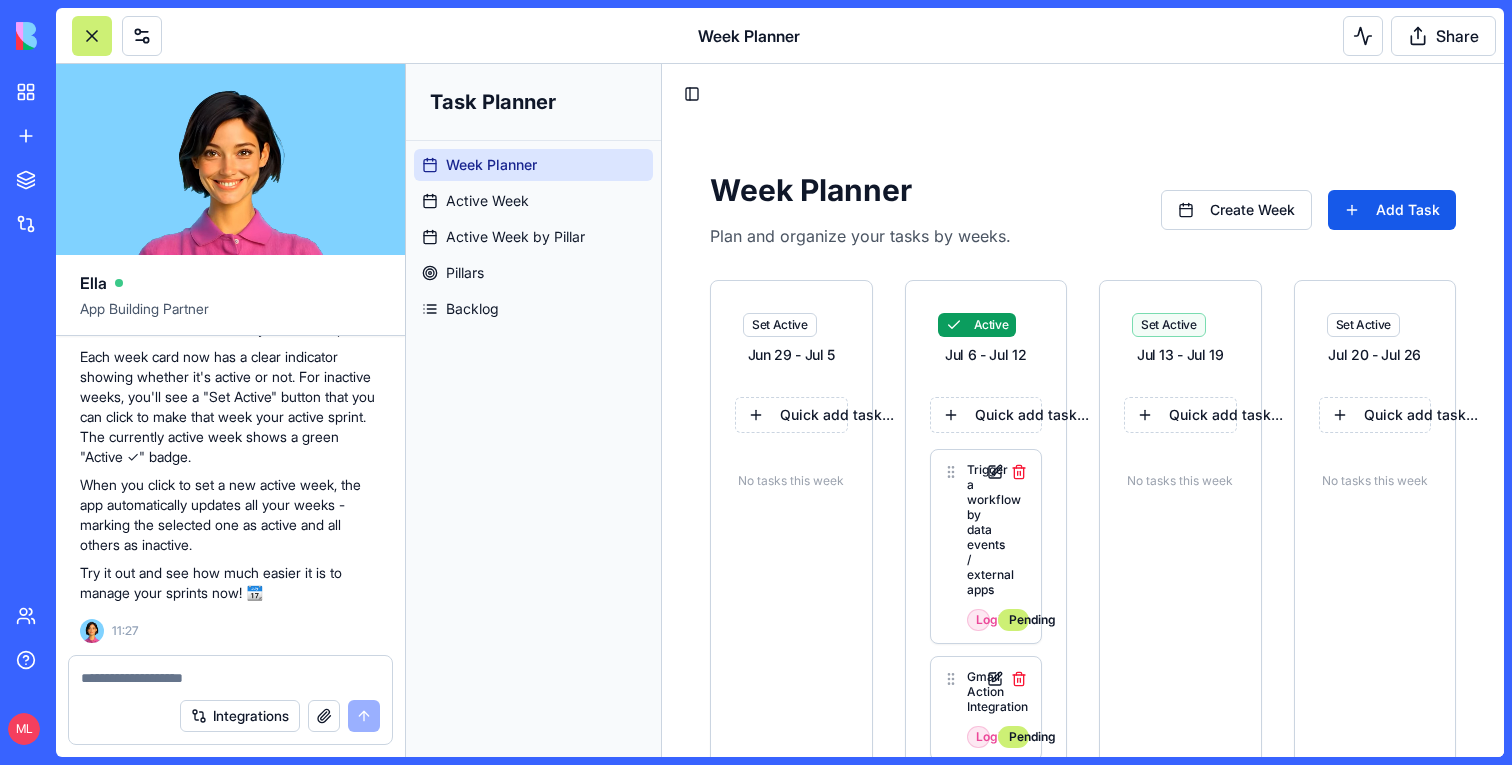 click on "Set Active" at bounding box center [1169, 325] 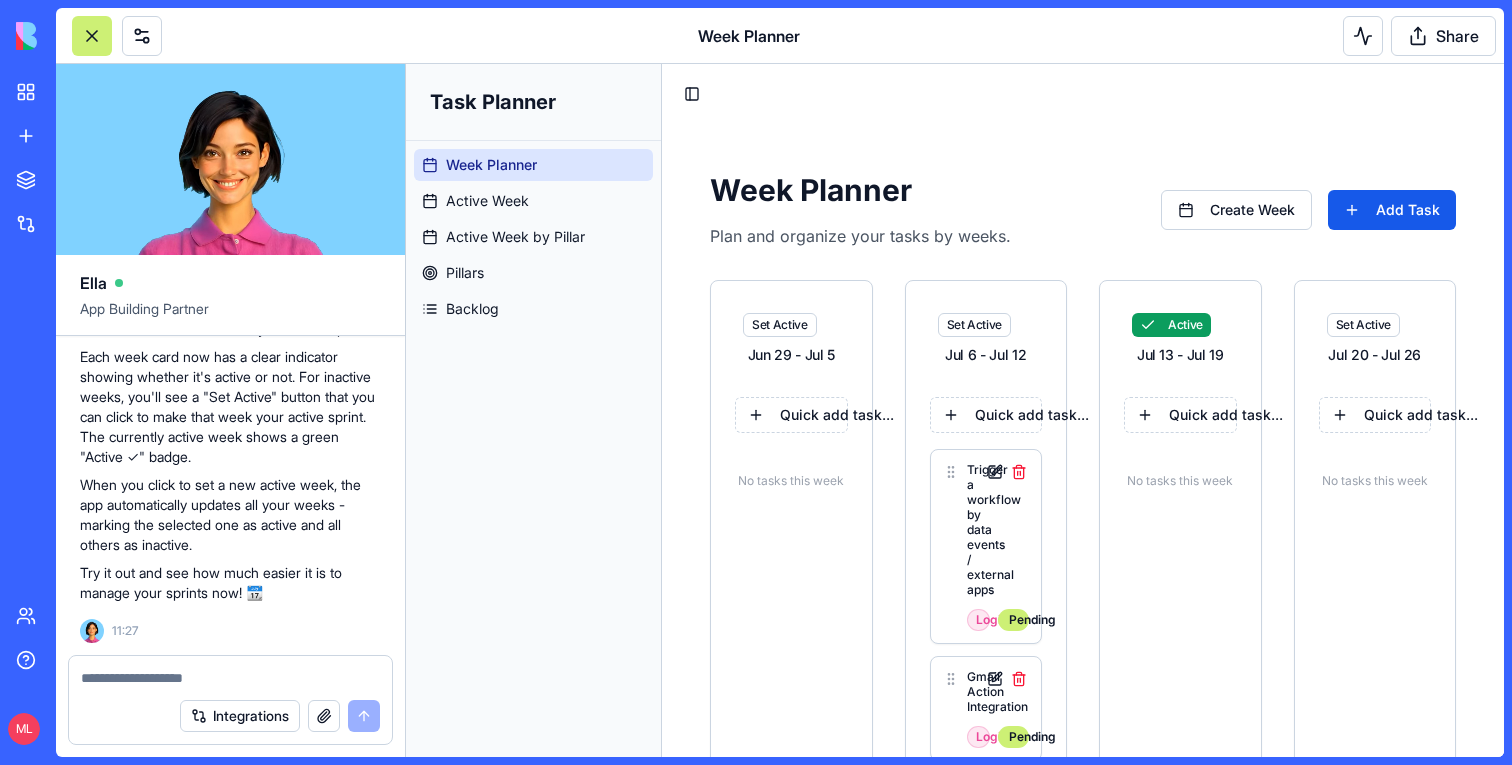 click at bounding box center (92, 36) 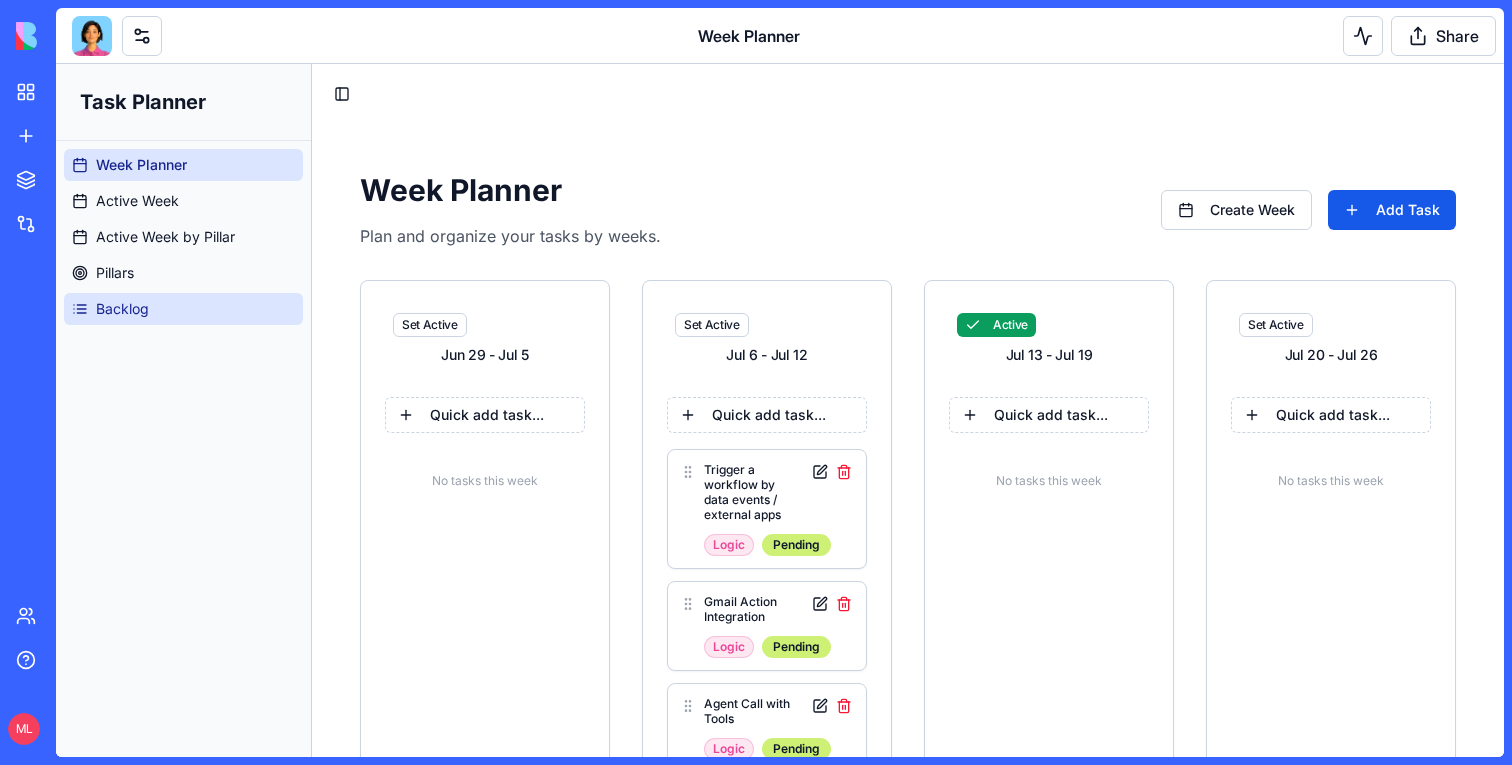 click on "Backlog" at bounding box center (183, 309) 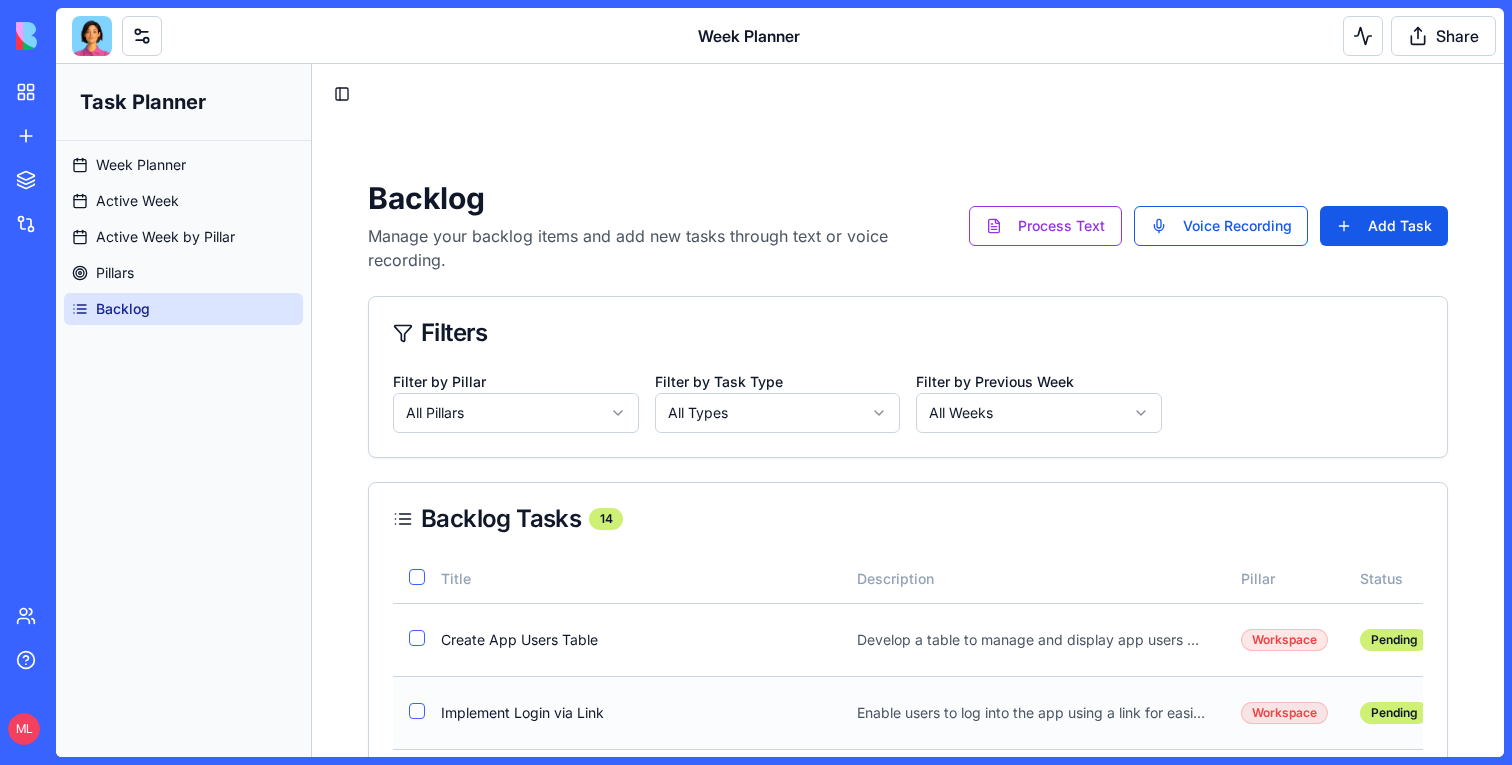 scroll, scrollTop: 25, scrollLeft: 0, axis: vertical 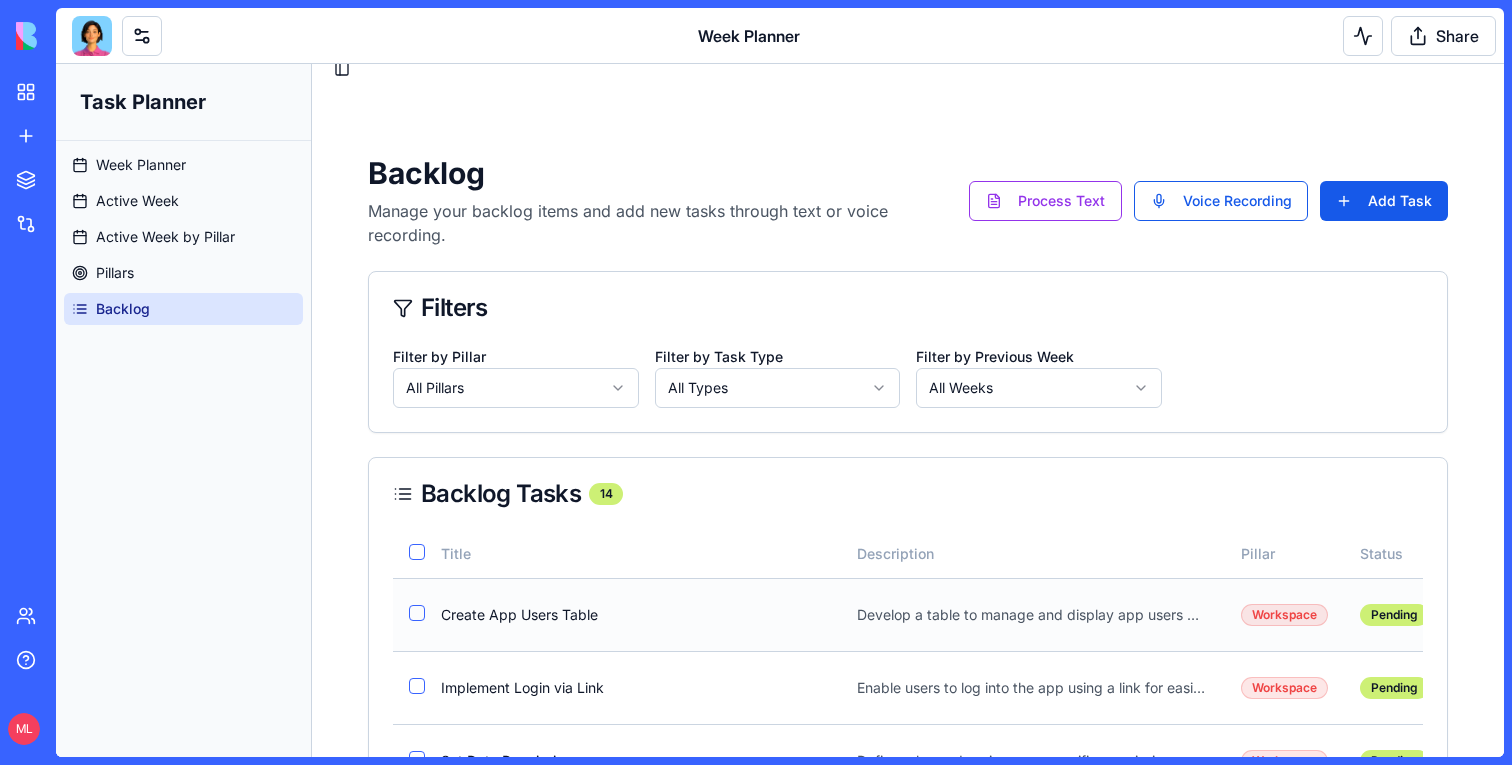 click at bounding box center (417, 613) 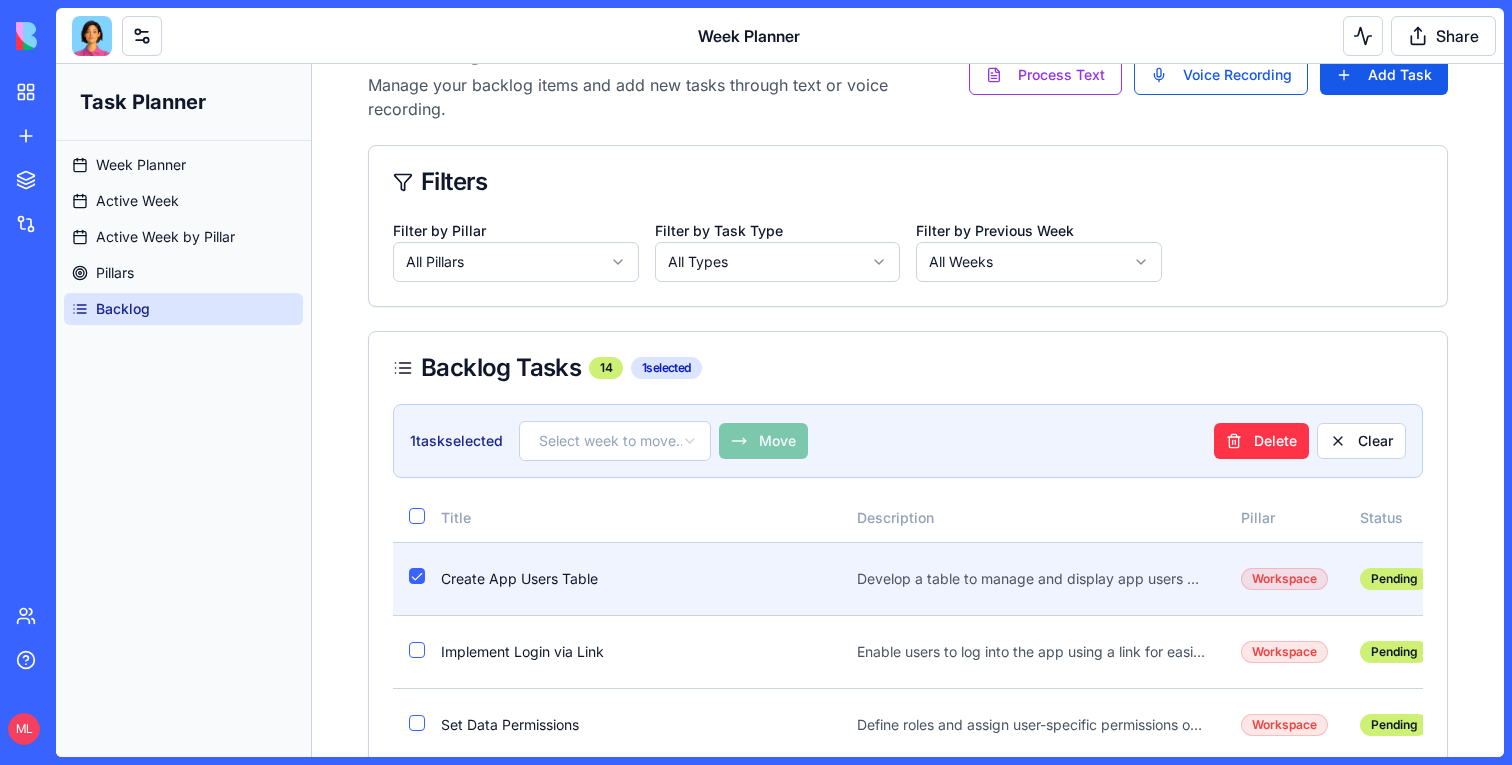 scroll, scrollTop: 153, scrollLeft: 0, axis: vertical 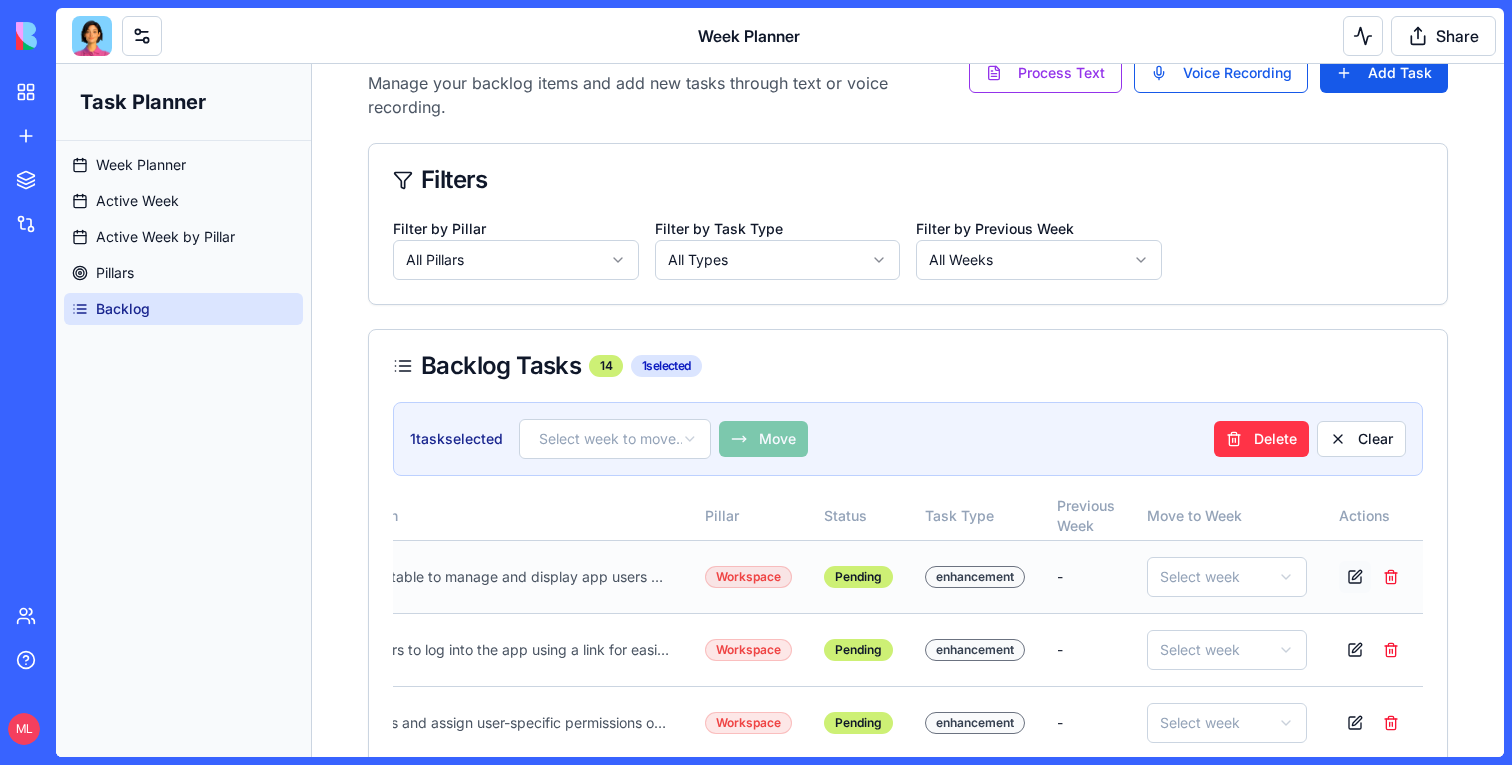 click at bounding box center (1355, 577) 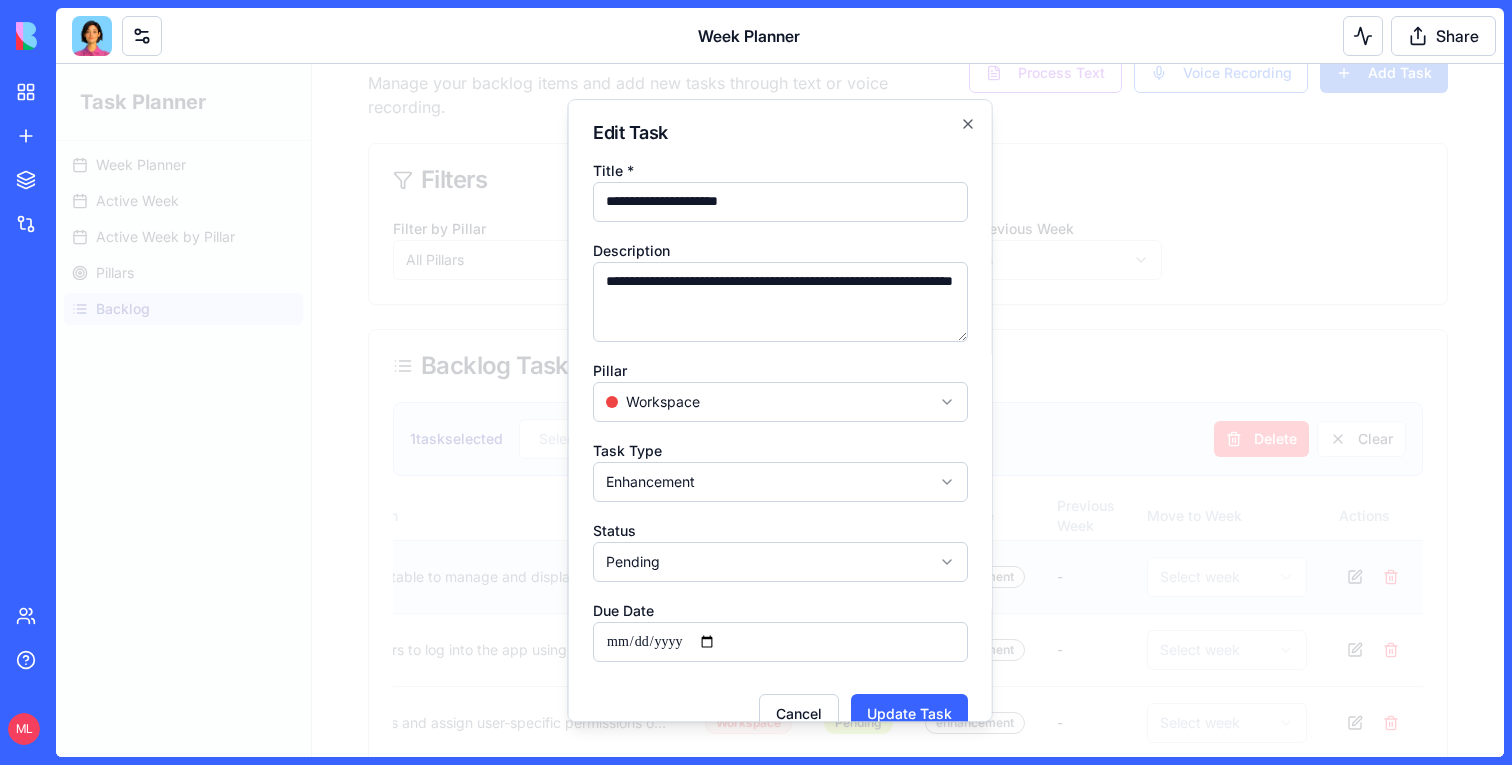 click on "**********" at bounding box center (780, 446) 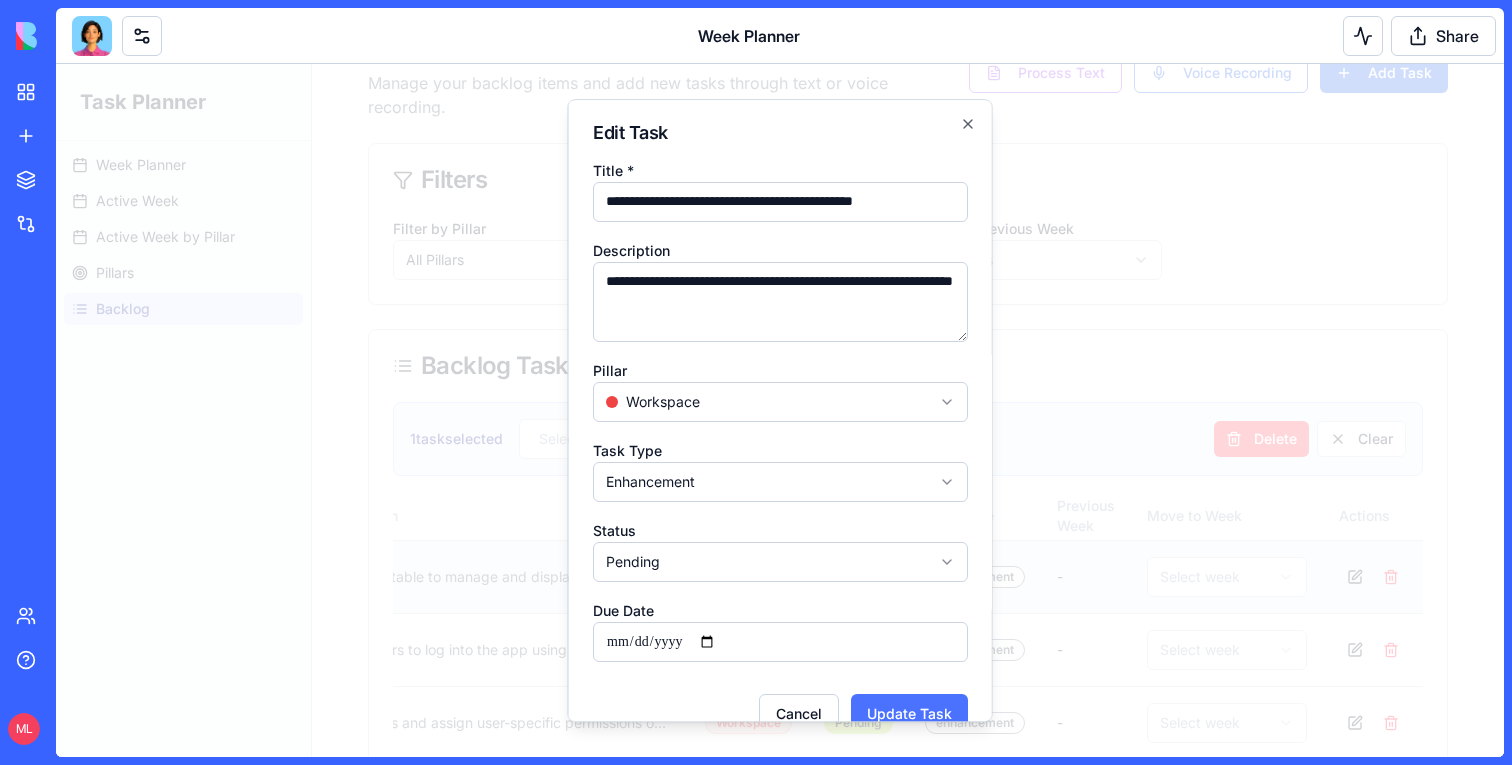 type on "**********" 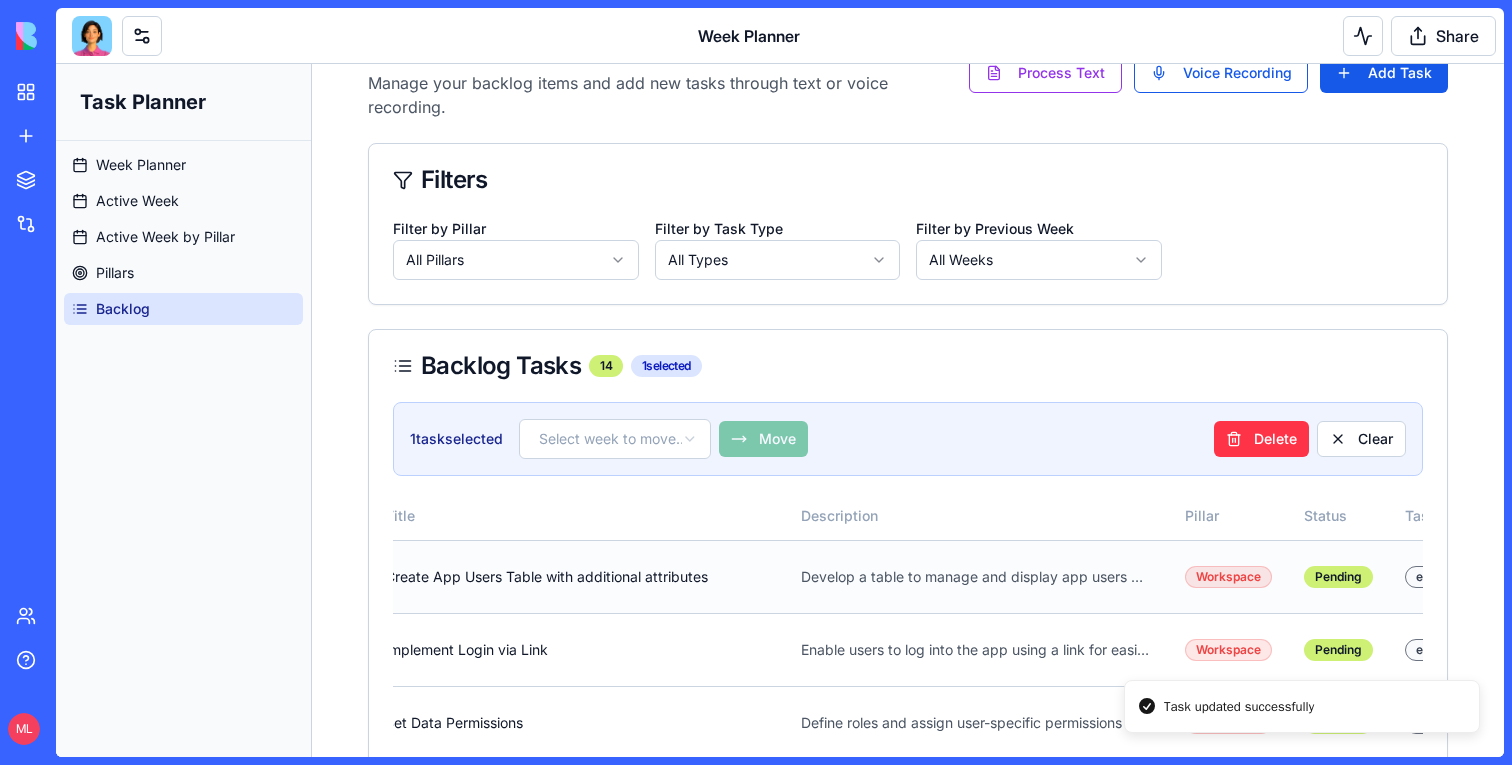 scroll, scrollTop: 0, scrollLeft: 0, axis: both 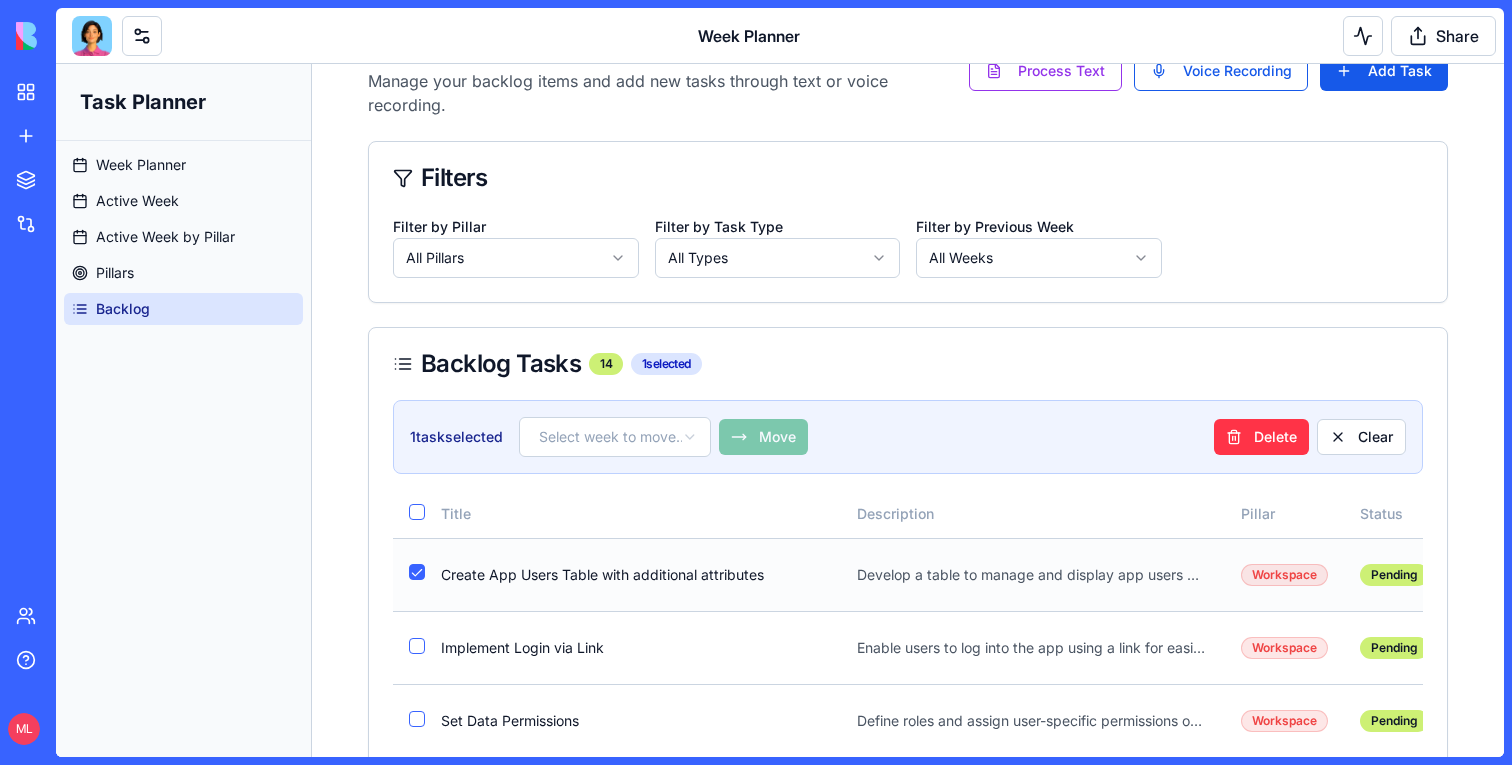 click on "Create App Users Table with additional attributes" at bounding box center (633, 574) 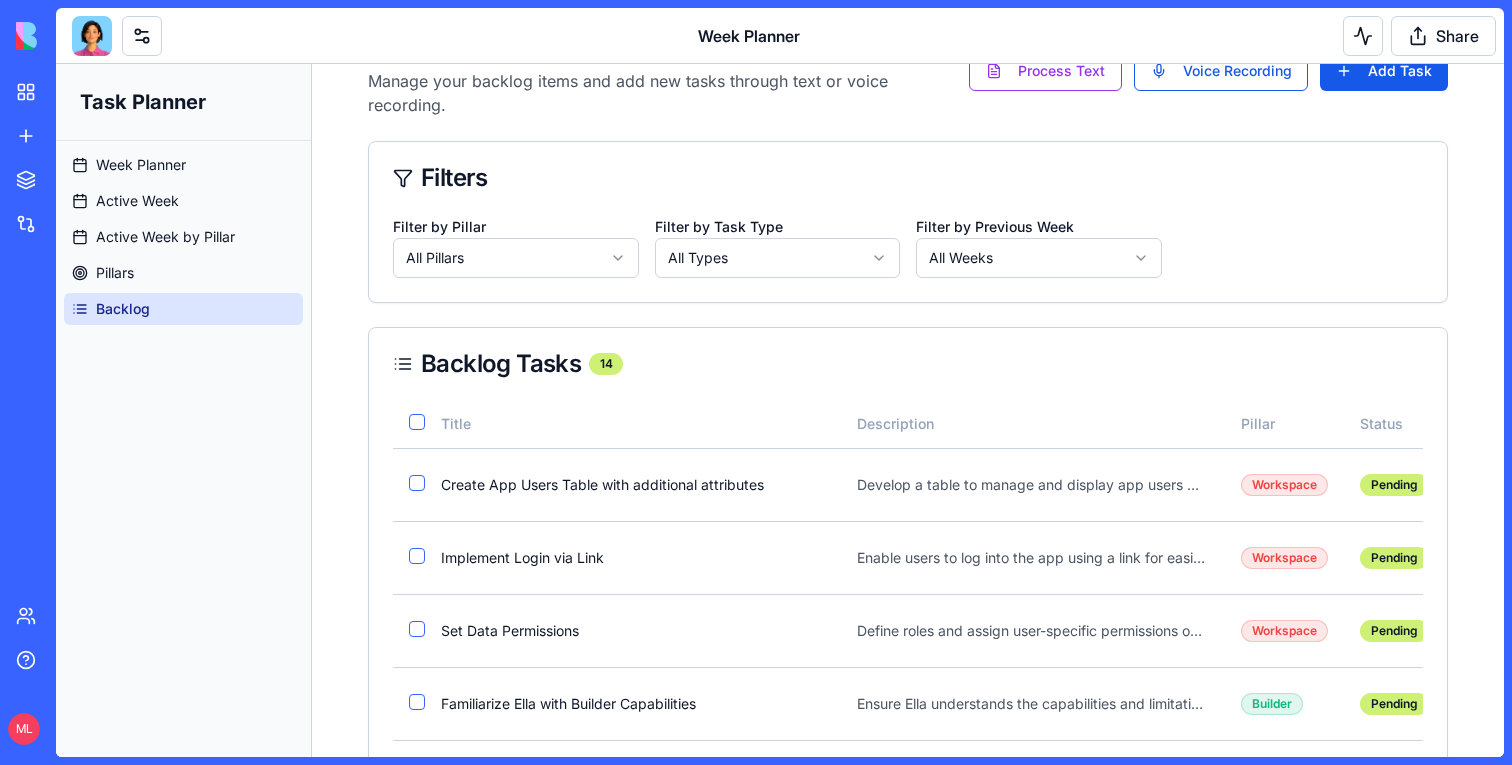 click on "Backlog Manage your backlog items and add new tasks through text or voice recording. Process Text Voice Recording Add Task Filters Filter by Pillar All Pillars Filter by Task Type All Types Filter by Previous Week All Weeks Backlog Tasks 14 Title Description Pillar Status Task Type Previous Week Move to Week Actions Create App Users Table with additional attributes Develop a table to manage and display app users within the workspace. Workspace Pending enhancement - Select week Implement Login via Link Enable users to log into the app using a link for easier access. Workspace Pending enhancement - Select week Set Data Permissions Define roles and assign user-specific permissions on data. Workspace Pending enhancement - Select week Familiarize Ella with Builder Capabilities Ensure Ella understands the capabilities and limitations of the Builder. Builder Pending enhancement - Select week Reduce Compilation Errors in Large Apps Implement measures to minimize compilation errors when the app scales. Builder Pending" at bounding box center [908, 760] 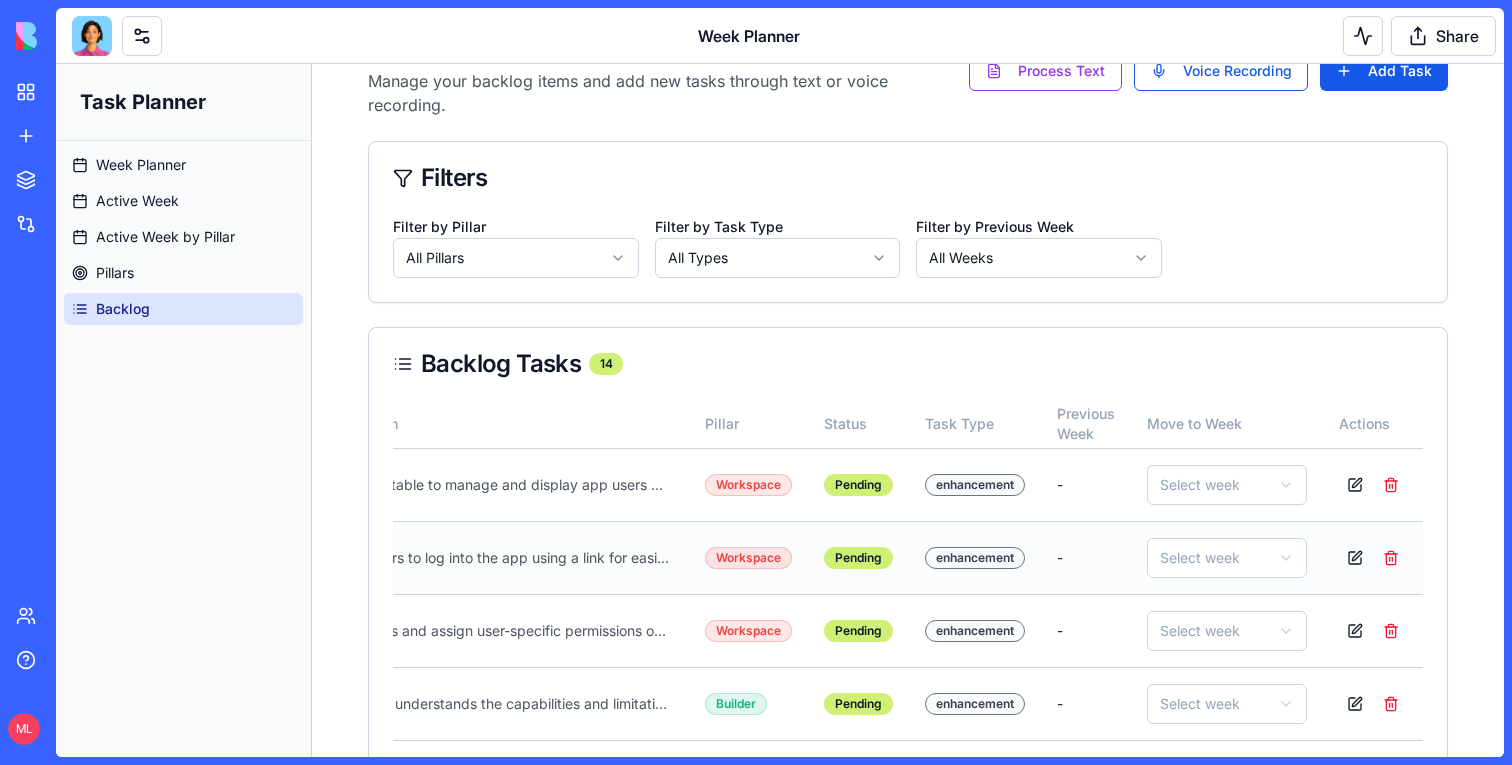 scroll, scrollTop: 0, scrollLeft: 0, axis: both 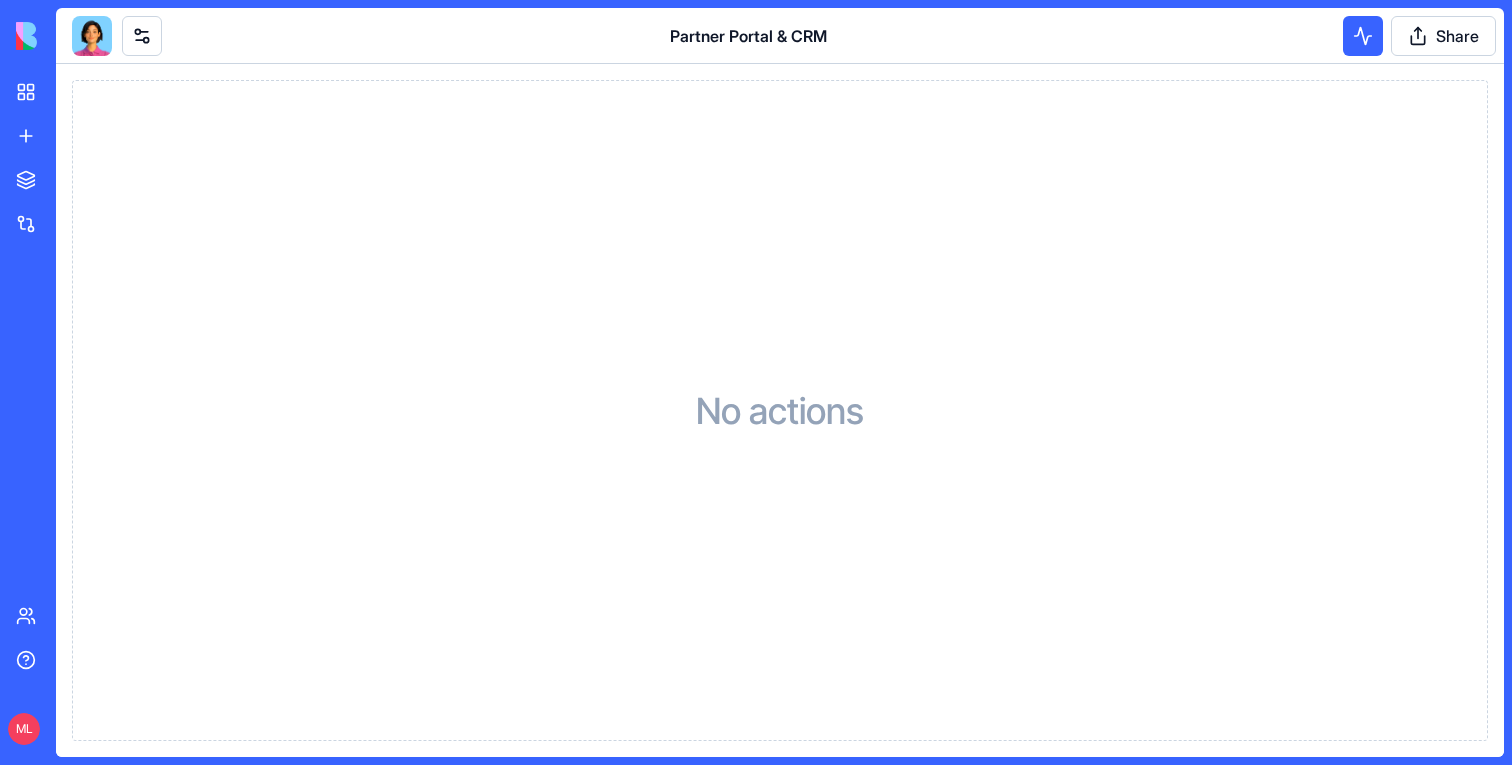 click at bounding box center [113, 36] 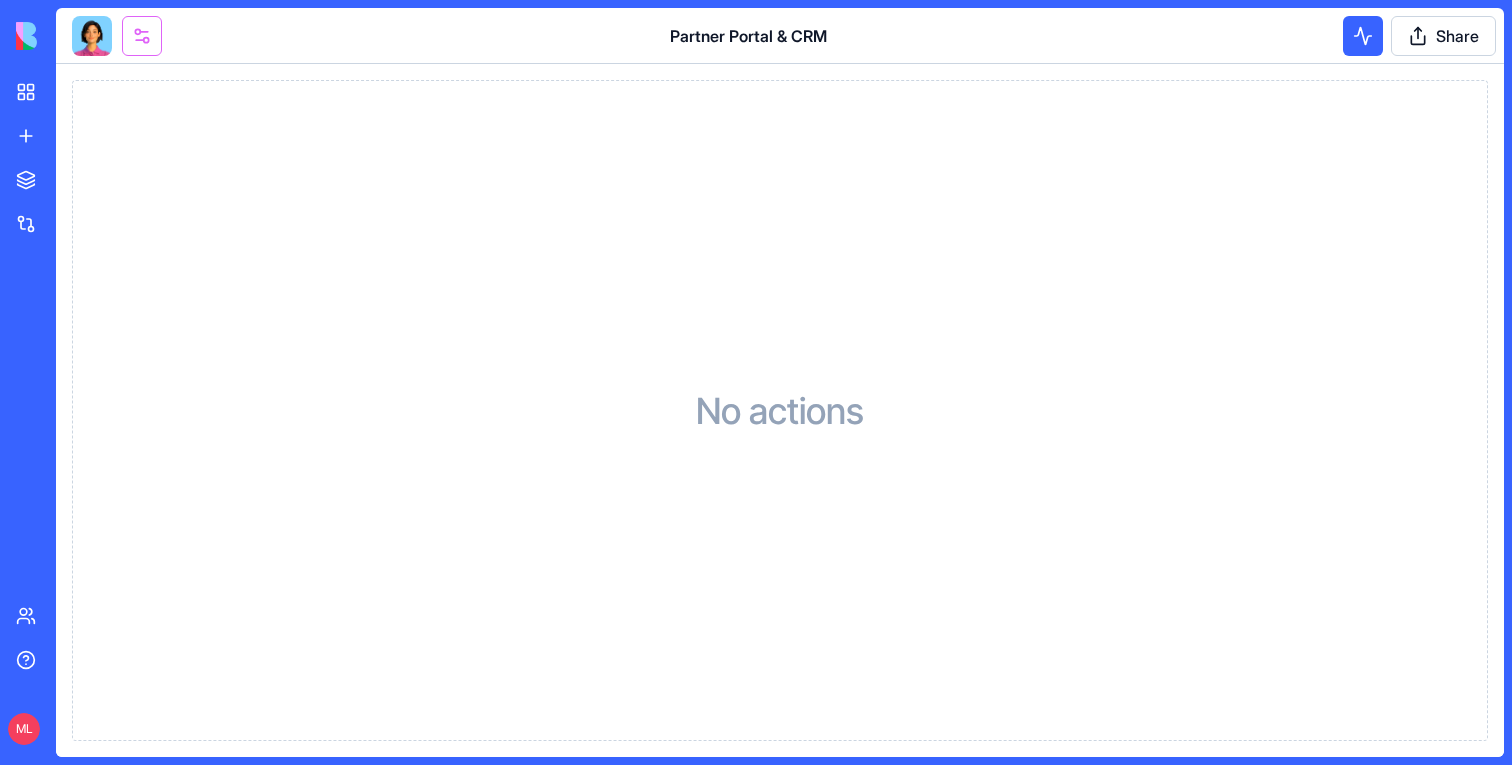 click at bounding box center [142, 36] 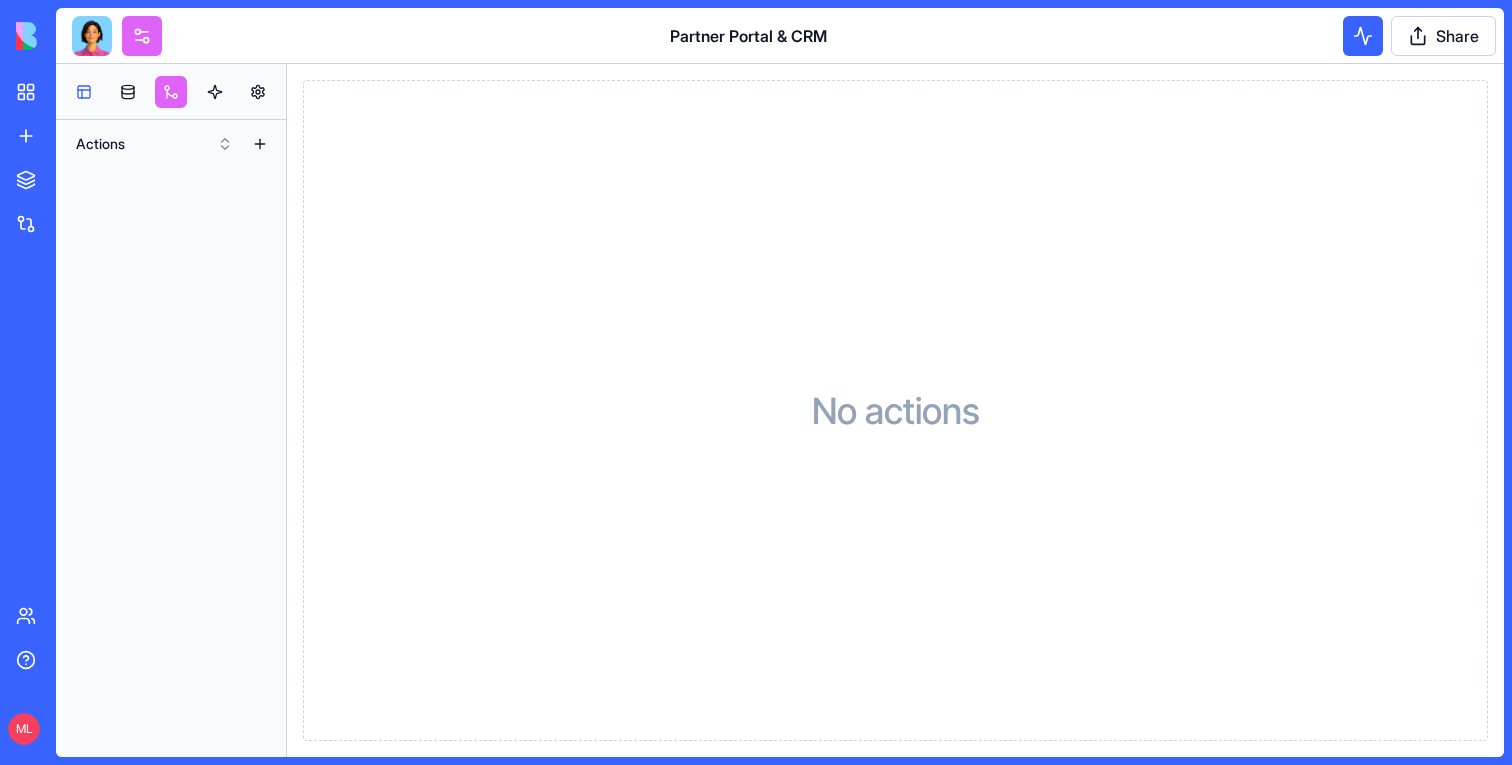 click at bounding box center [84, 92] 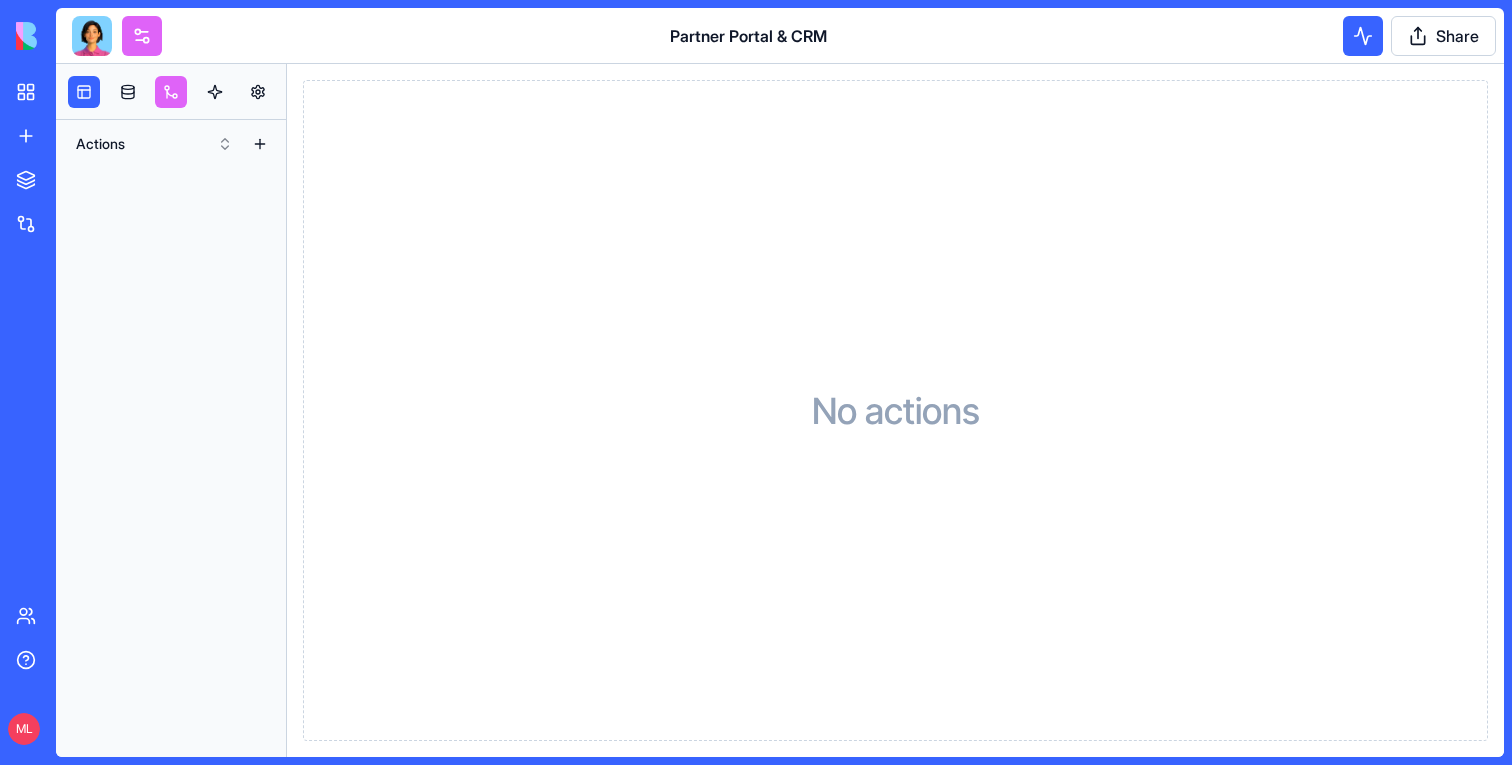 click at bounding box center (92, 36) 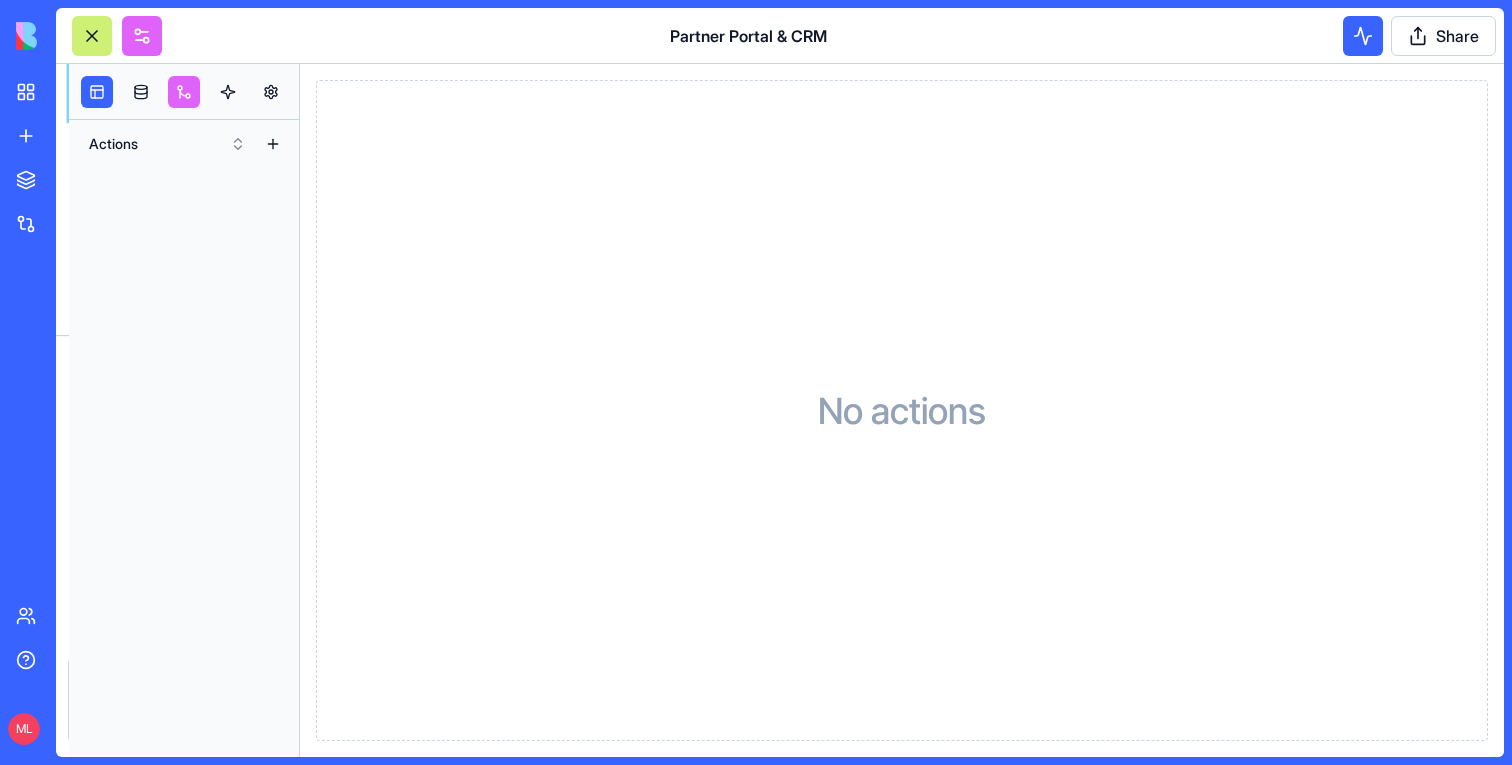scroll, scrollTop: 1285, scrollLeft: 0, axis: vertical 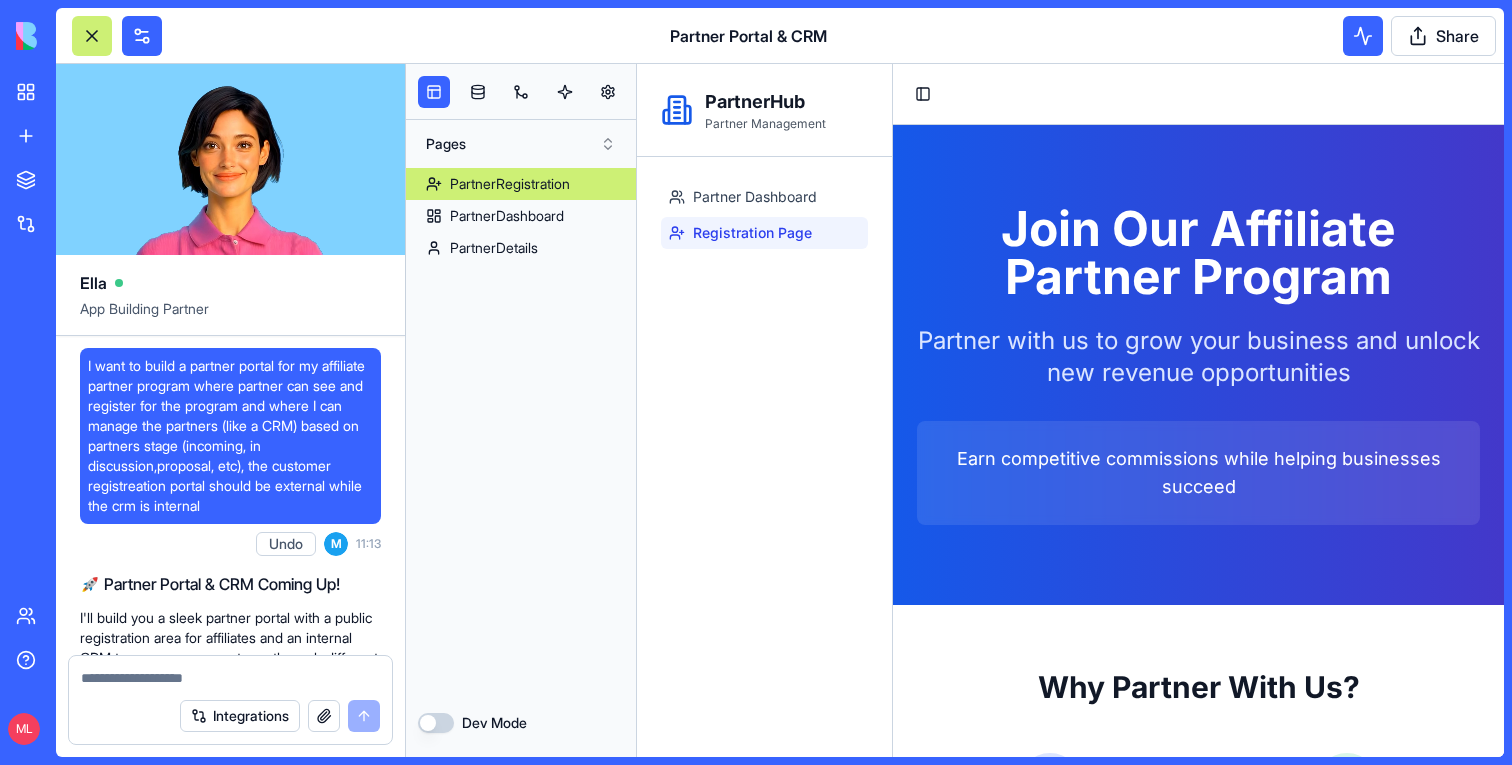 click on "Partner Dashboard Registration Page" at bounding box center (764, 215) 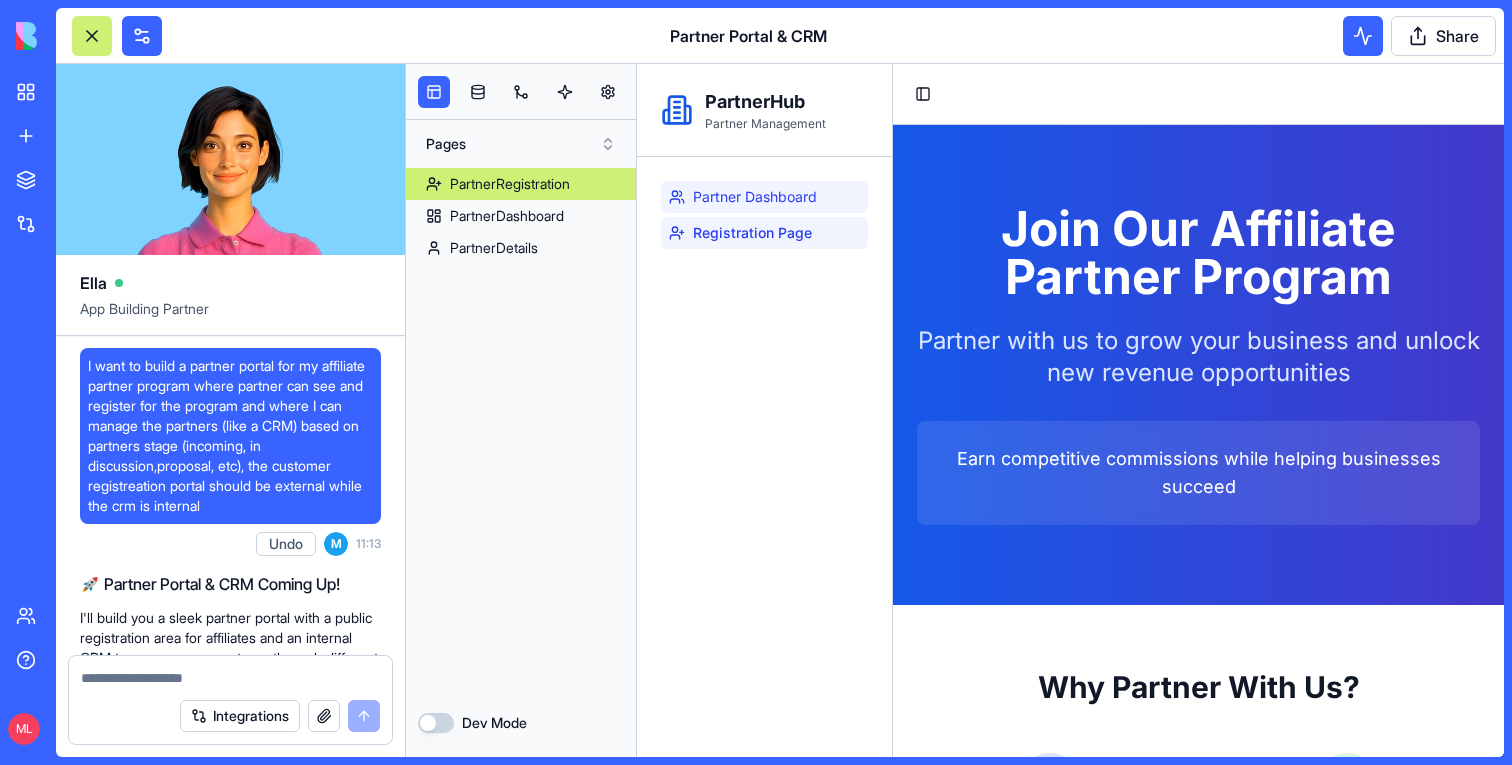 click on "Partner Dashboard" at bounding box center (755, 197) 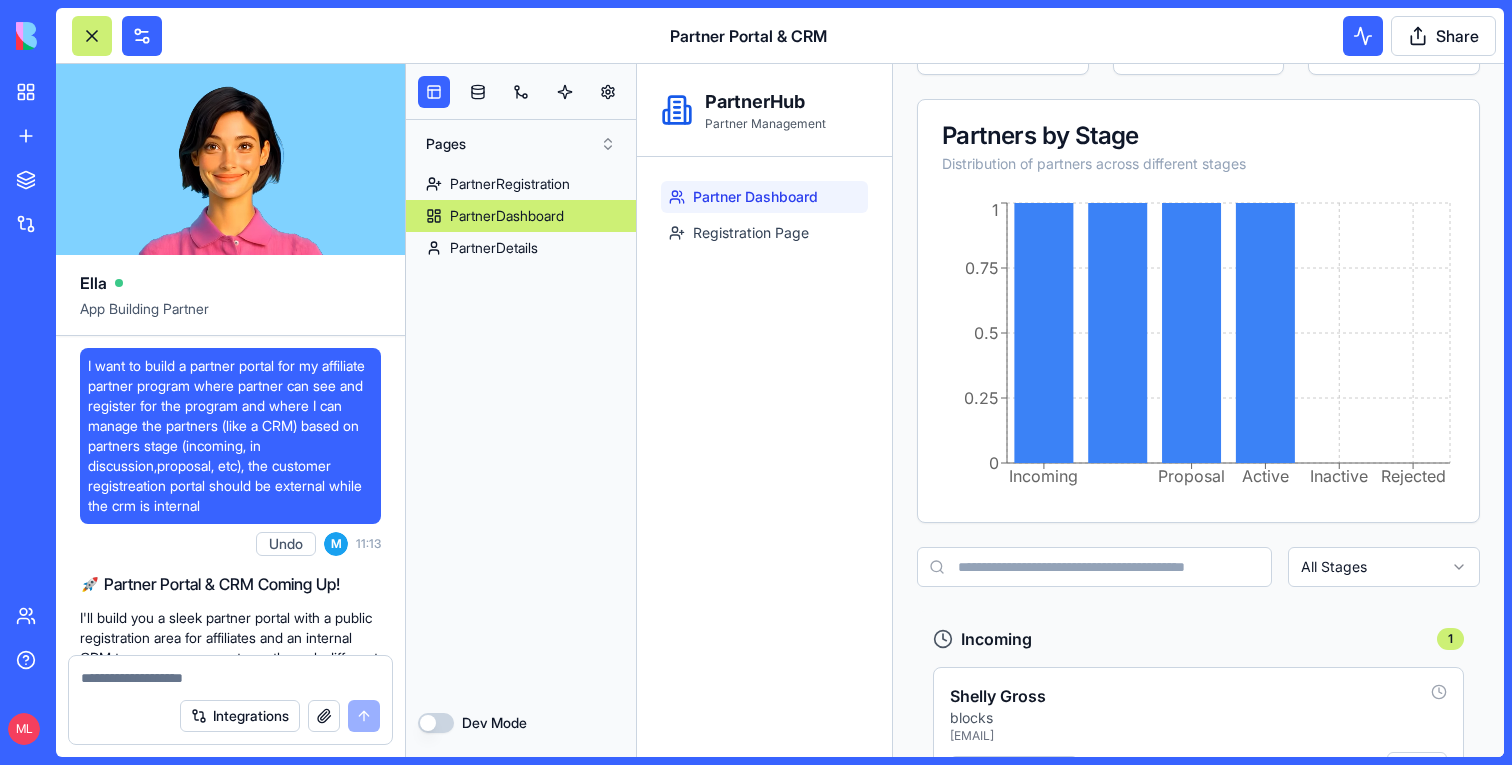 scroll, scrollTop: 0, scrollLeft: 0, axis: both 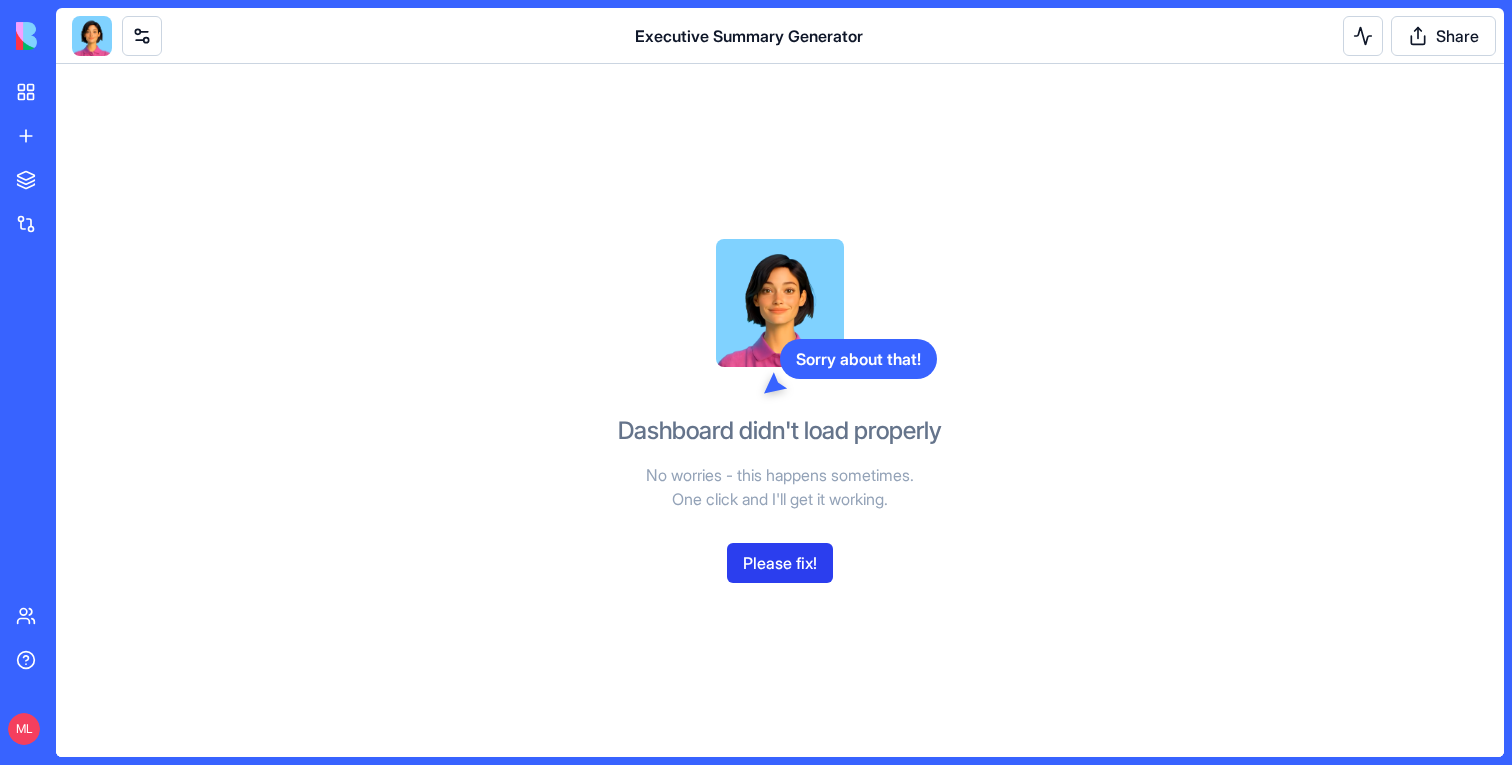 click on "Please fix!" at bounding box center (780, 563) 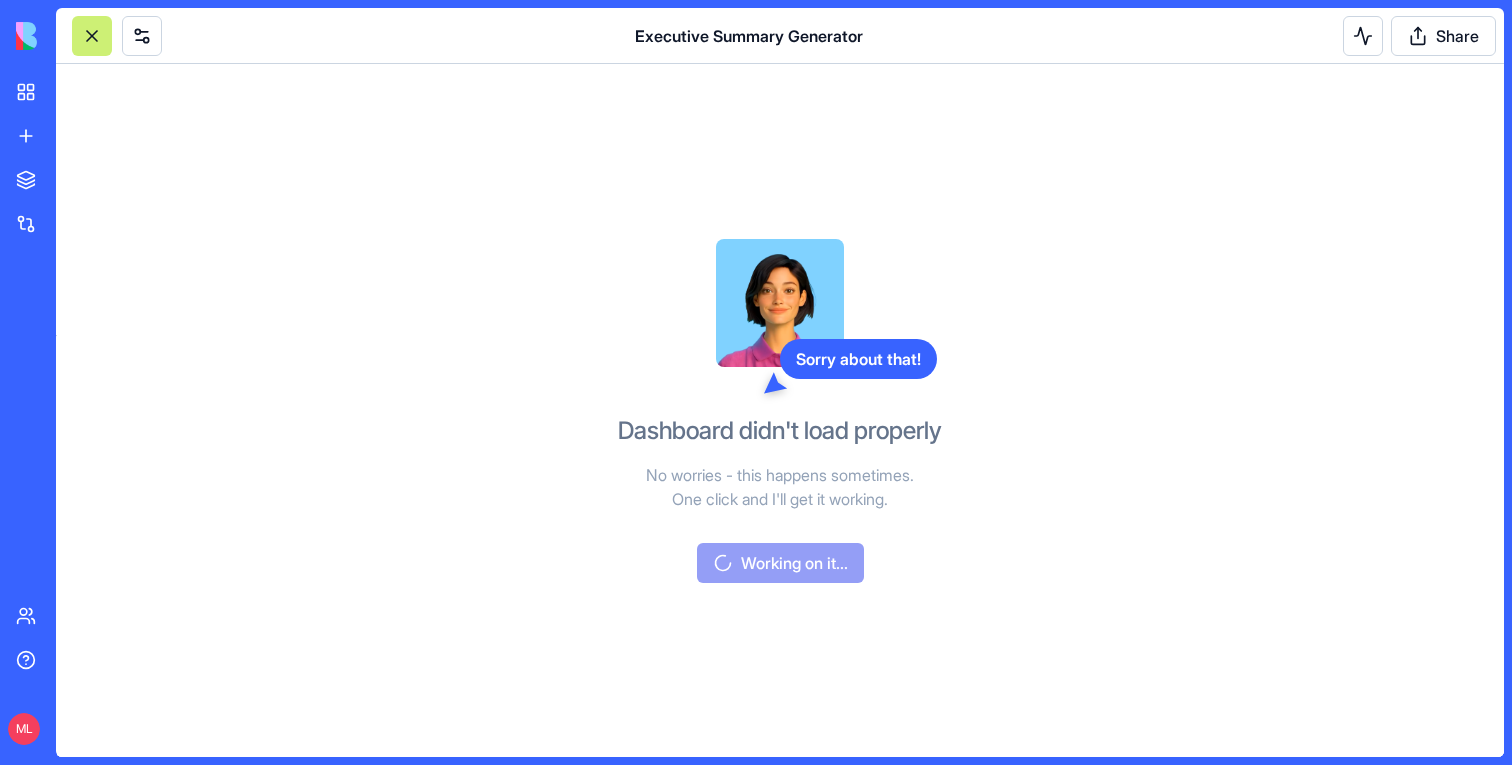 scroll, scrollTop: 2821, scrollLeft: 0, axis: vertical 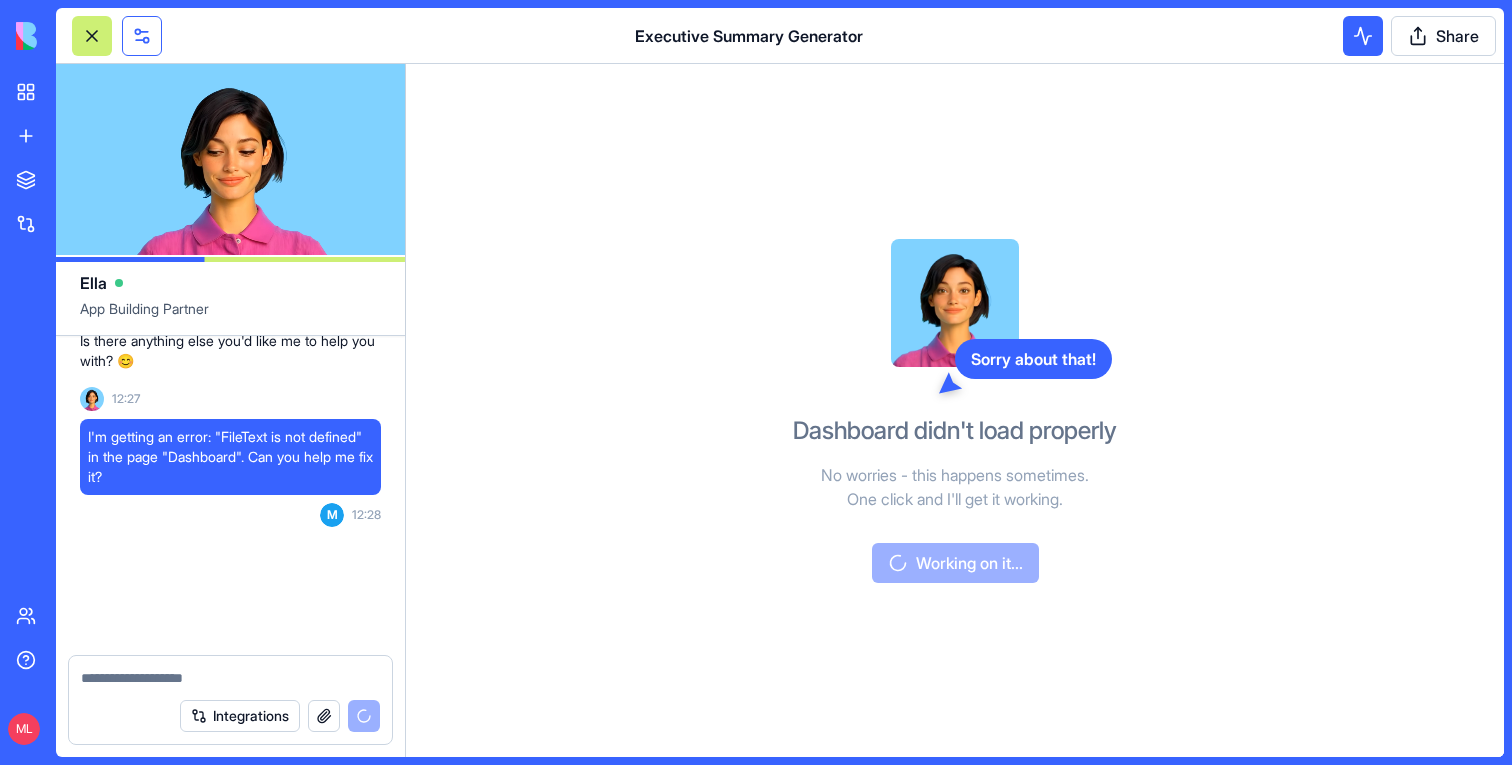 click at bounding box center [142, 36] 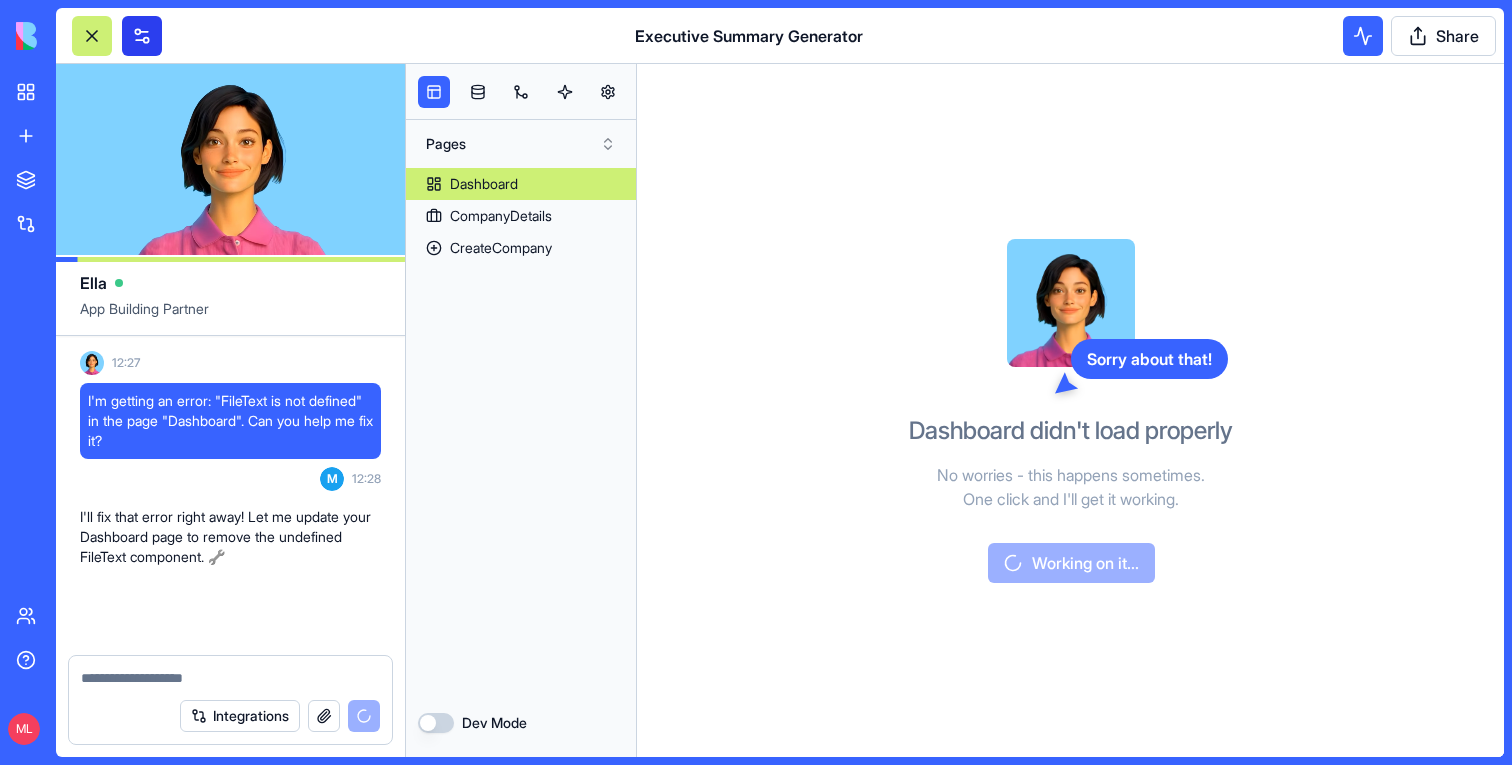 scroll, scrollTop: 2973, scrollLeft: 0, axis: vertical 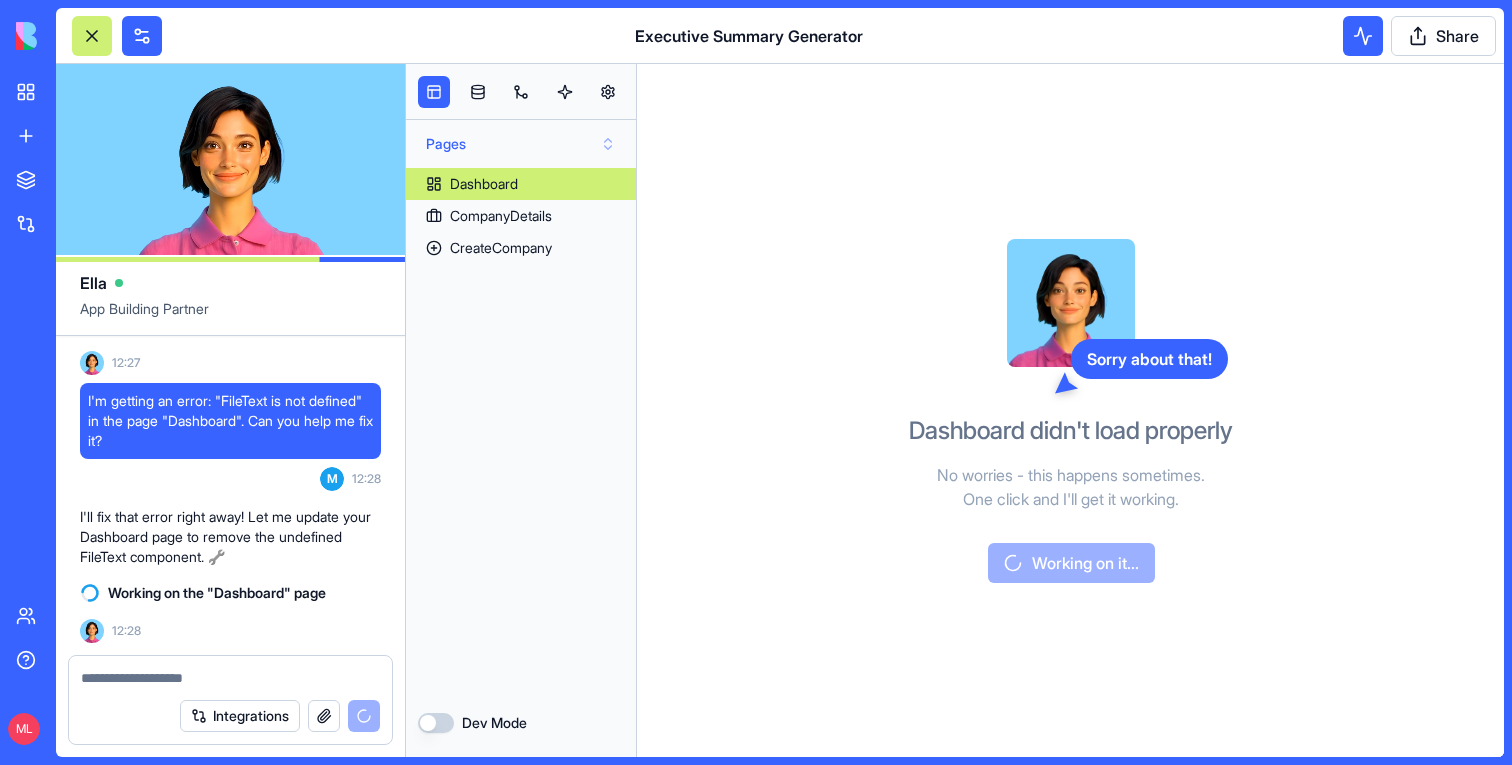 click on "Pages" at bounding box center [521, 144] 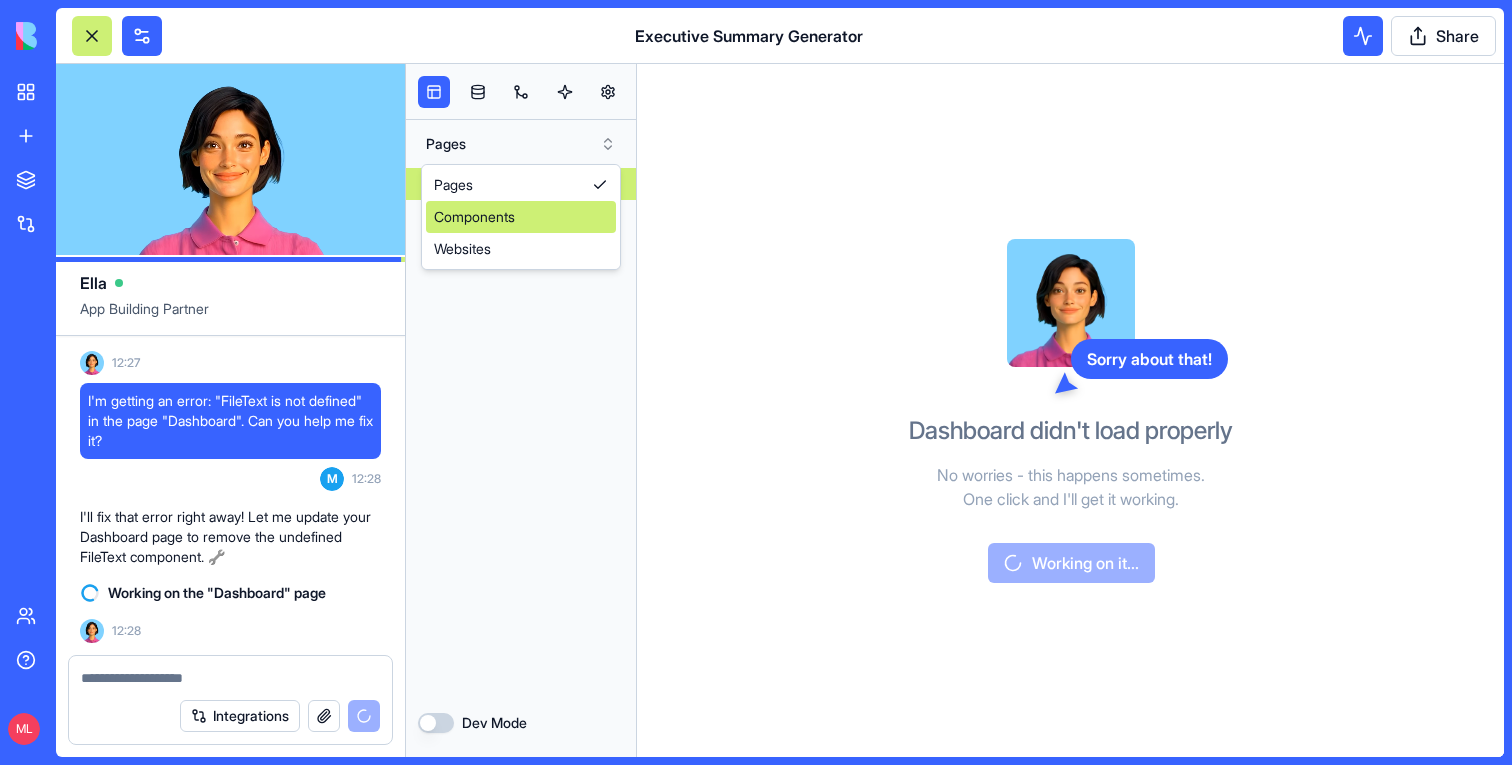 click on "Components" at bounding box center [521, 217] 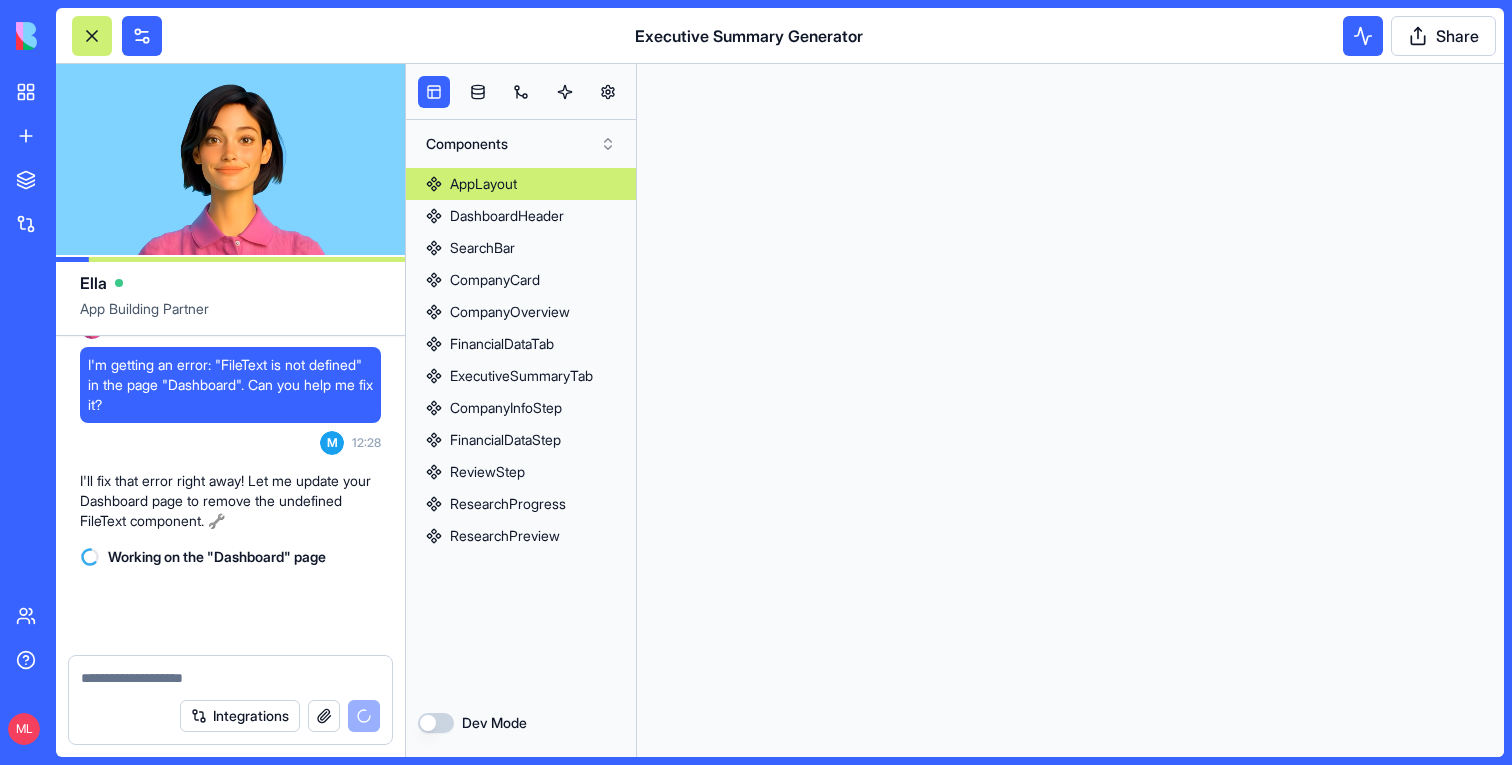 scroll, scrollTop: 3009, scrollLeft: 0, axis: vertical 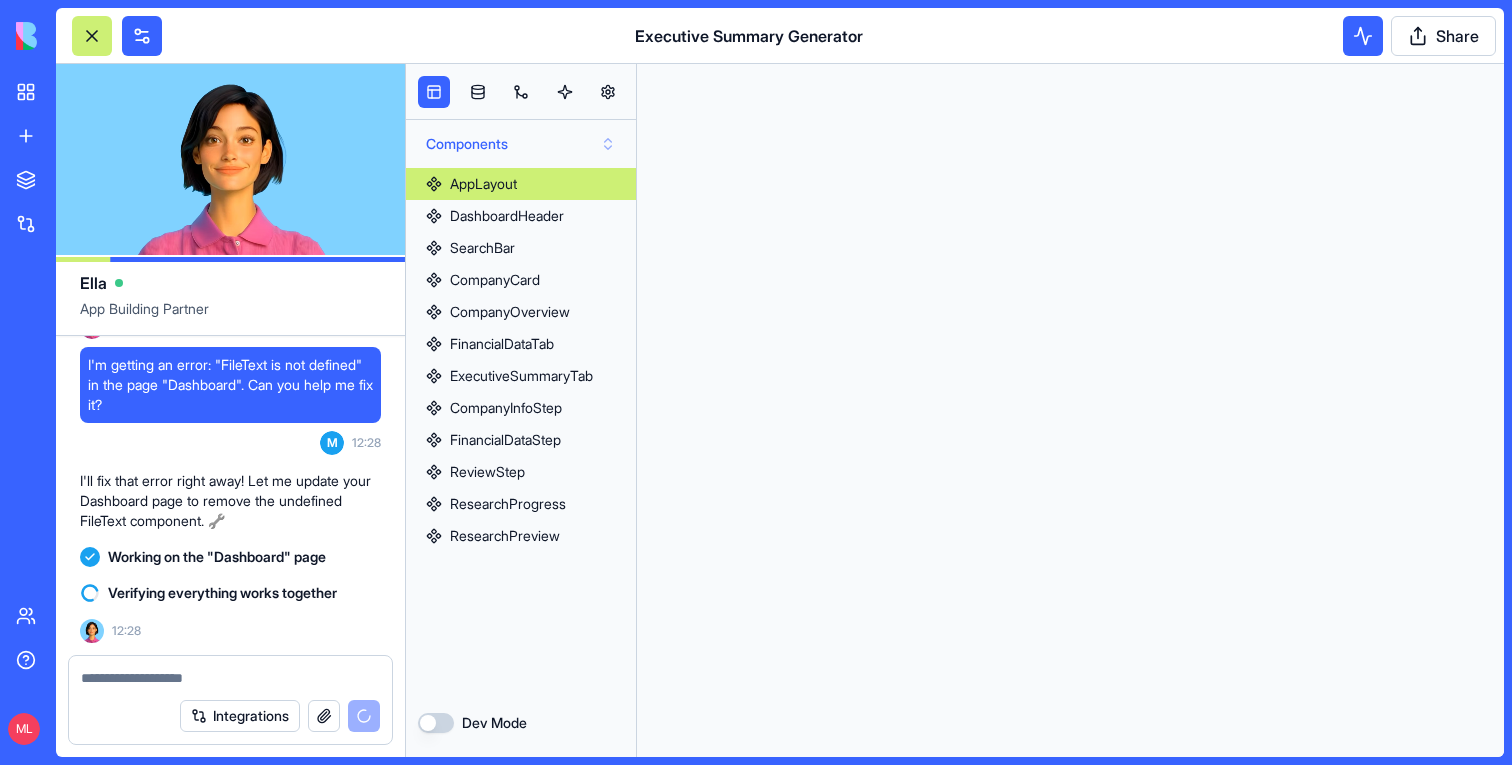 click on "Components" at bounding box center (521, 144) 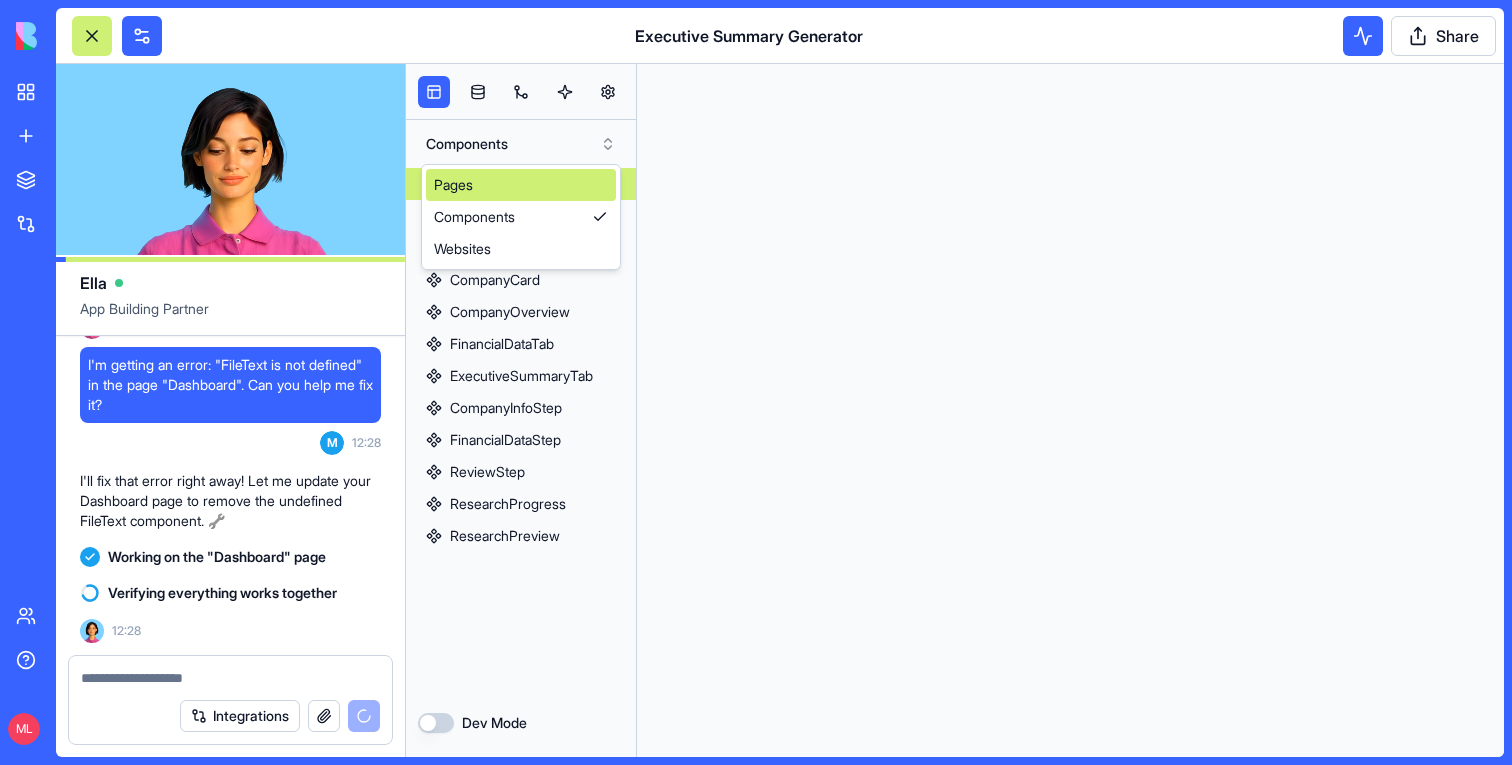 click on "Pages" at bounding box center (521, 185) 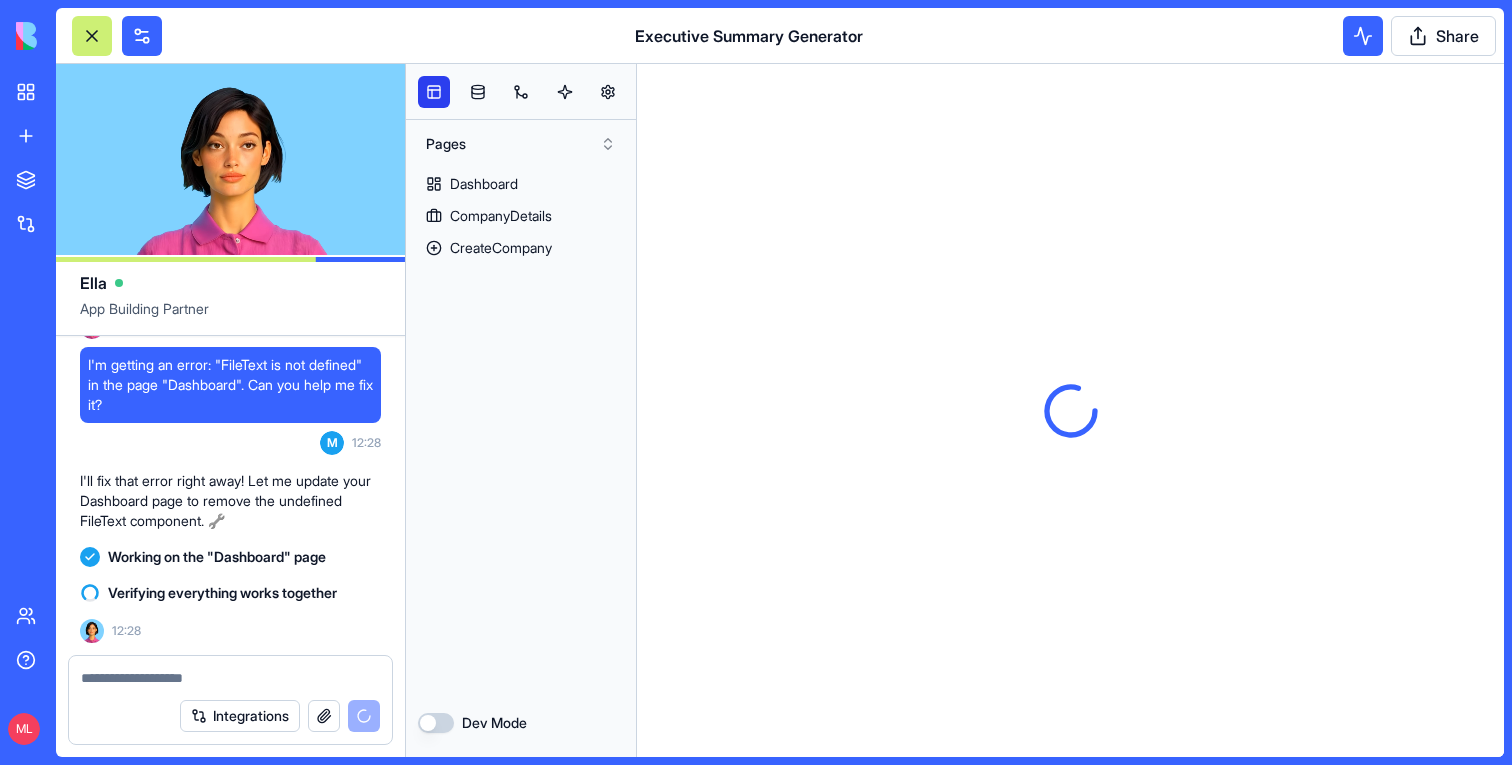 scroll, scrollTop: 0, scrollLeft: 0, axis: both 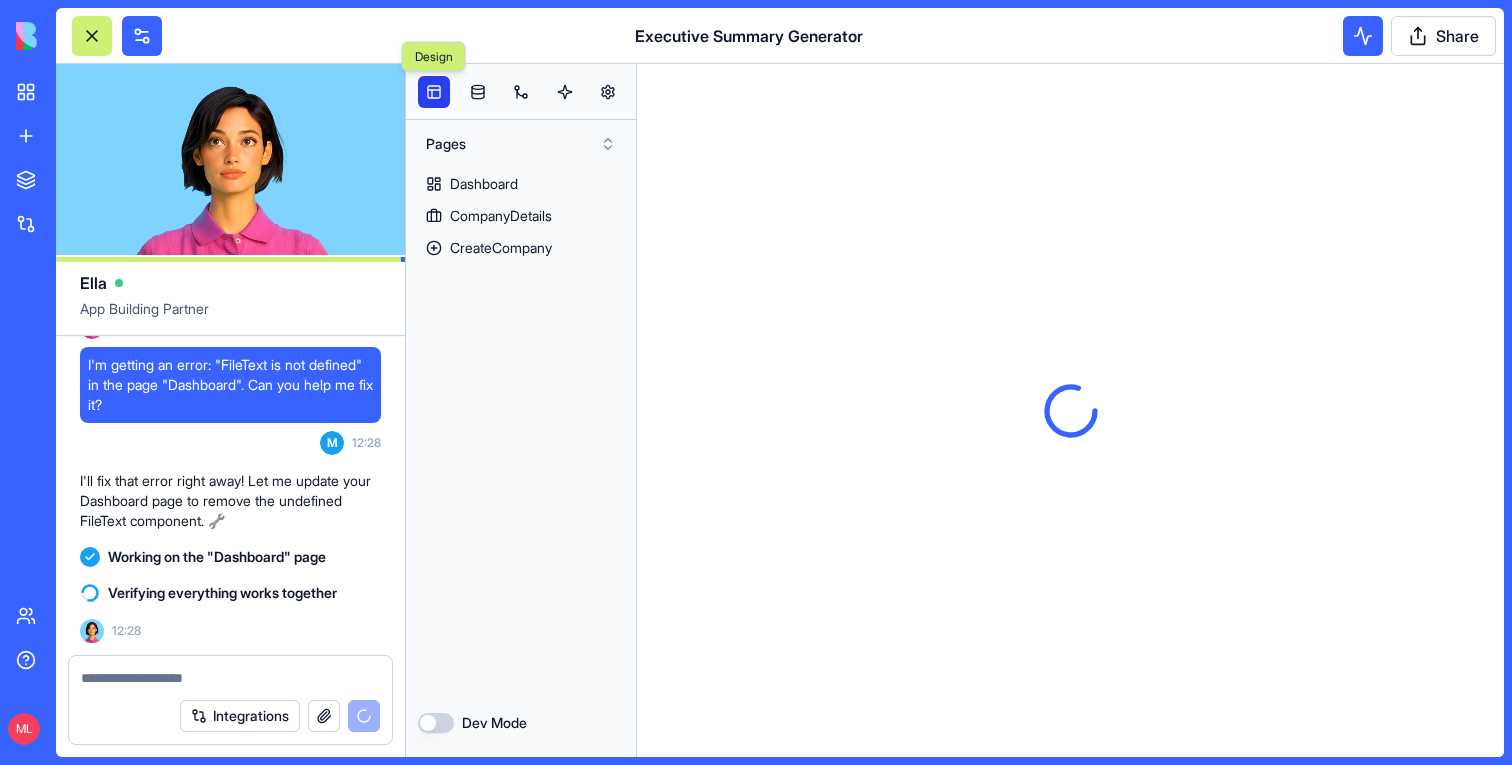 click at bounding box center (434, 92) 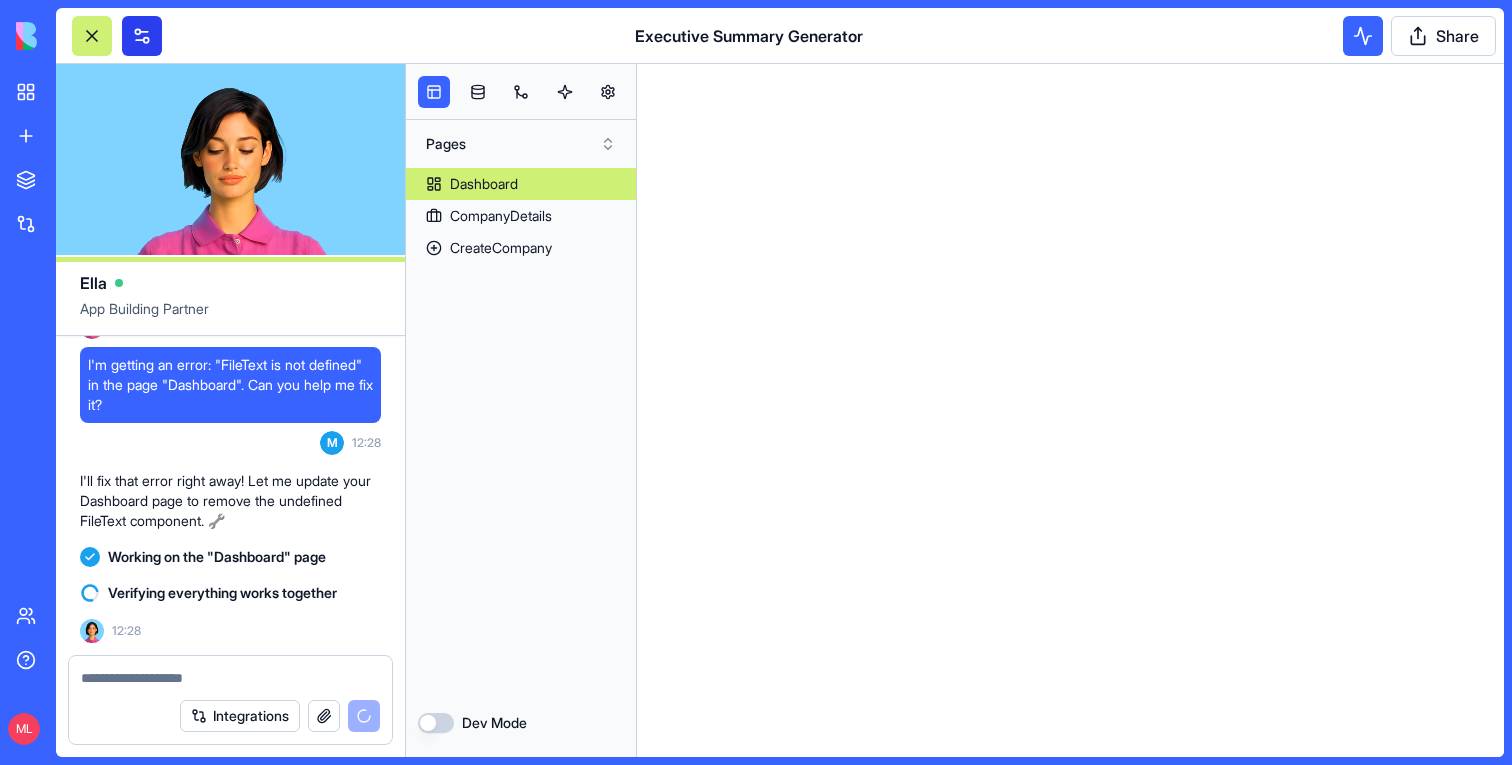 click at bounding box center (142, 36) 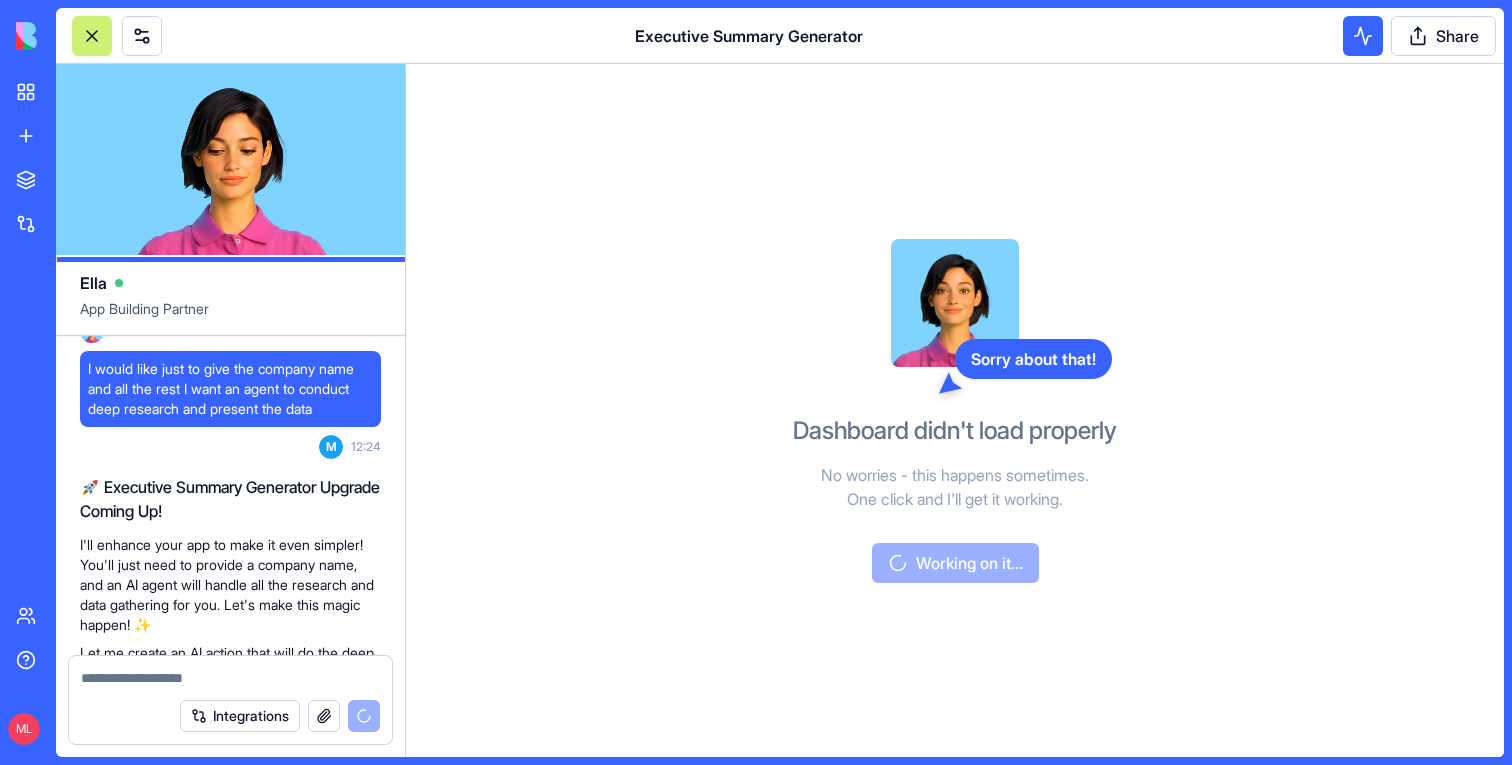 scroll, scrollTop: 1179, scrollLeft: 0, axis: vertical 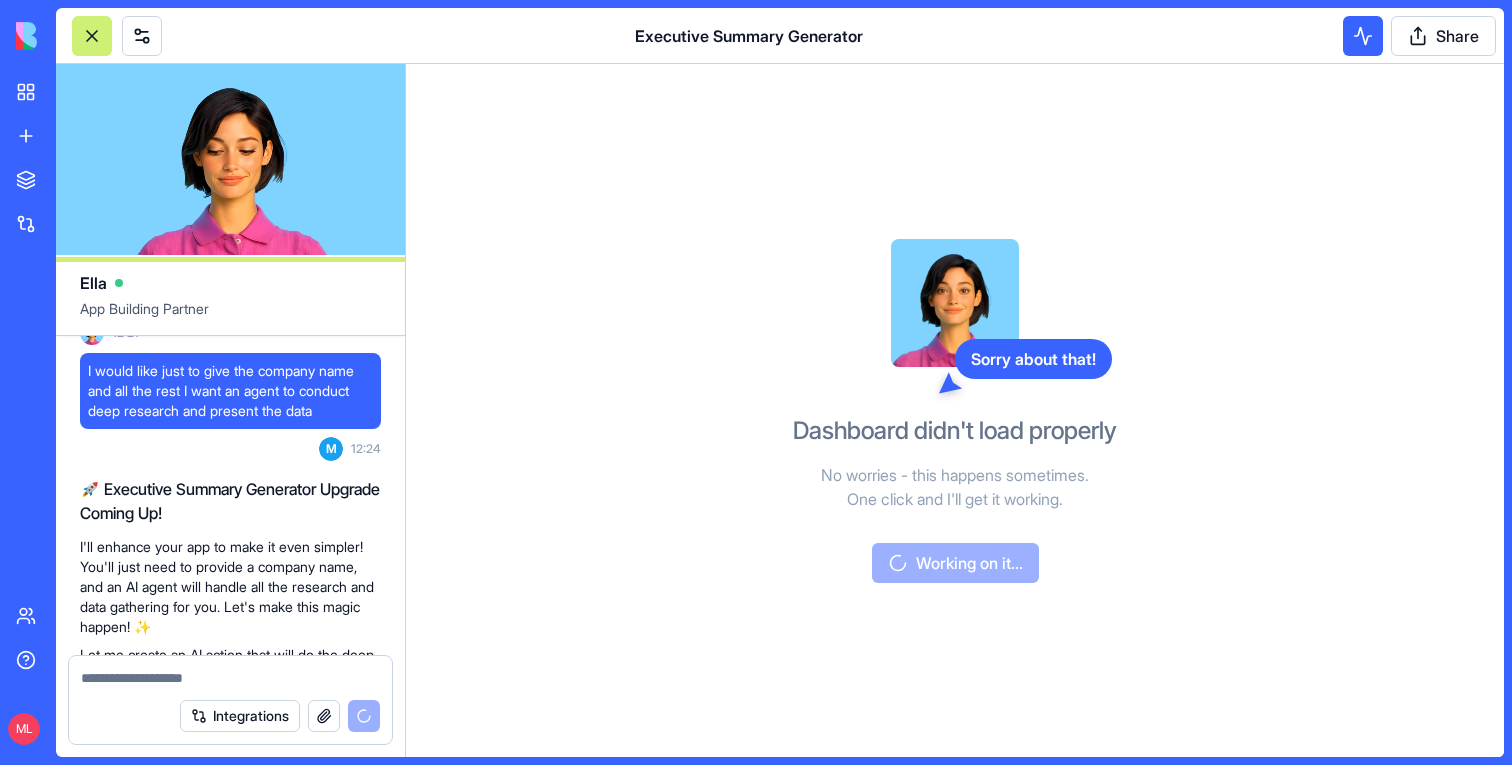 click on "I would like just to give the company name and all the rest I want an agent to conduct deep research and present the data" at bounding box center (230, 391) 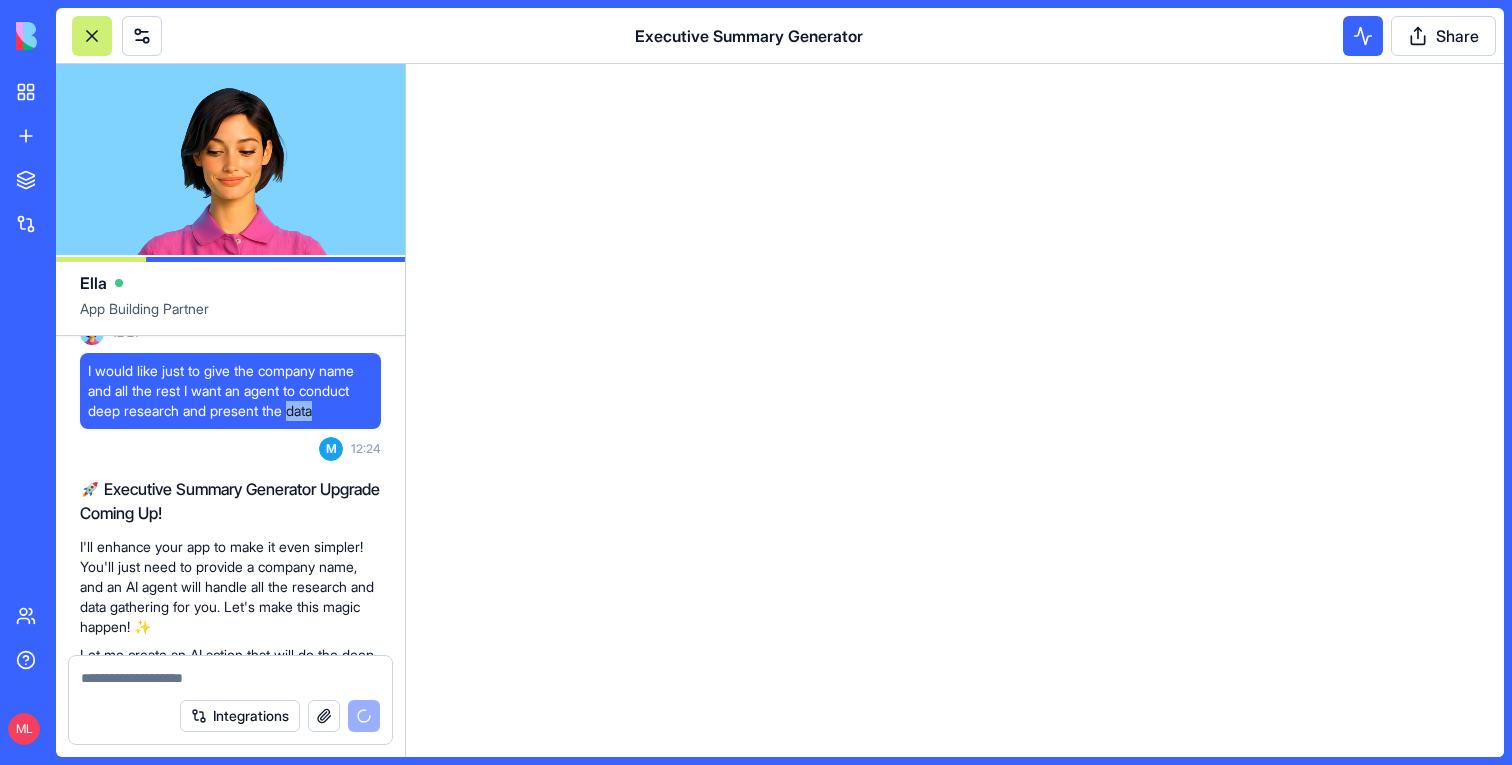click on "I would like just to give the company name and all the rest I want an agent to conduct deep research and present the data" at bounding box center (230, 391) 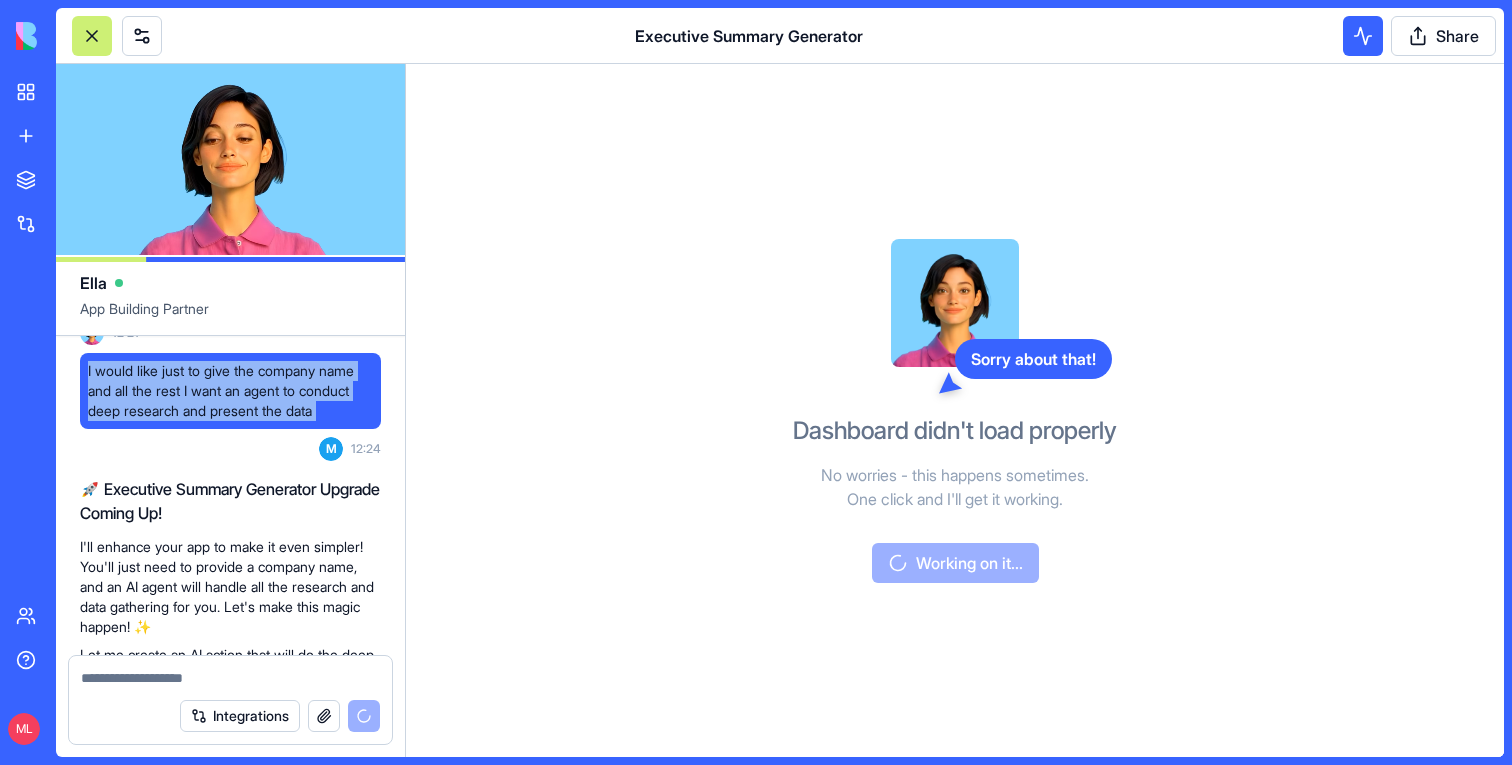click on "I would like just to give the company name and all the rest I want an agent to conduct deep research and present the data" at bounding box center (230, 391) 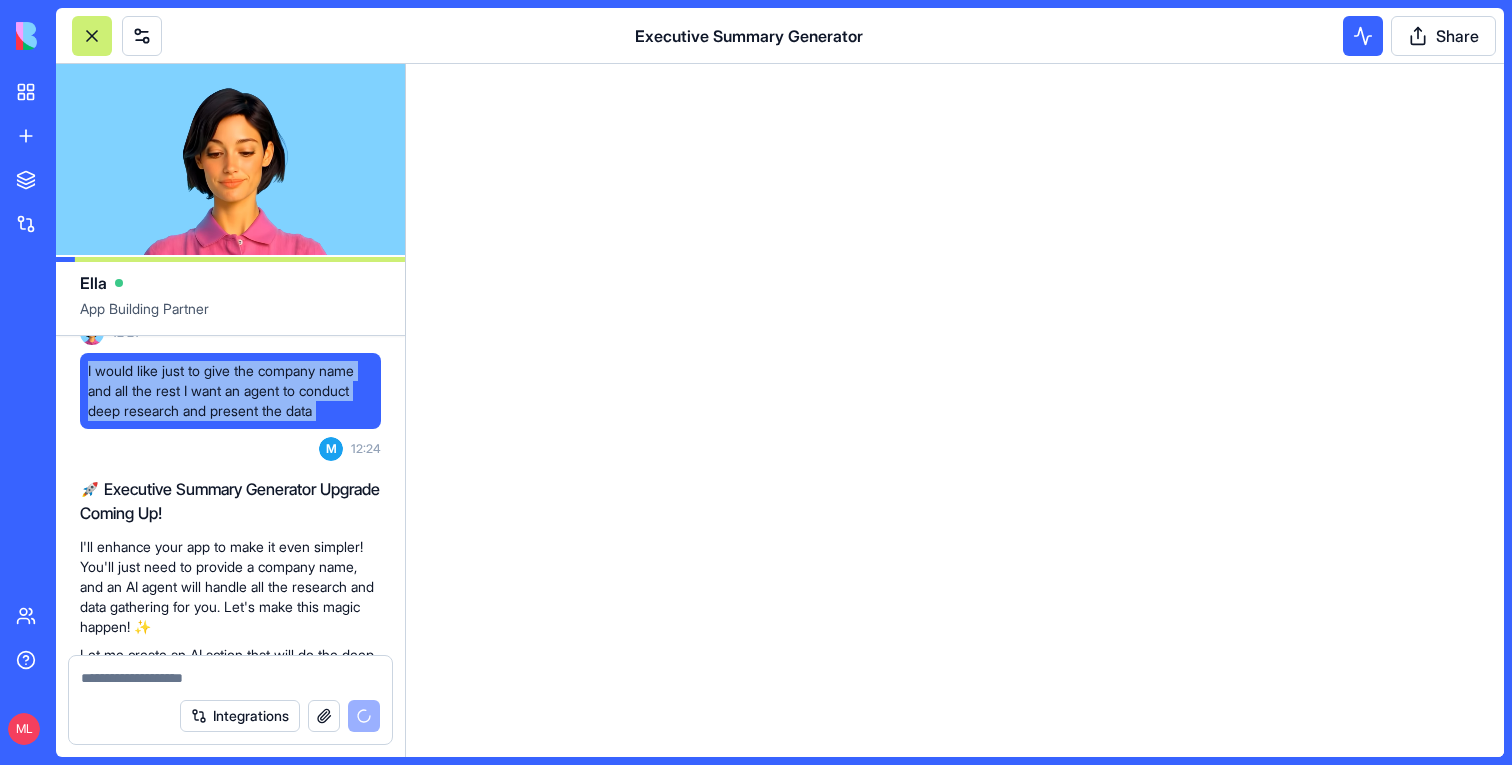 copy on "I would like just to give the company name and all the rest I want an agent to conduct deep research and present the data" 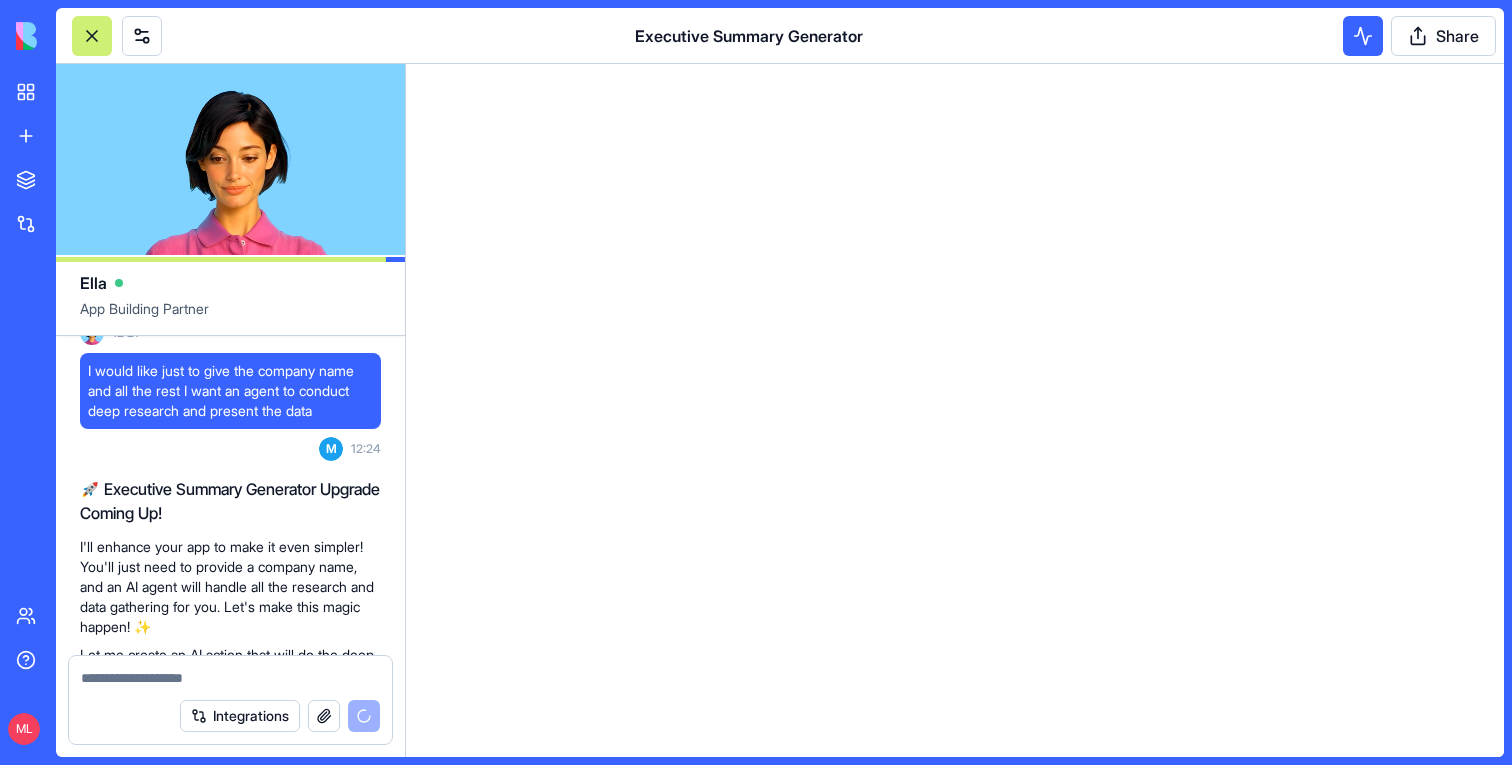 click on "🚀 Executive Summary Generator Upgrade Coming Up!" at bounding box center [230, 501] 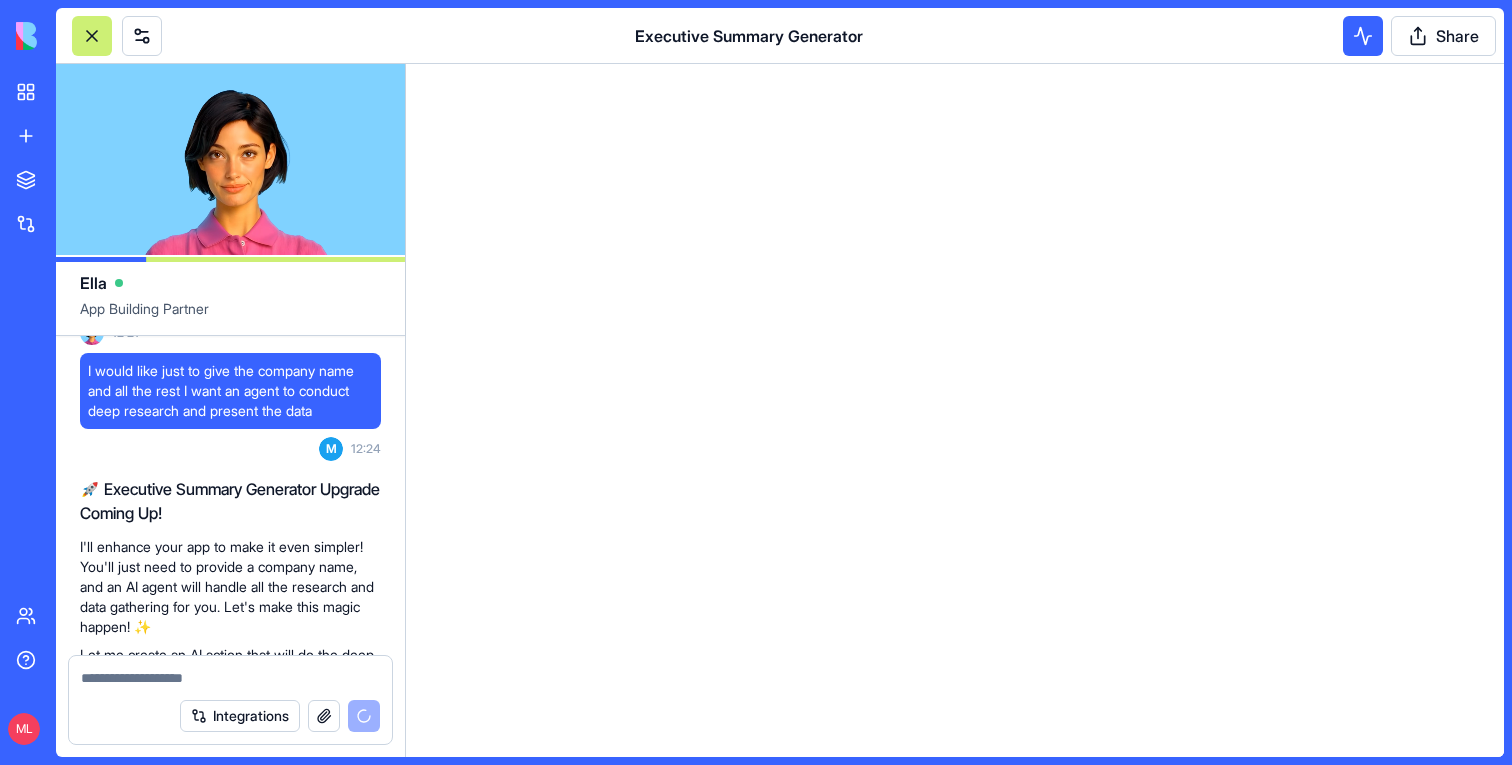 scroll, scrollTop: 3337, scrollLeft: 0, axis: vertical 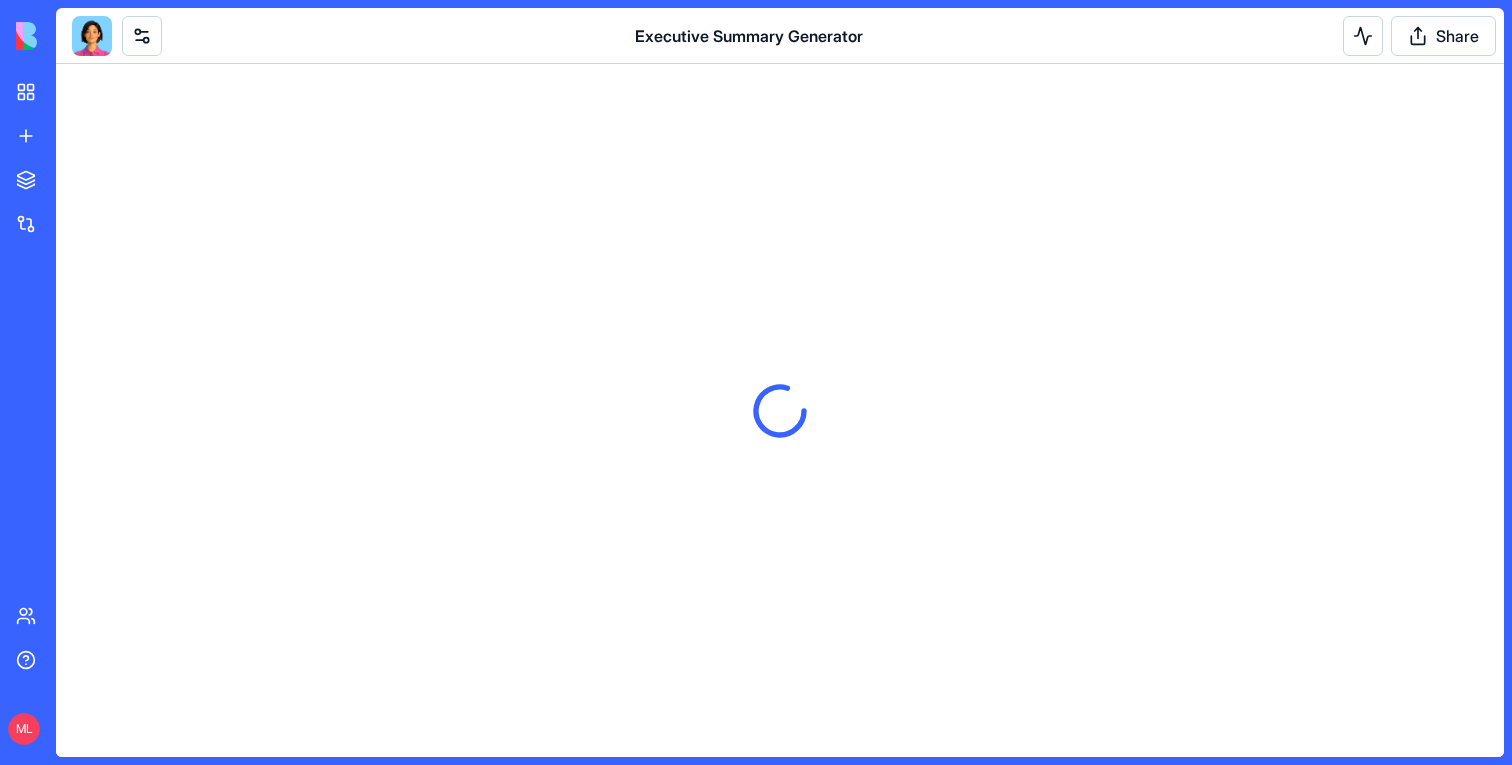 click at bounding box center [92, 36] 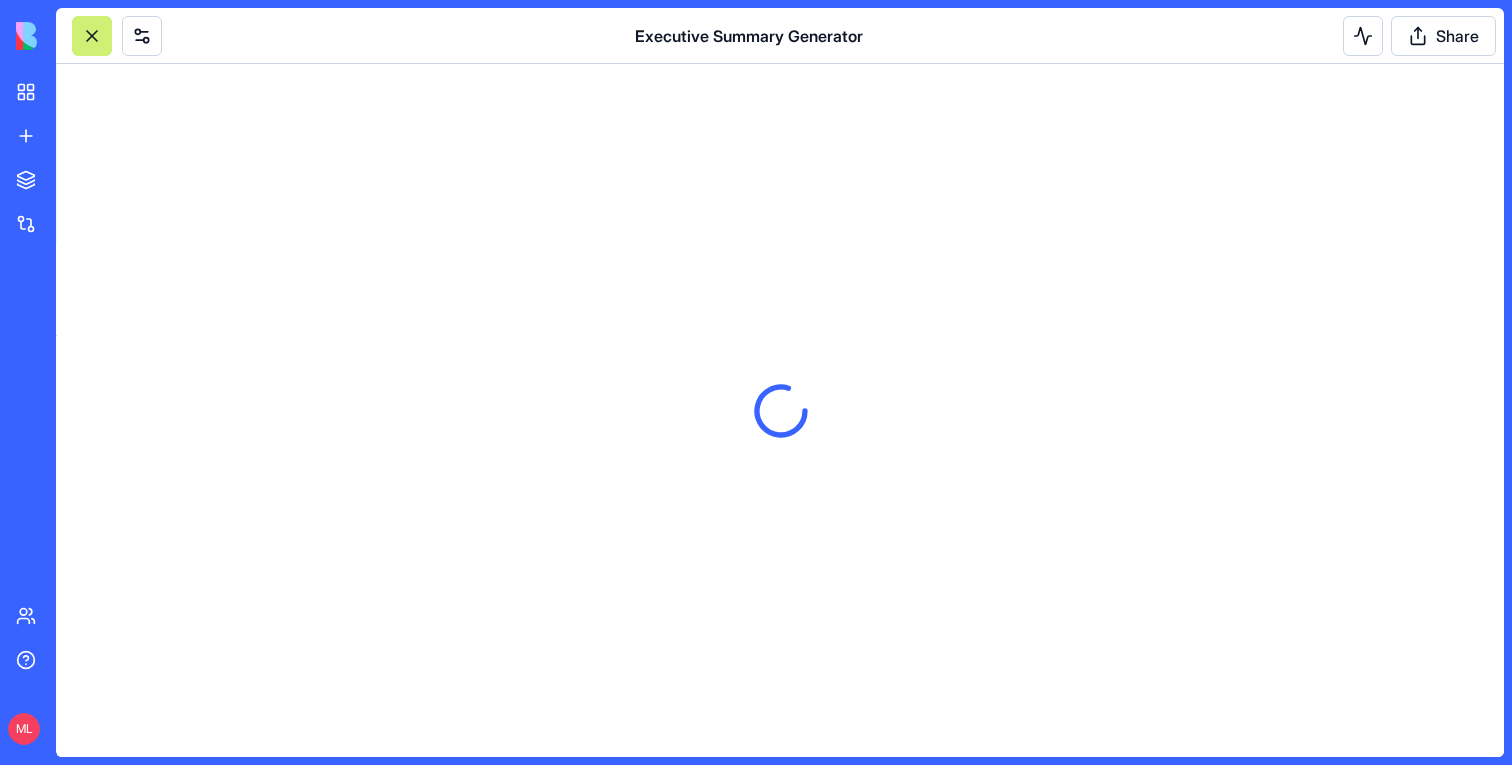 scroll, scrollTop: 0, scrollLeft: 0, axis: both 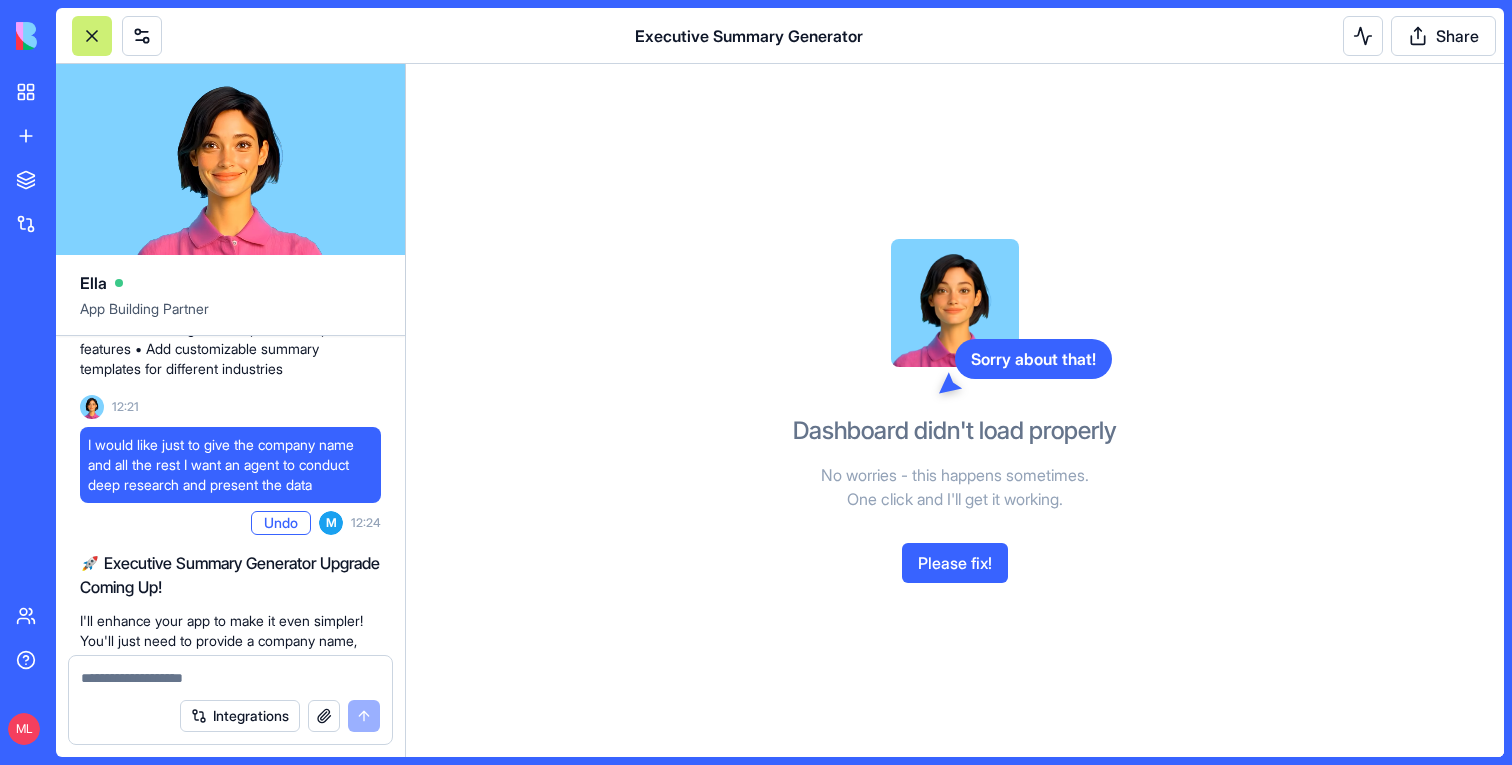 click on "Undo" at bounding box center (281, 523) 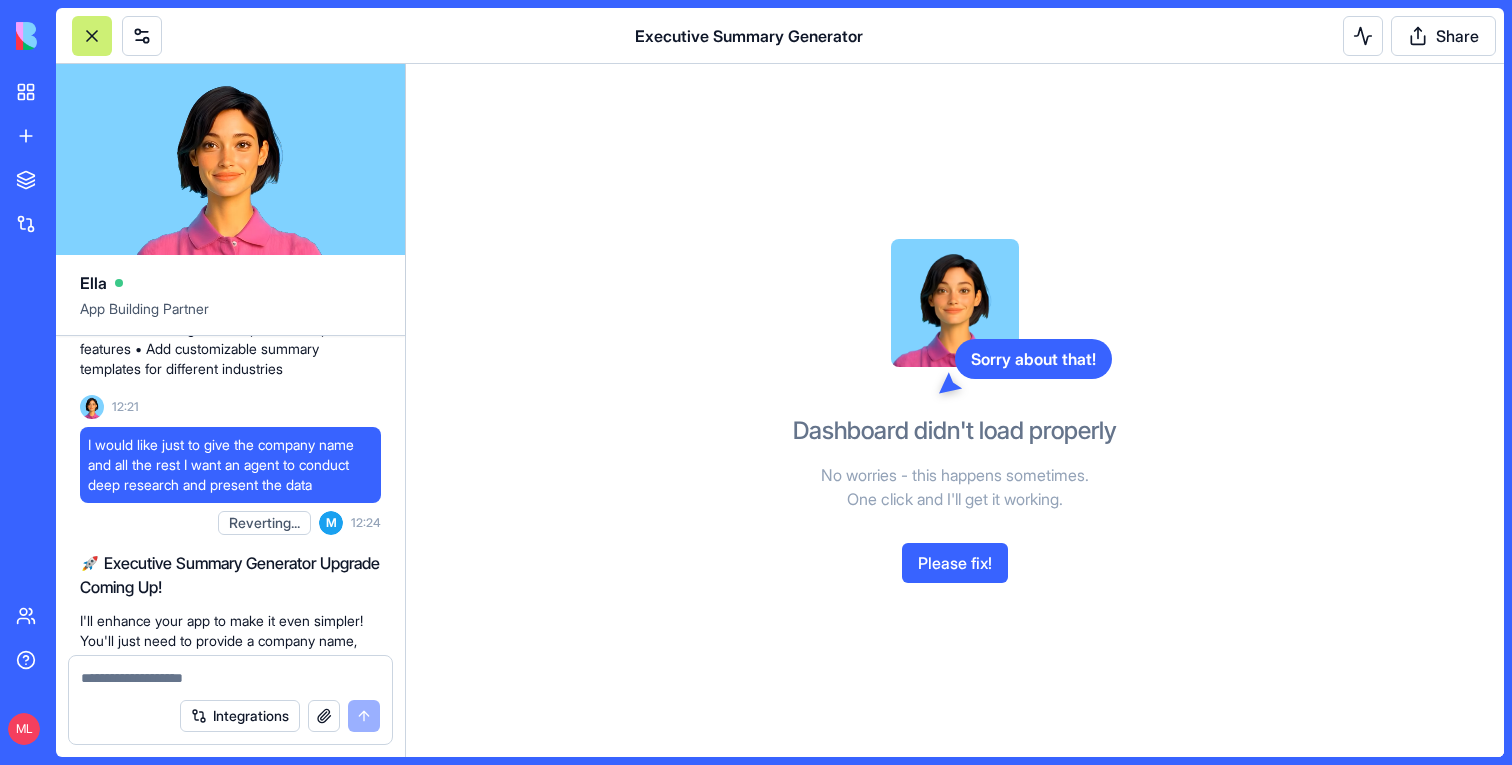 click at bounding box center (230, 678) 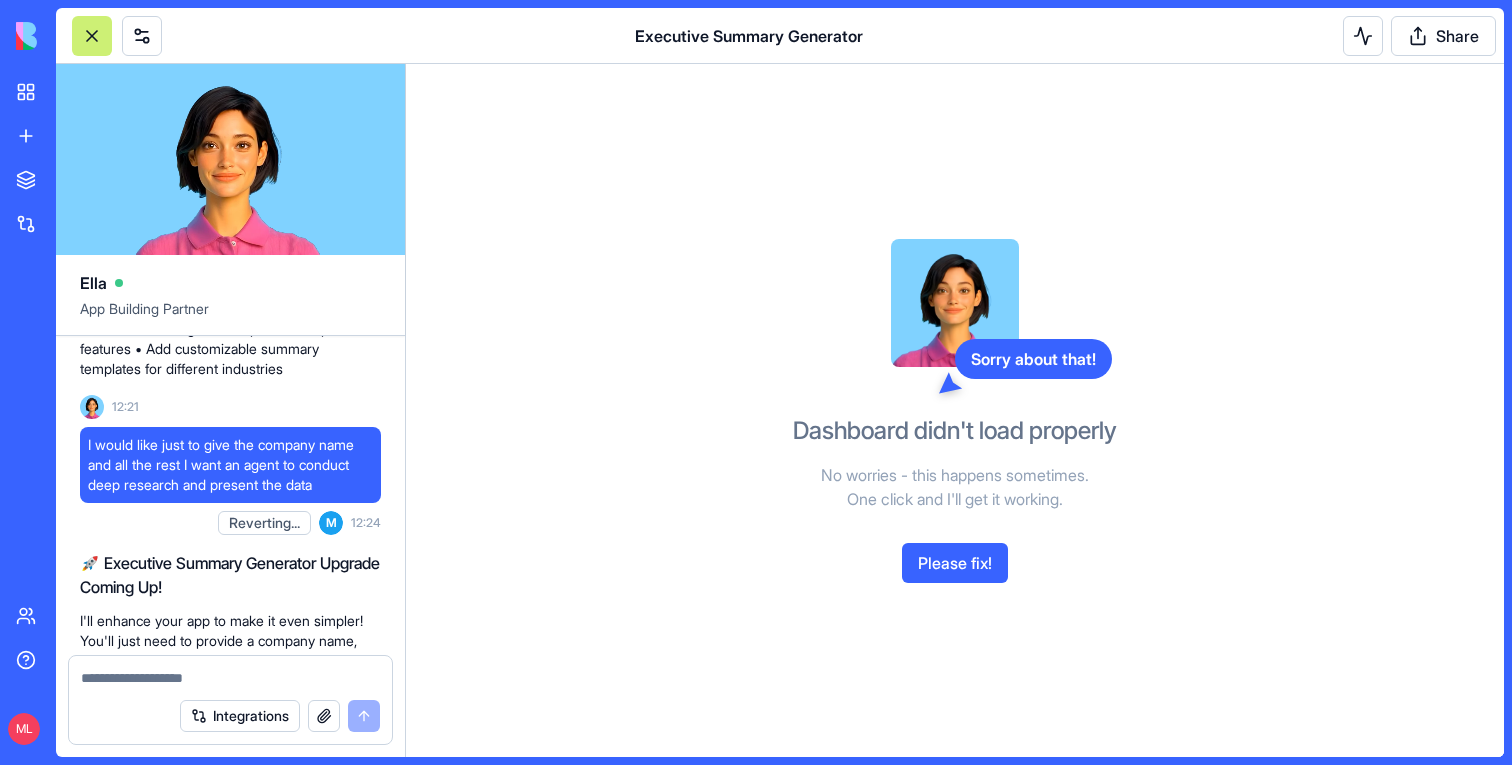click at bounding box center [230, 678] 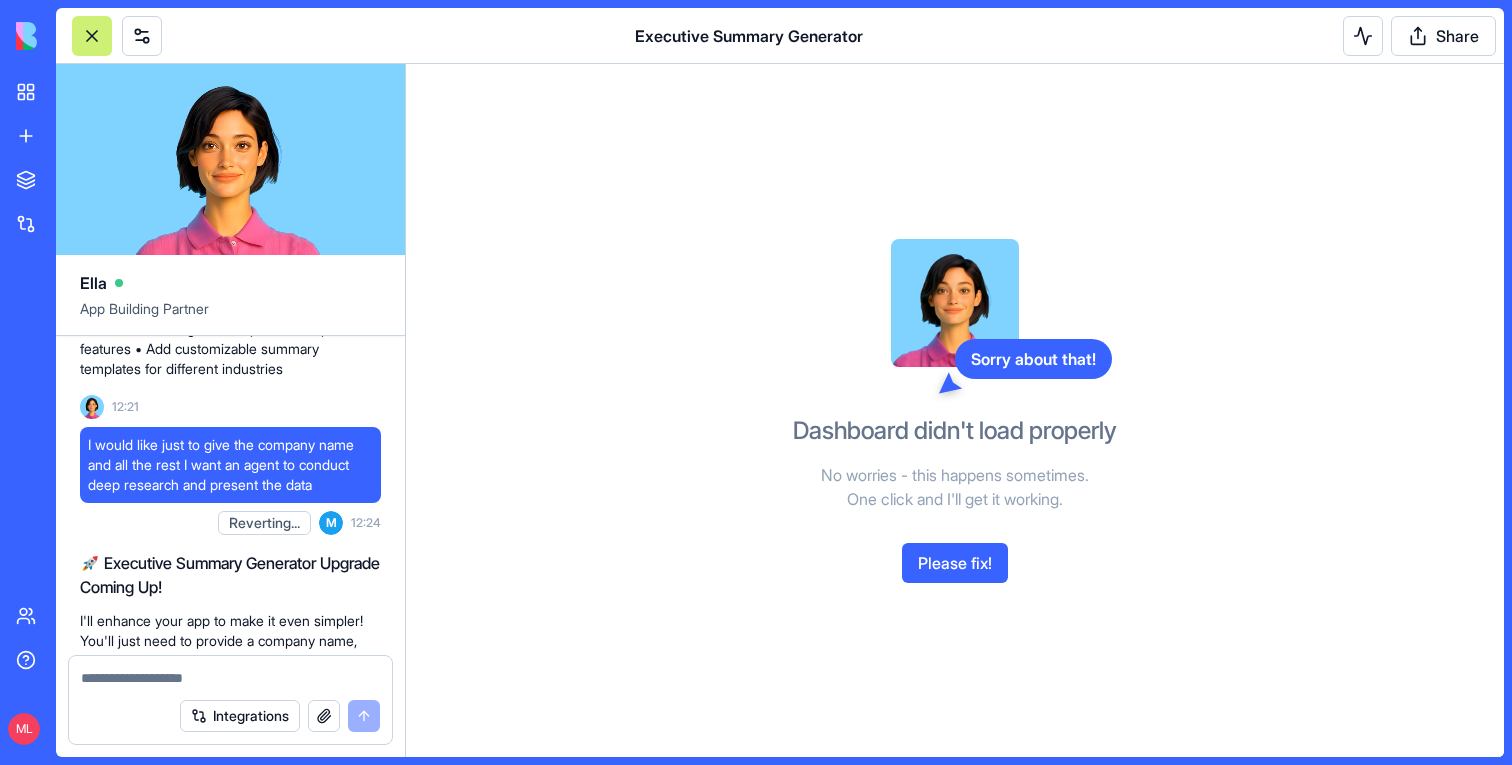 paste on "**********" 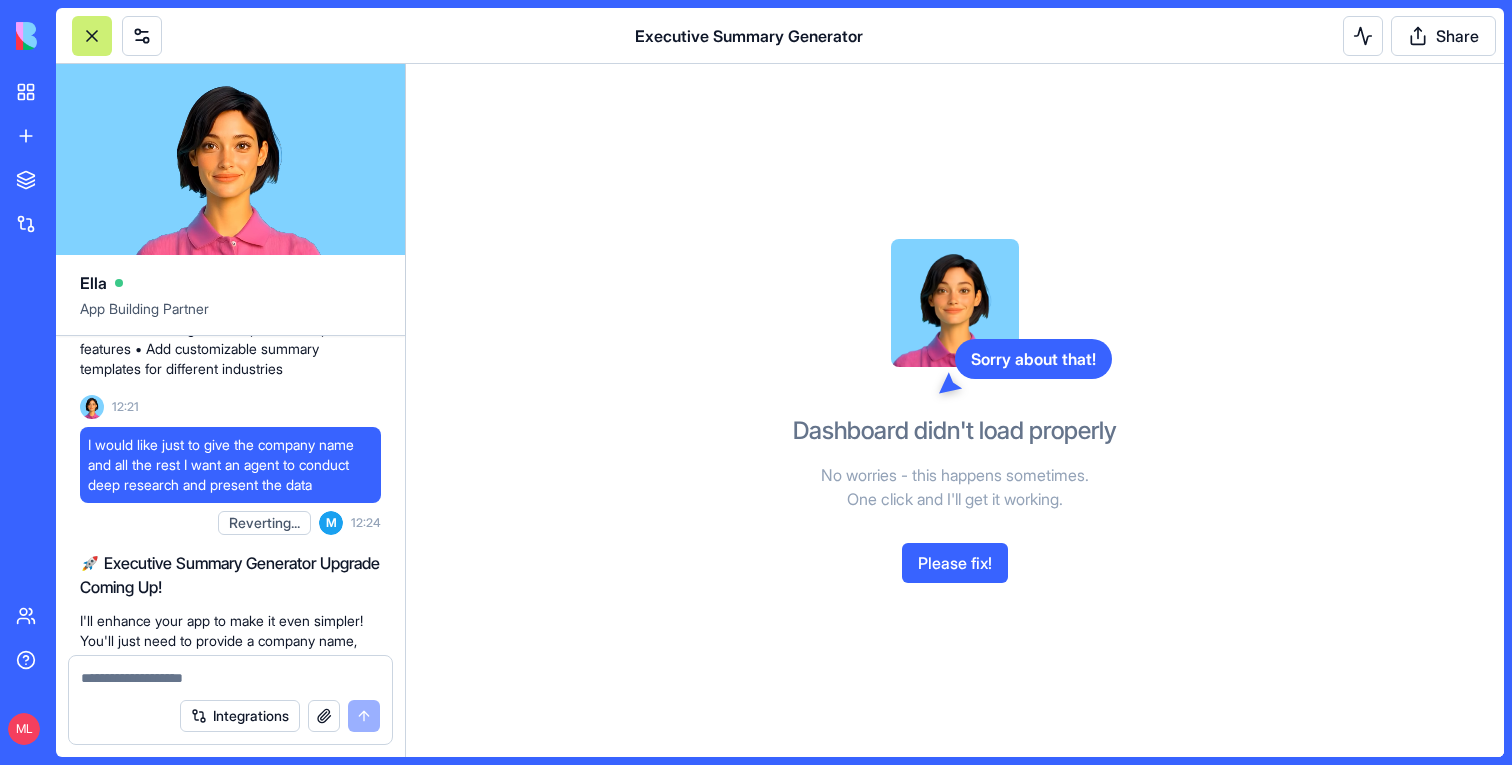 type on "**********" 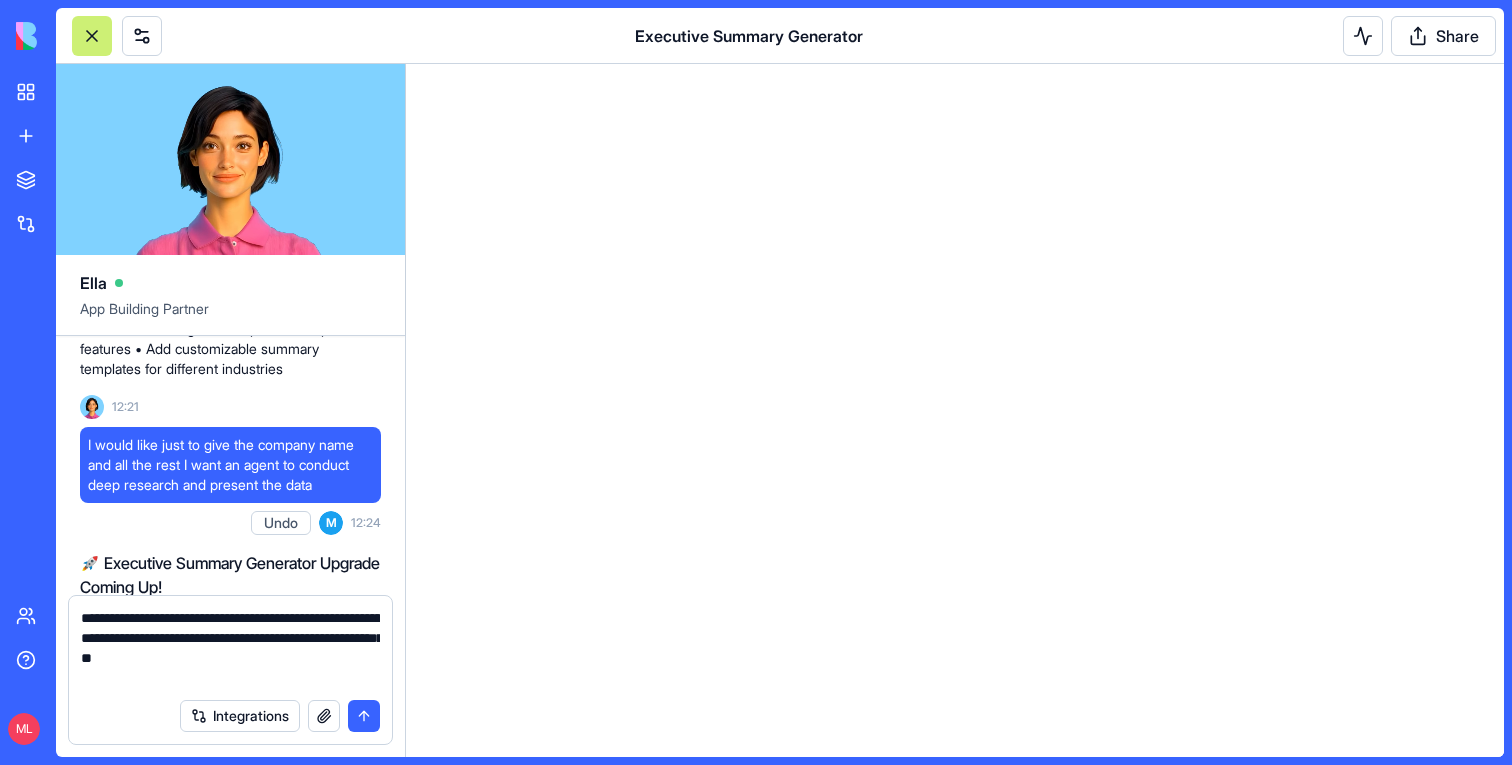 type 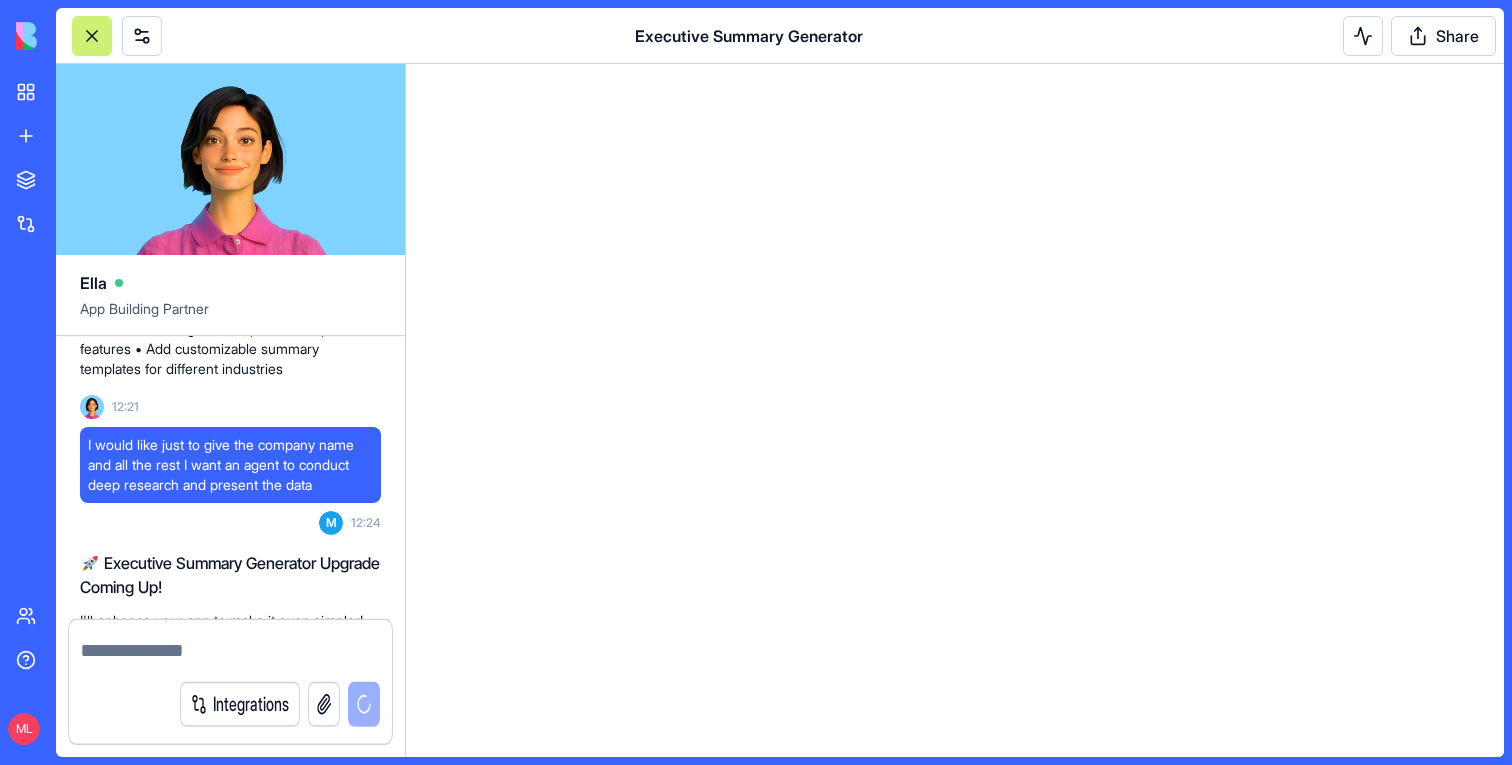 scroll, scrollTop: 3453, scrollLeft: 0, axis: vertical 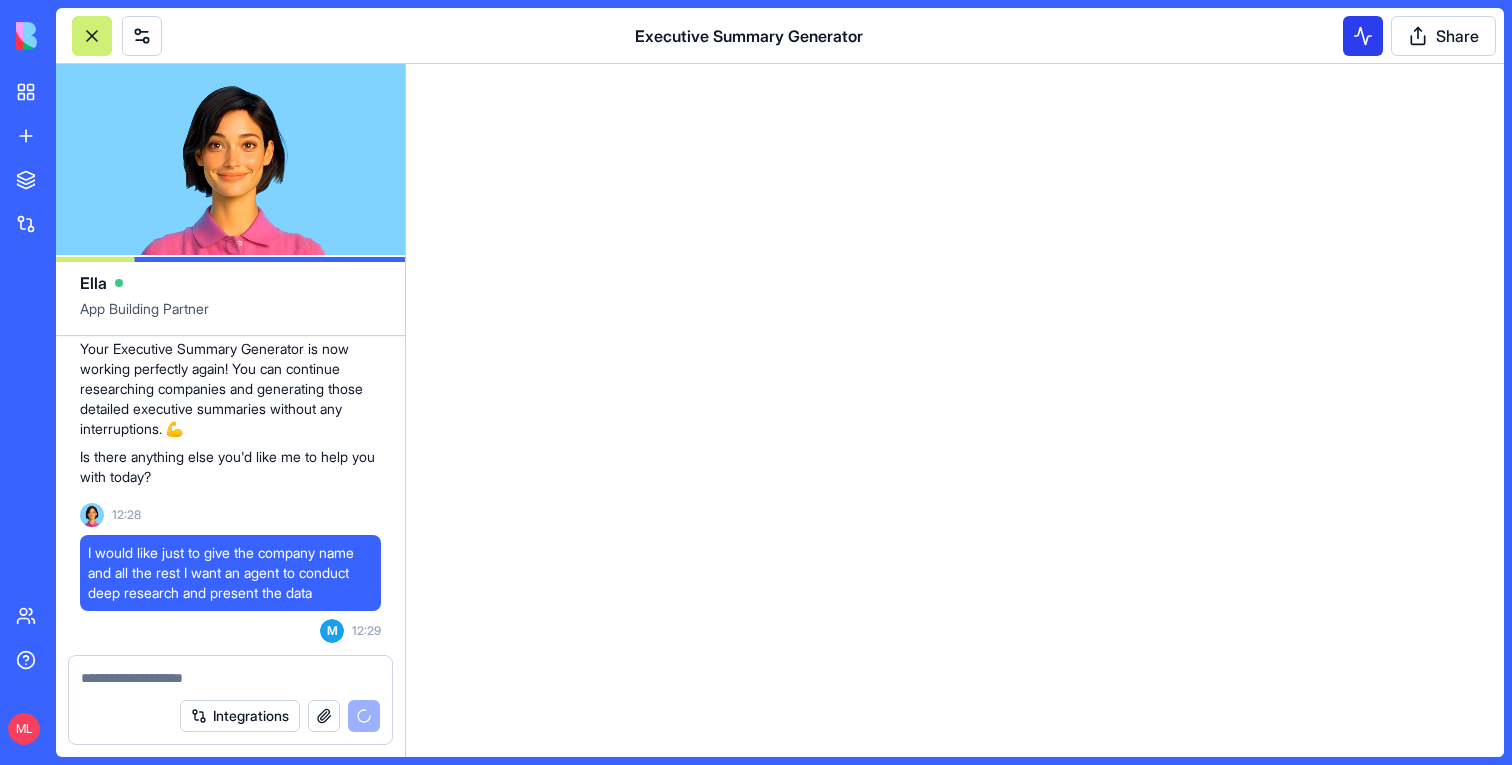 click at bounding box center (1363, 36) 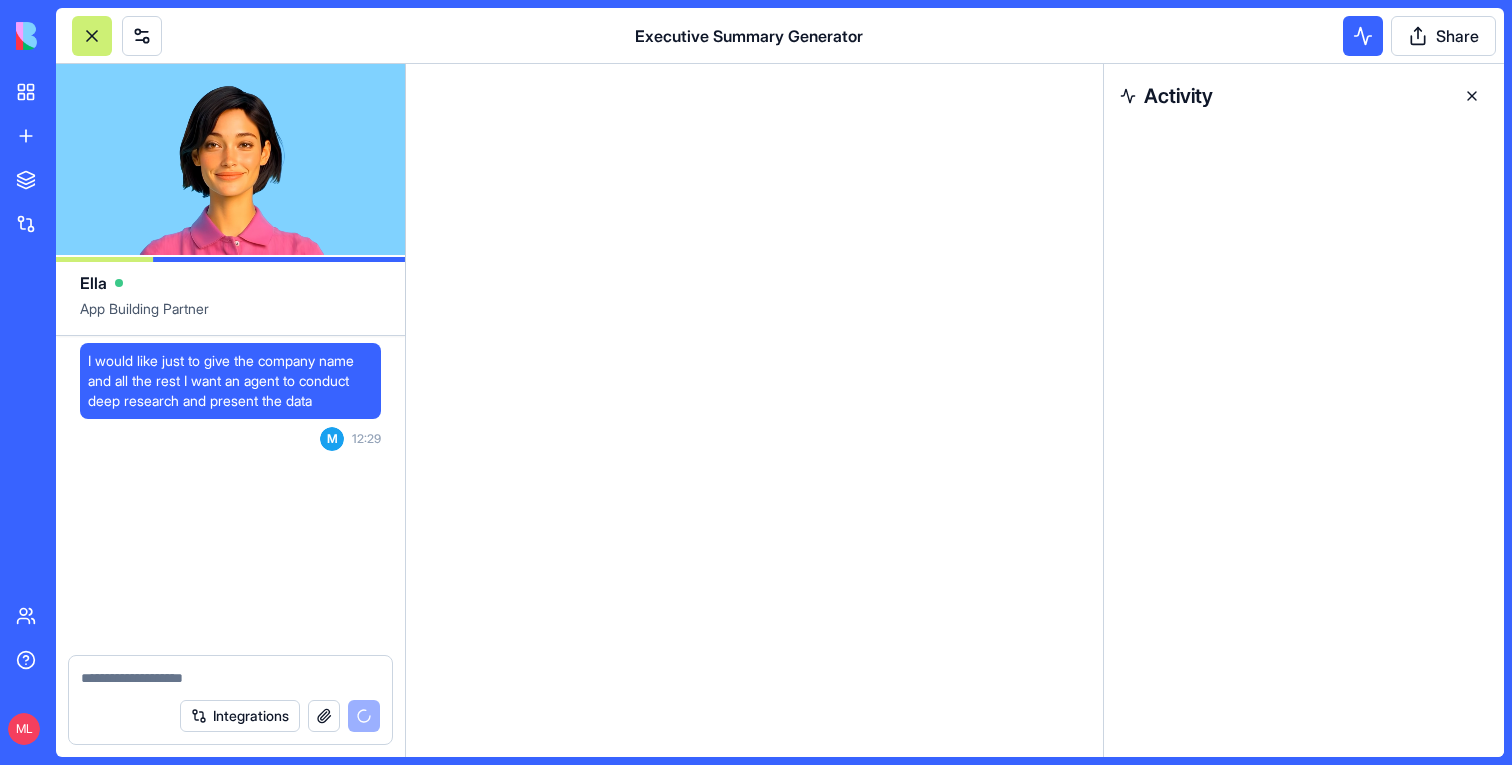 click at bounding box center [1472, 96] 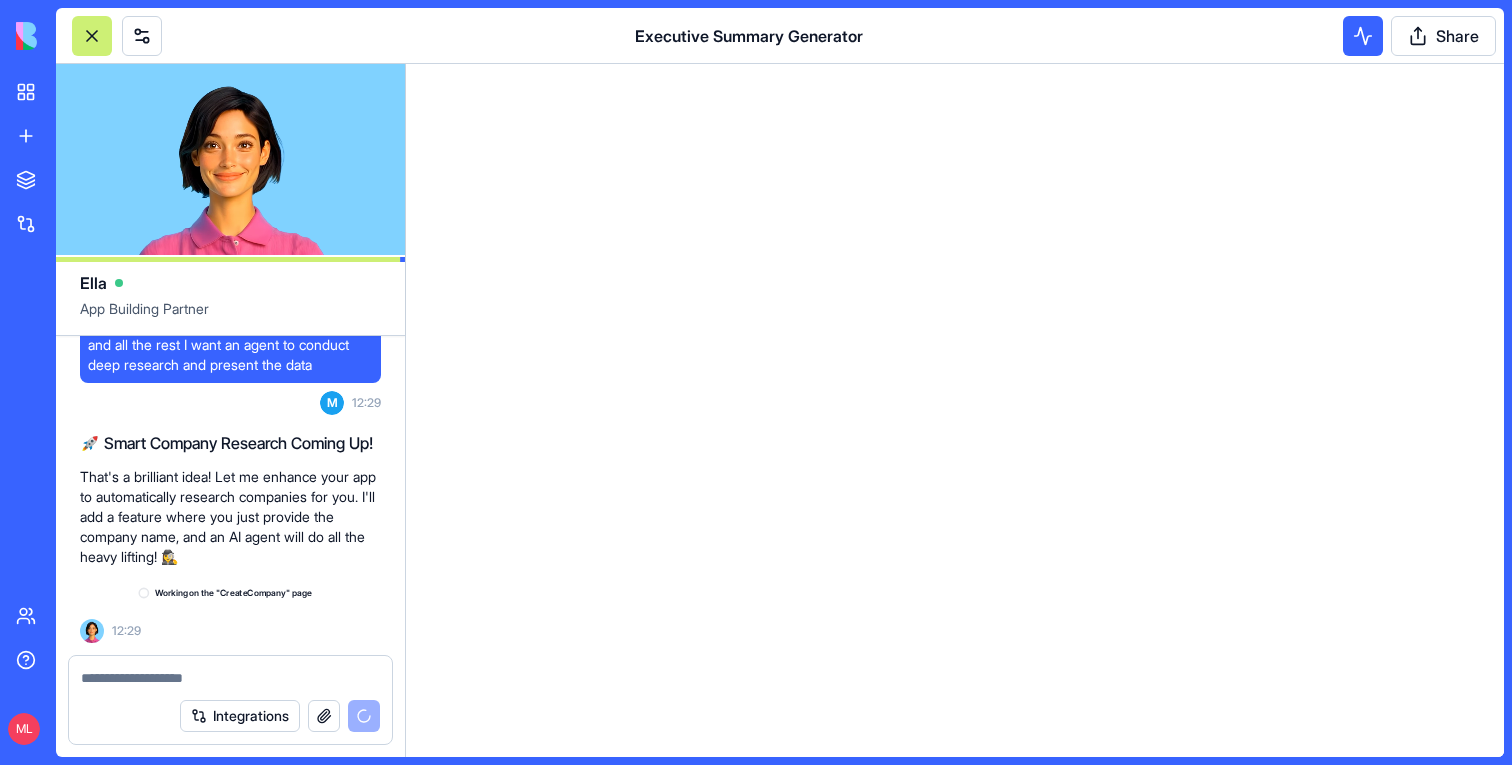 scroll, scrollTop: 3681, scrollLeft: 0, axis: vertical 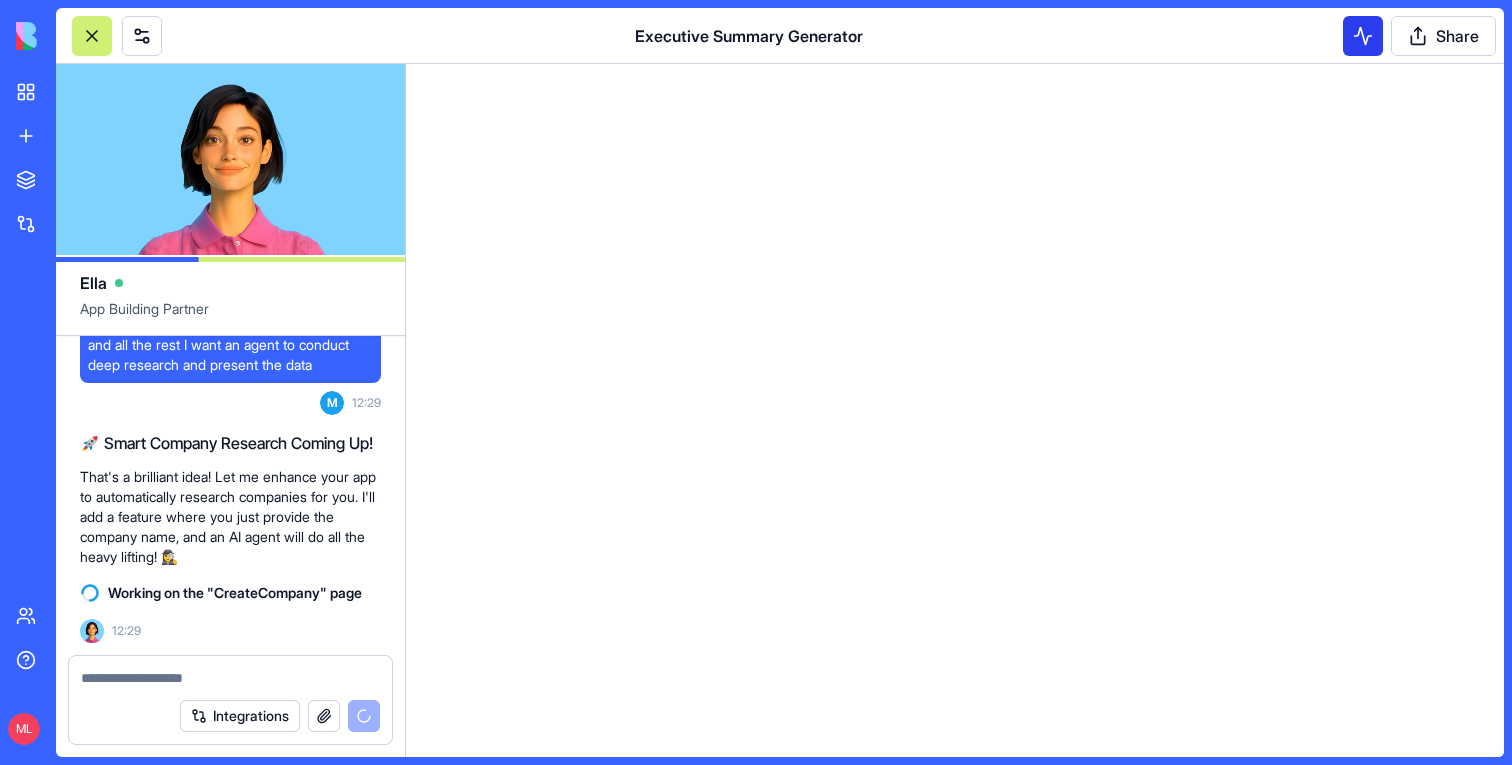 click at bounding box center (1363, 36) 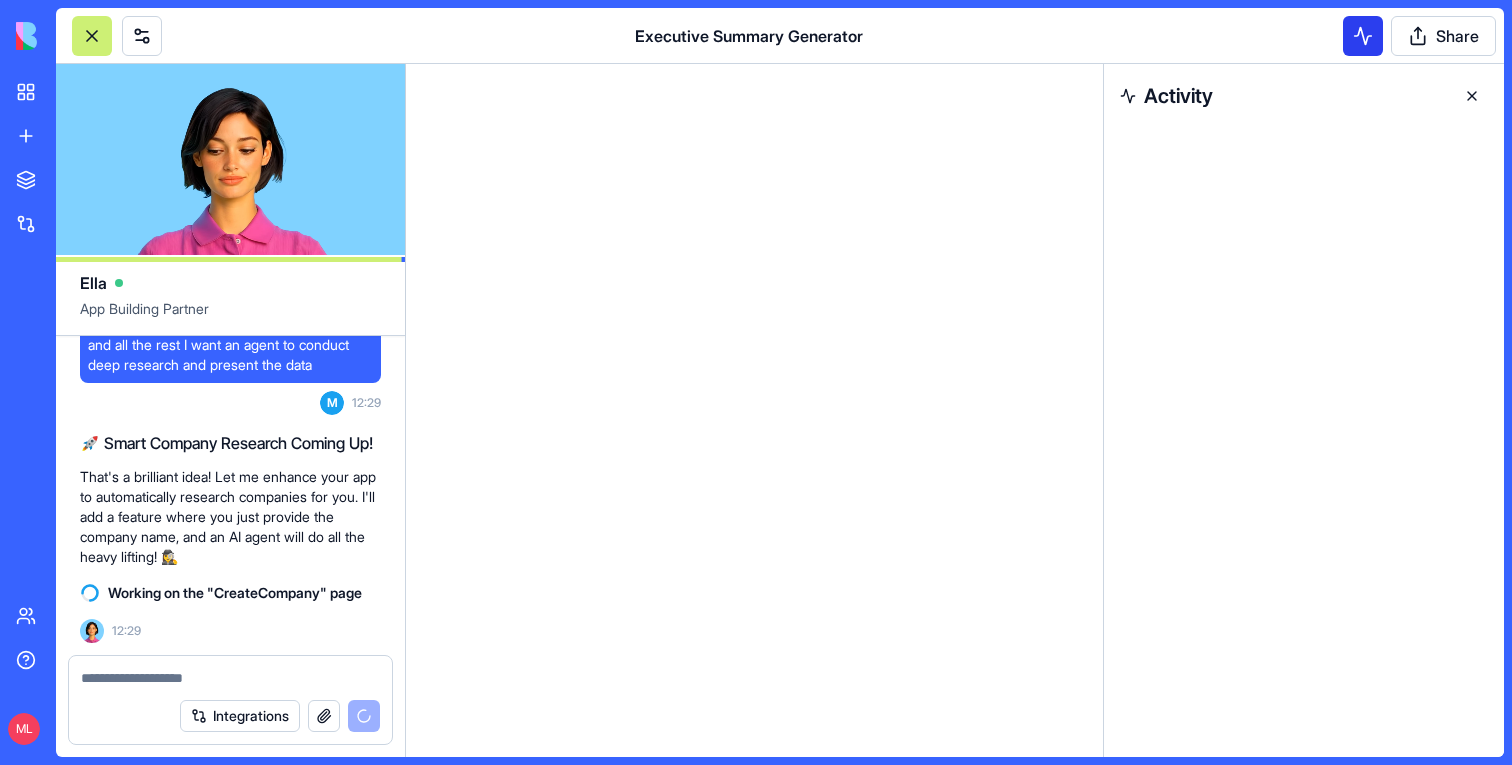 click at bounding box center (1363, 36) 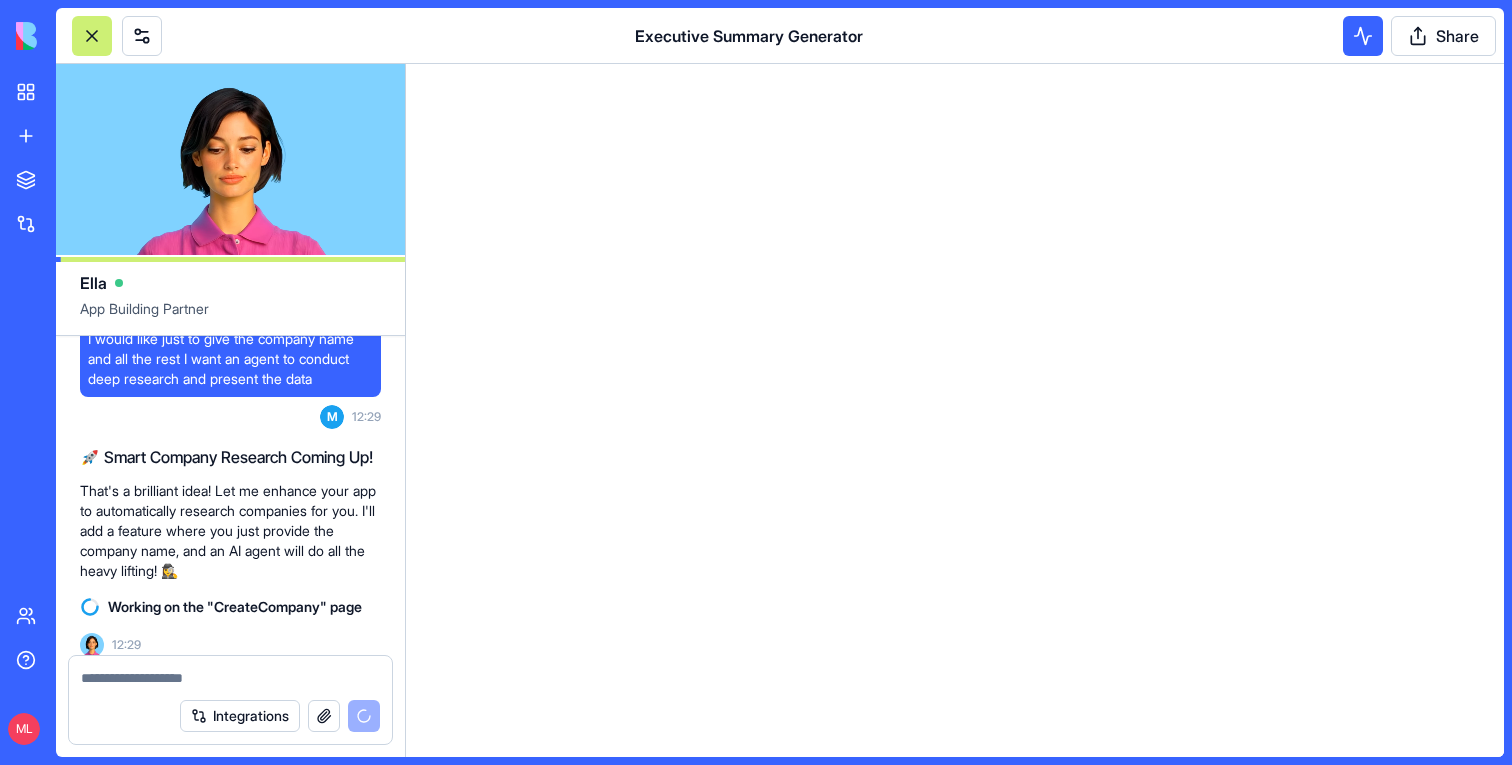scroll, scrollTop: 3588, scrollLeft: 0, axis: vertical 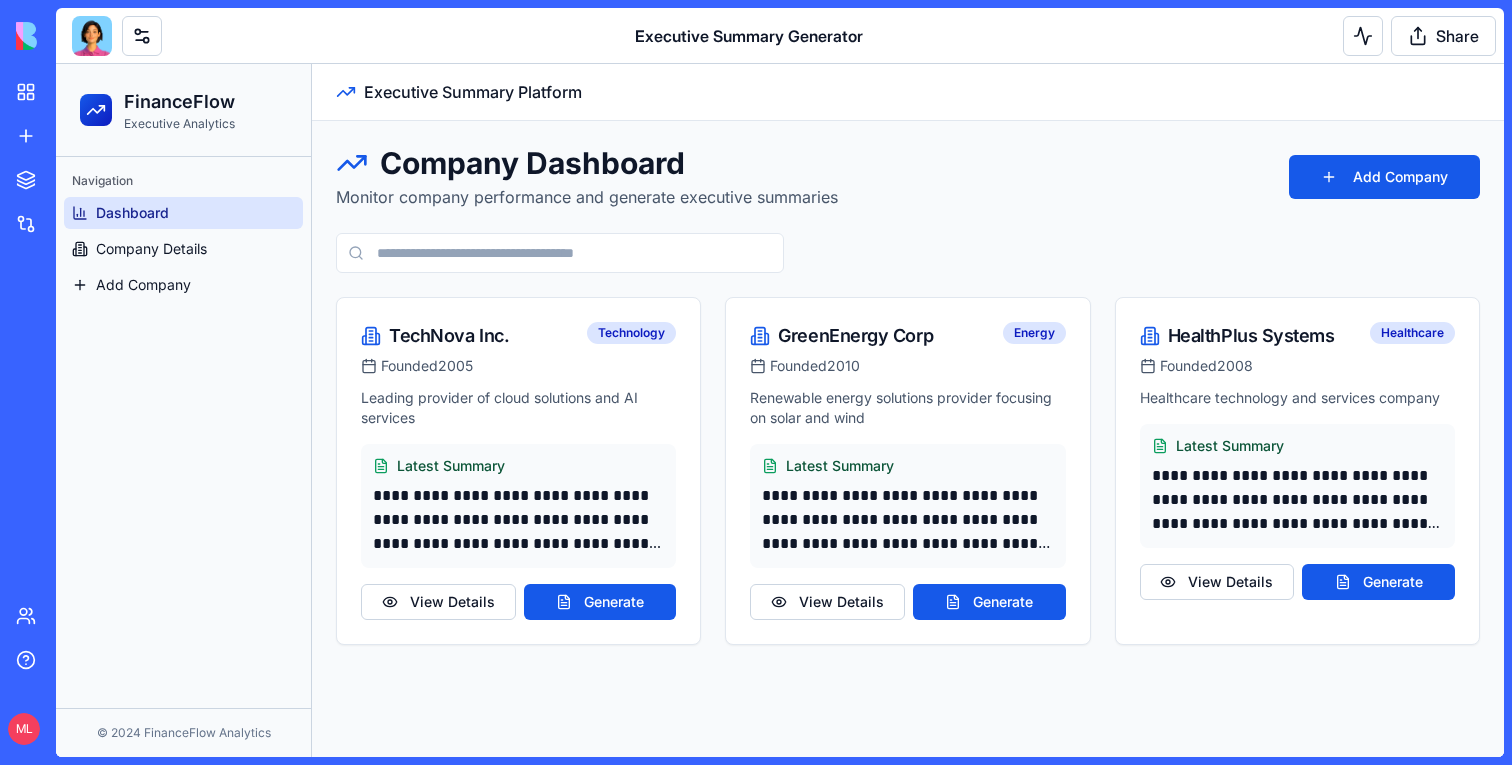 click at bounding box center [92, 36] 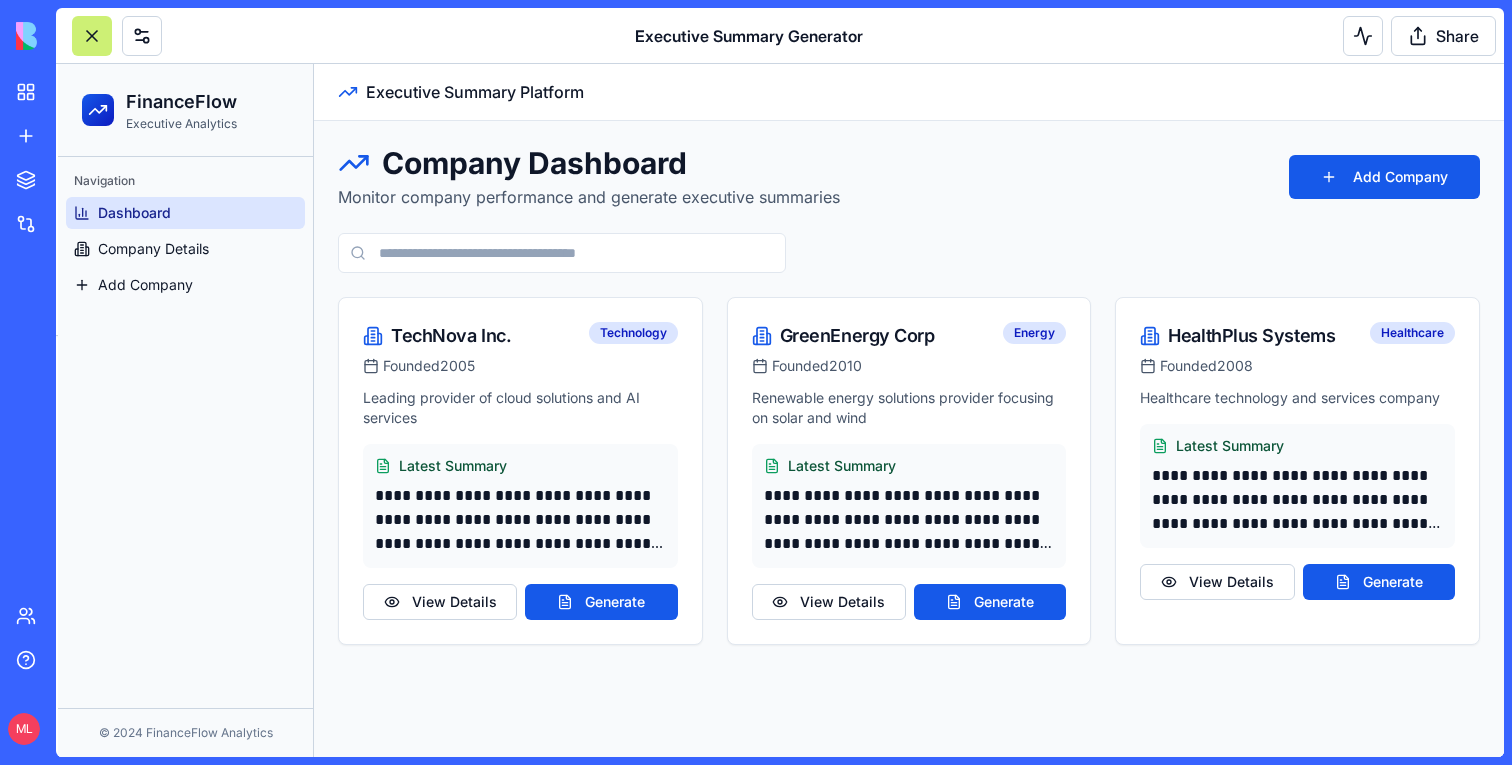 scroll, scrollTop: 3681, scrollLeft: 0, axis: vertical 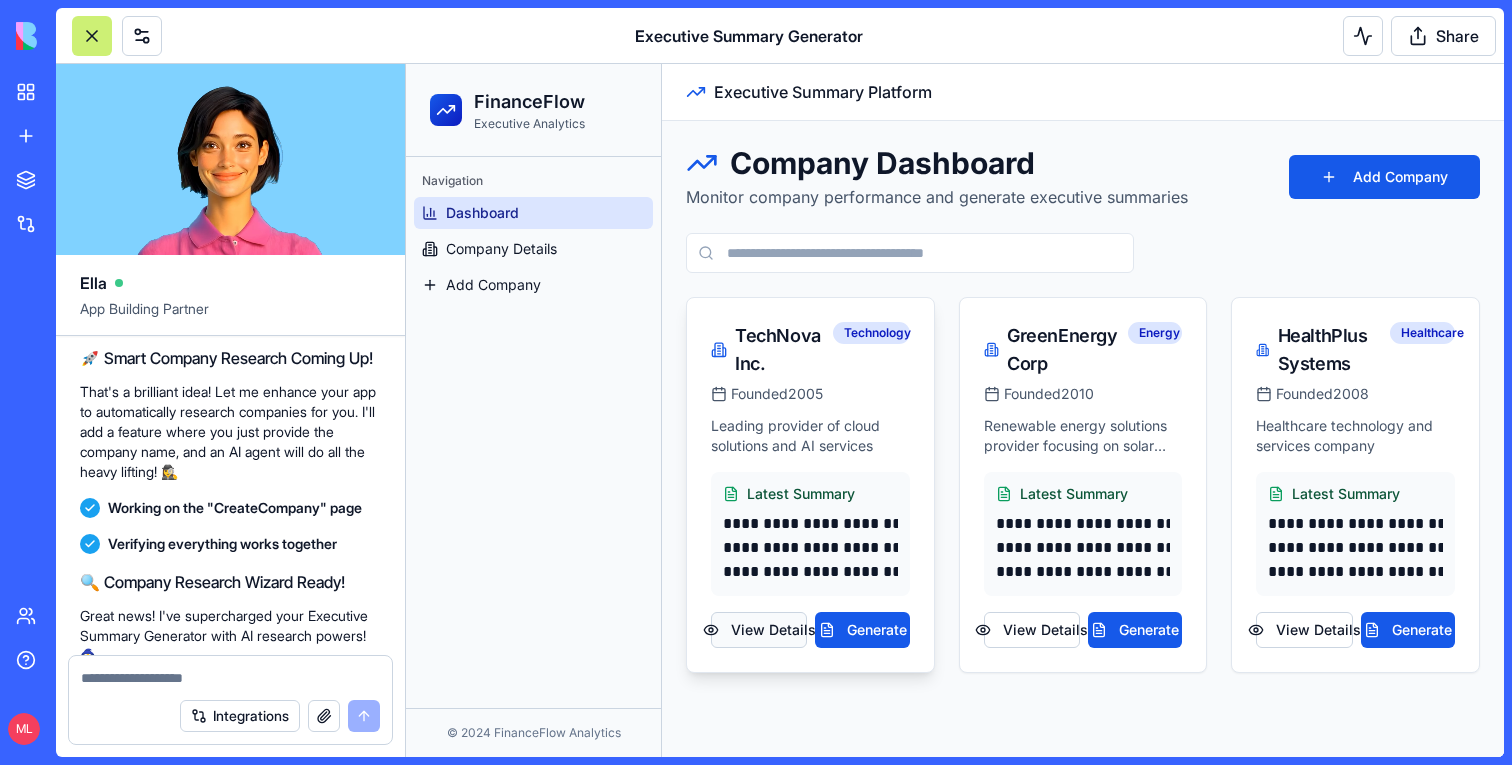 click on "View Details" at bounding box center [759, 630] 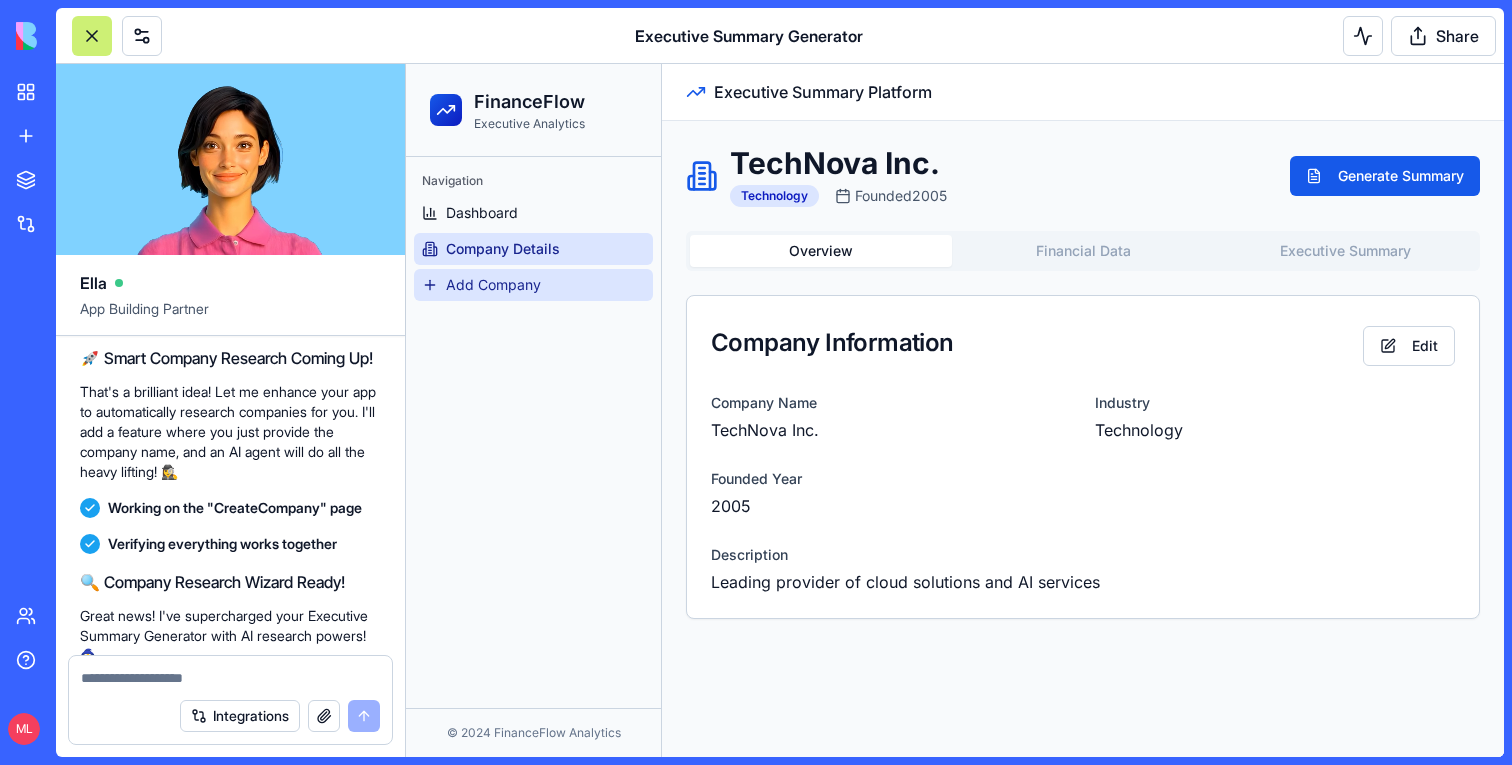 click on "Add Company" at bounding box center (533, 285) 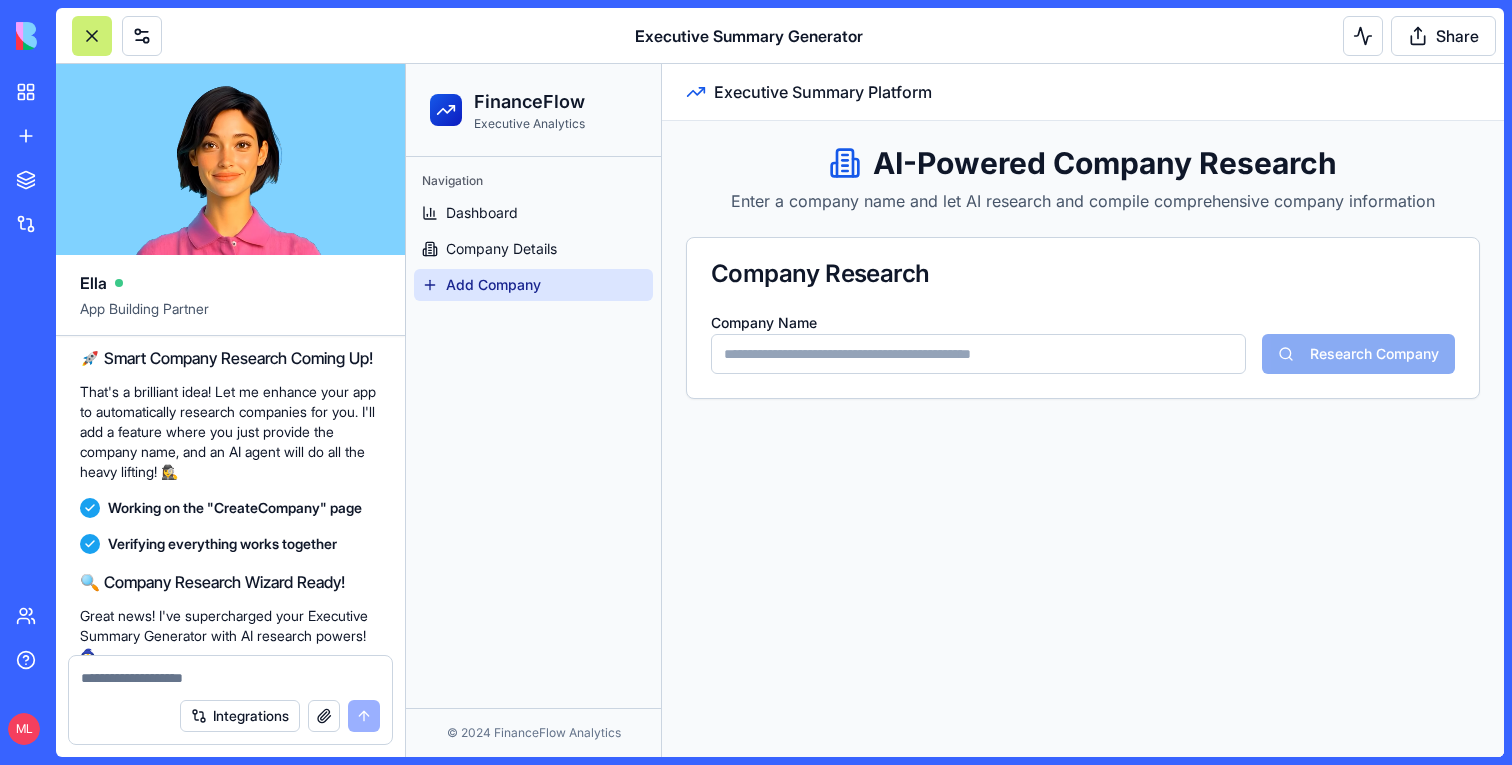 click on "Company Name" at bounding box center [978, 354] 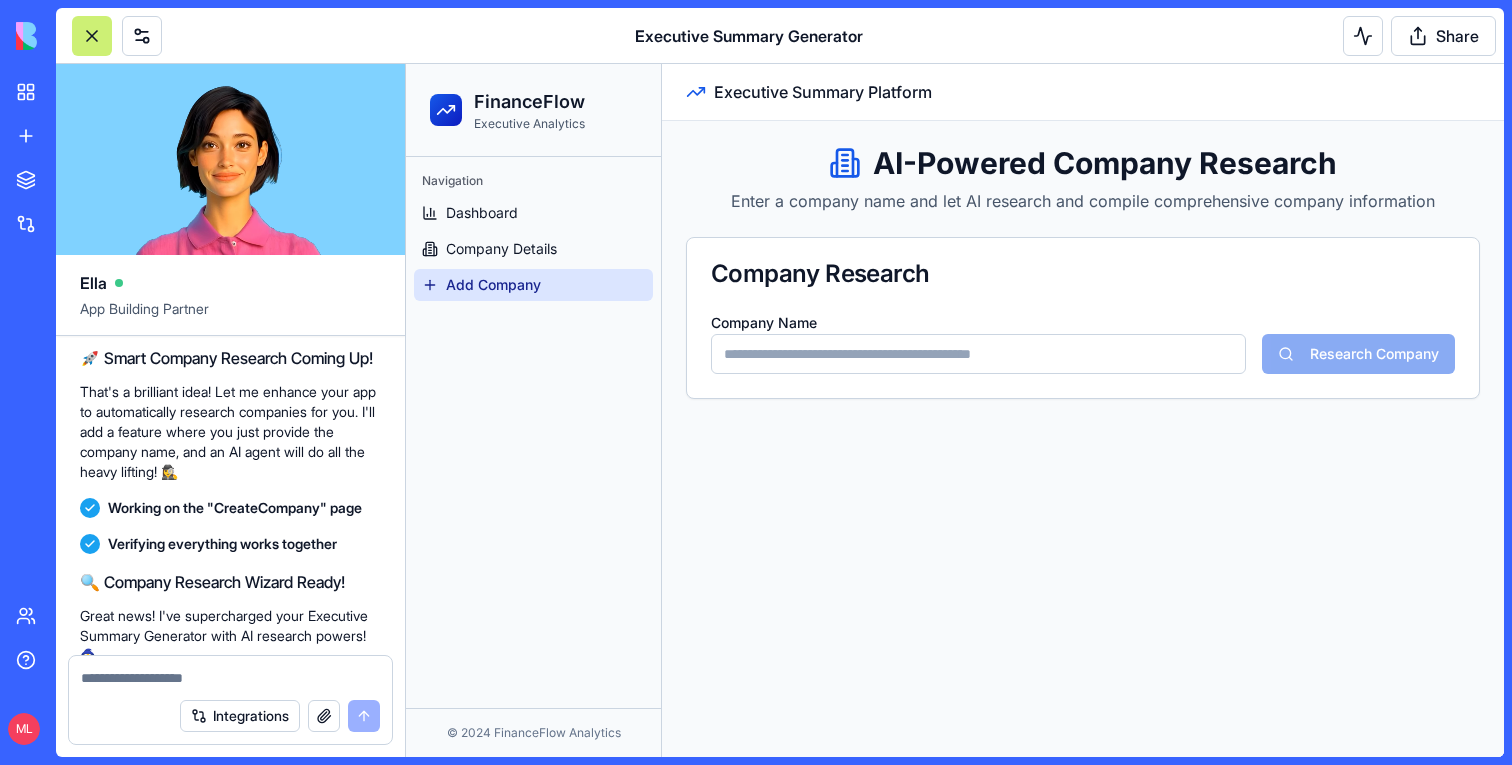 paste on "**********" 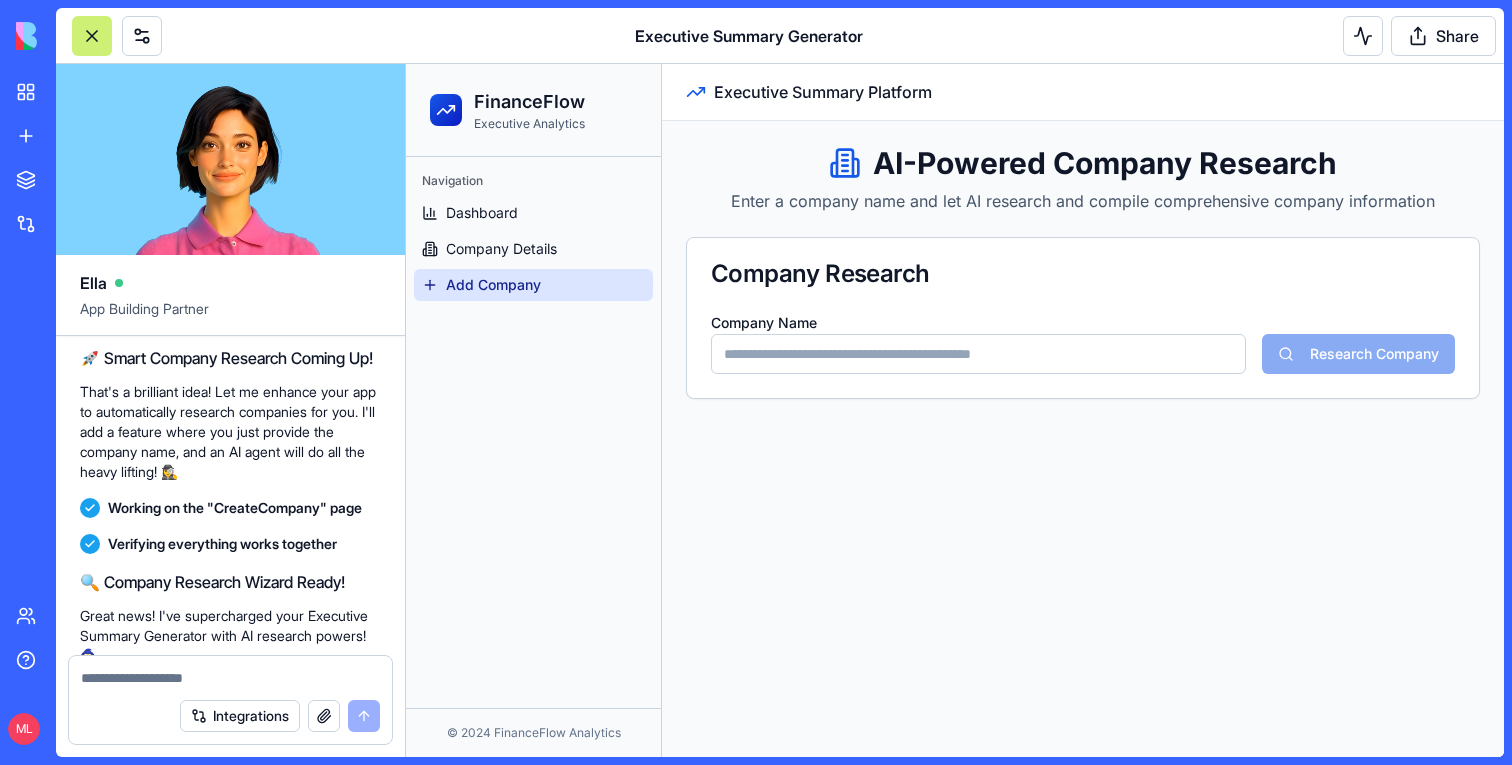 type on "**********" 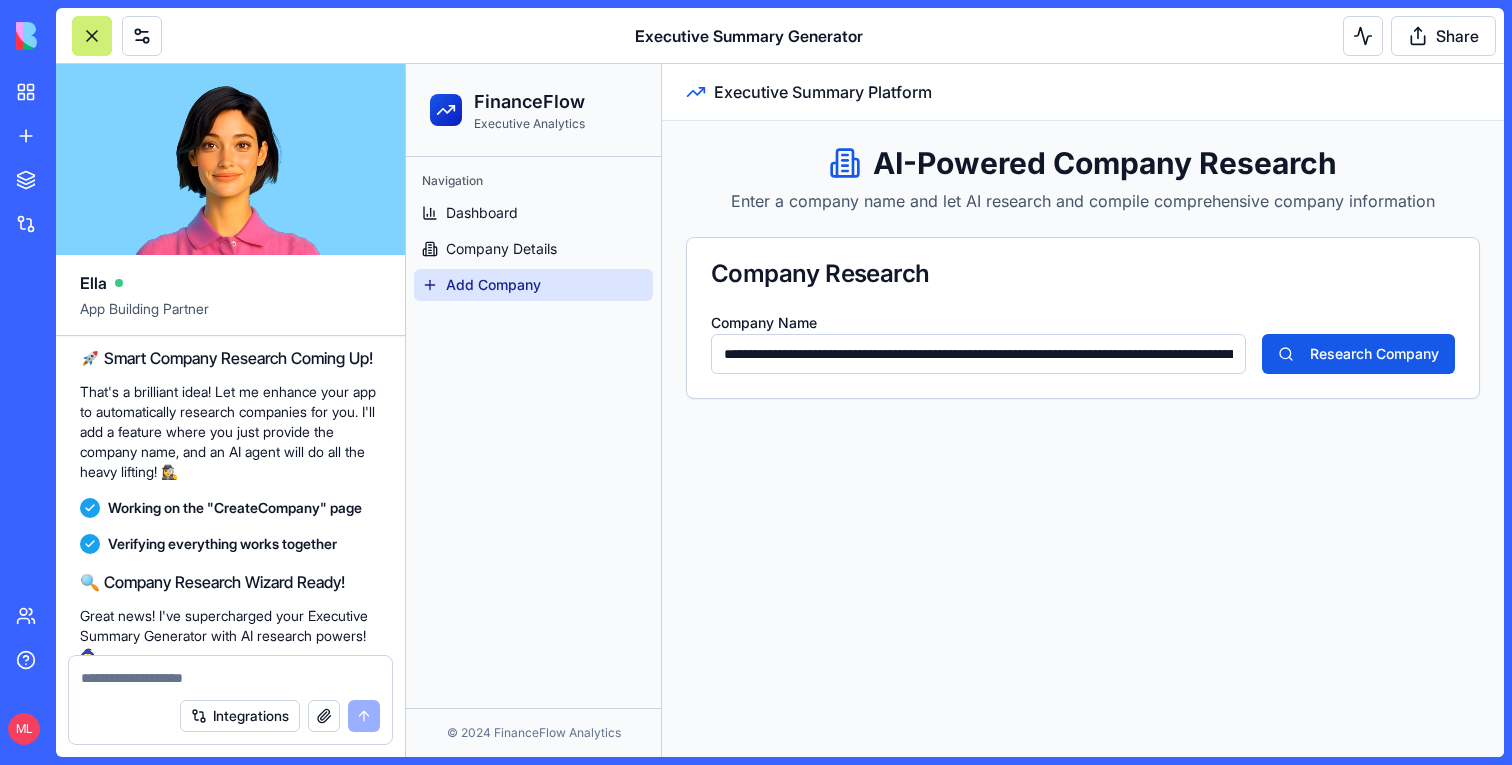 scroll, scrollTop: 0, scrollLeft: 294, axis: horizontal 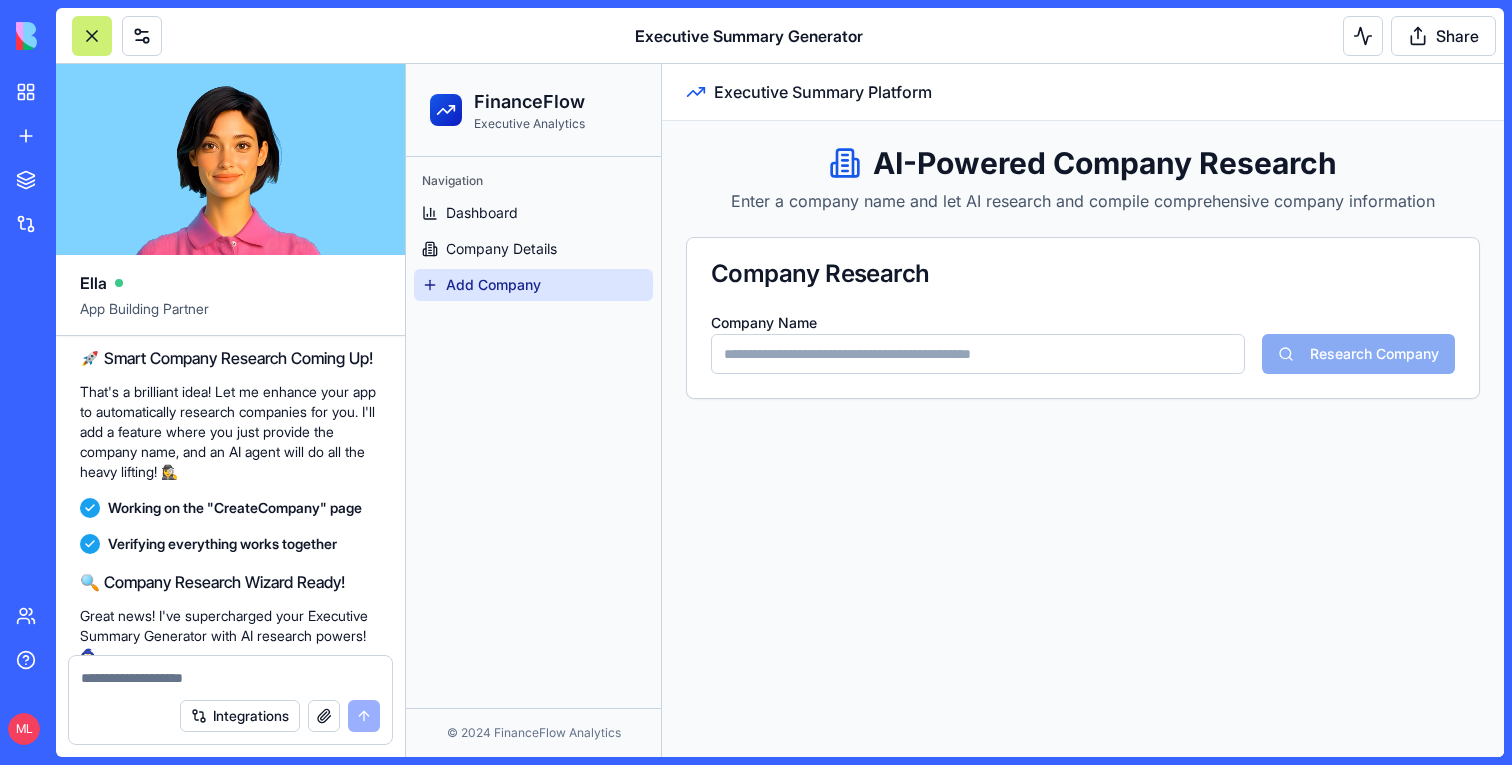 paste on "******" 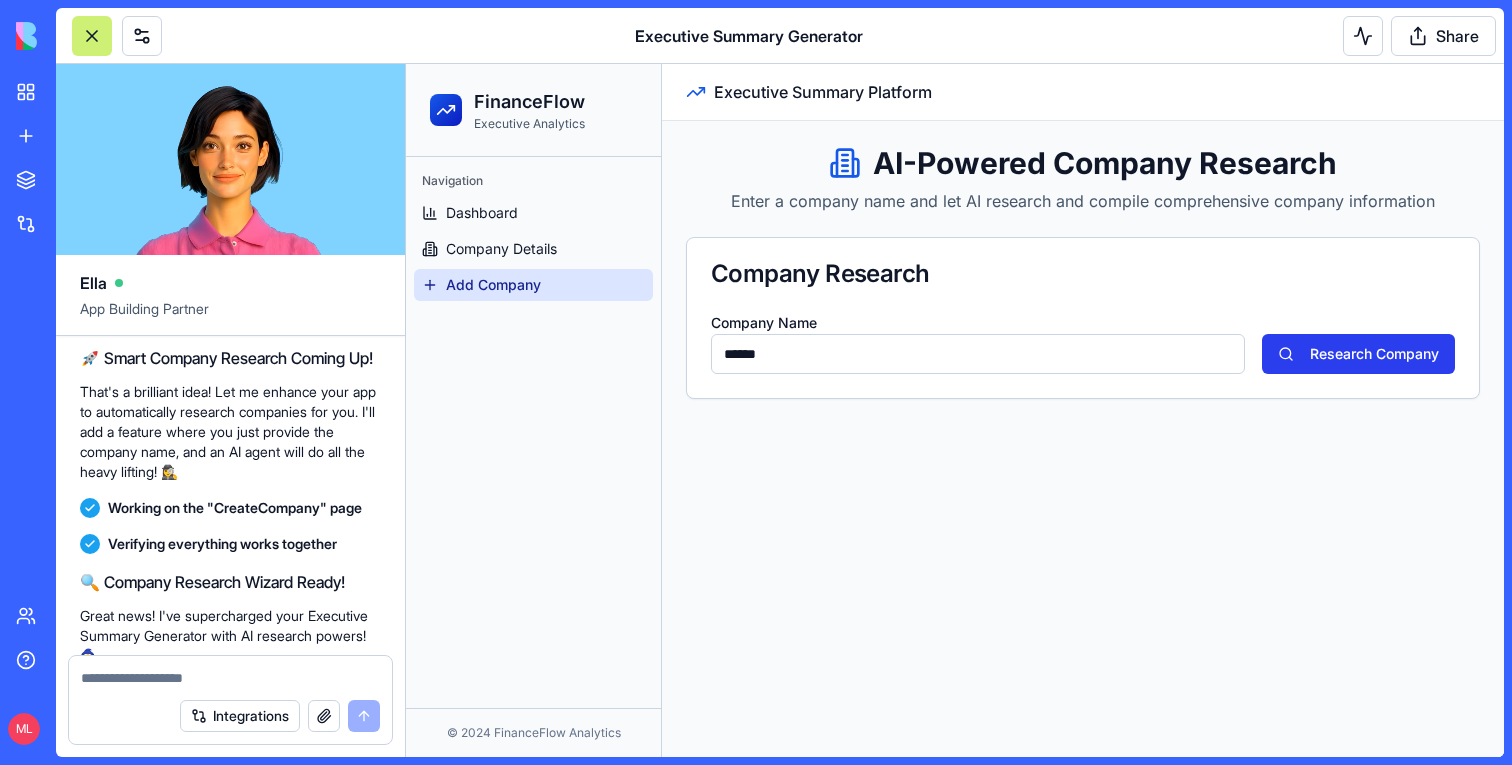 type on "******" 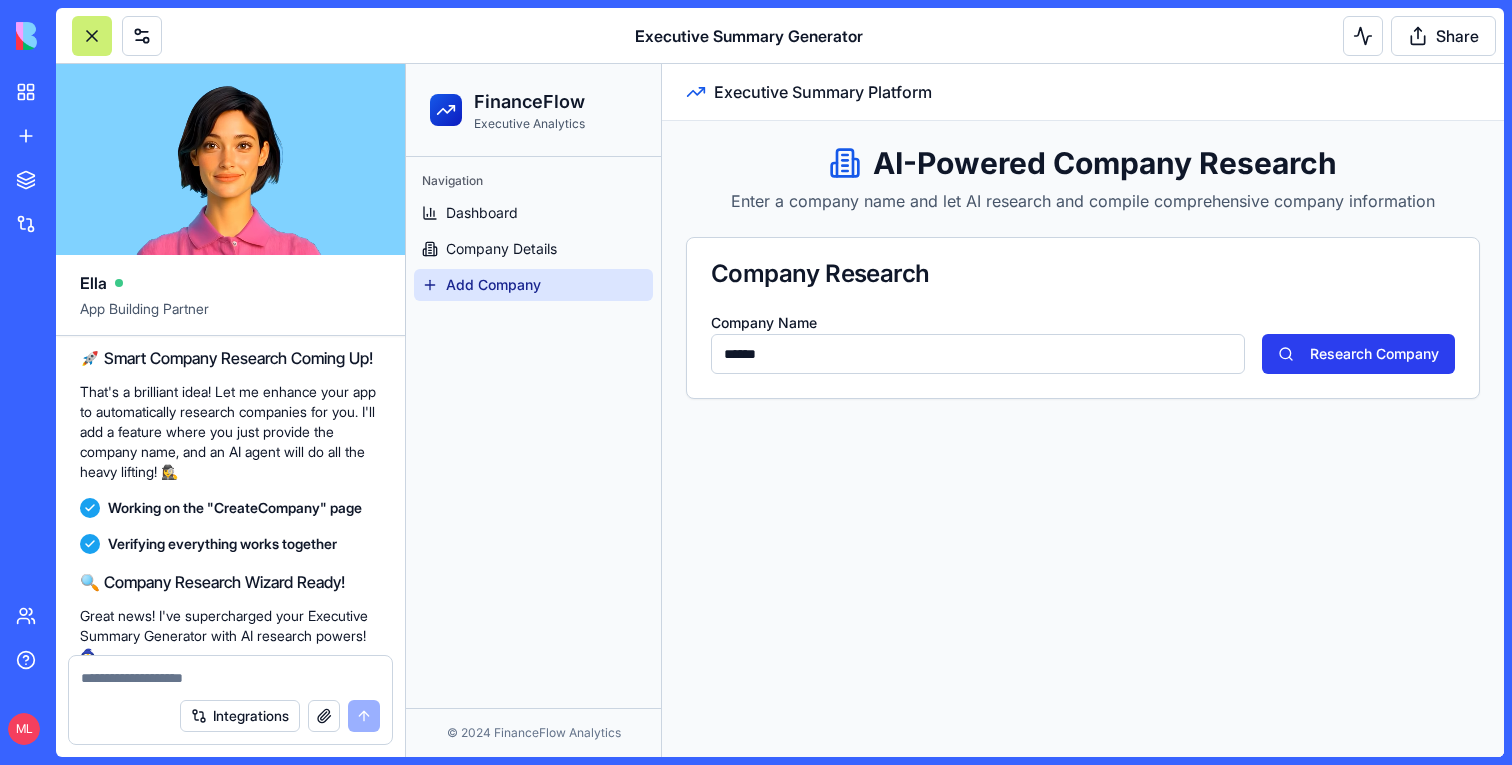 click on "Research Company" at bounding box center (1358, 354) 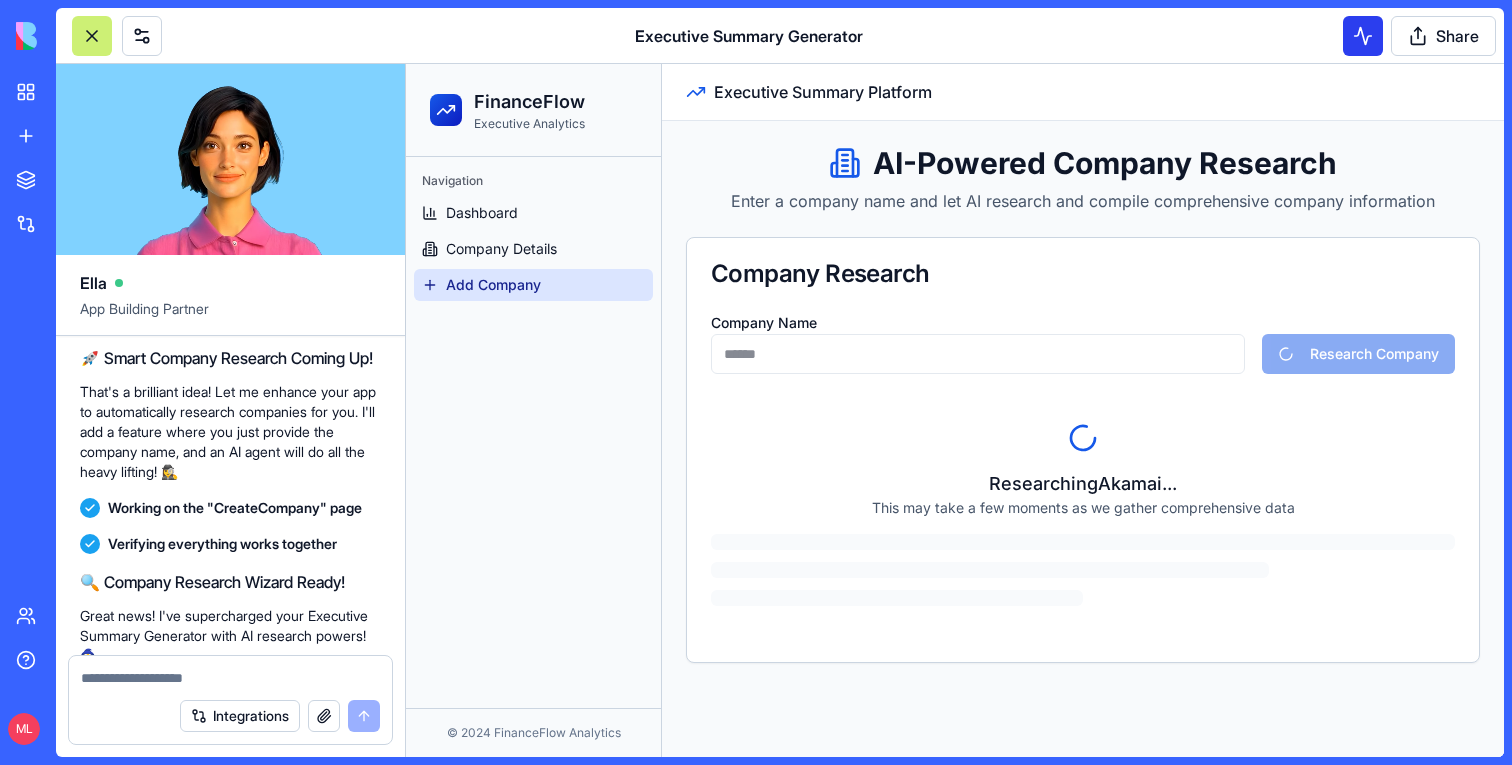 click at bounding box center [1363, 36] 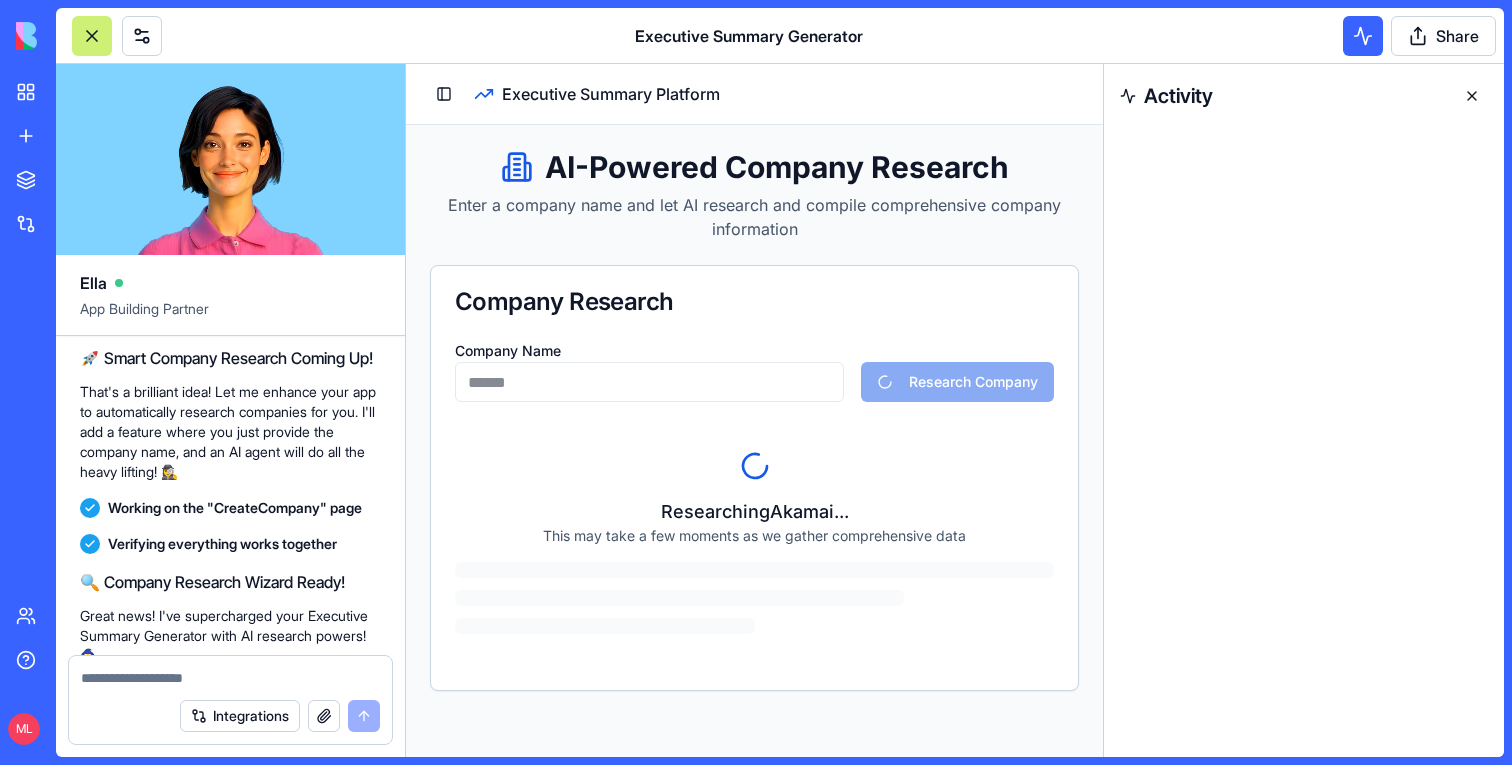 click at bounding box center (1472, 96) 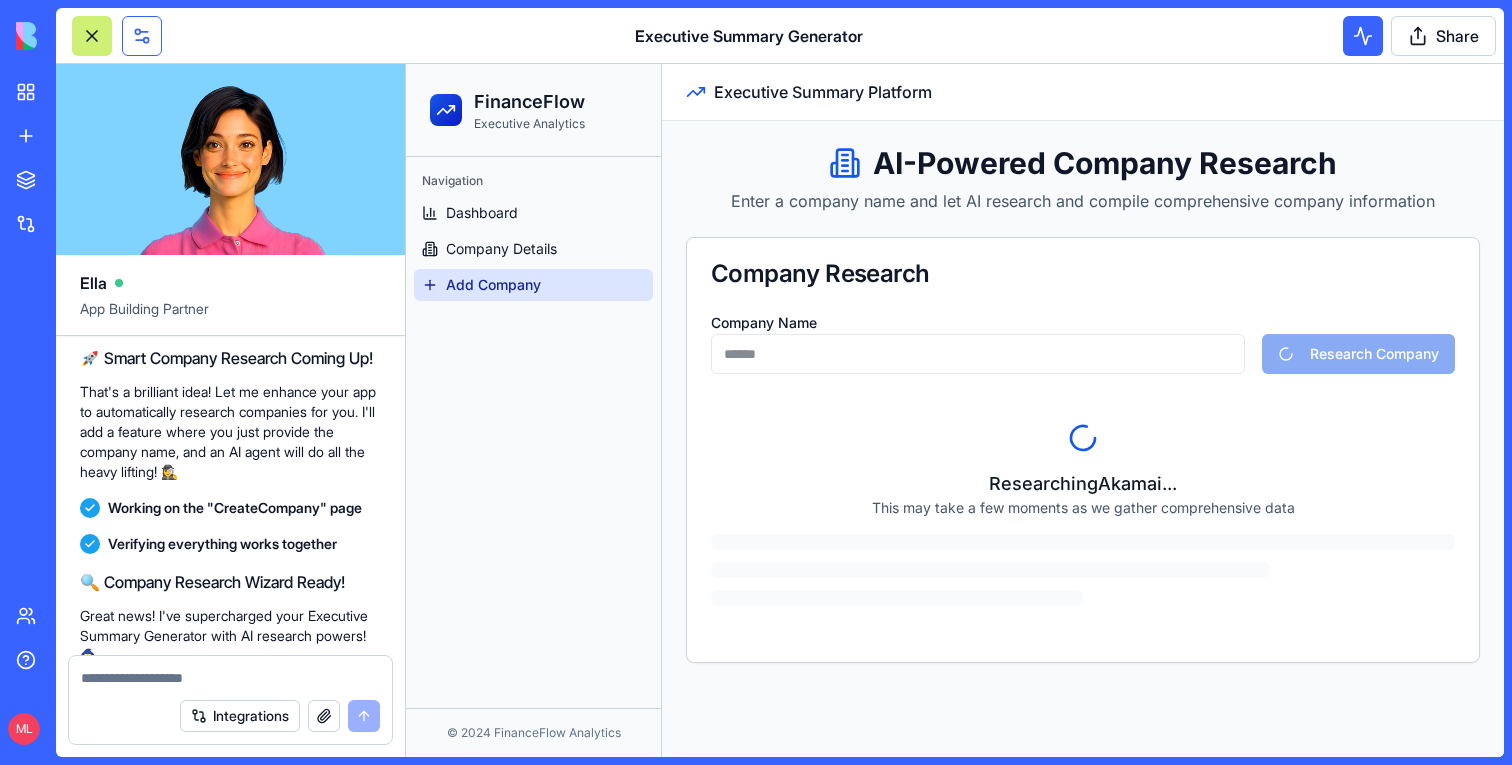 click at bounding box center [142, 36] 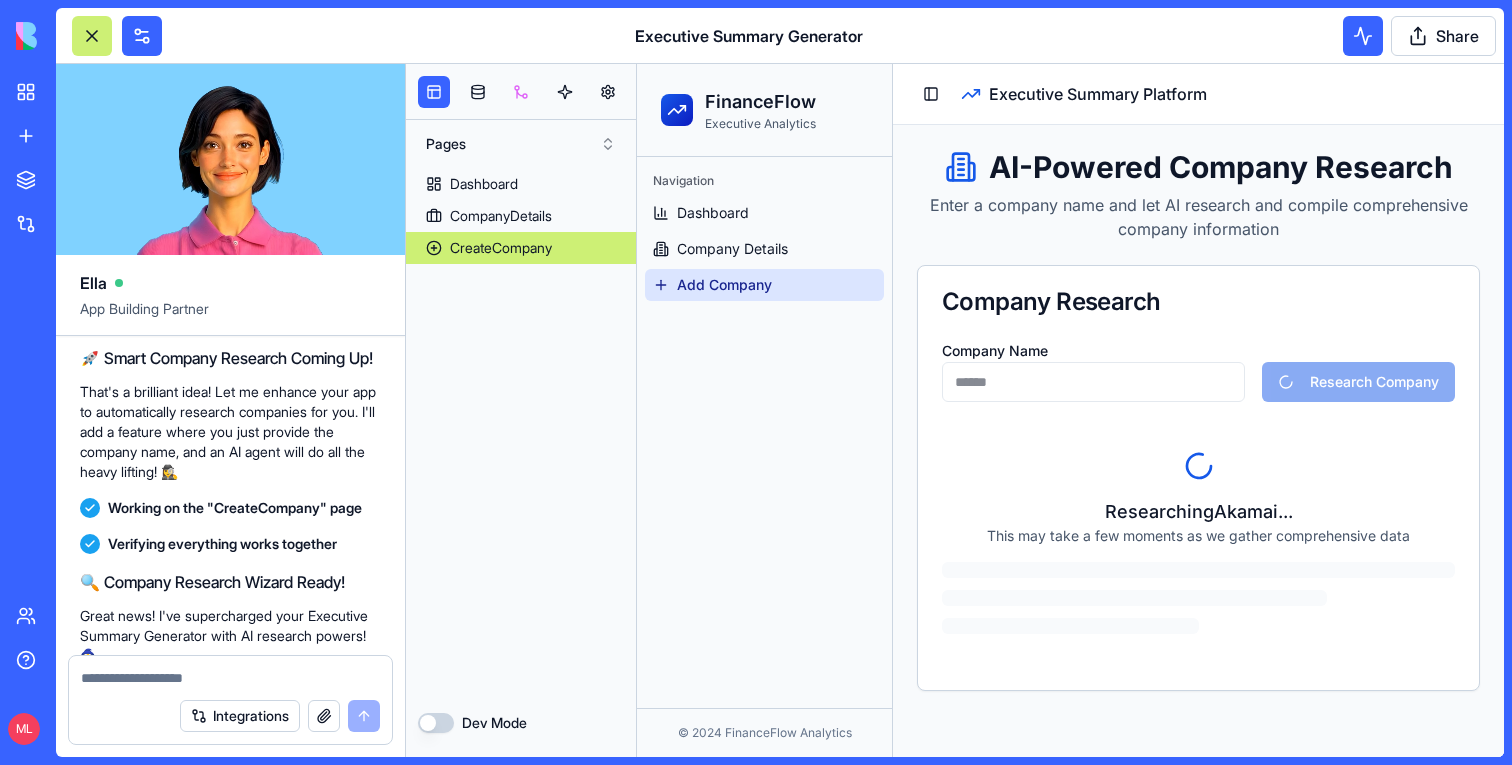 click at bounding box center [521, 92] 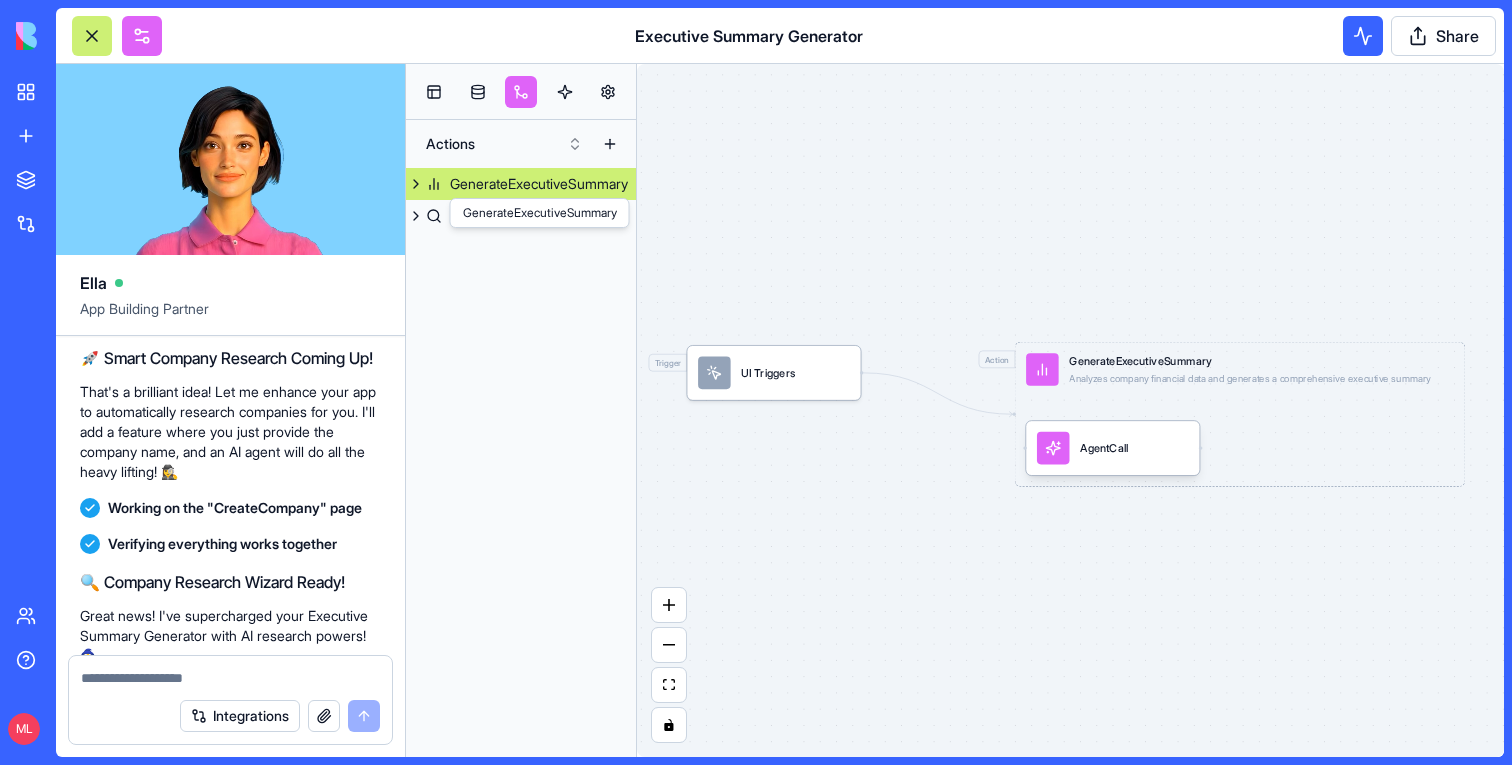 click on "GenerateExecutiveSummary GenerateExecutiveSummary" at bounding box center [540, 213] 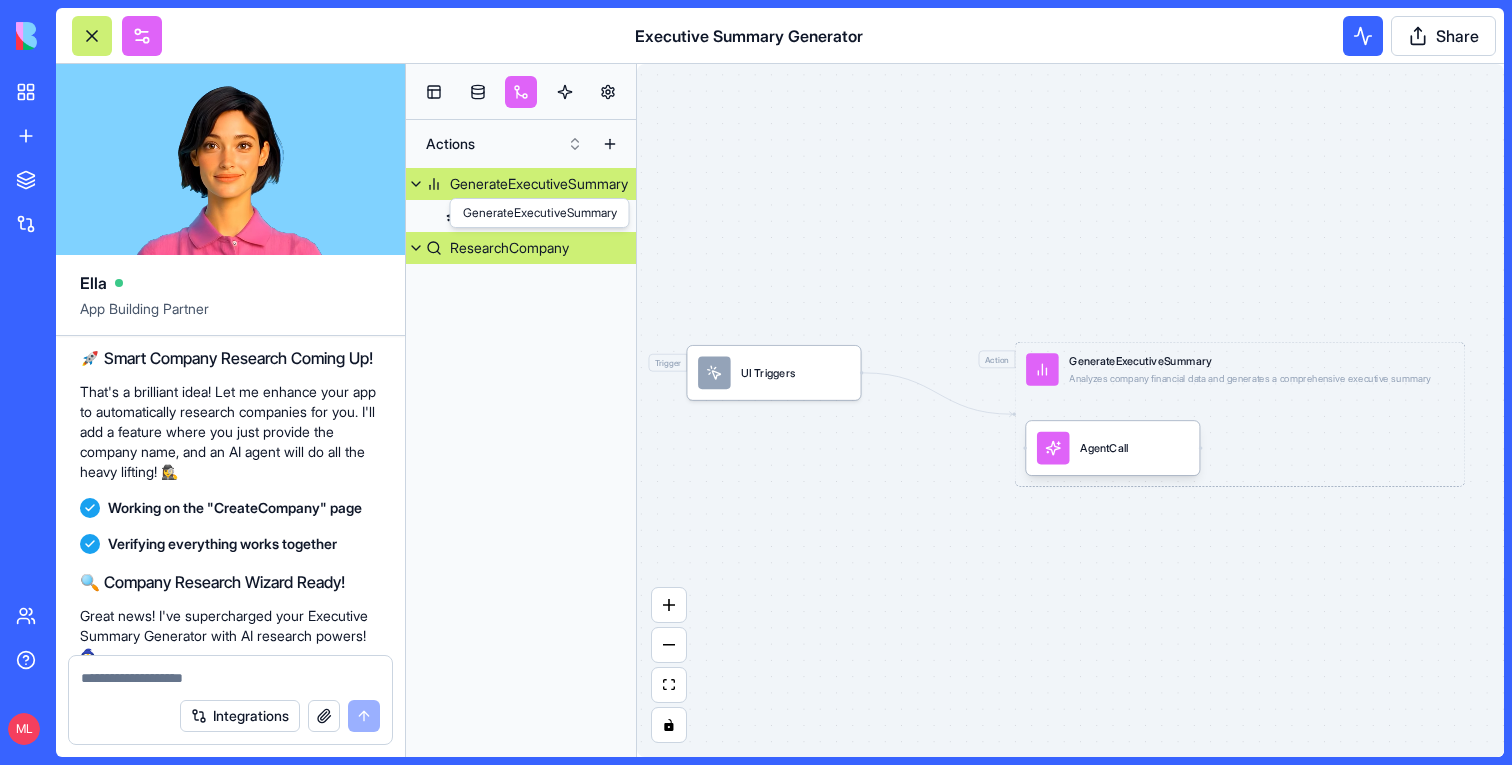 click on "ResearchCompany" at bounding box center [521, 248] 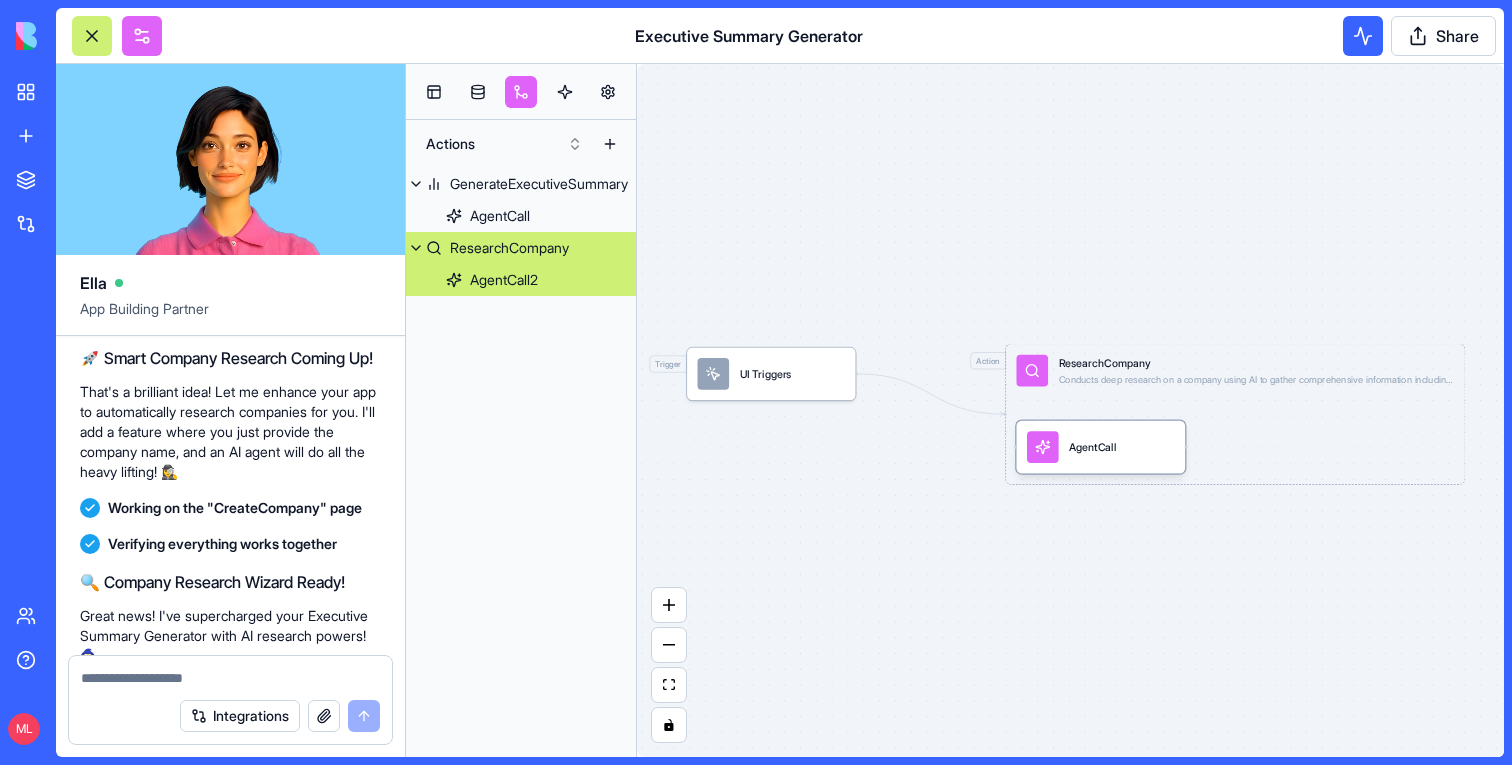 click on "AgentCall" at bounding box center [1092, 447] 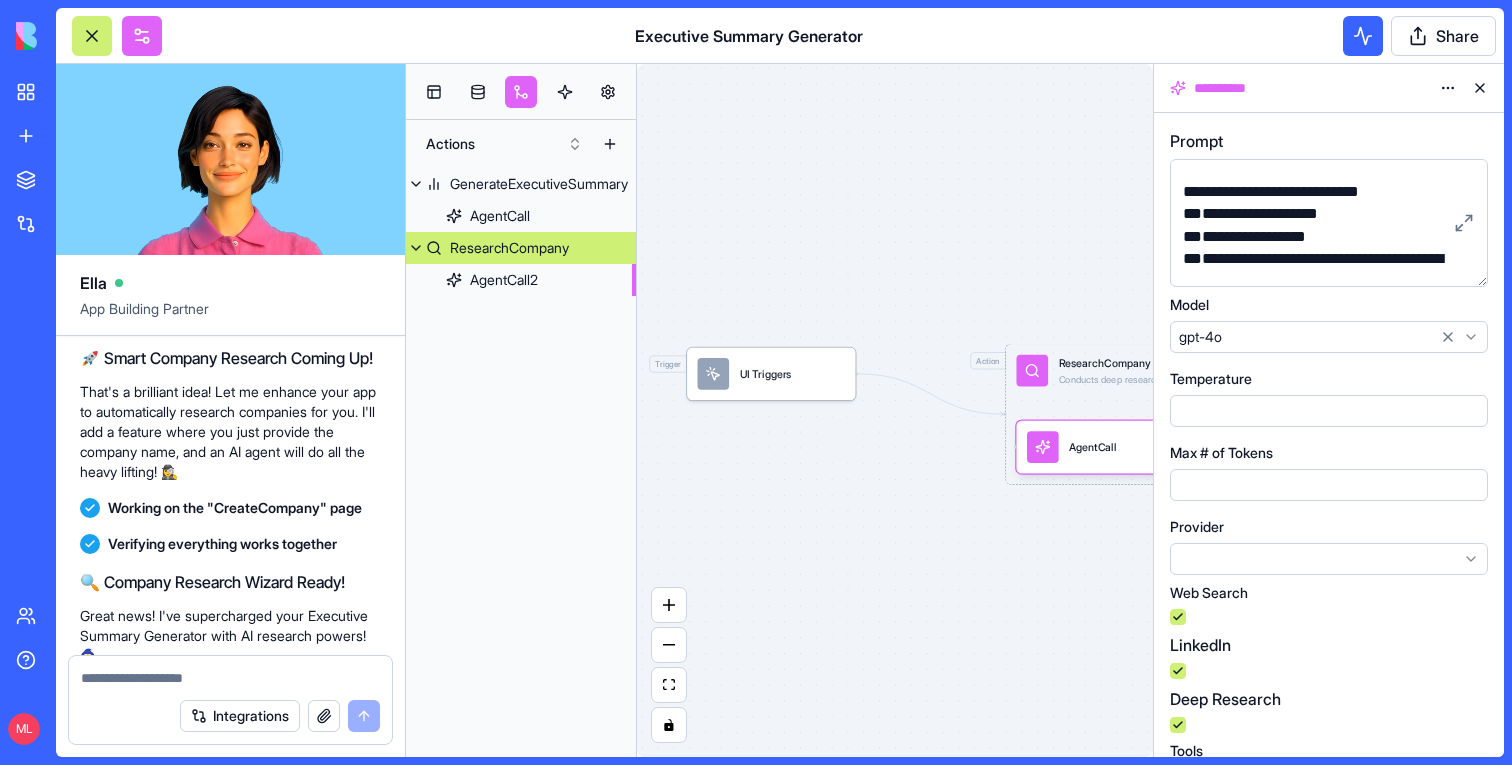 scroll, scrollTop: 265, scrollLeft: 0, axis: vertical 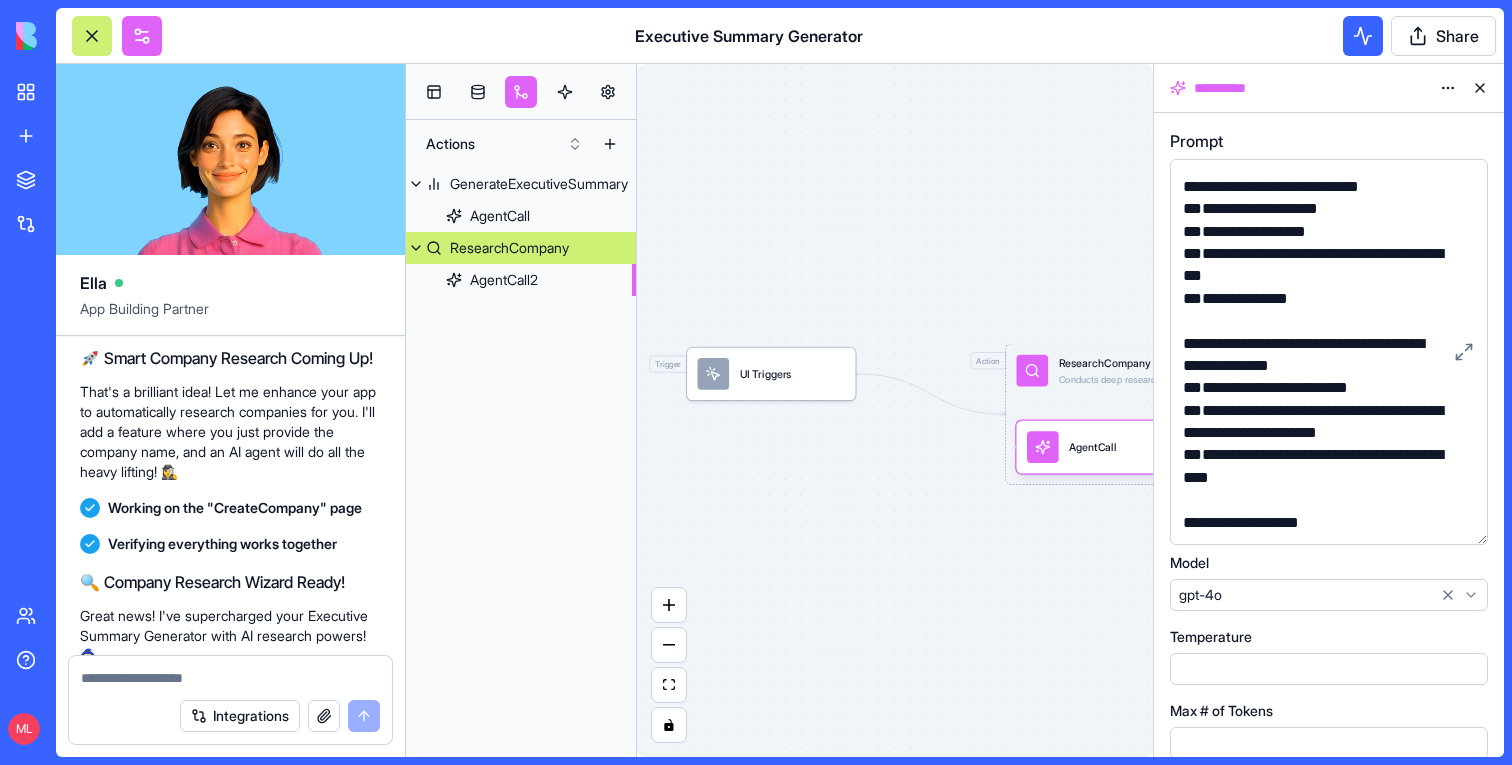 drag, startPoint x: 1484, startPoint y: 279, endPoint x: 1501, endPoint y: 577, distance: 298.4845 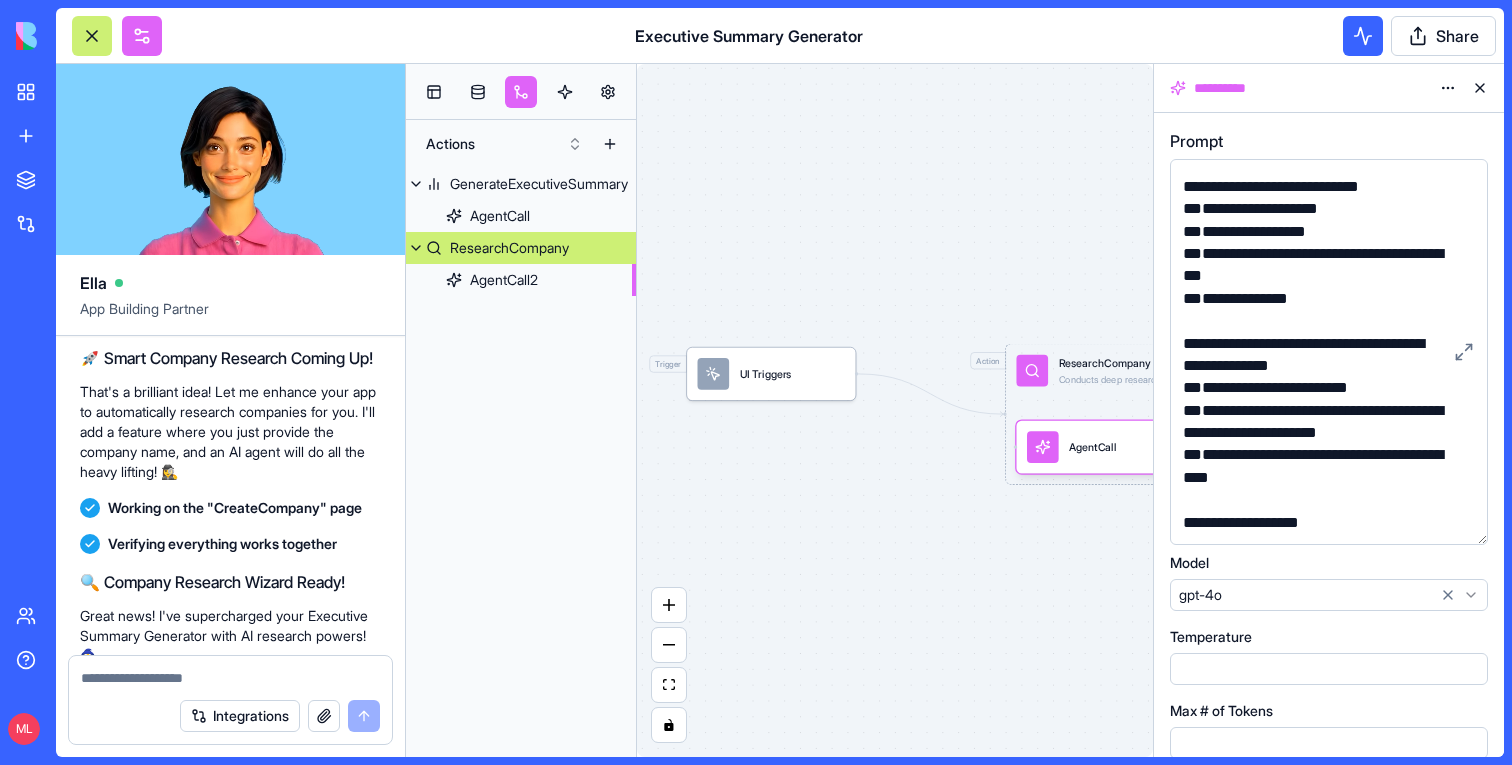 click on "**********" at bounding box center [1329, 435] 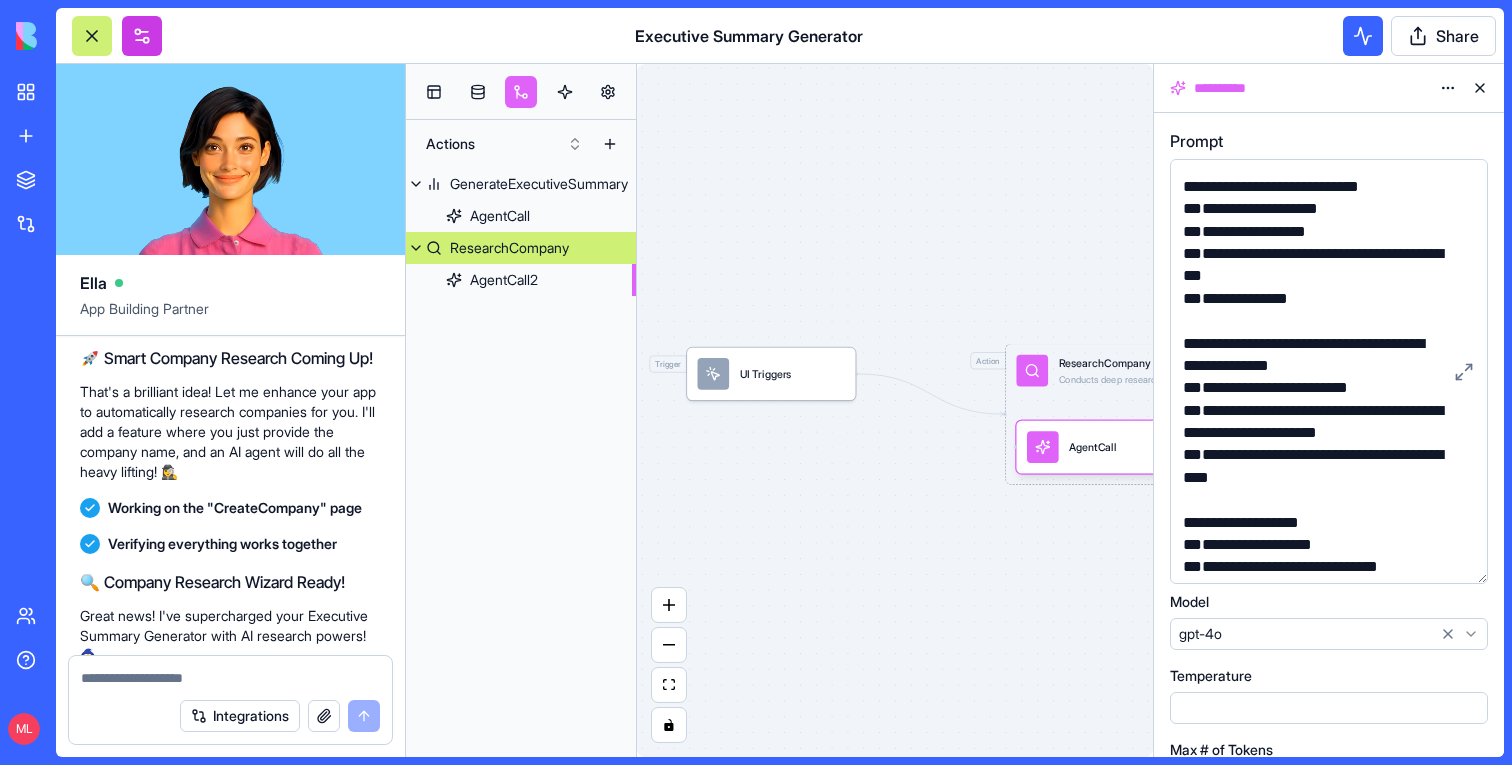 click at bounding box center [142, 36] 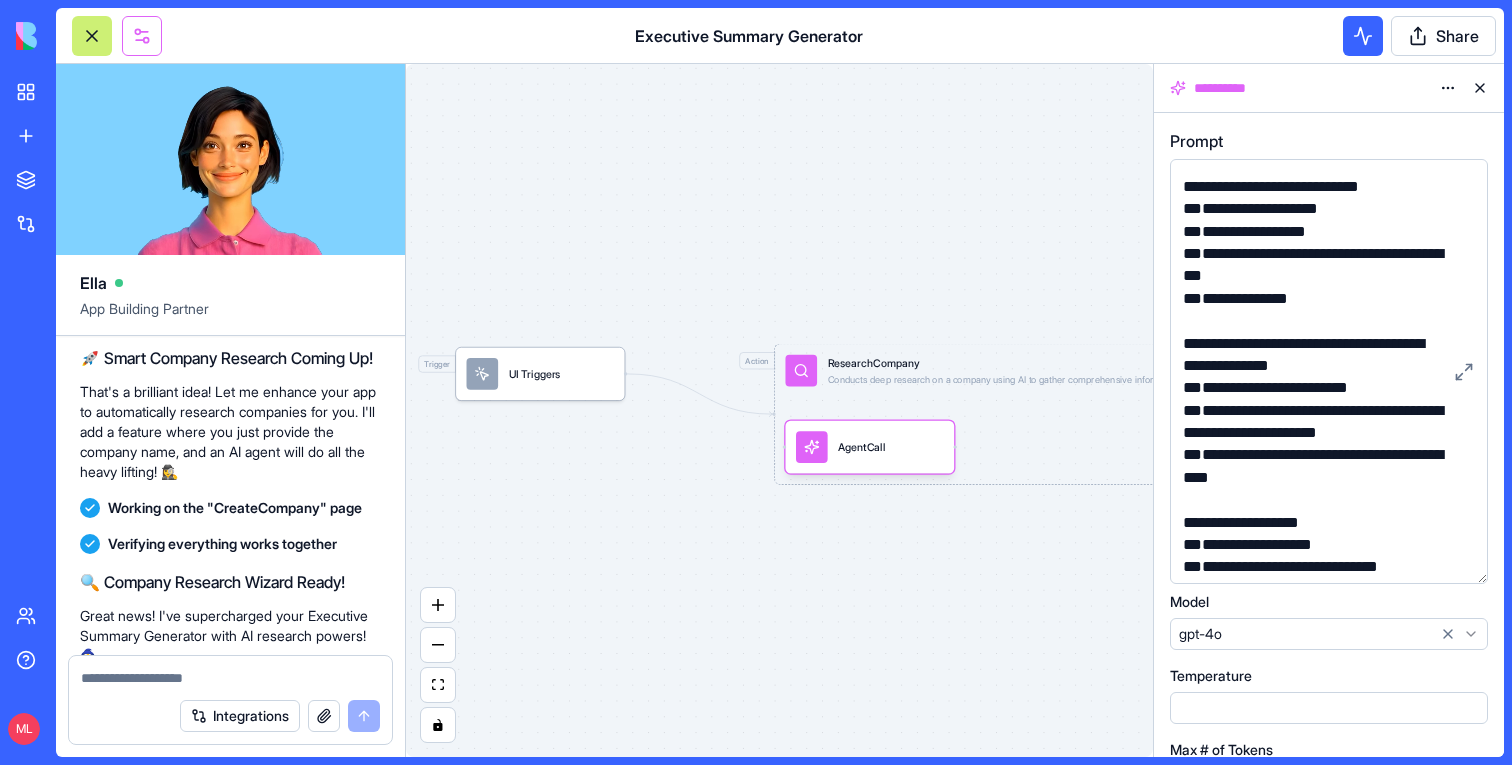 click at bounding box center (142, 36) 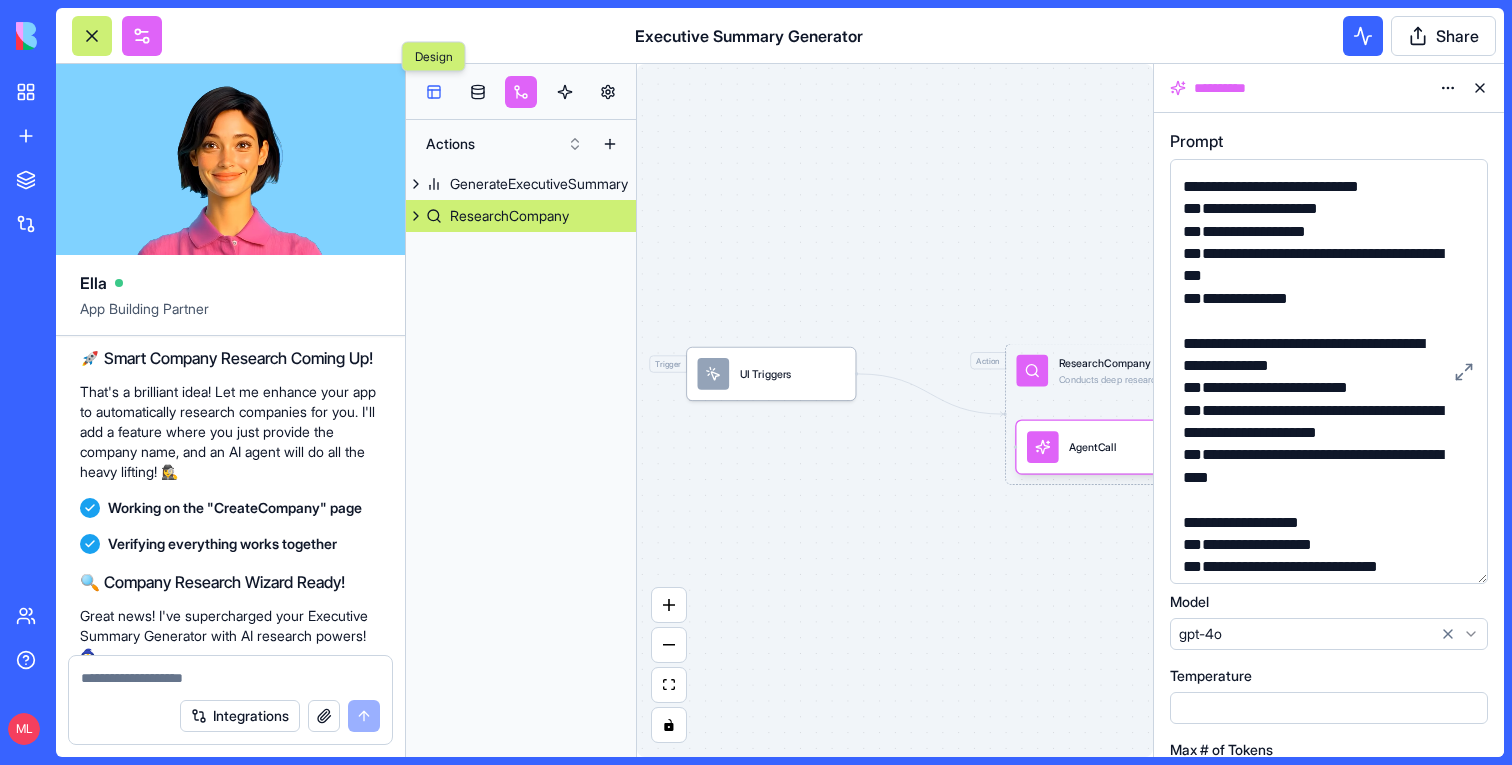click at bounding box center [434, 92] 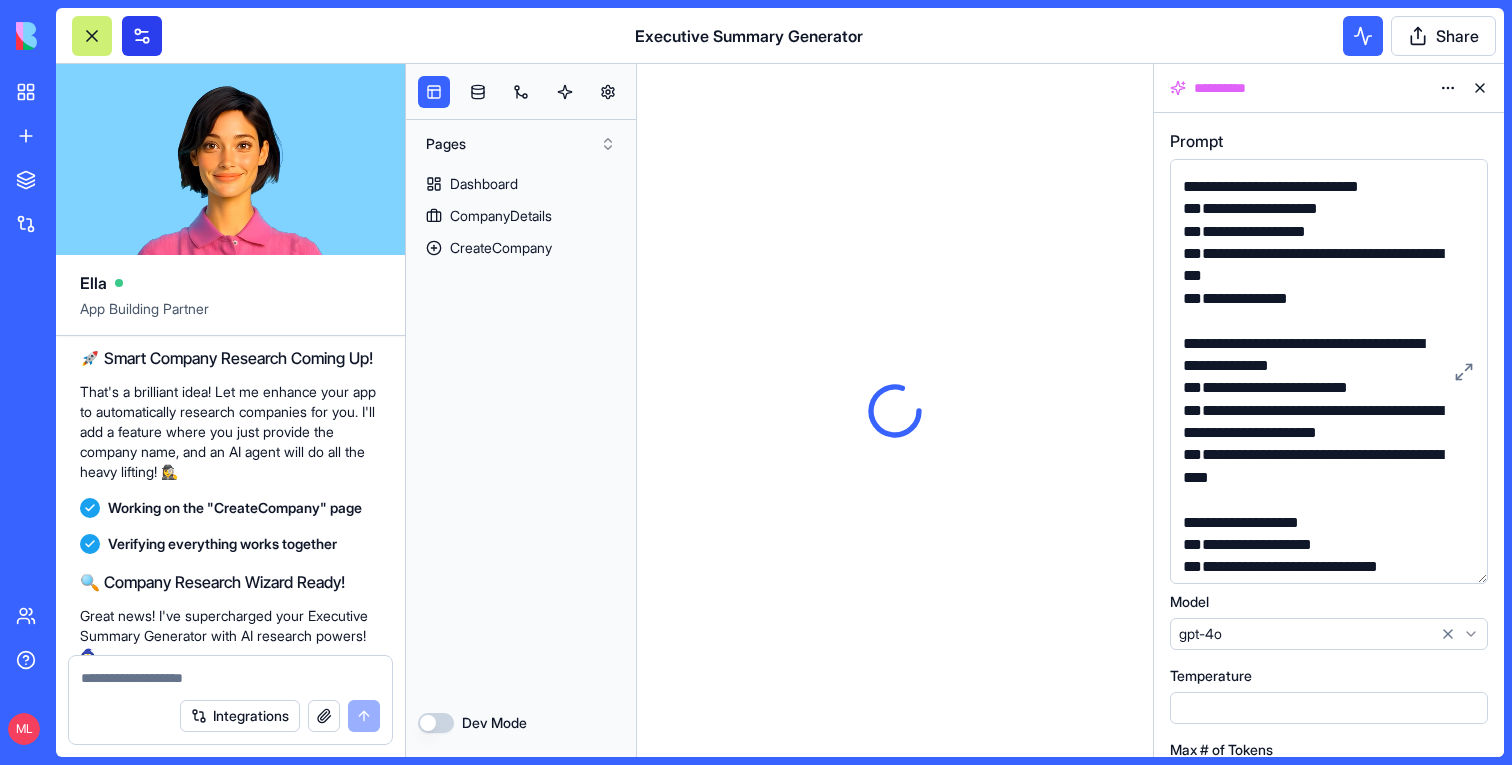 scroll, scrollTop: 0, scrollLeft: 0, axis: both 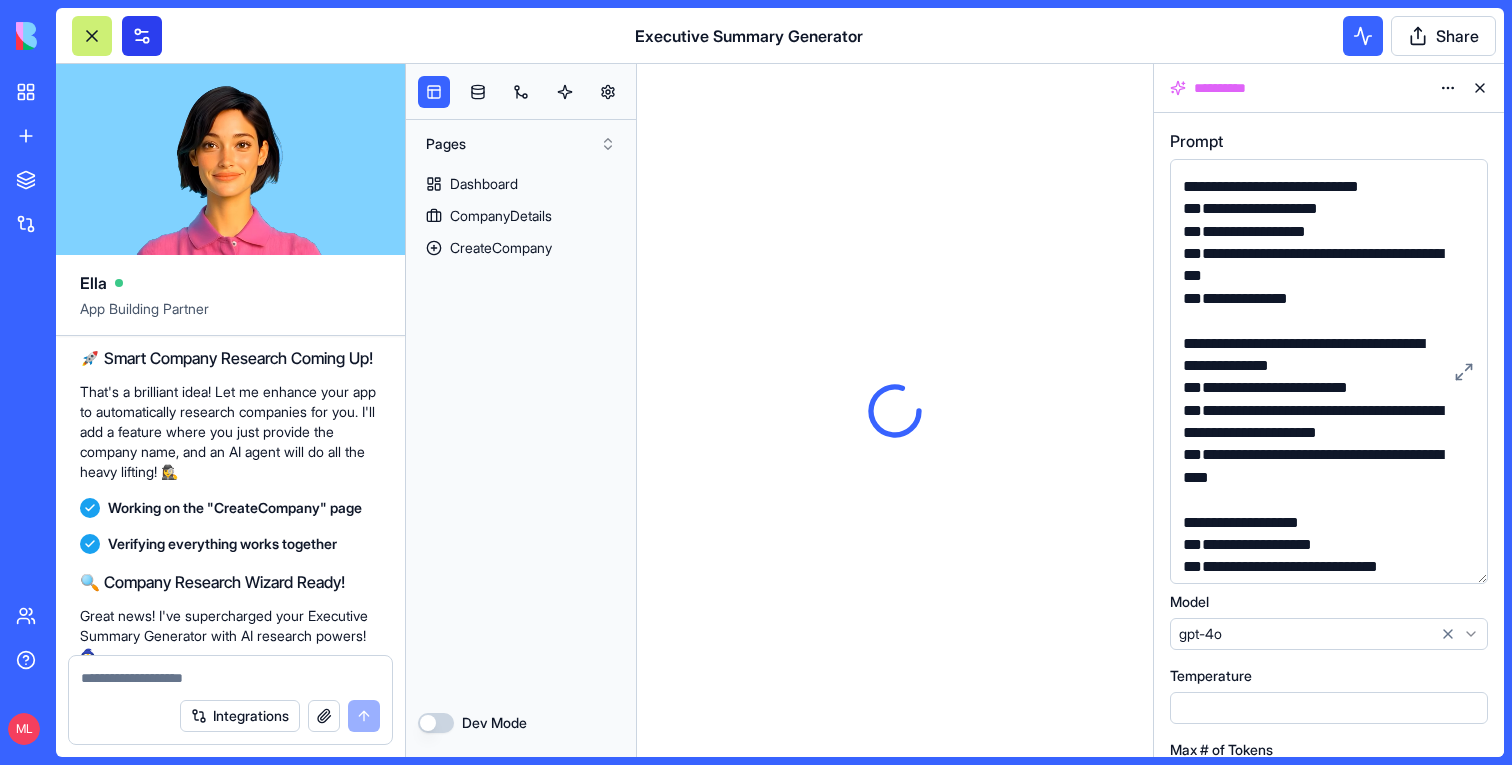 click at bounding box center (142, 36) 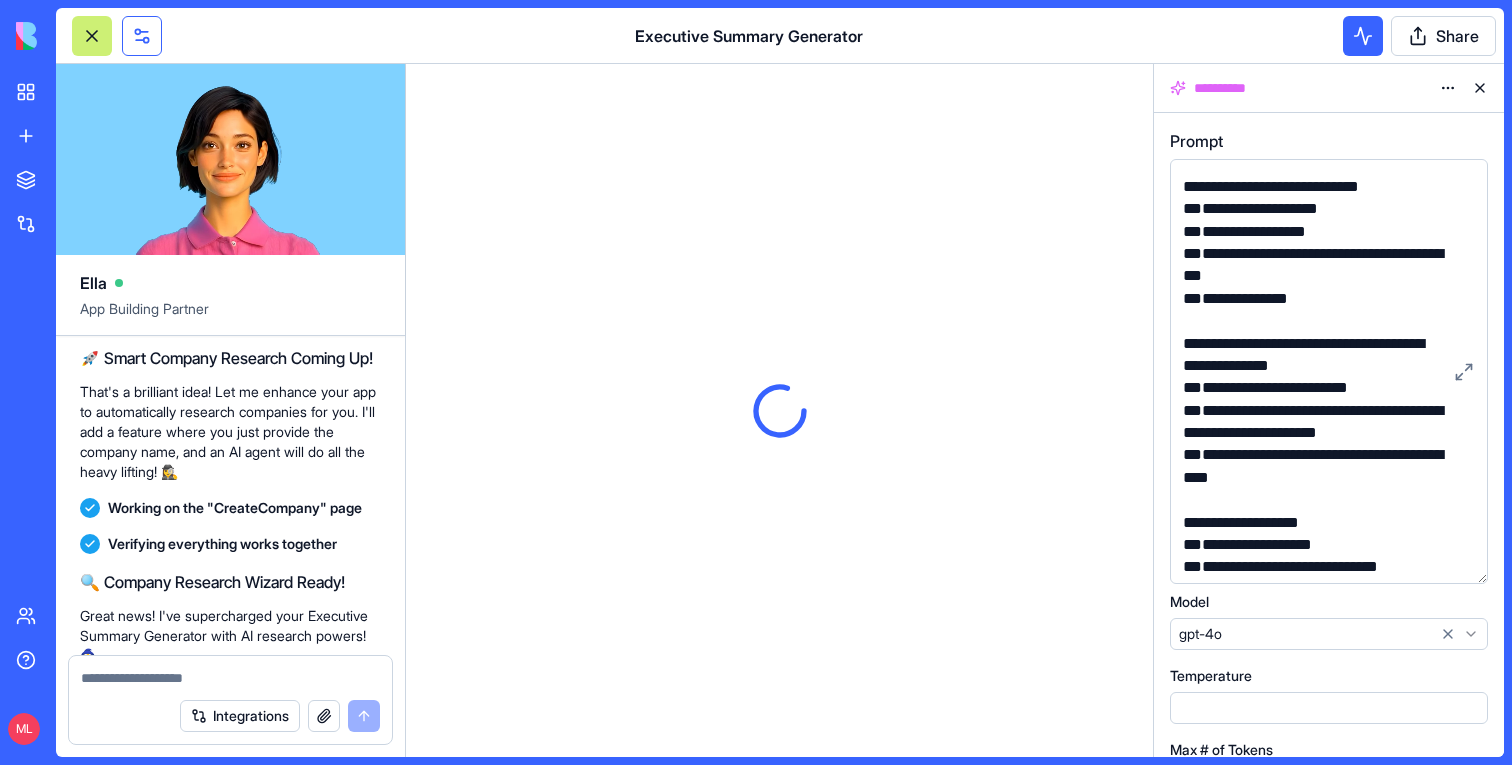 click at bounding box center (142, 36) 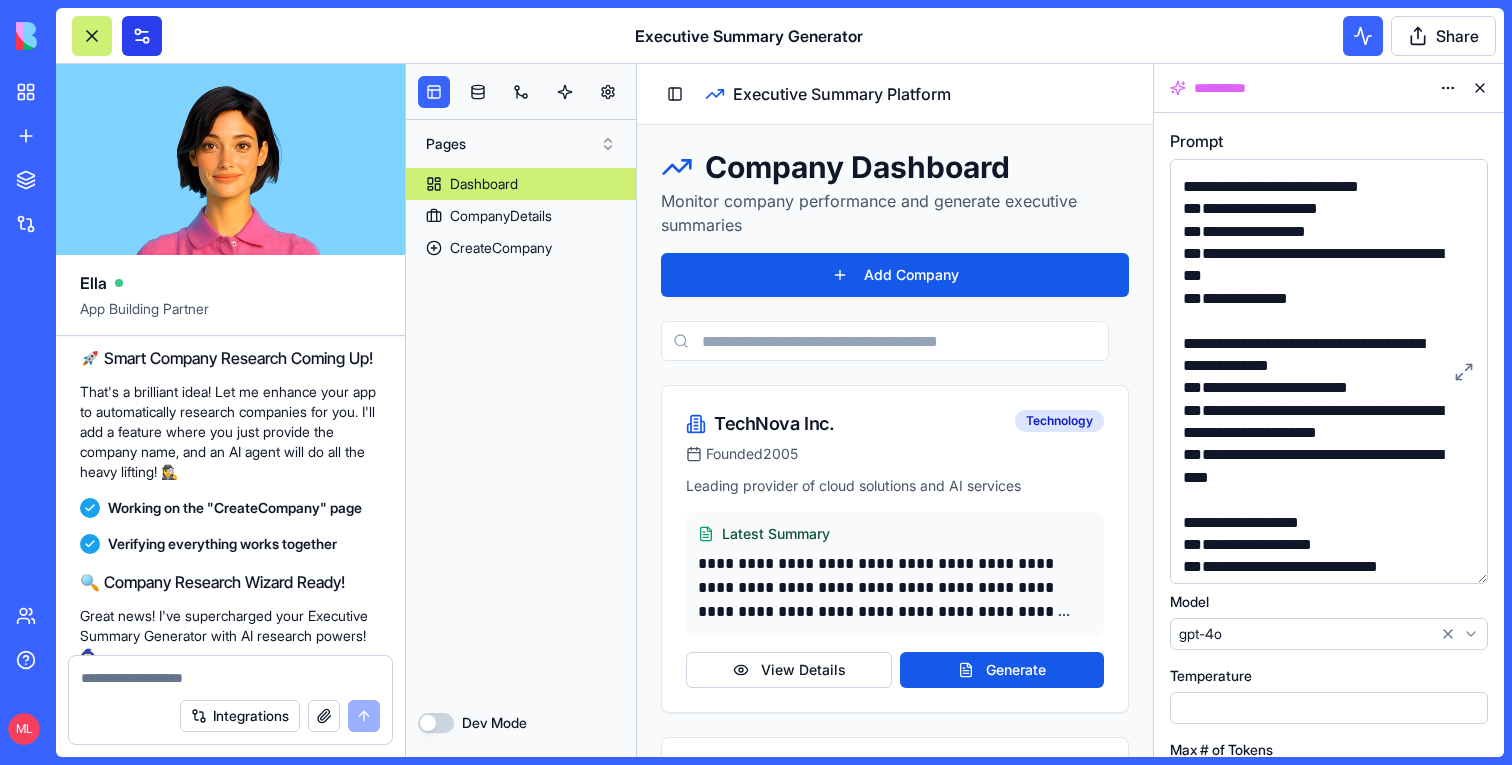 click at bounding box center (142, 36) 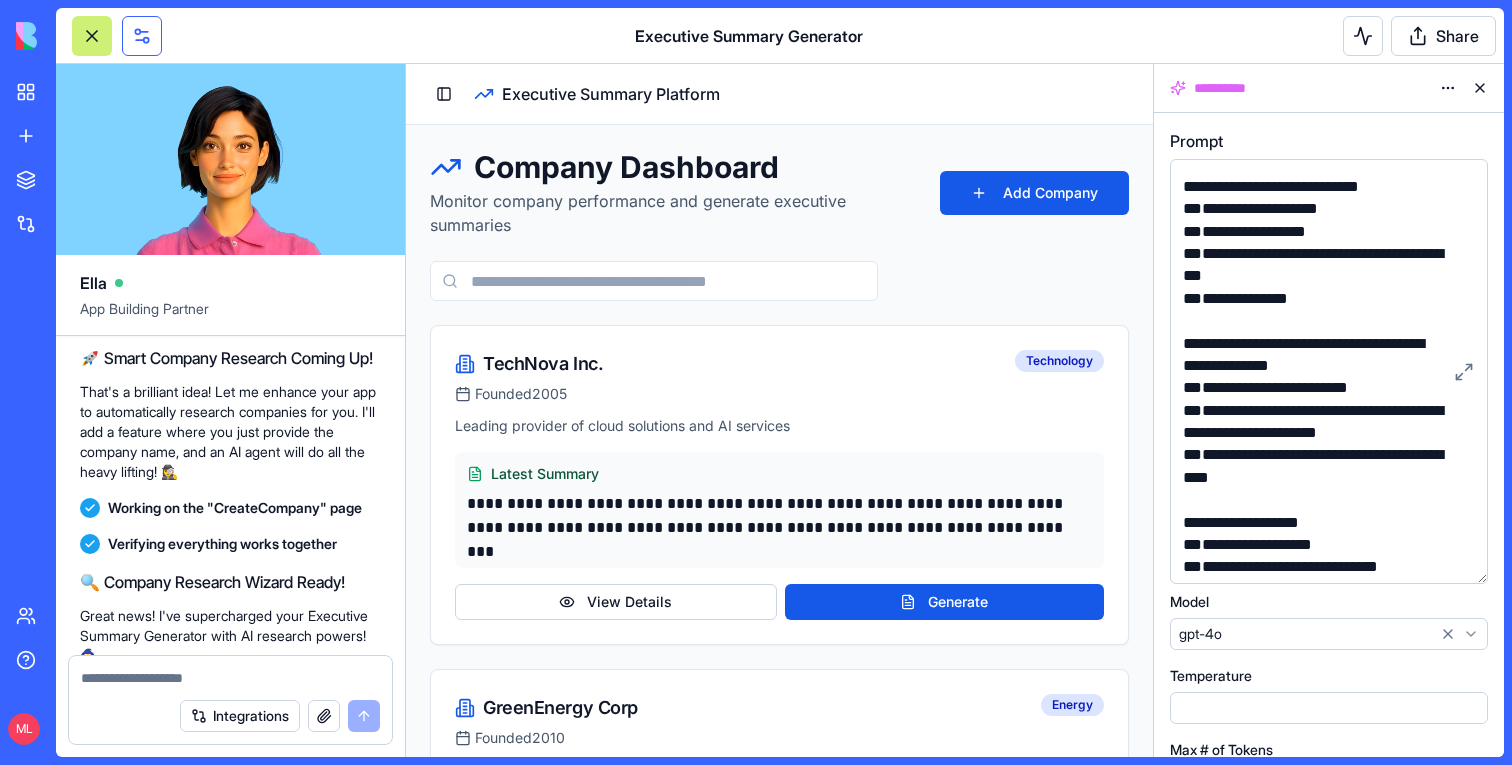 click at bounding box center (142, 36) 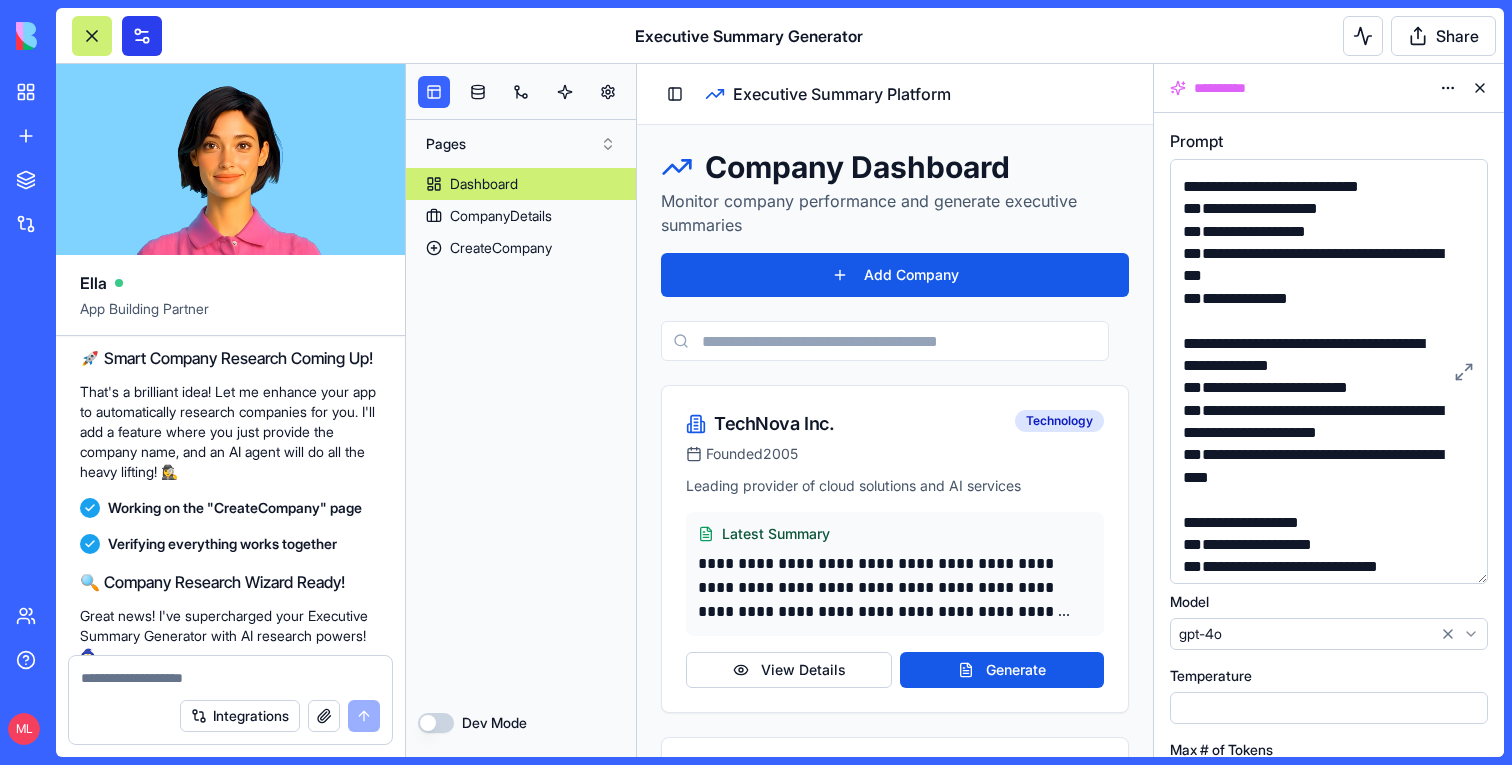 click at bounding box center (142, 36) 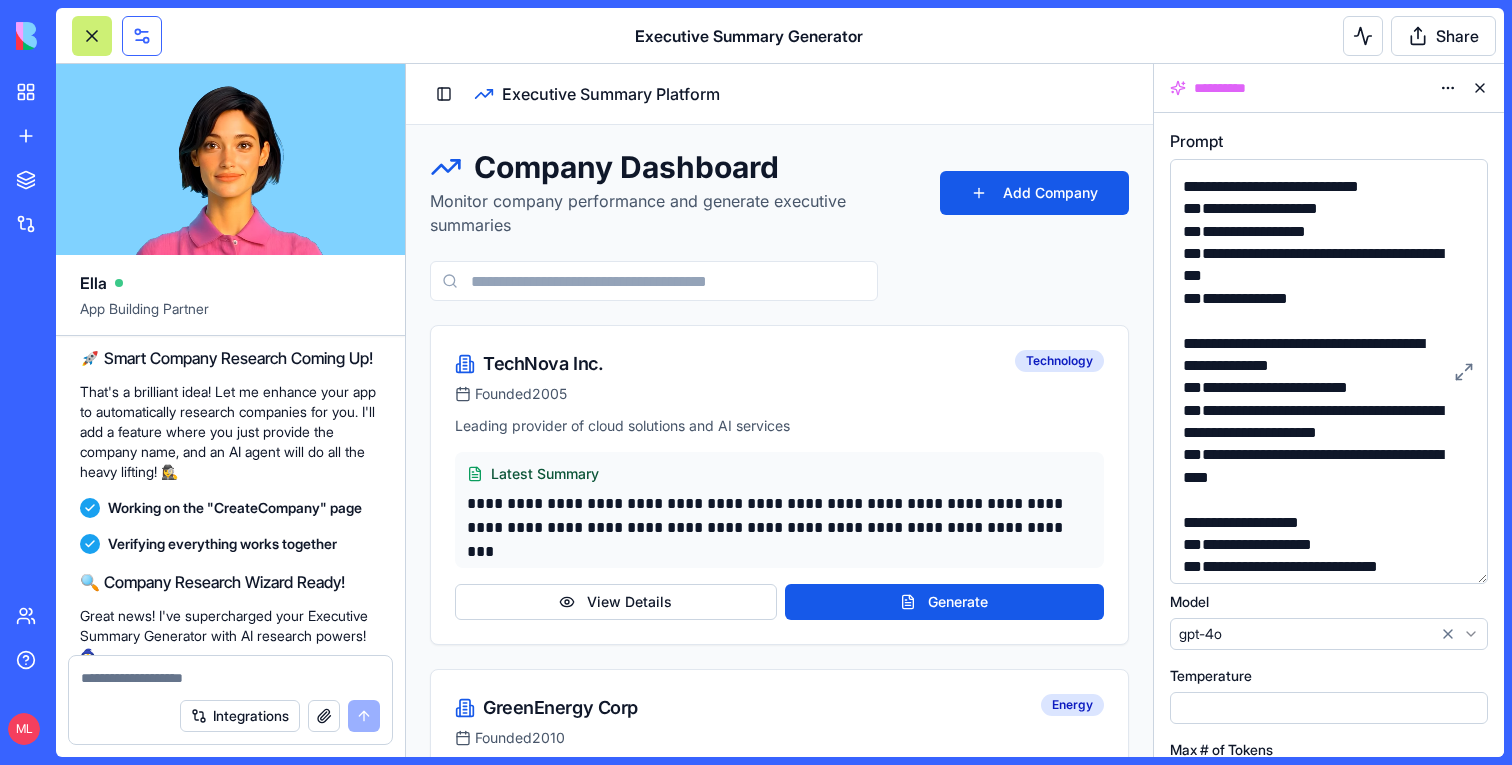 click at bounding box center (142, 36) 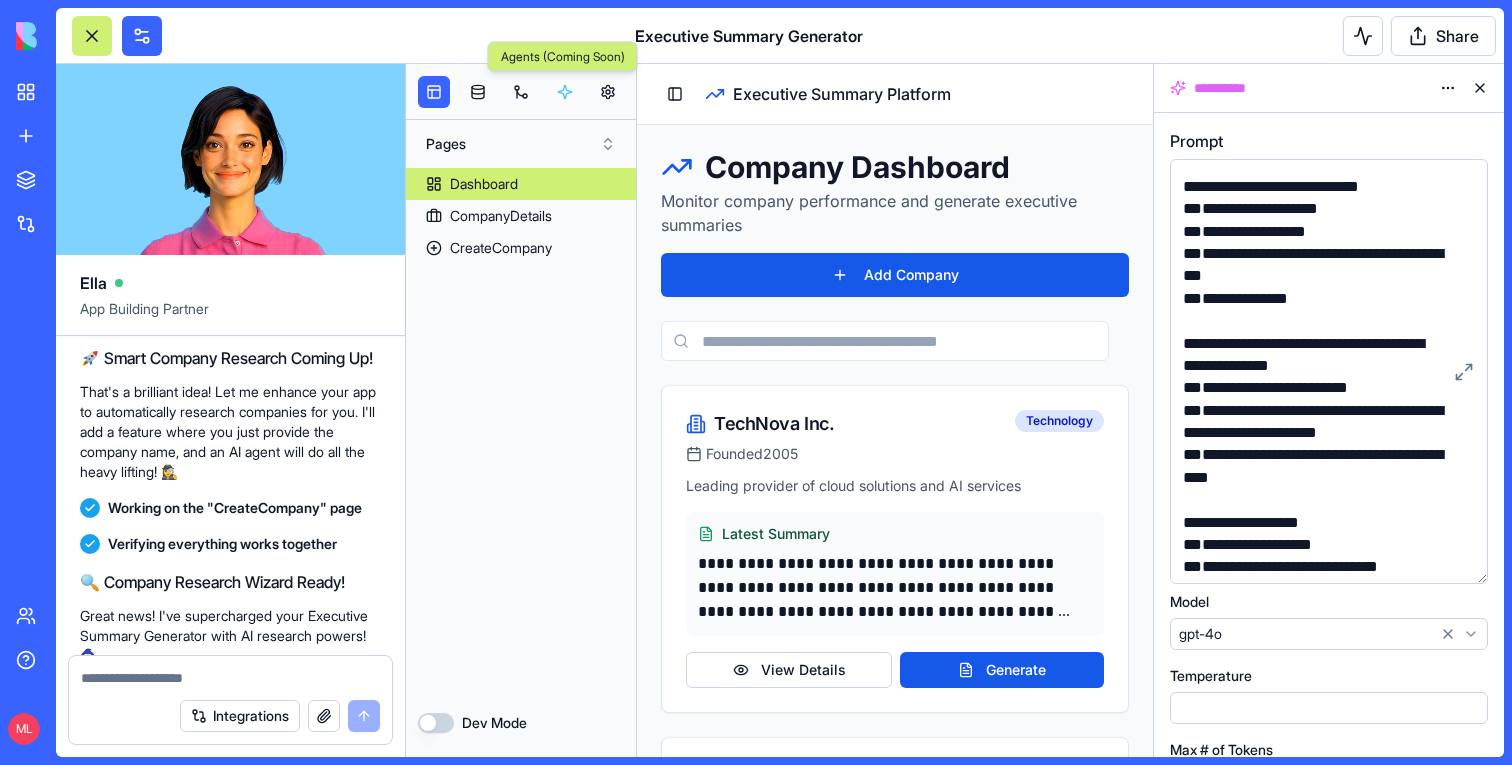 click at bounding box center (565, 92) 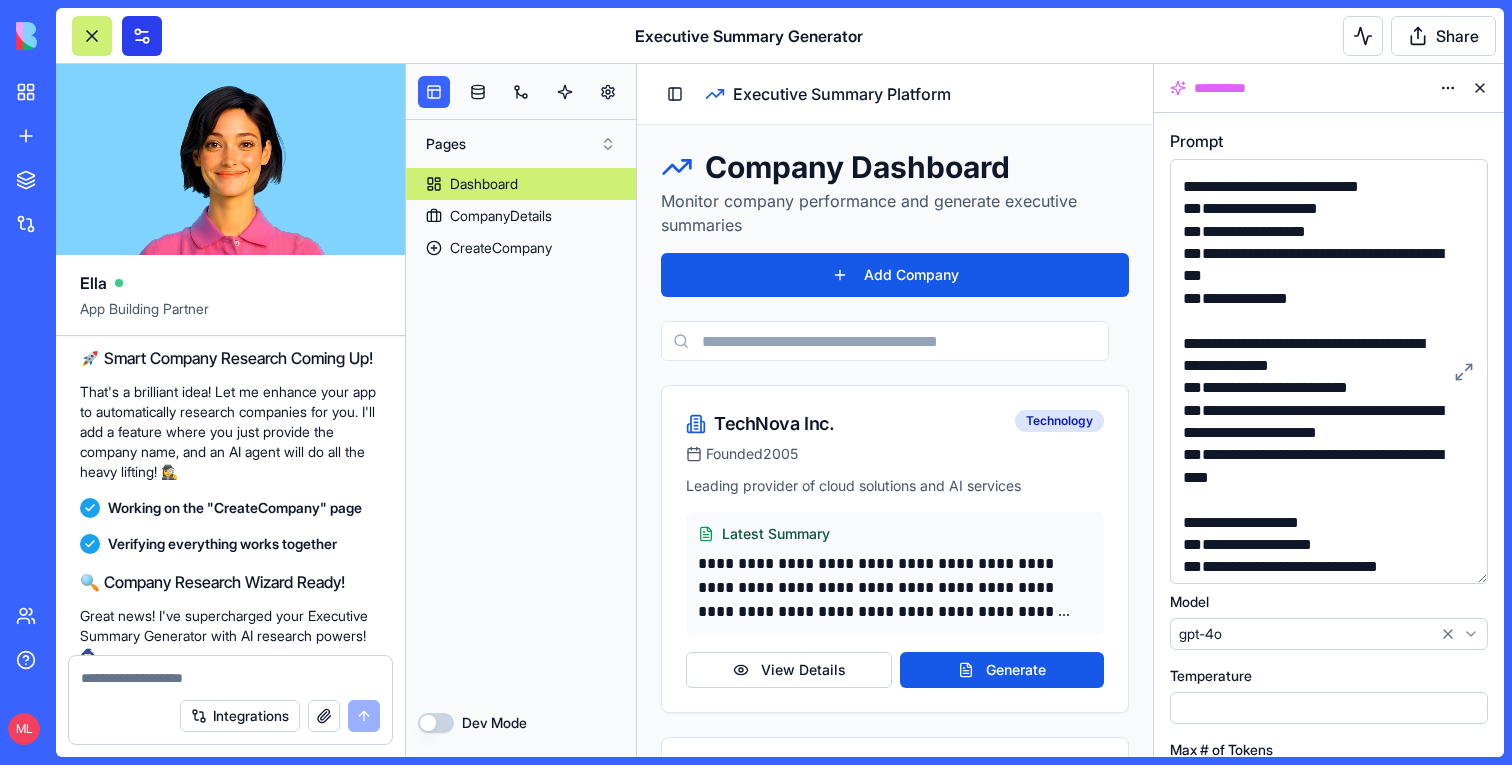 click at bounding box center [142, 36] 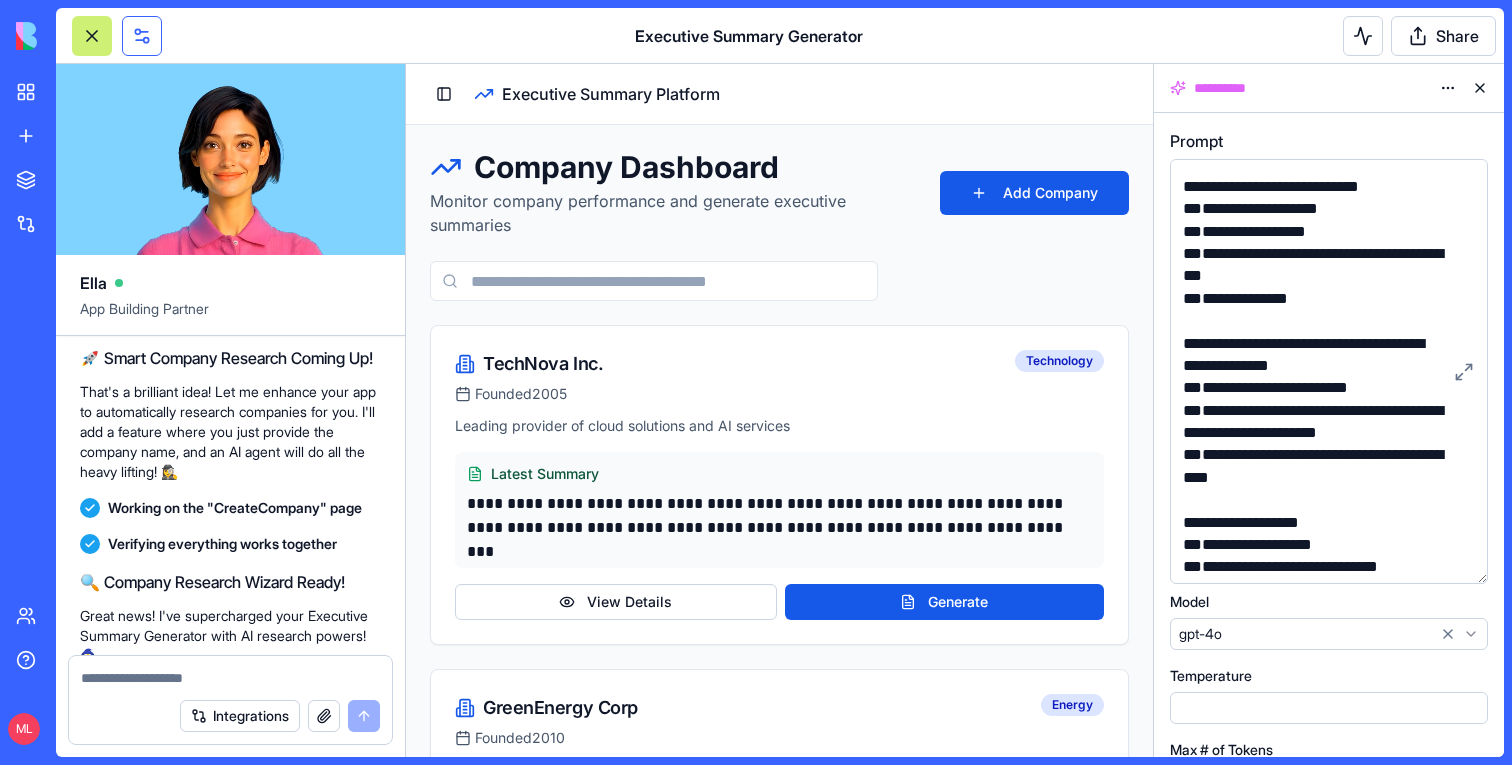 click at bounding box center (142, 36) 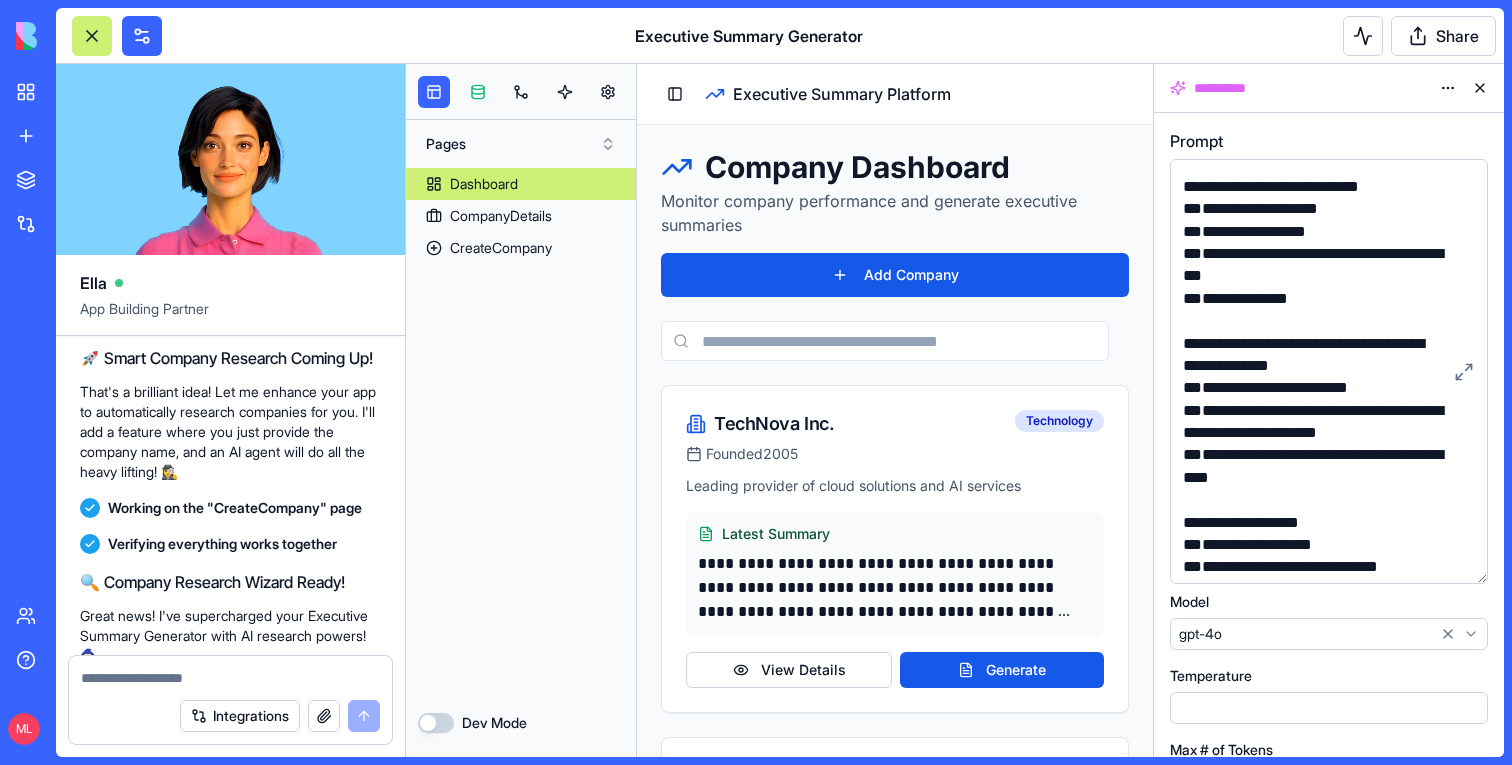 click at bounding box center [478, 92] 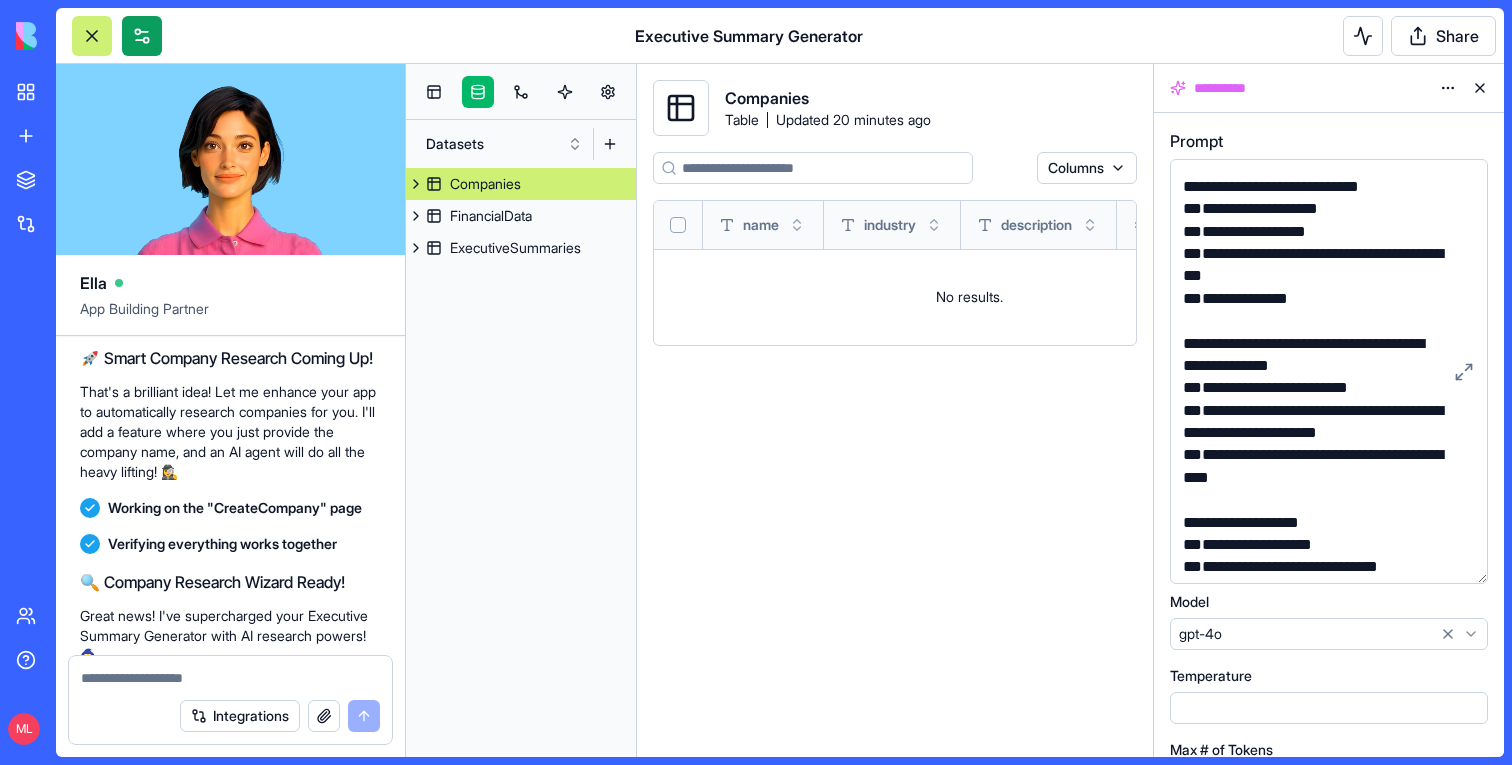 click at bounding box center (142, 36) 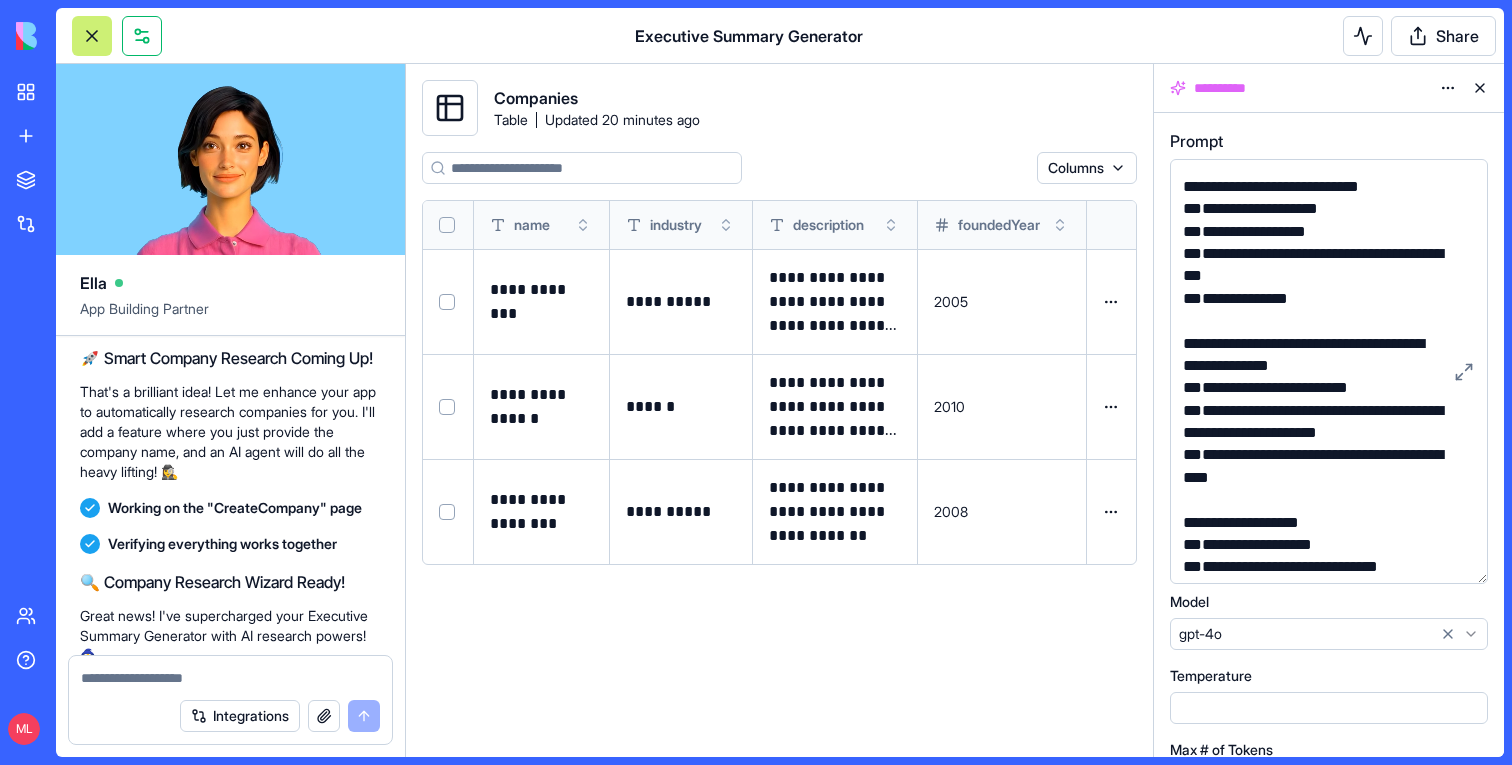 click at bounding box center [142, 36] 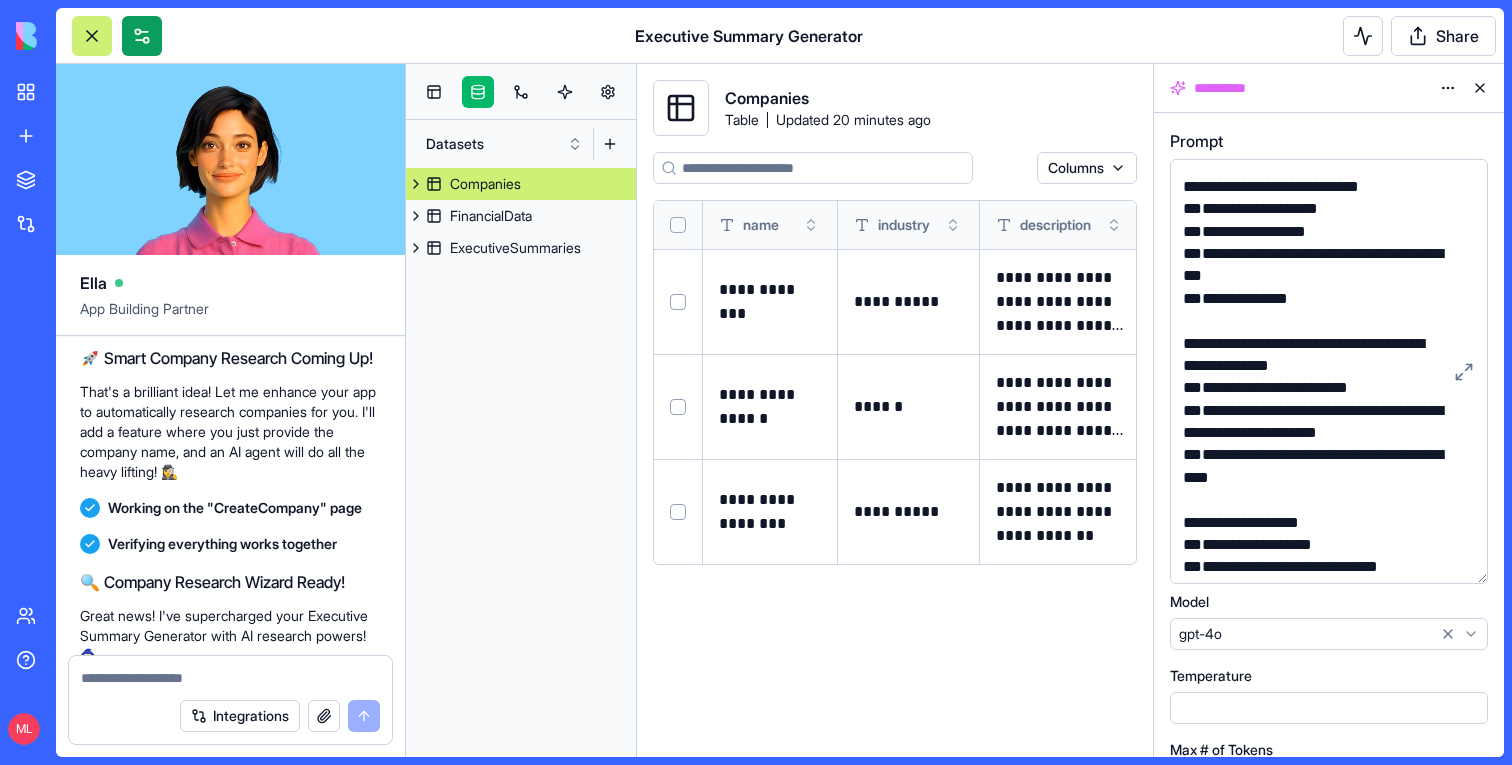 click at bounding box center [142, 36] 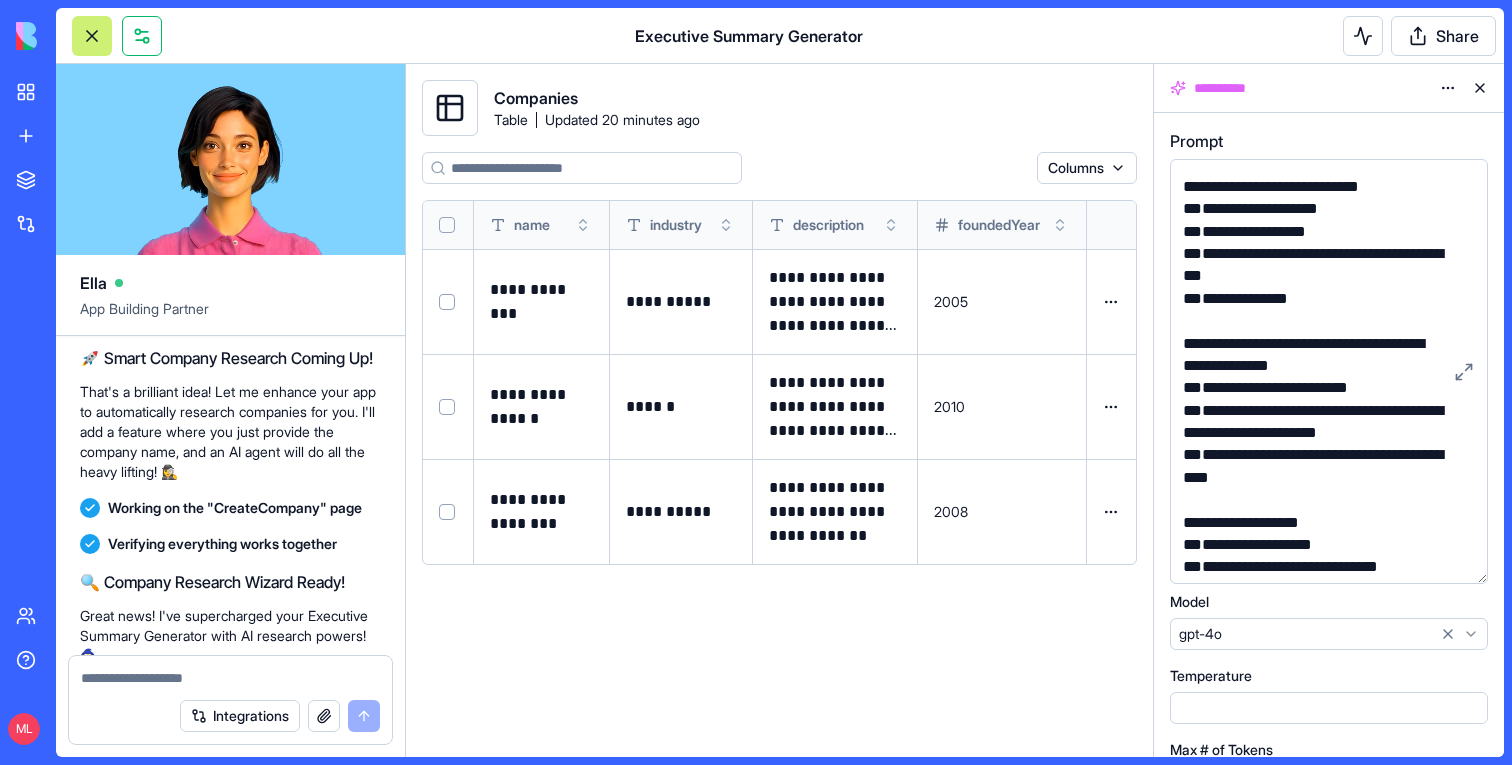 click at bounding box center [142, 36] 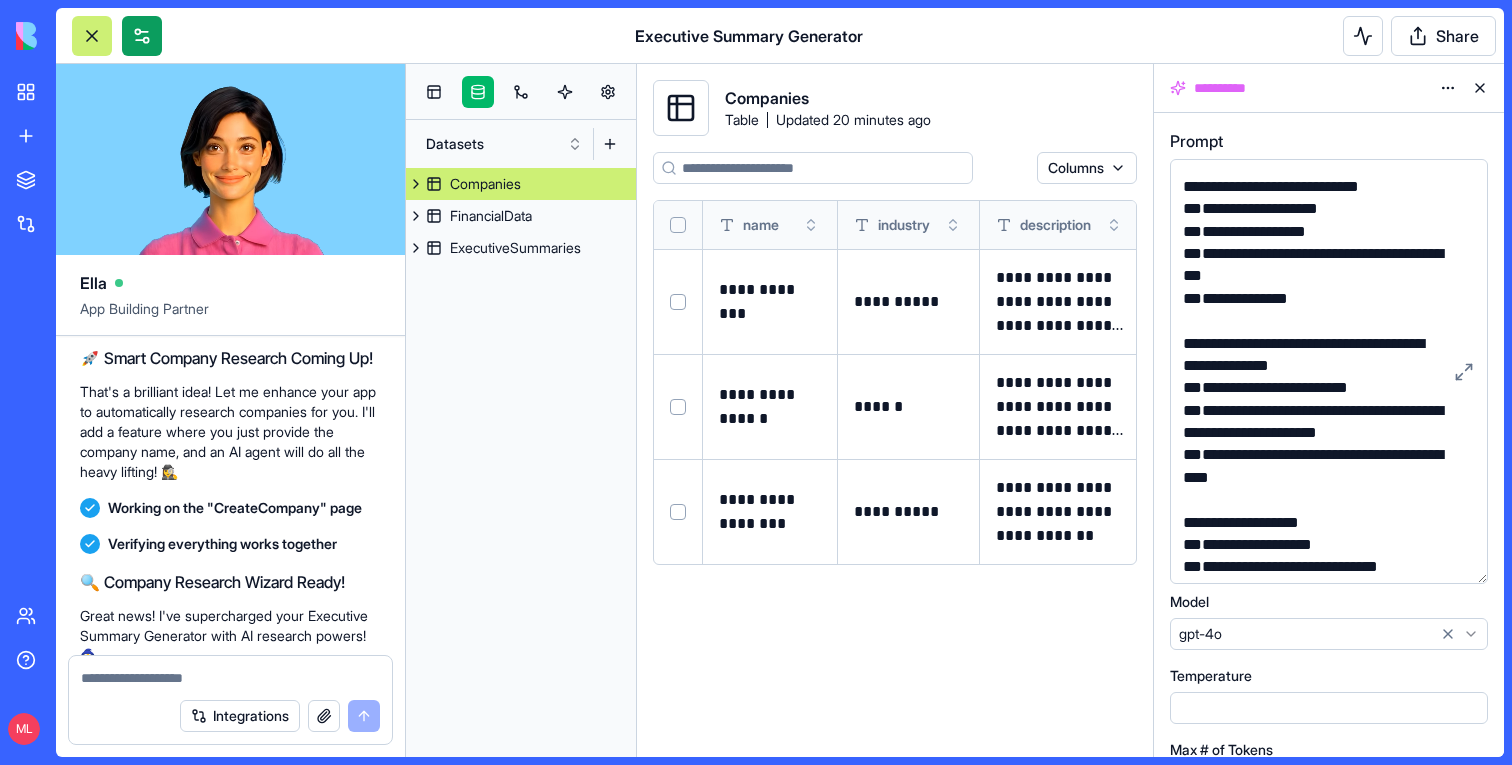 click at bounding box center [142, 36] 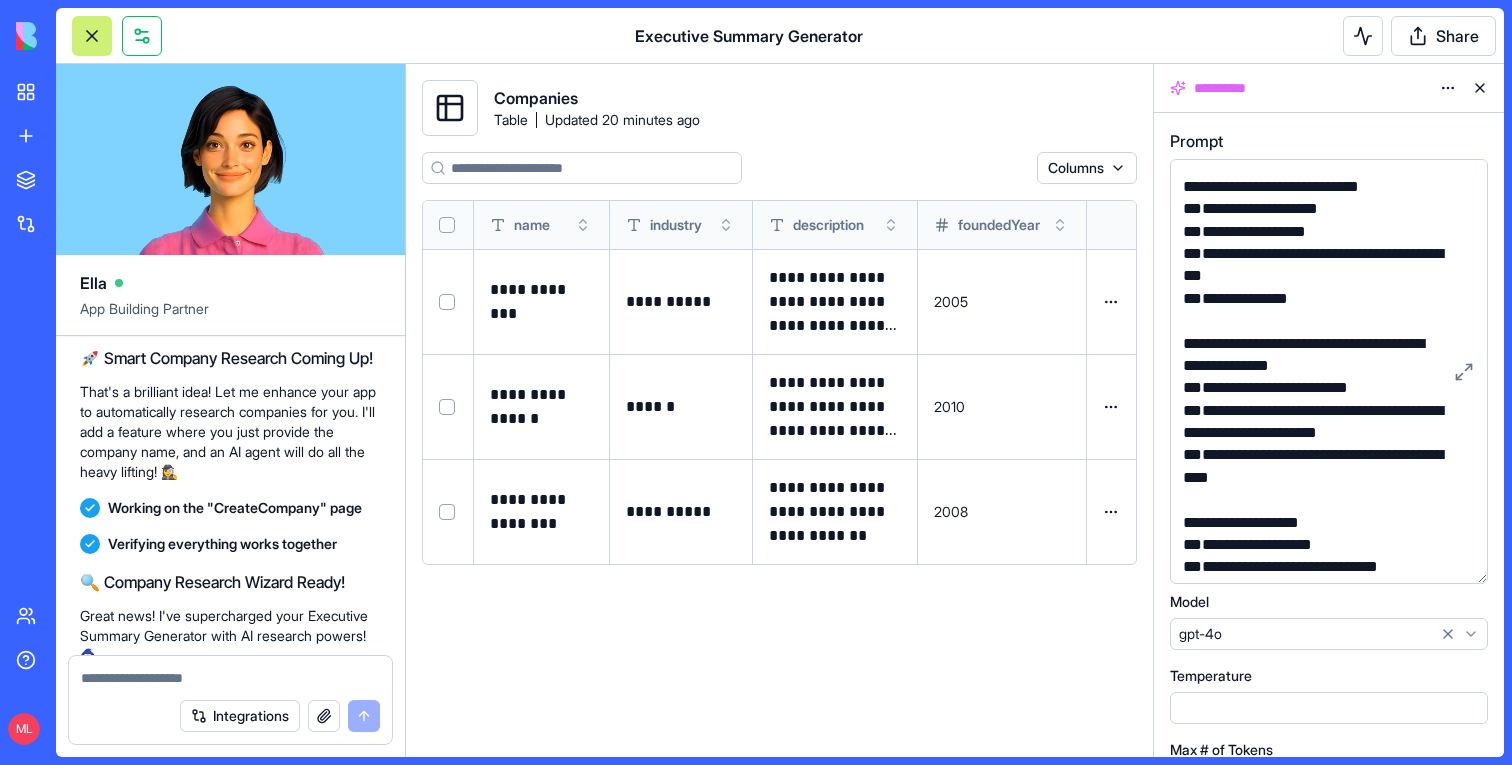 click at bounding box center (142, 36) 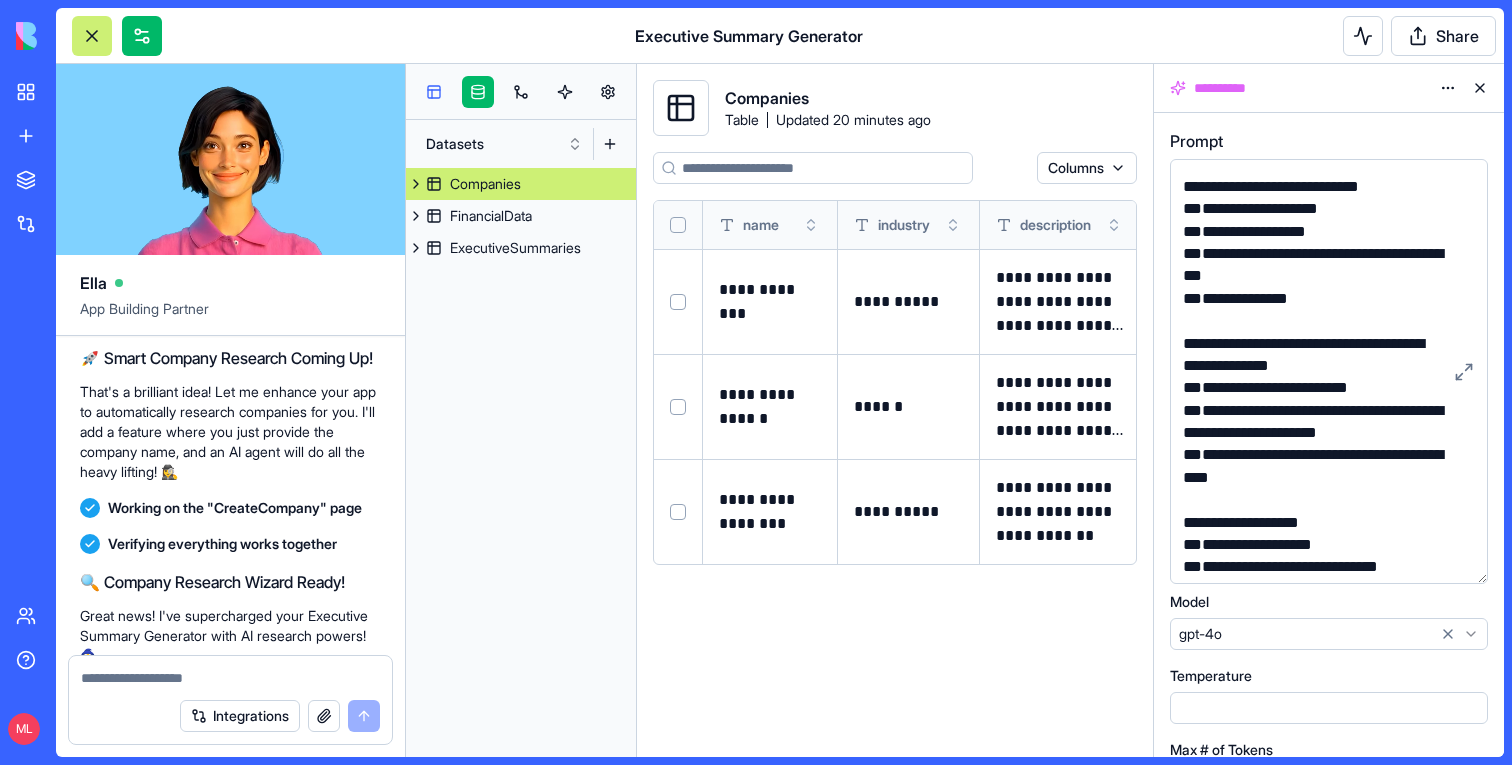 click at bounding box center (434, 92) 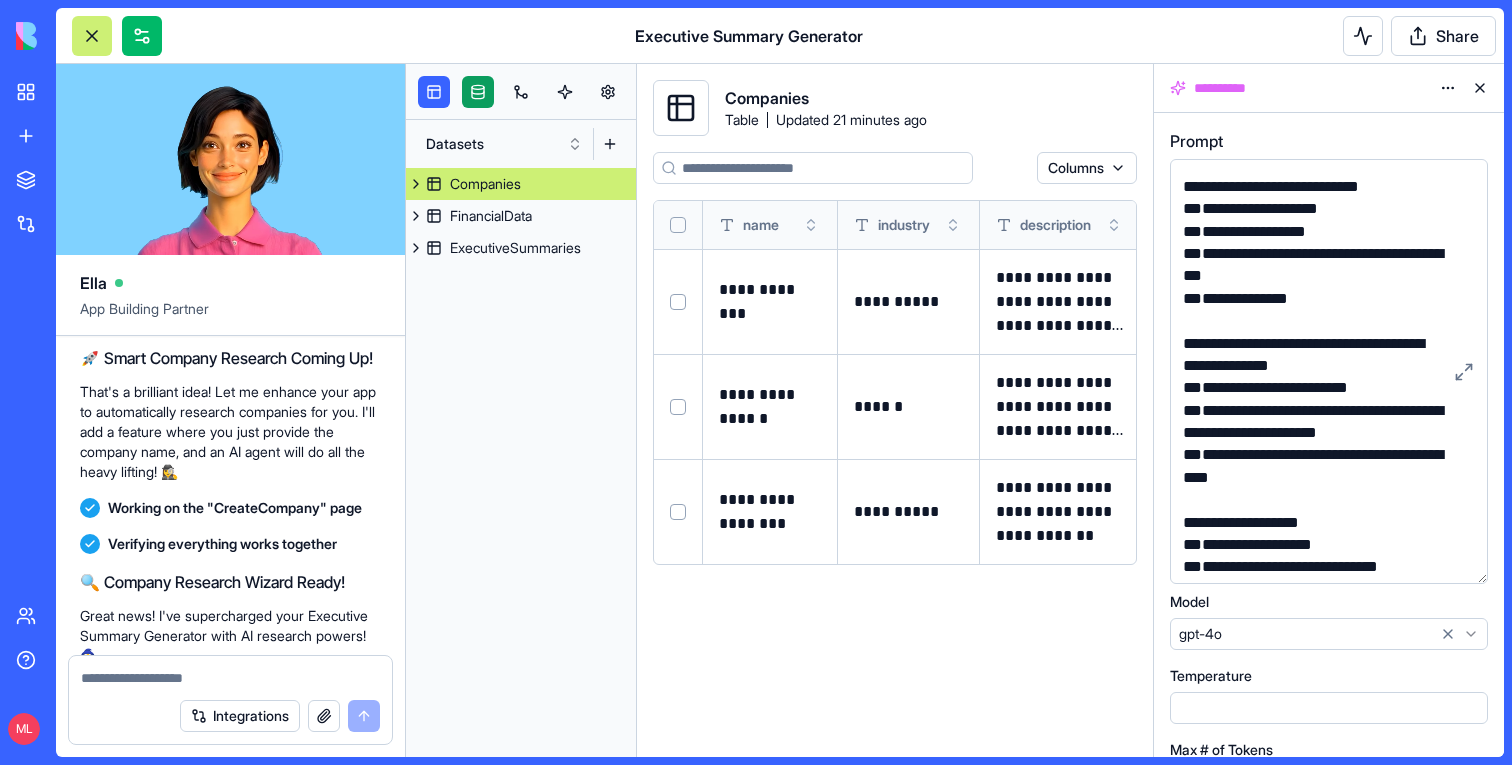 click at bounding box center [478, 92] 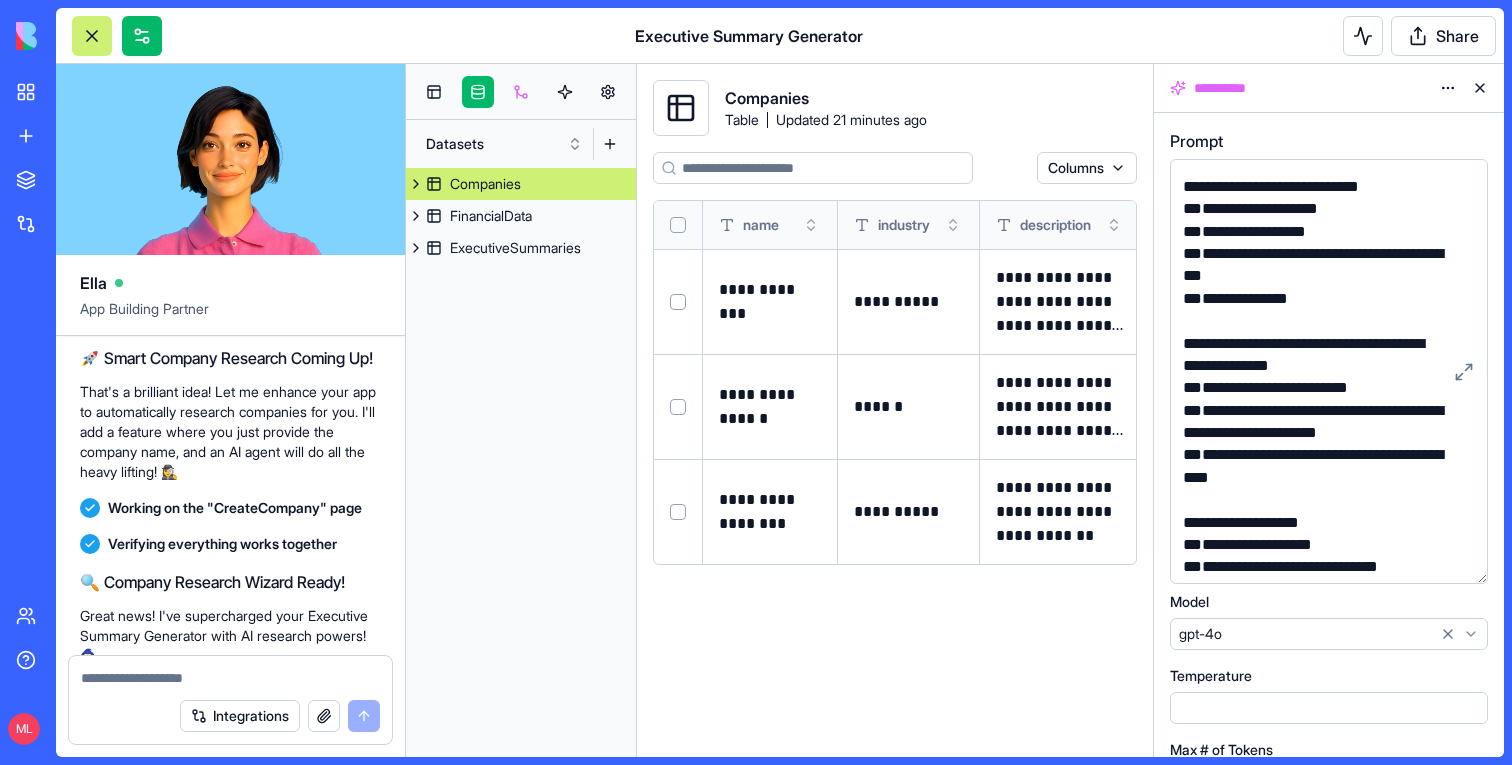 click at bounding box center (521, 92) 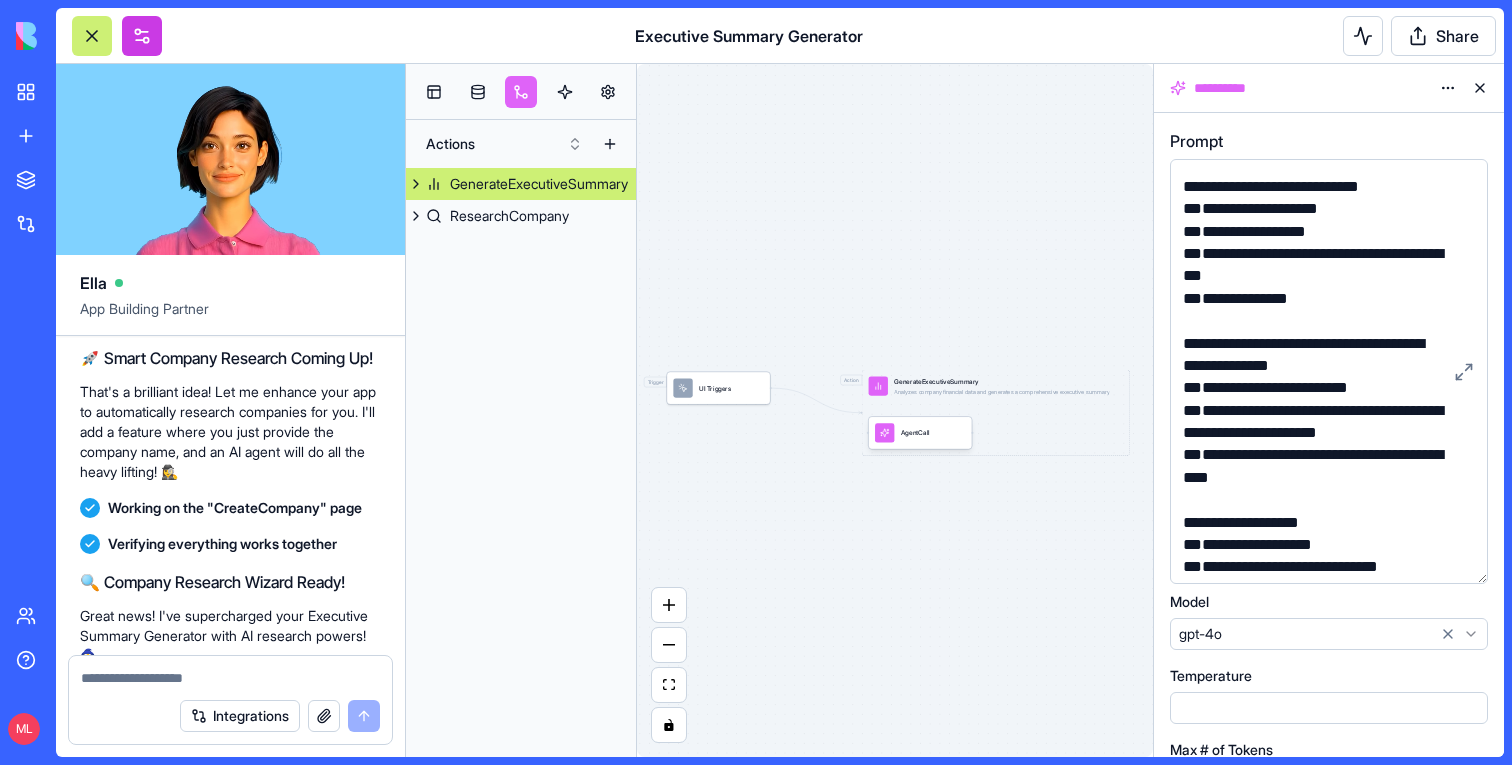 click at bounding box center (142, 36) 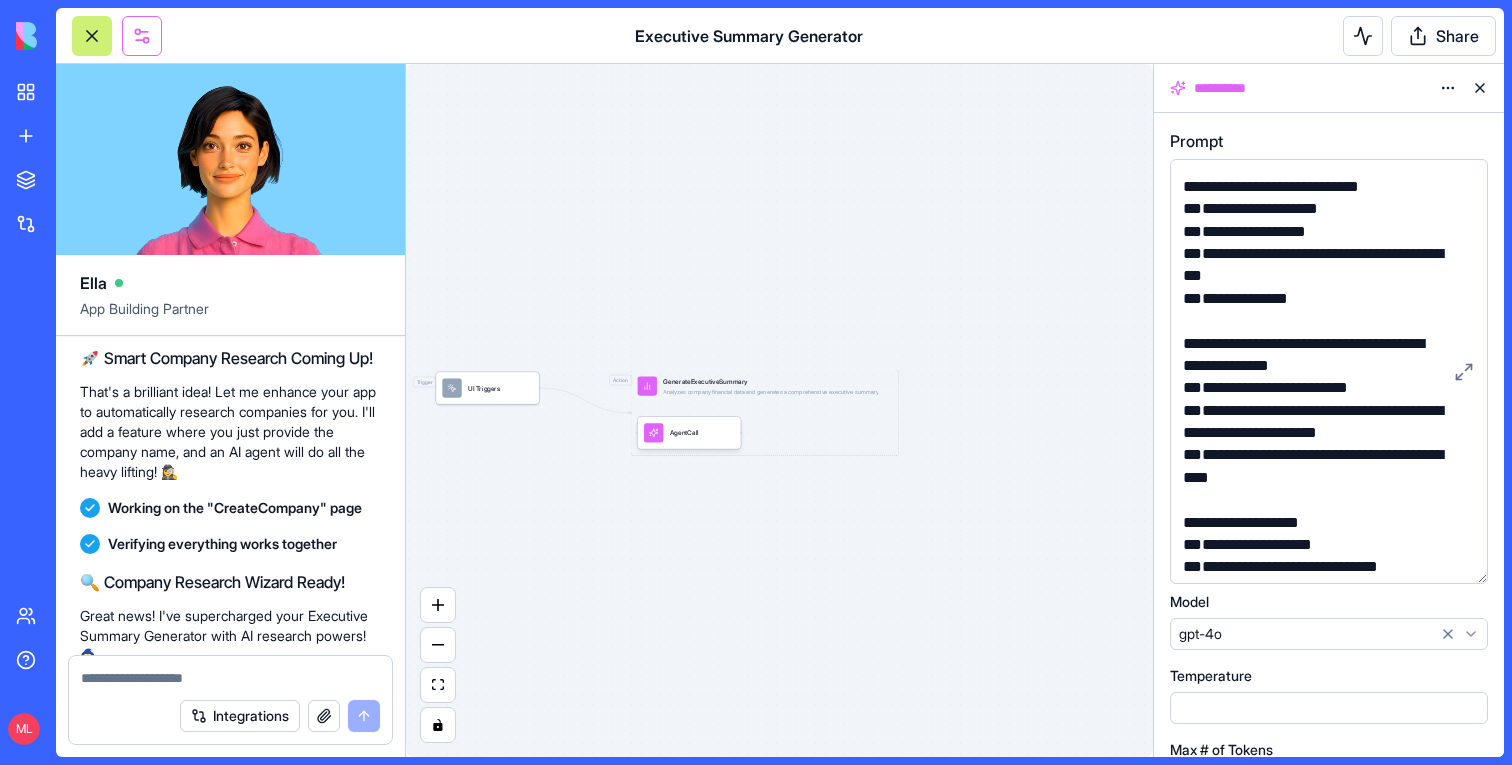 click at bounding box center (142, 36) 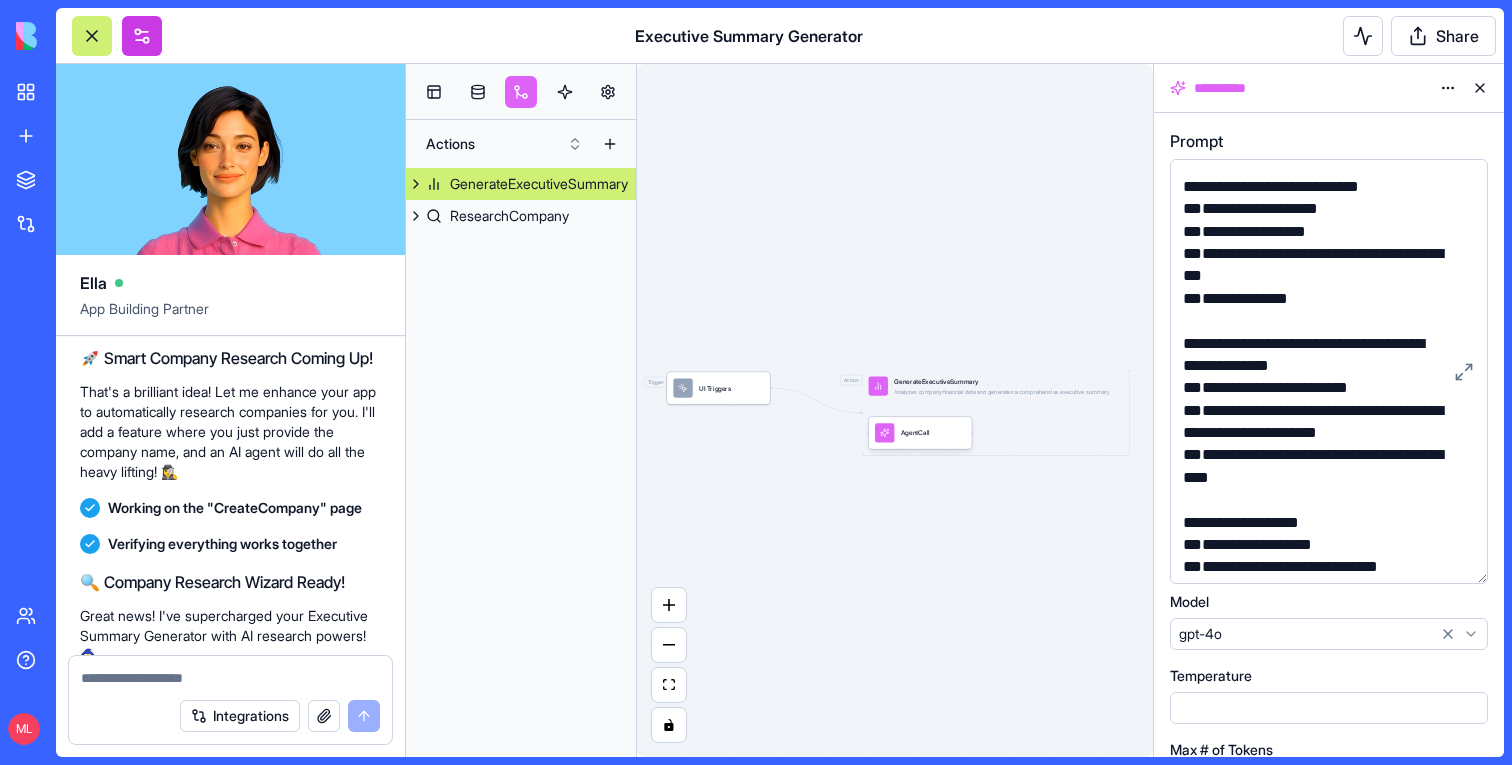 click at bounding box center [142, 36] 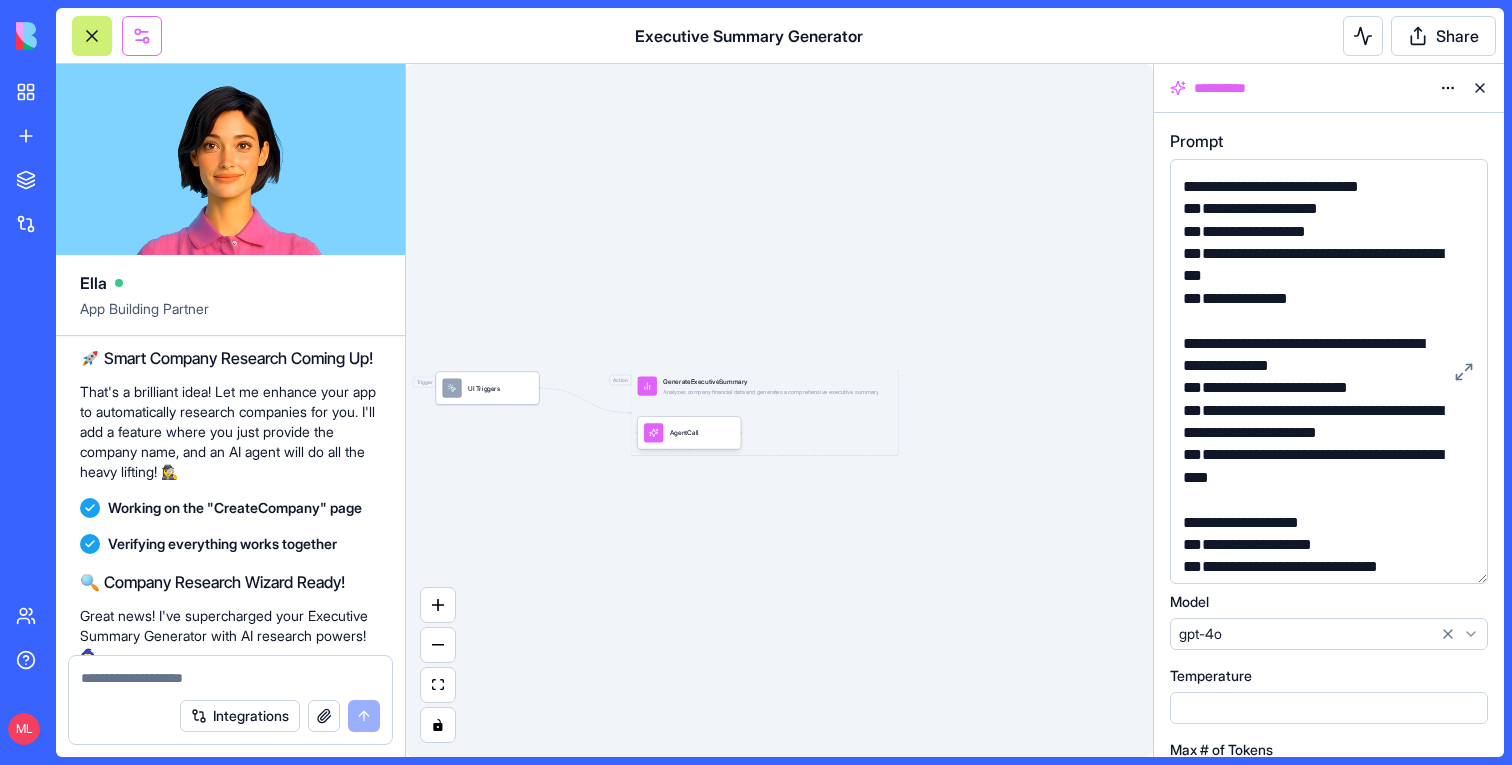 click at bounding box center (142, 36) 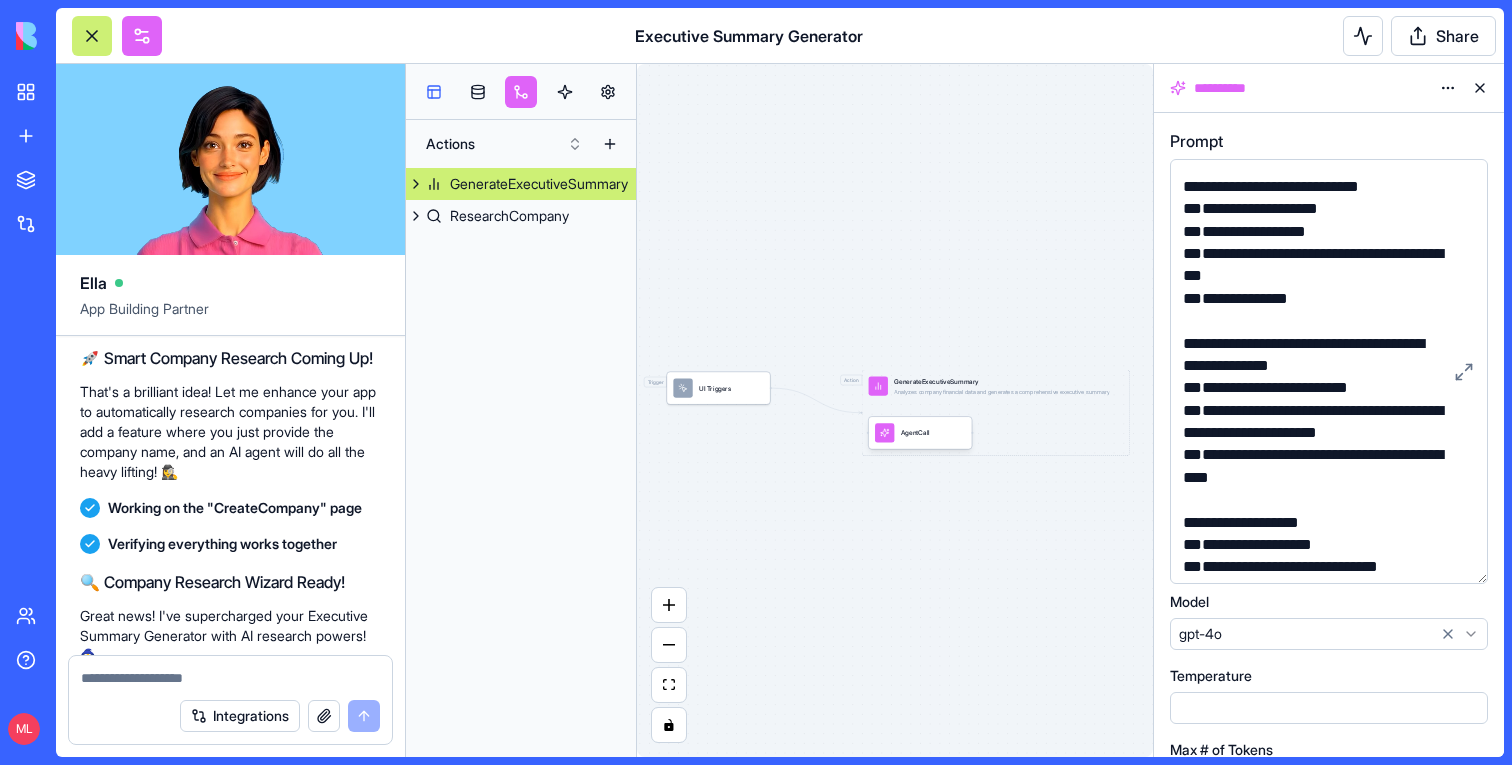 click at bounding box center [434, 92] 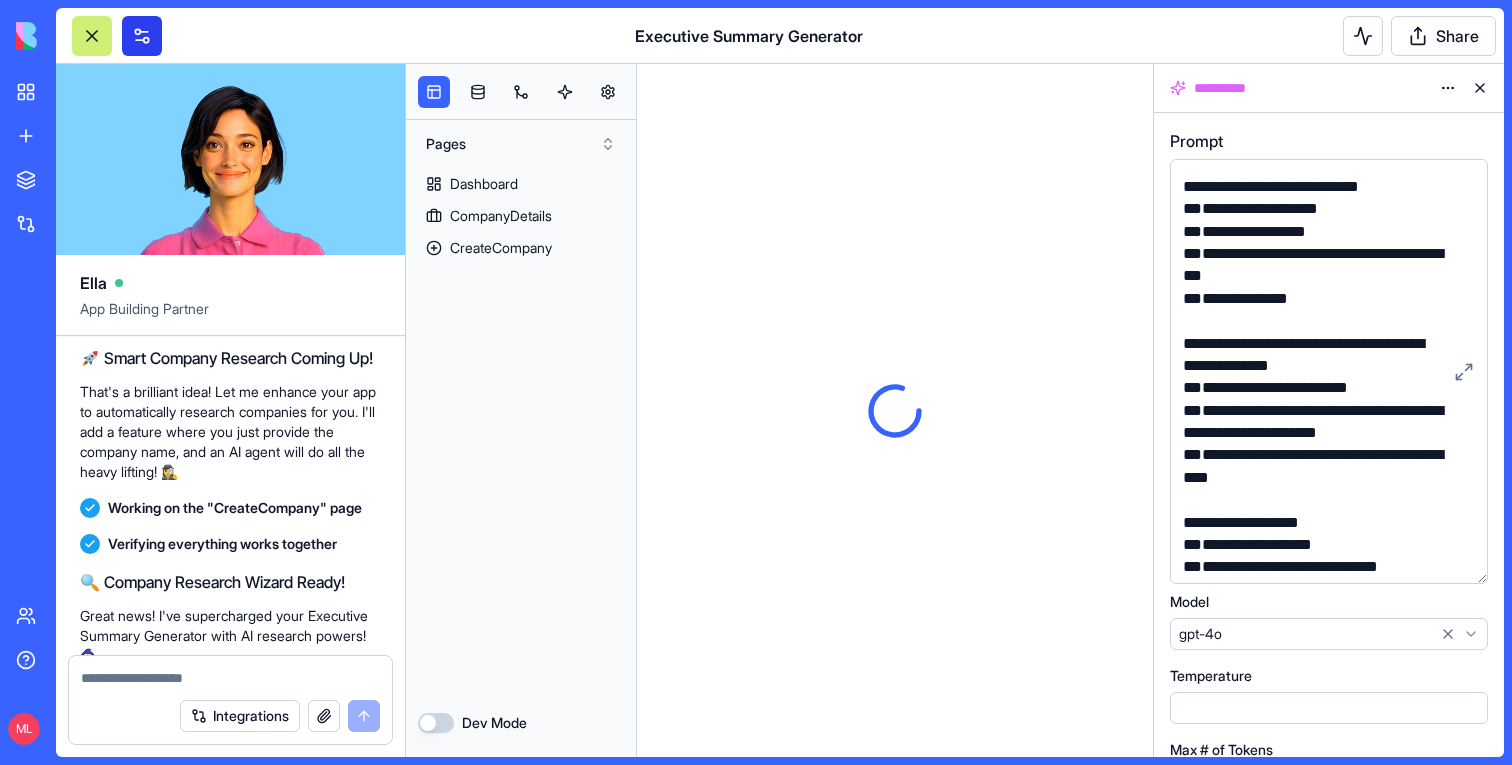 click at bounding box center (142, 36) 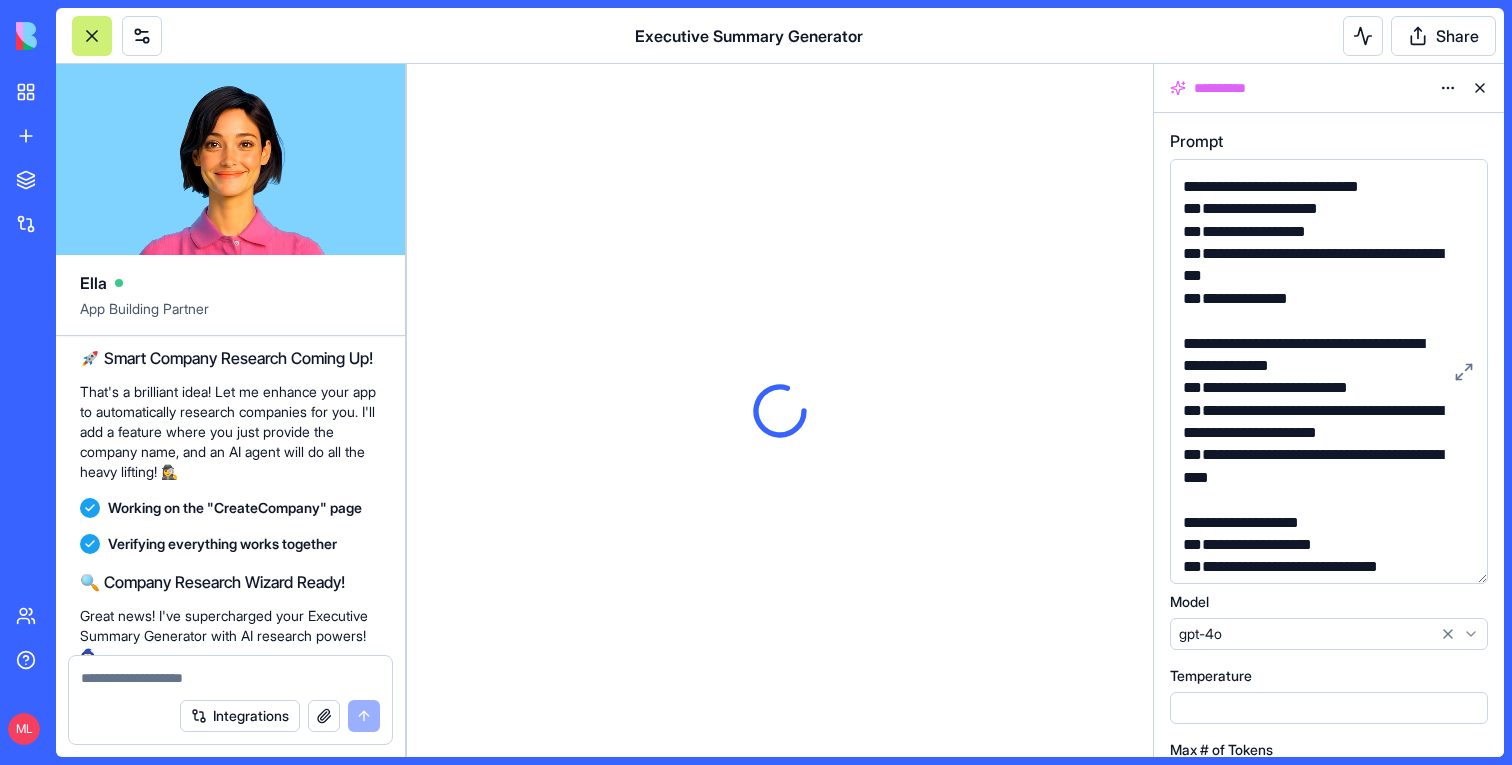 scroll, scrollTop: 0, scrollLeft: 0, axis: both 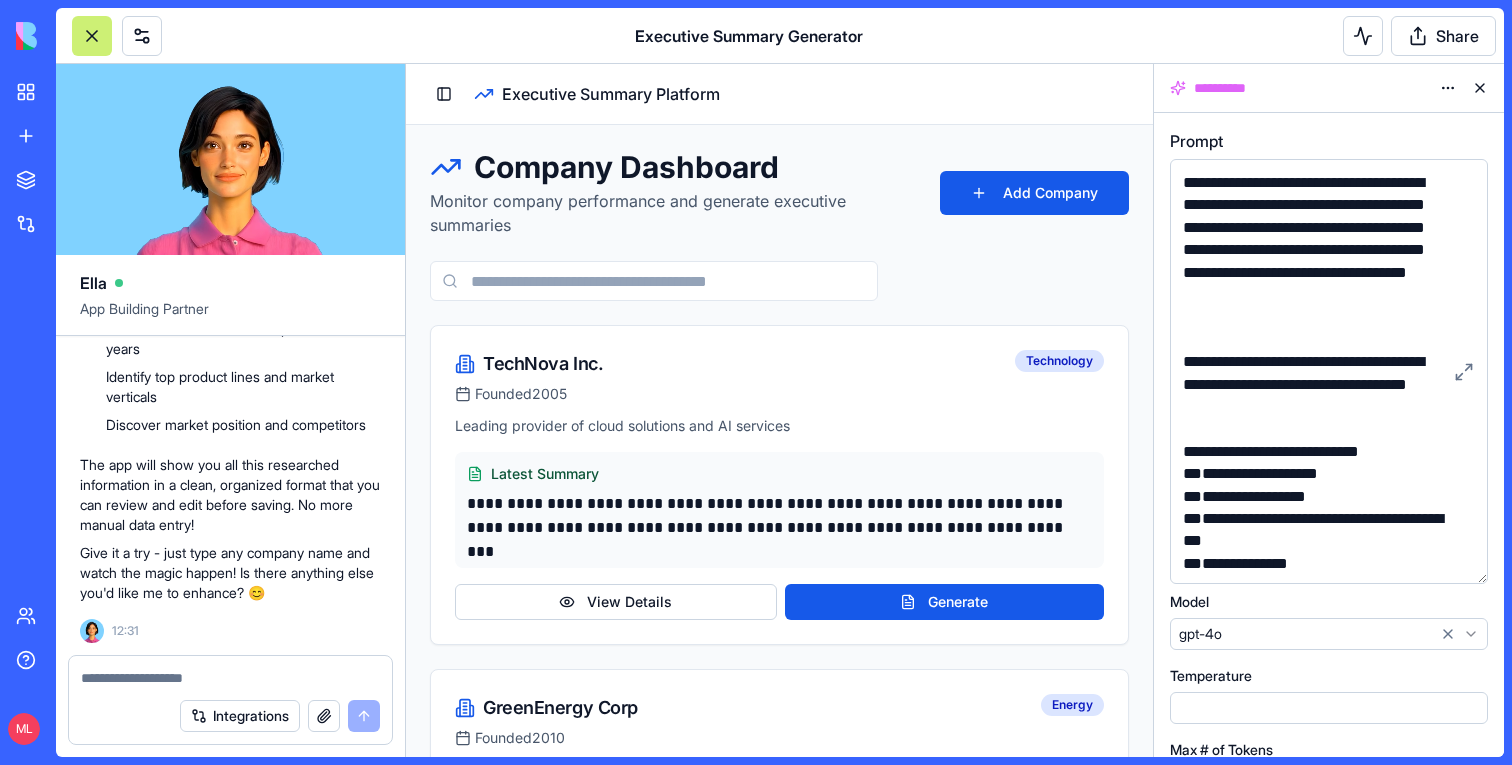 click at bounding box center [1480, 88] 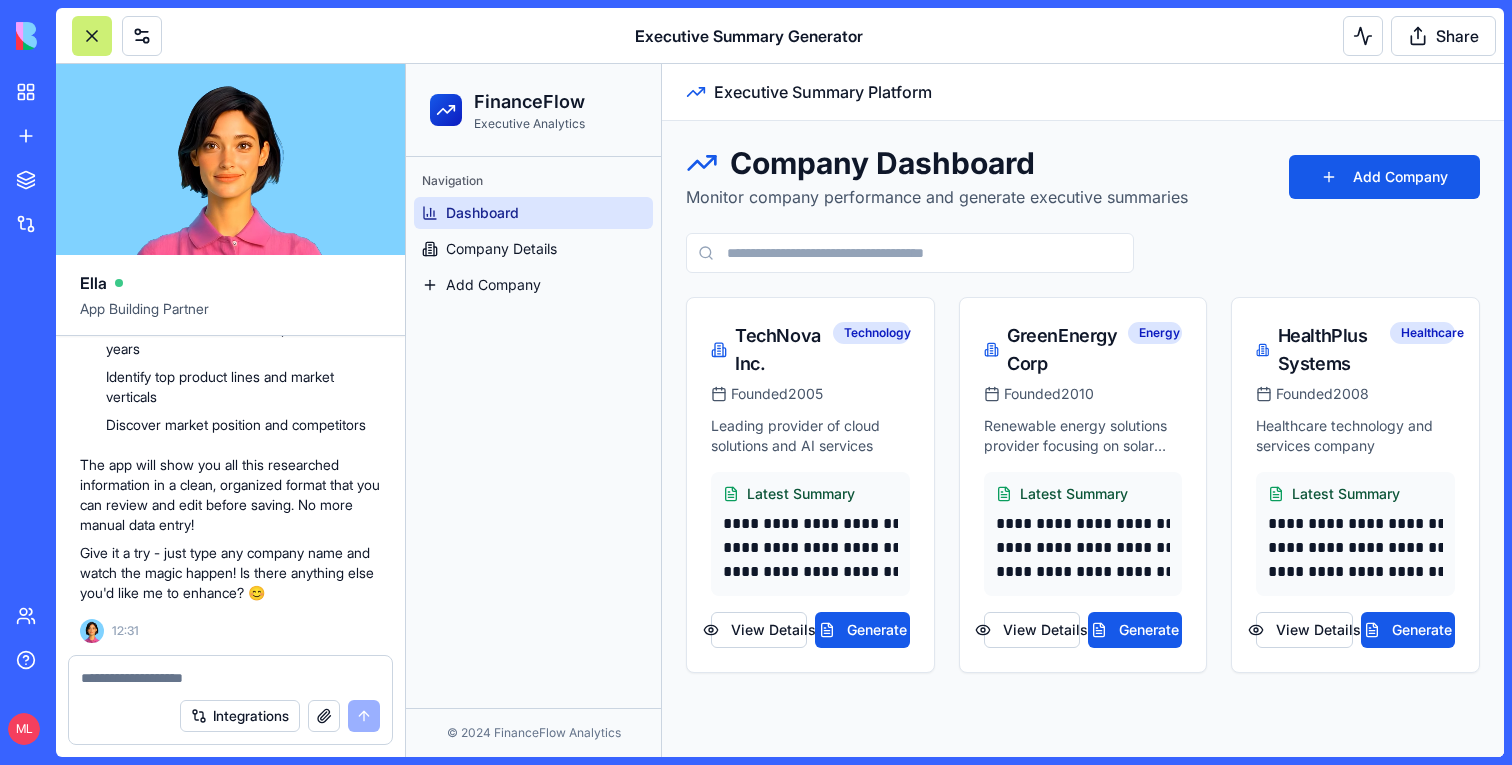click on "Dashboard" at bounding box center (533, 213) 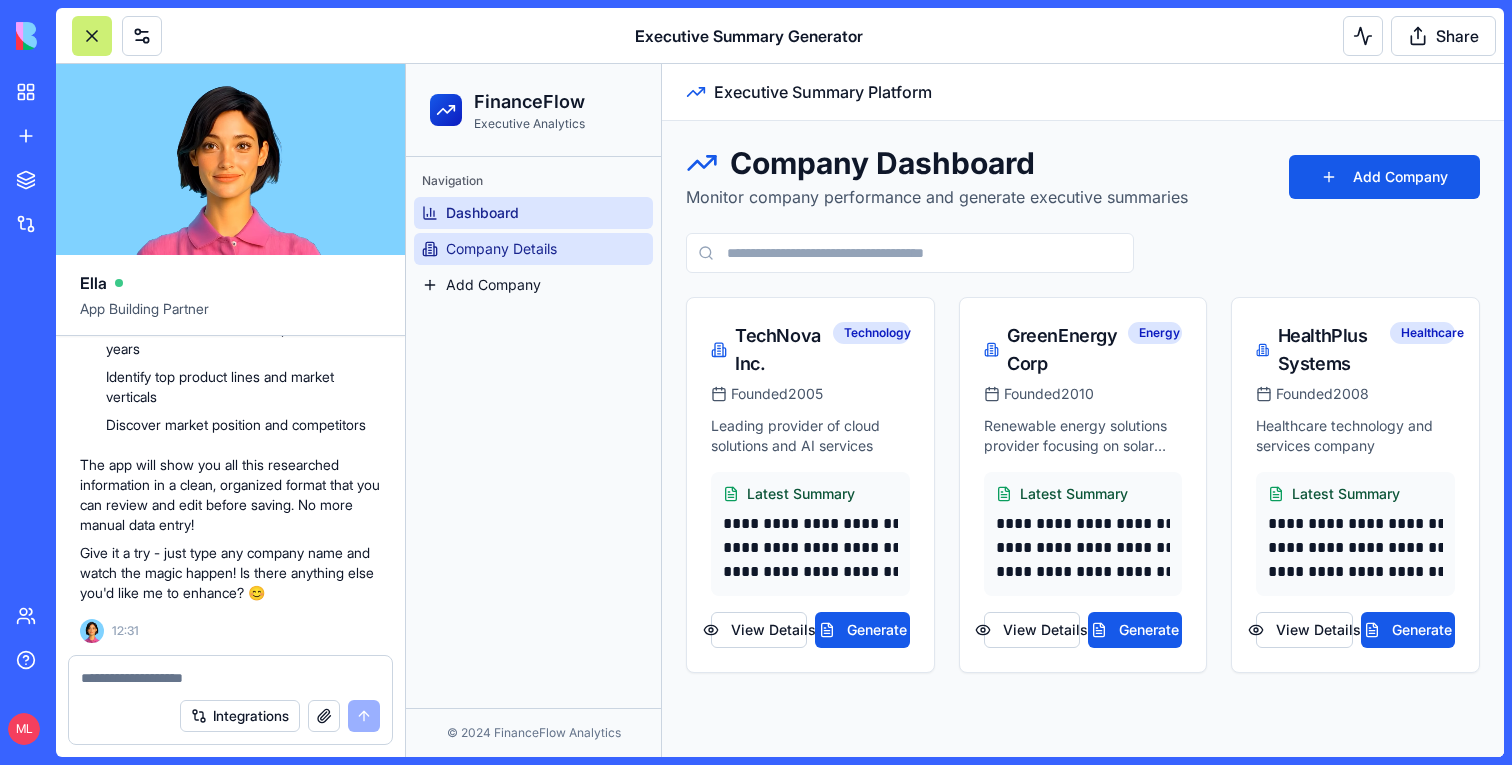 click on "Company Details" at bounding box center (533, 249) 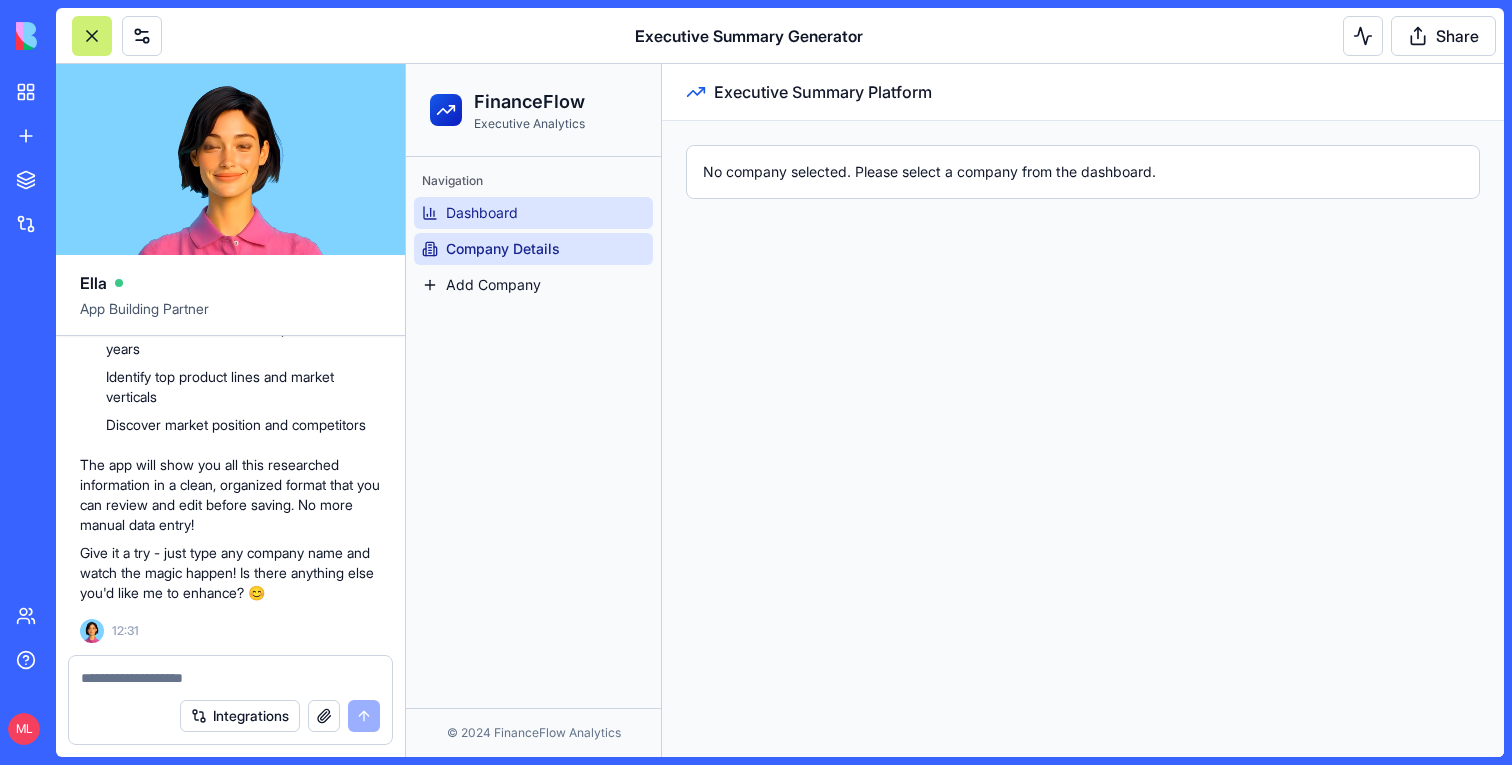 click on "Dashboard" at bounding box center (533, 213) 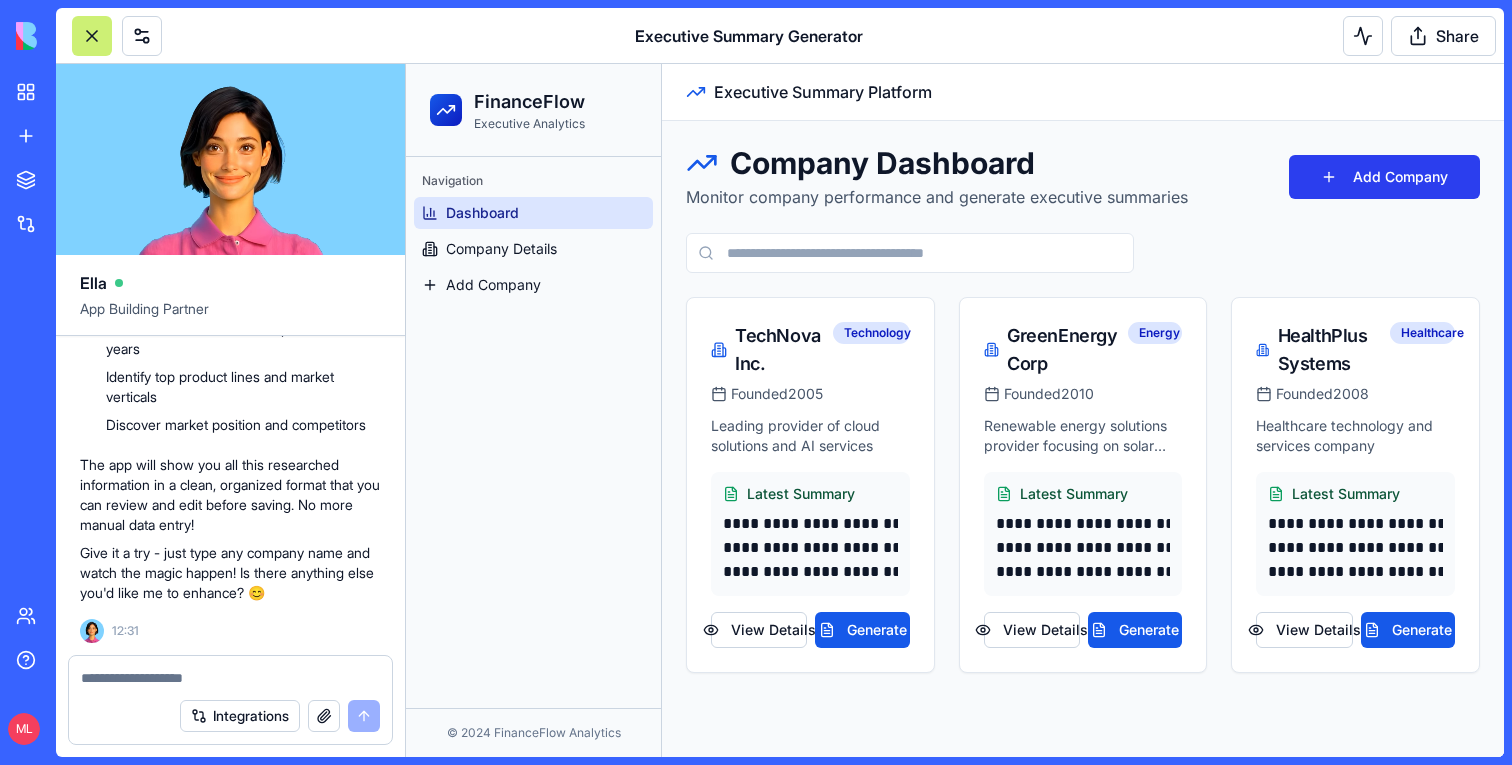 click on "Add Company" at bounding box center [1384, 177] 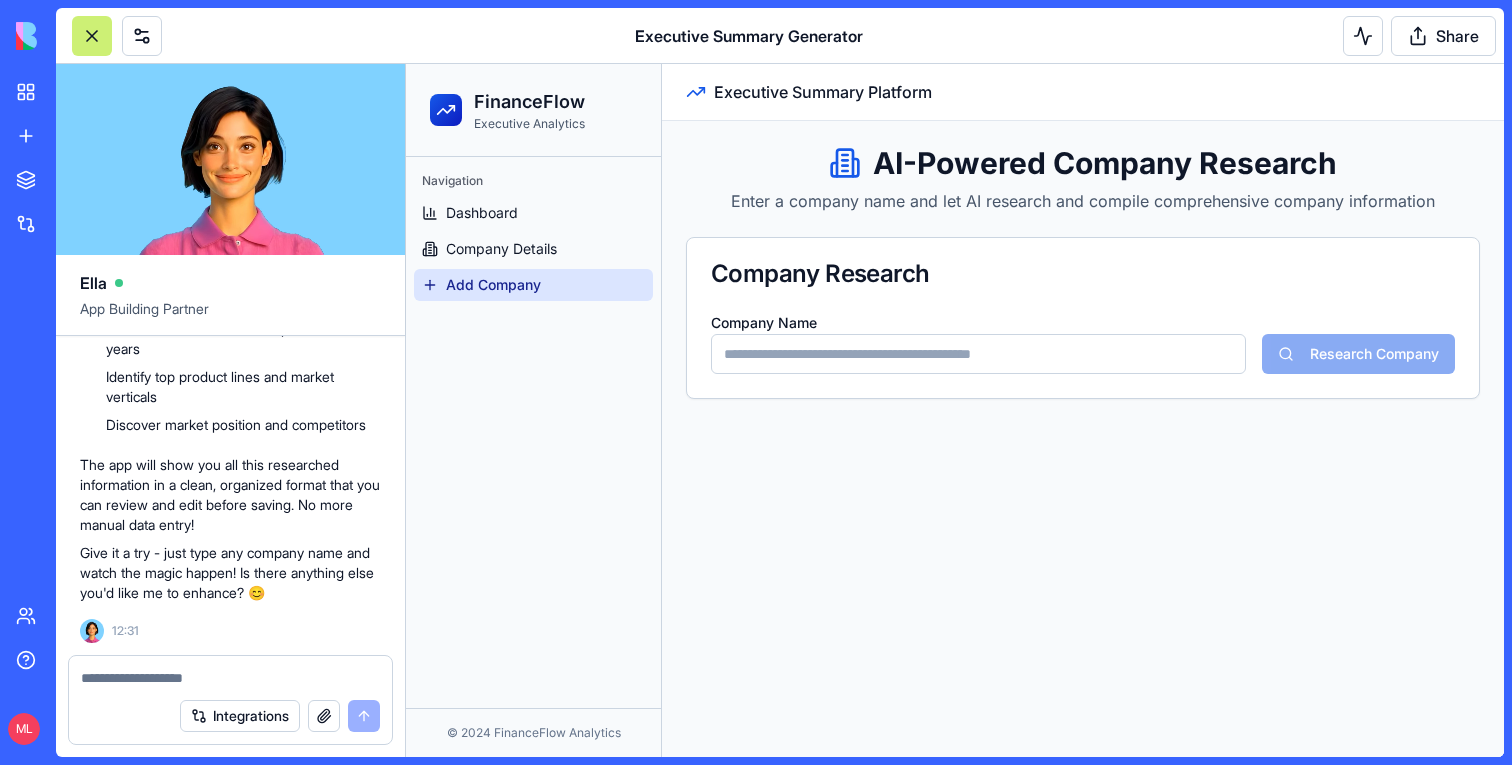 click on "Company Name" at bounding box center [978, 354] 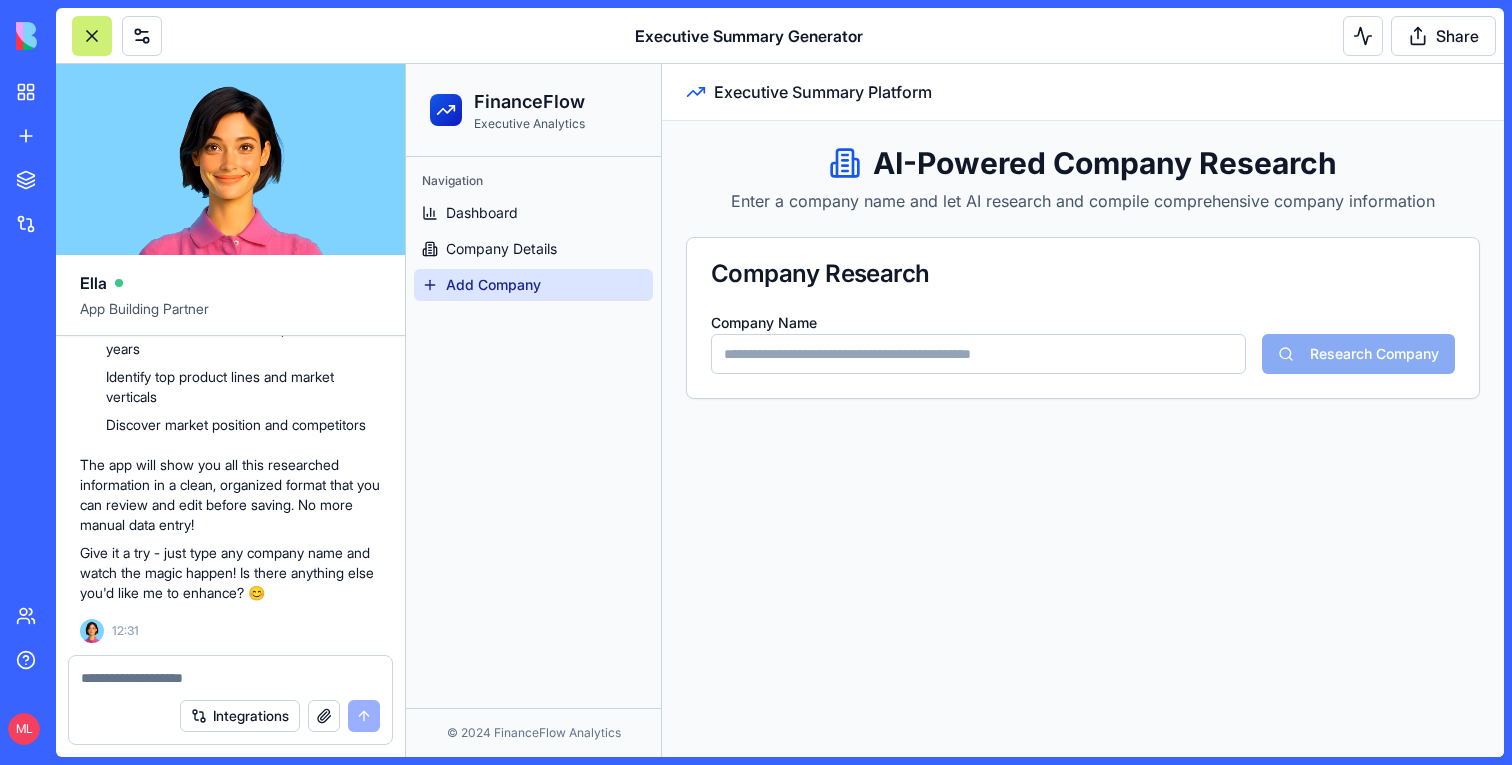 drag, startPoint x: 1223, startPoint y: 551, endPoint x: 715, endPoint y: 423, distance: 523.87787 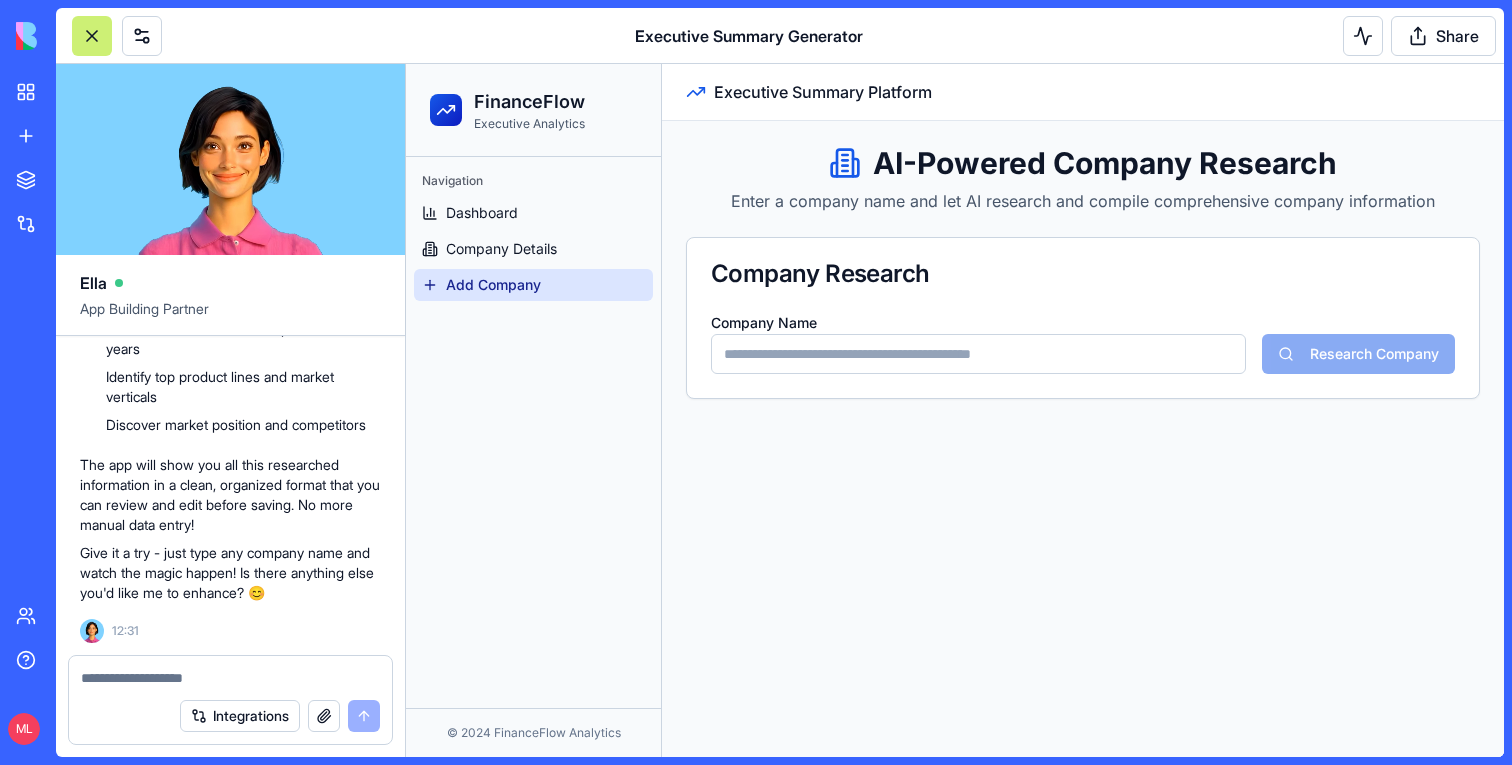 click on "Toggle Sidebar Executive Summary Platform AI-Powered Company Research Enter a company name and let AI research and compile comprehensive company information Company Research Company Name Research Company" at bounding box center [1083, 410] 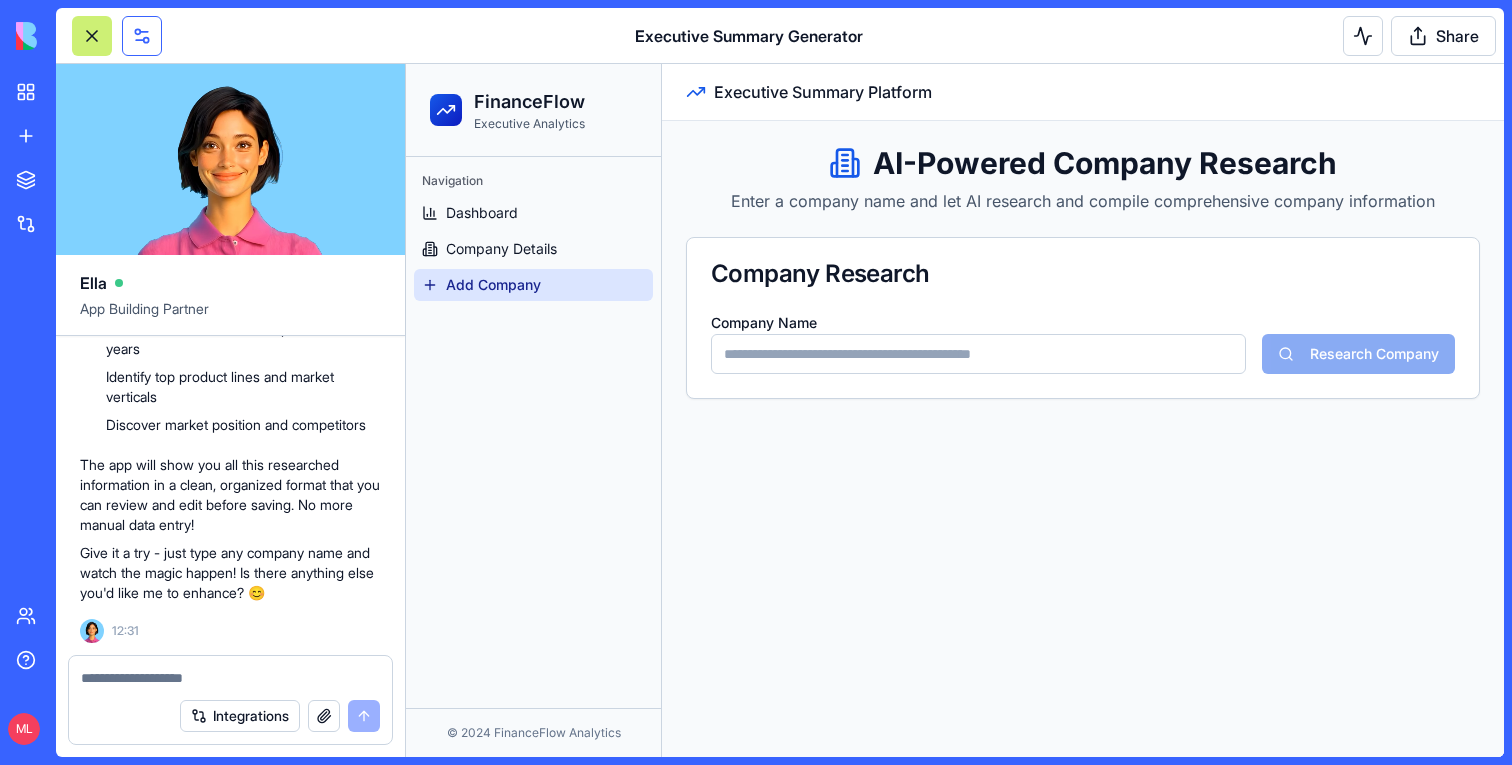 click at bounding box center [142, 36] 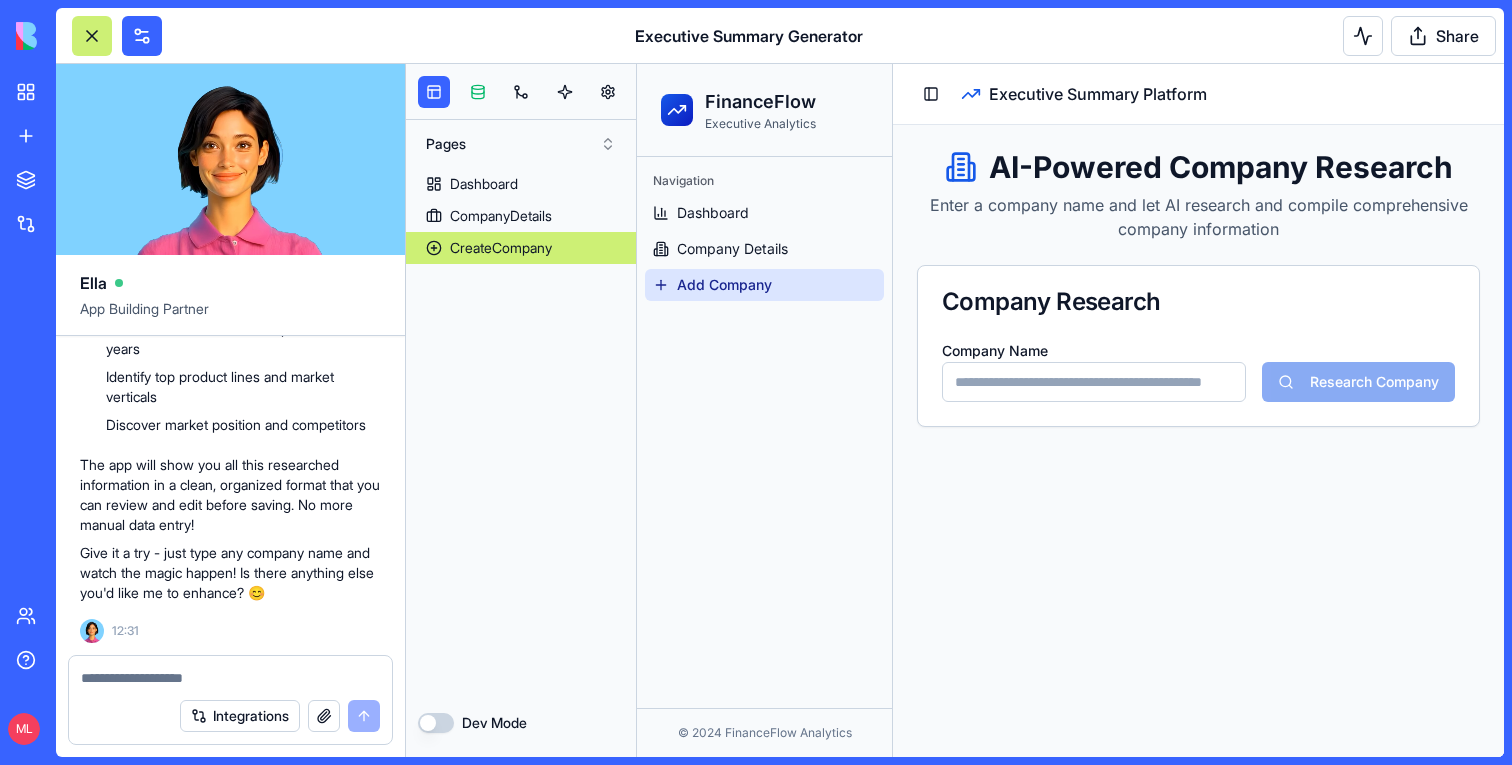 click at bounding box center [478, 92] 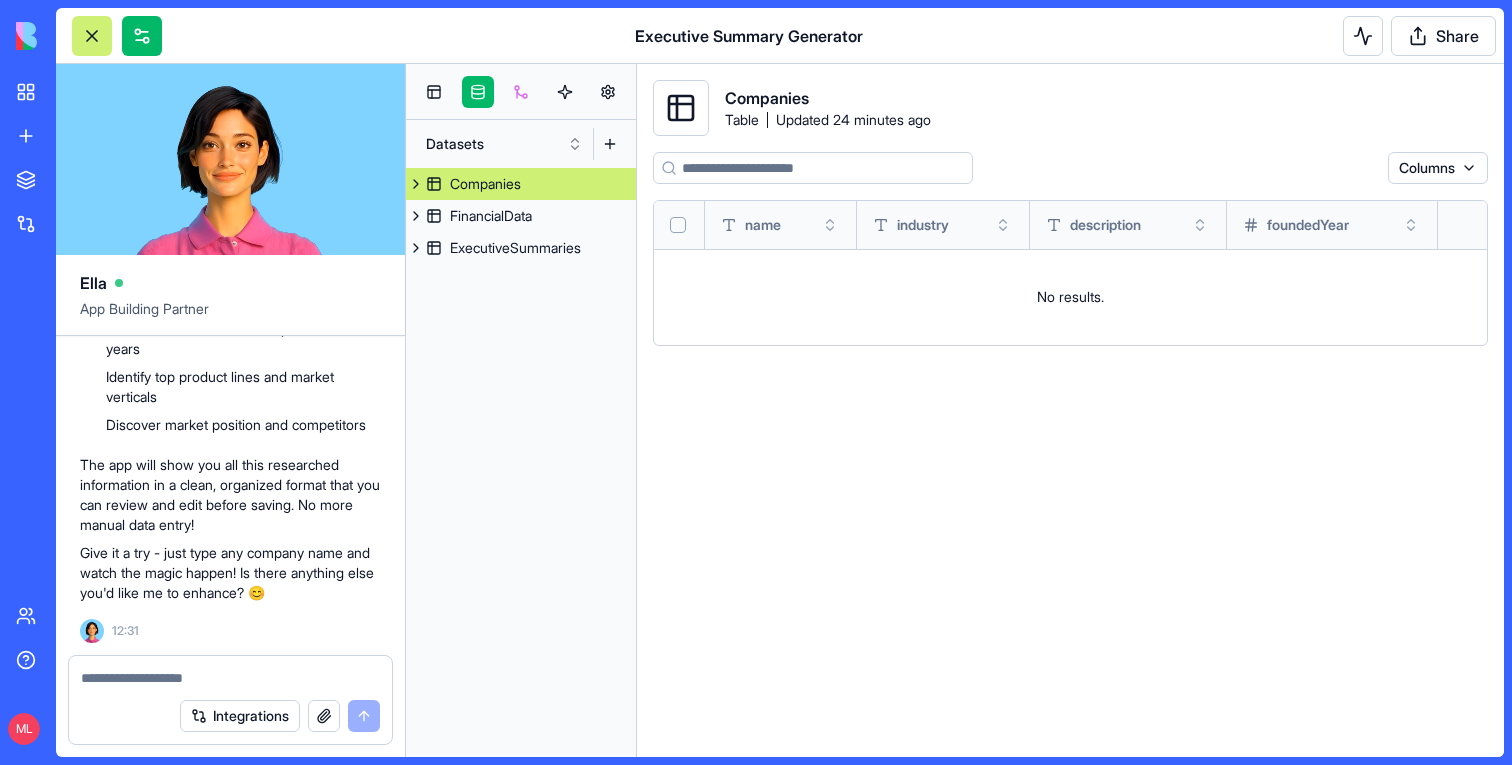 click at bounding box center [521, 92] 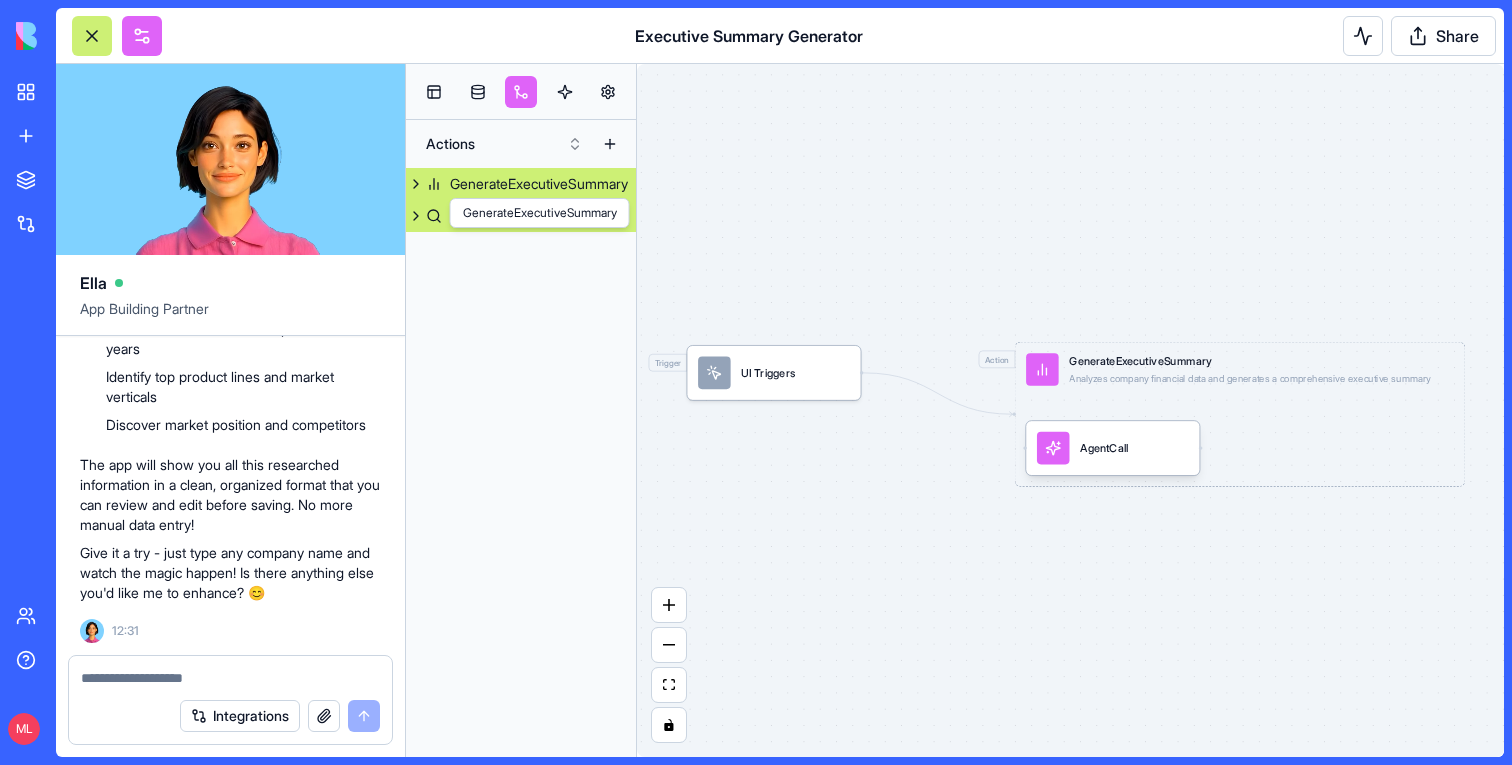 click on "ResearchCompany" at bounding box center [521, 216] 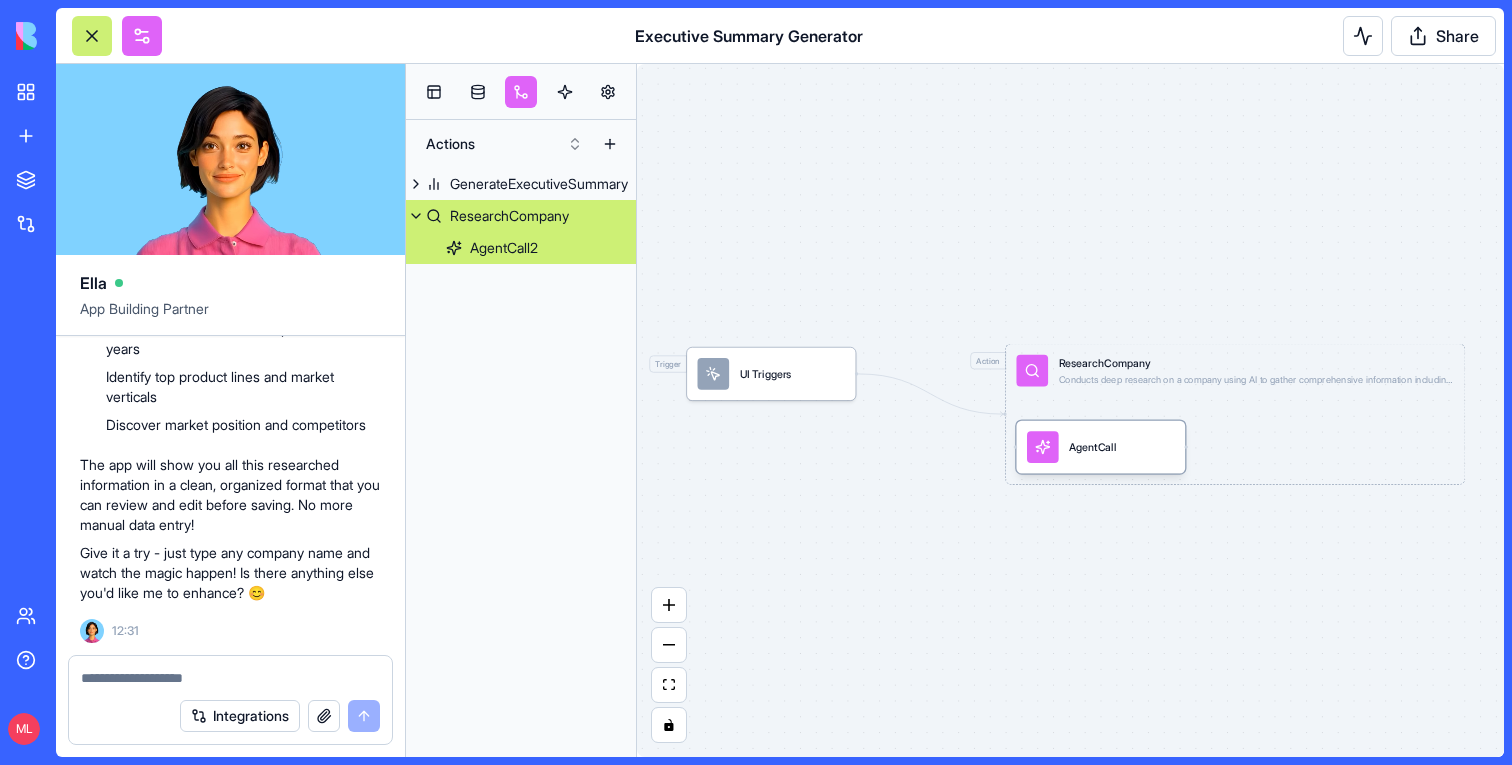 click on "AgentCall" at bounding box center [1101, 447] 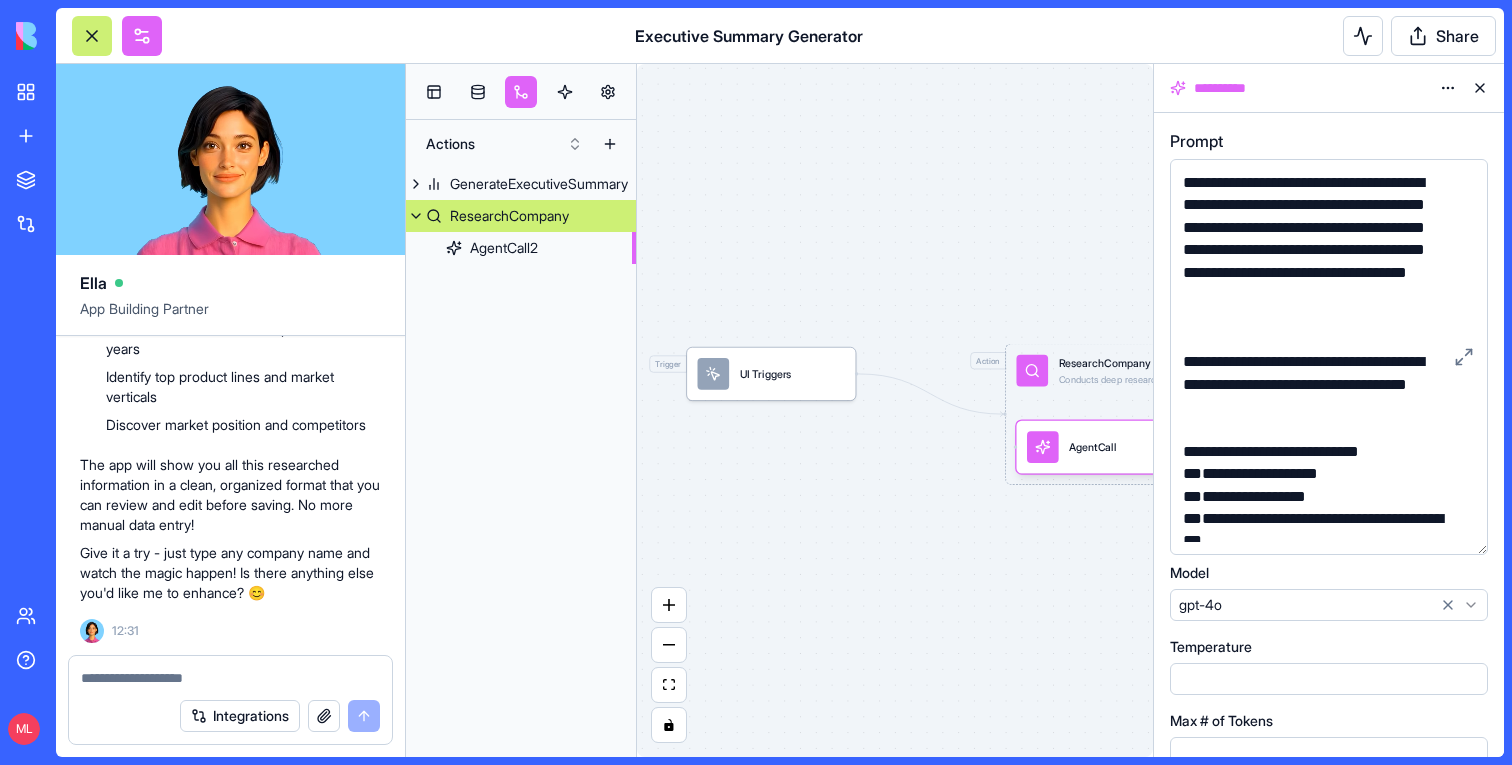 drag, startPoint x: 1482, startPoint y: 282, endPoint x: 1457, endPoint y: 551, distance: 270.1592 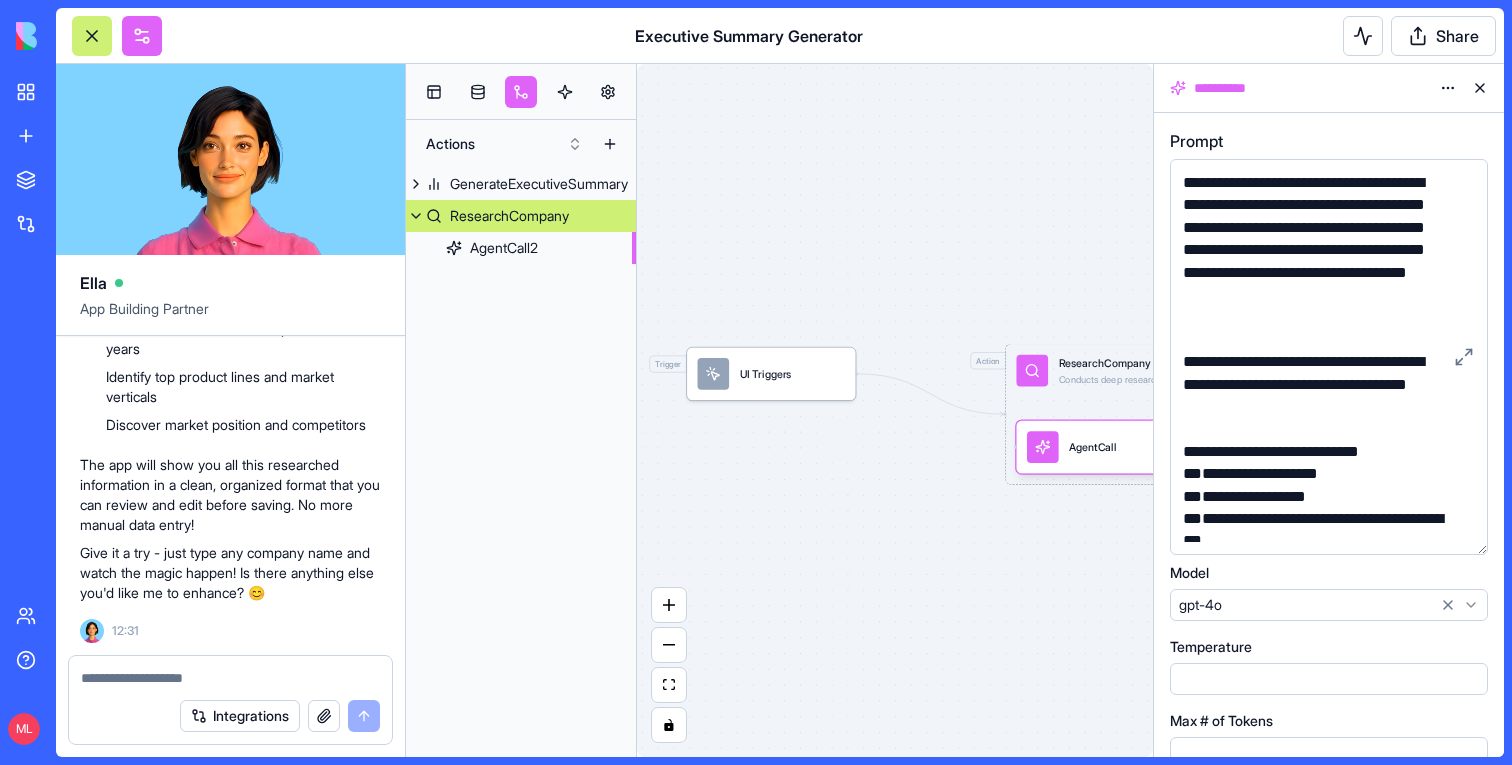 click on "**********" at bounding box center [1329, 357] 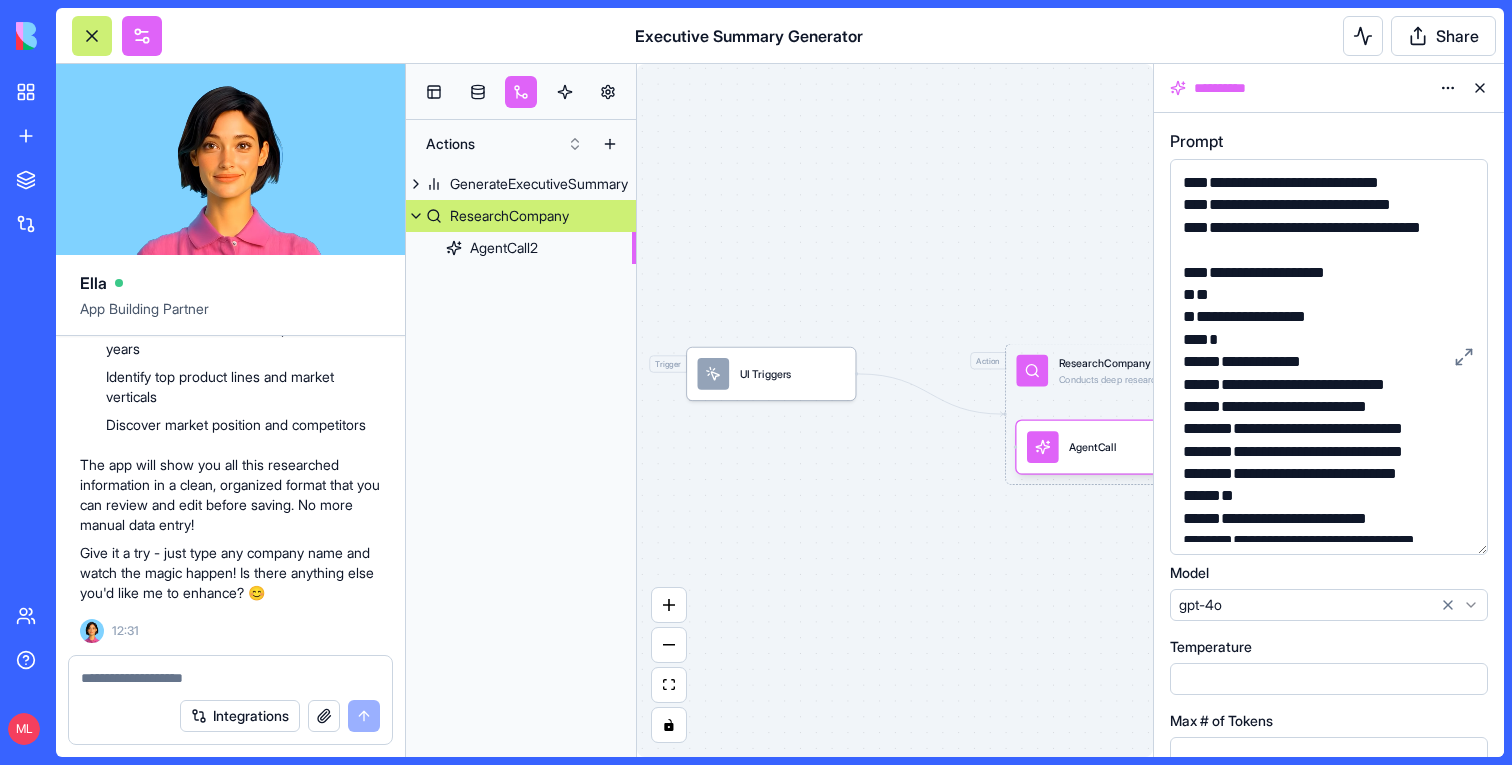 scroll, scrollTop: 1623, scrollLeft: 0, axis: vertical 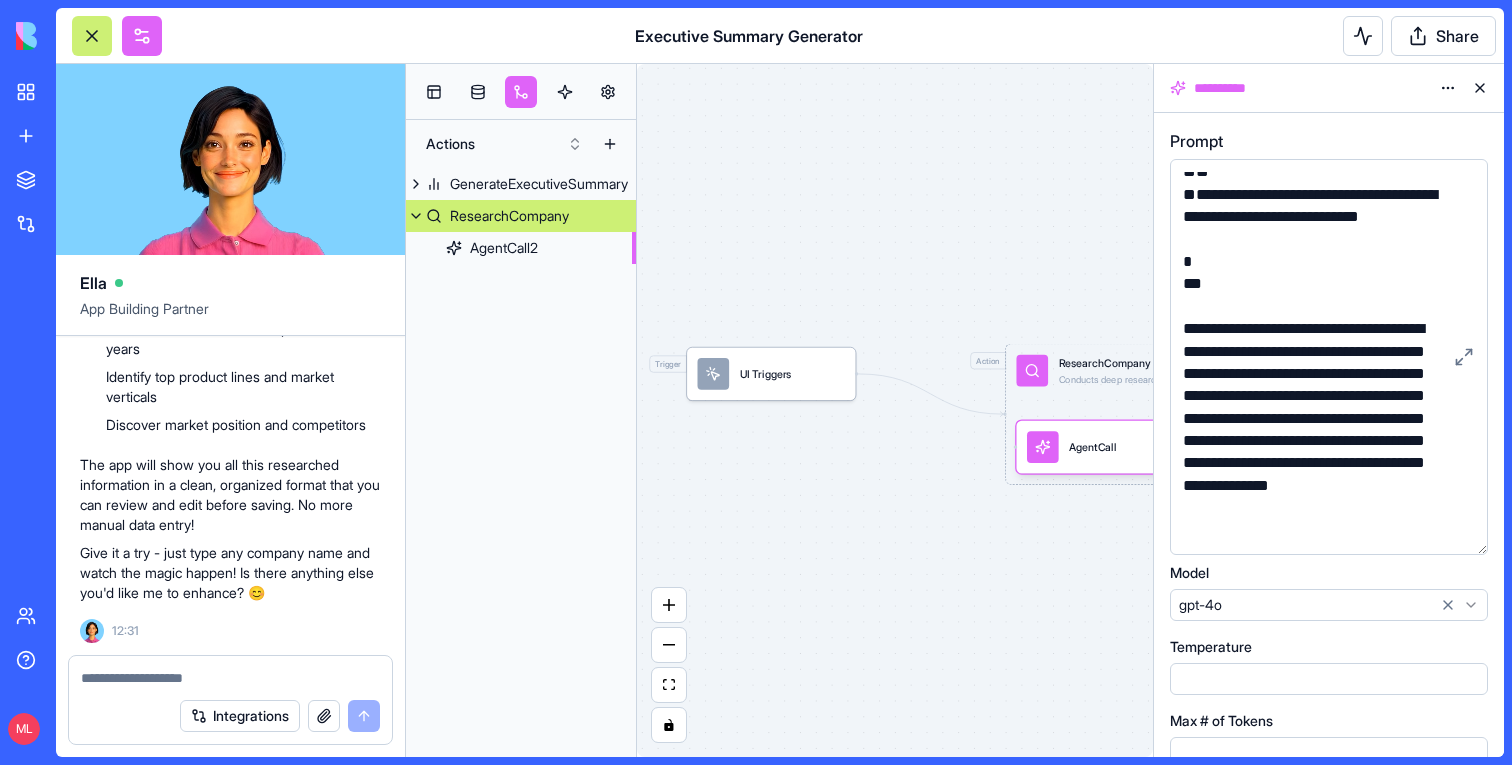click on "Conducts deep research on a company using AI to gather comprehensive information including company details, financial data, and market position" at bounding box center (1256, 394) 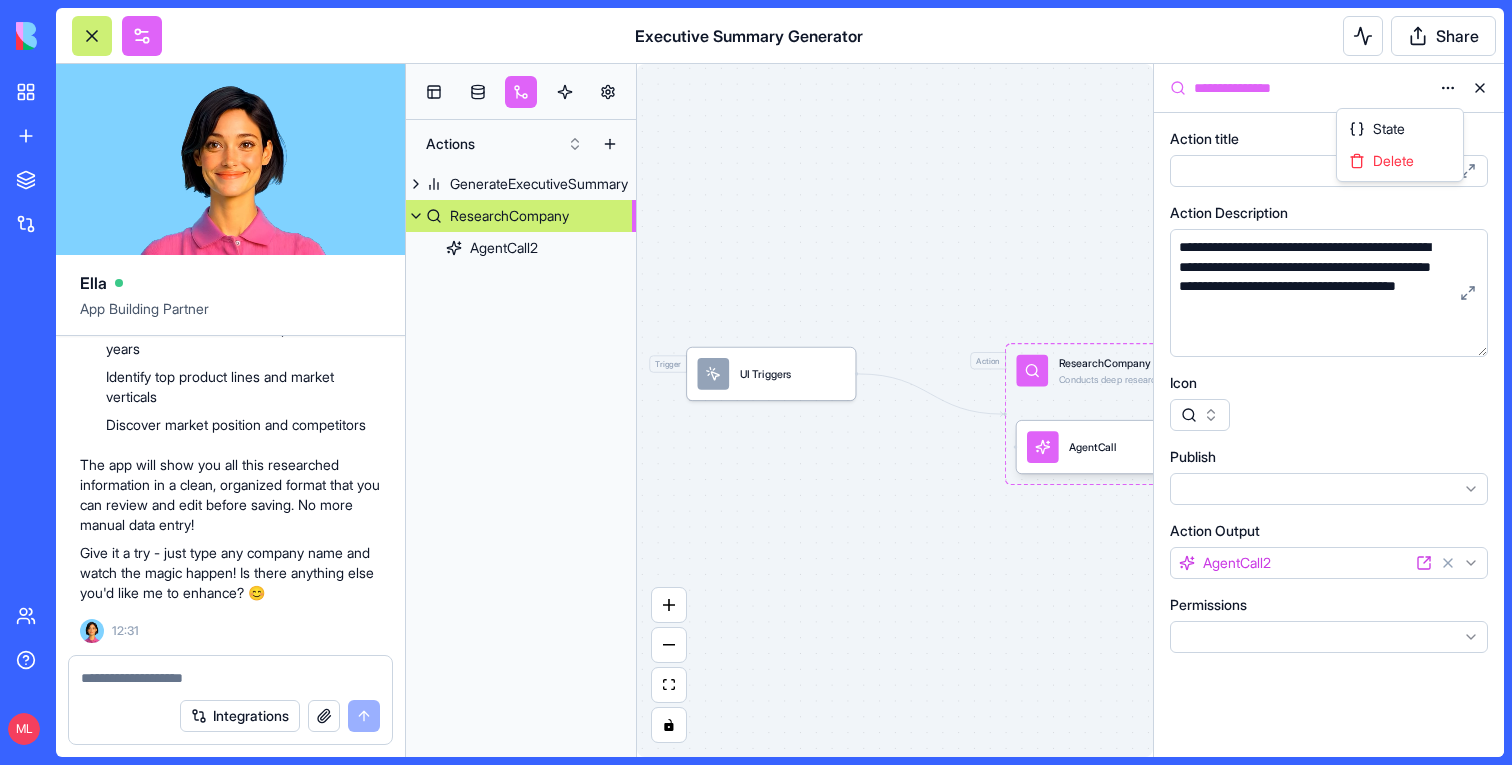click on "BETA My workspace New App
To pick up a draggable item, press the space bar.
While dragging, use the arrow keys to move the item.
Press space again to drop the item in its new position, or press escape to cancel.
Marketplace Integrations Recent Customer Portal Partner Portal & CRM Executive Summary Generator Team Help ML Executive Summary Generator Share Ella App Building Partner Please build an app to create executive summary of companies - include main lob earnings in the past 3 years with earnings yoy - include also main verticals that work well and be sure to state which product line experience the biggest growth
Undo M 12:17 🚀 Executive Summary Generator Coming Up!
Hi there! I'm Ella, and I'll build you a sleek app that creates professional executive summaries for companies, focusing on earnings, verticals, and growth trends. Let's make financial analysis fun!
Let me create the data structure for your app first, then implement the pages and functionality. Naming the app
12:21" at bounding box center [756, 382] 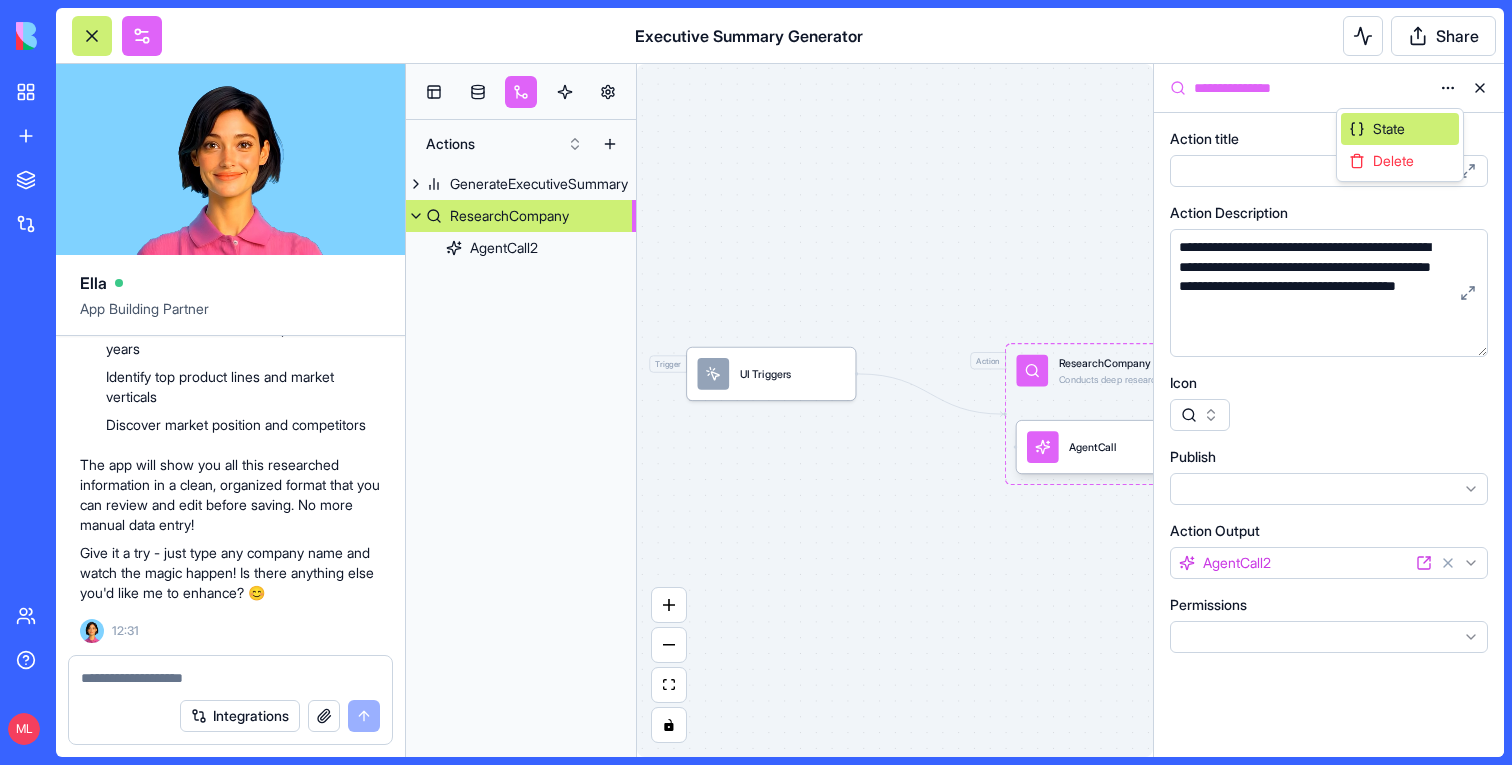 click on "State" at bounding box center (1400, 129) 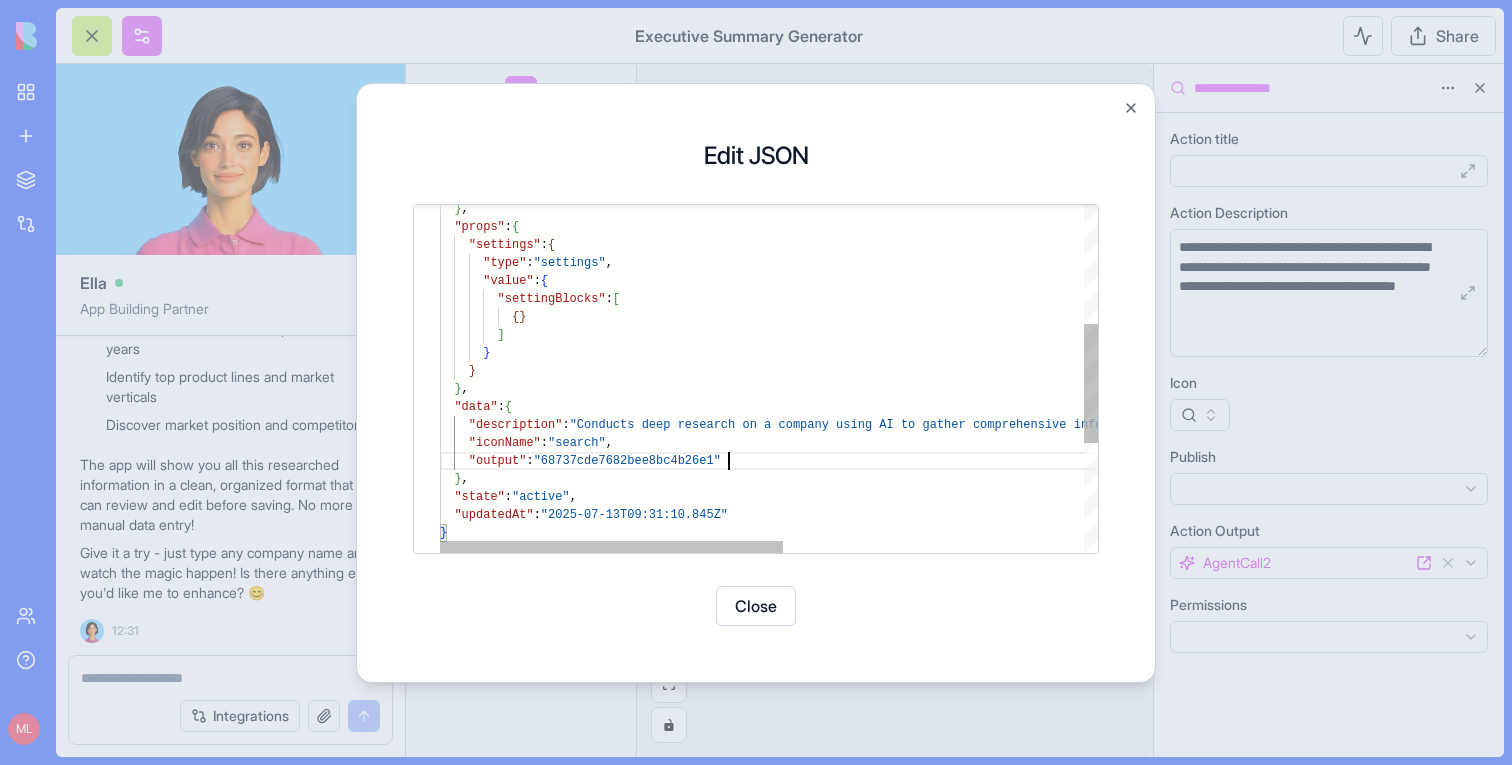 scroll, scrollTop: 54, scrollLeft: 289, axis: both 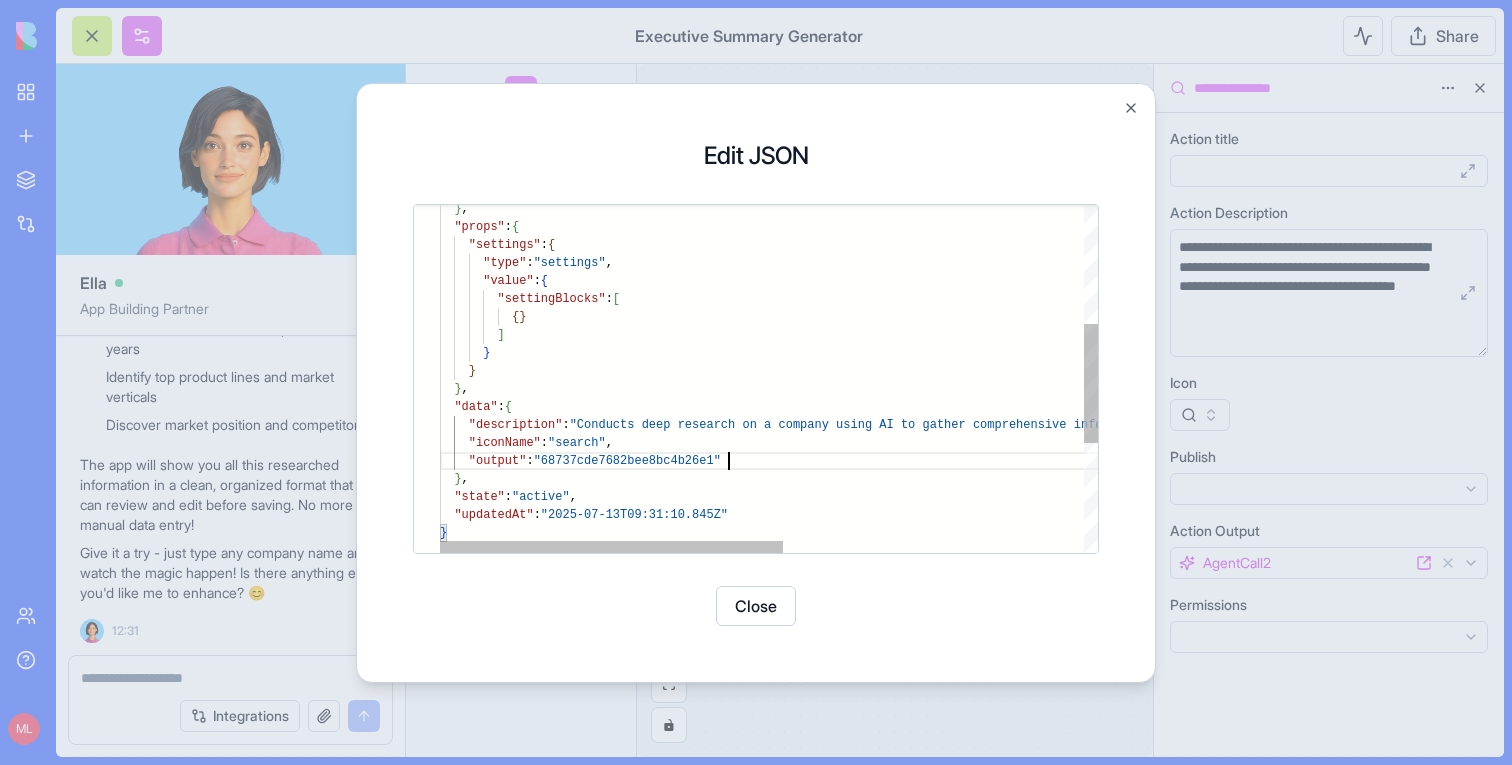 click on ""iconName" :  "search" ,      "description" :  "Conducts deep research on a company using AI to g ather comprehensive information including company  details, financial data, and market position" ,    "data" :  {      }    } ,        }            { }          ]          "settingBlocks" :  [        "type" :  "settings" ,        "value" :  {    "props" :  {      "settings" :  {    } ,      "output" :  "68737cde7682bee8bc4b26e1"    } ,    "state" :  "active" ,    "updatedAt" :  "2025-07-13T09:31:10.845Z" }" at bounding box center (1057, 365) 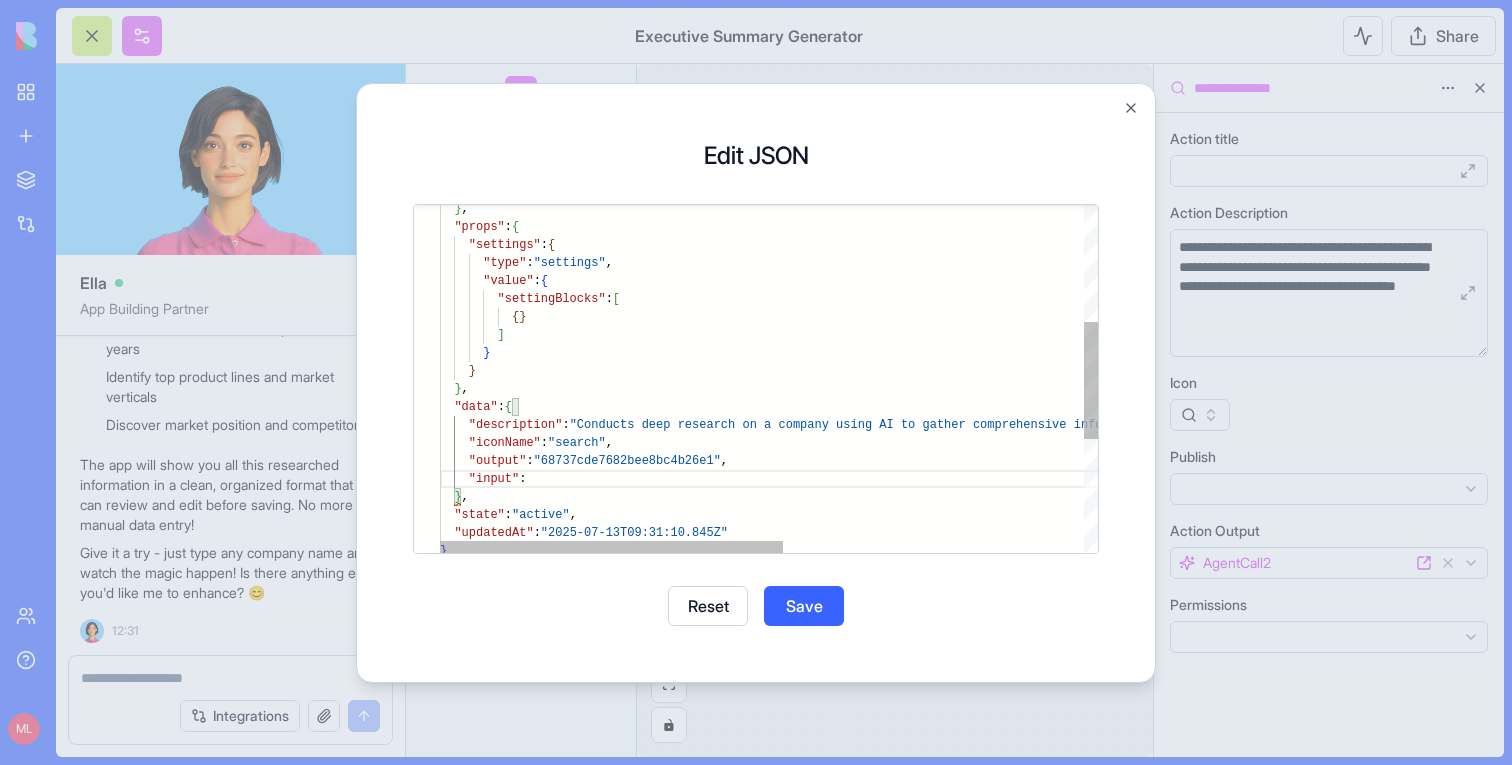 scroll, scrollTop: 72, scrollLeft: 101, axis: both 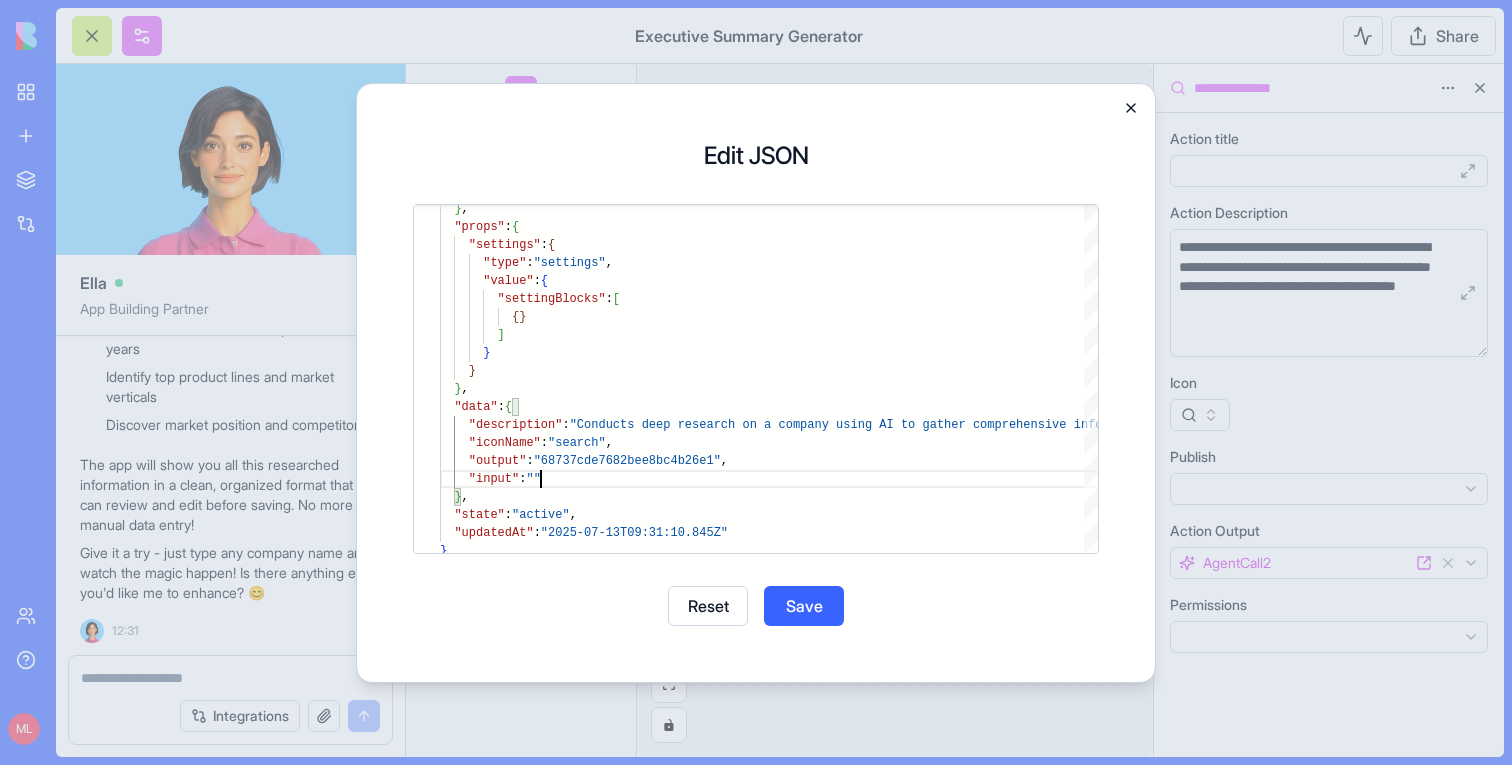type on "**********" 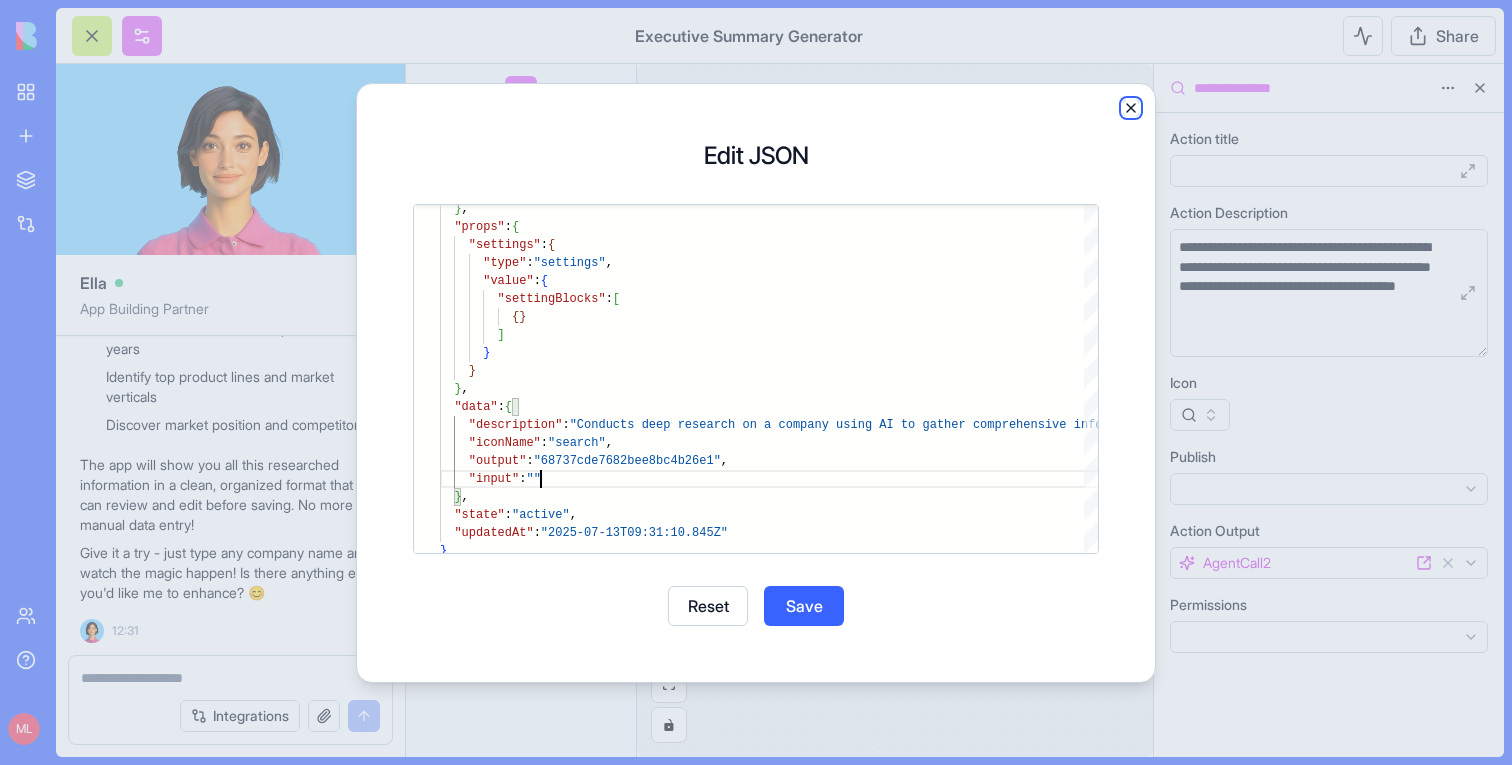 click 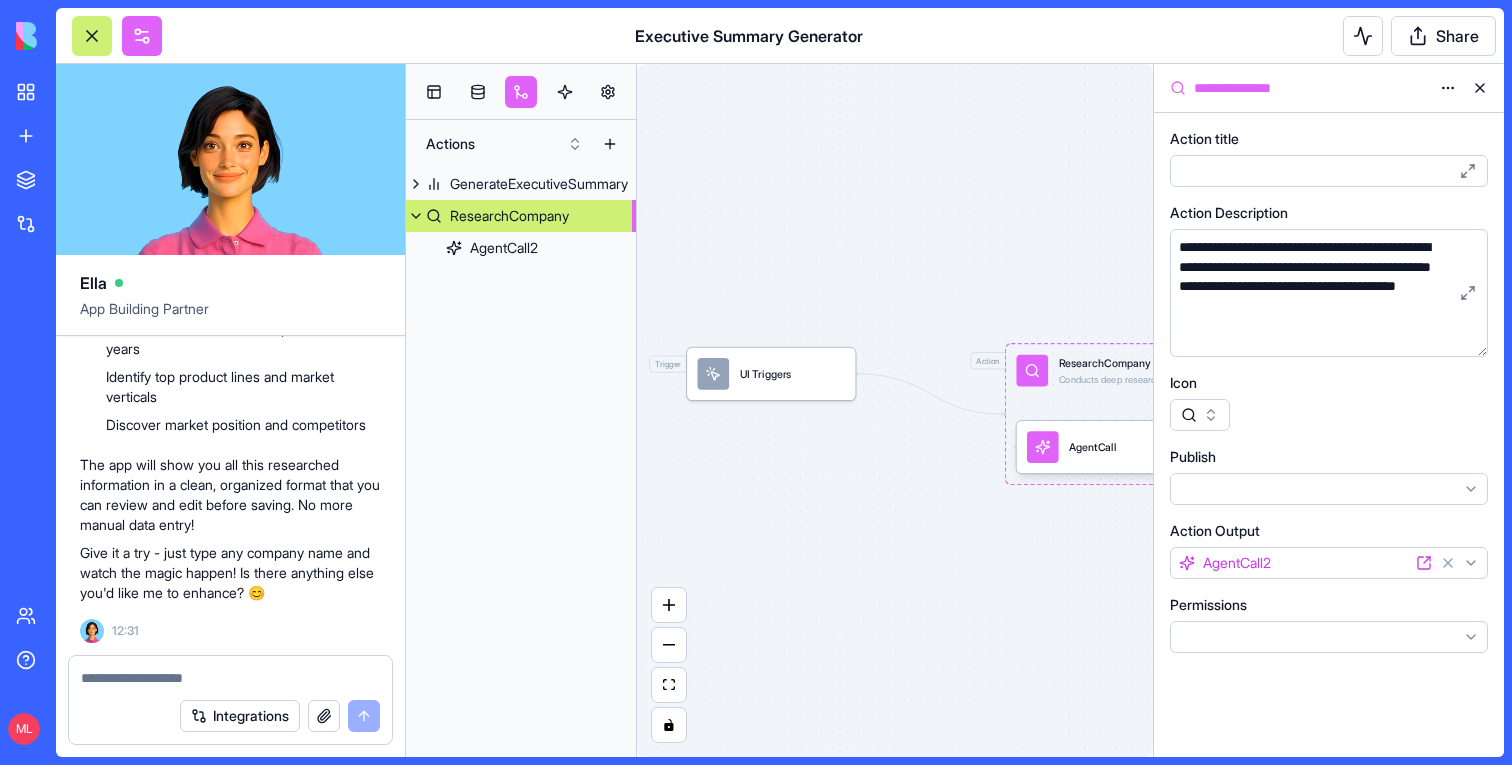 click at bounding box center (1480, 88) 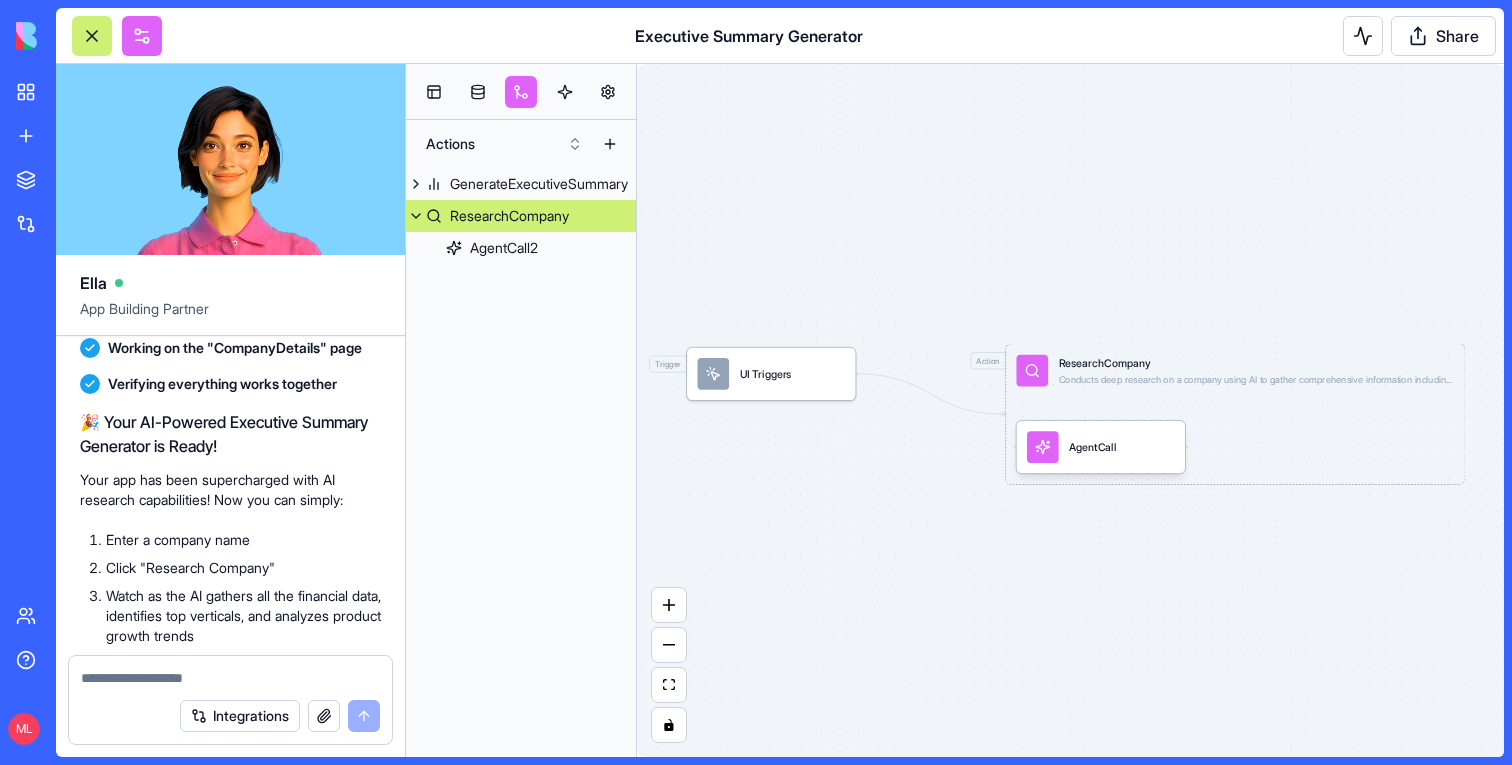 scroll, scrollTop: 0, scrollLeft: 0, axis: both 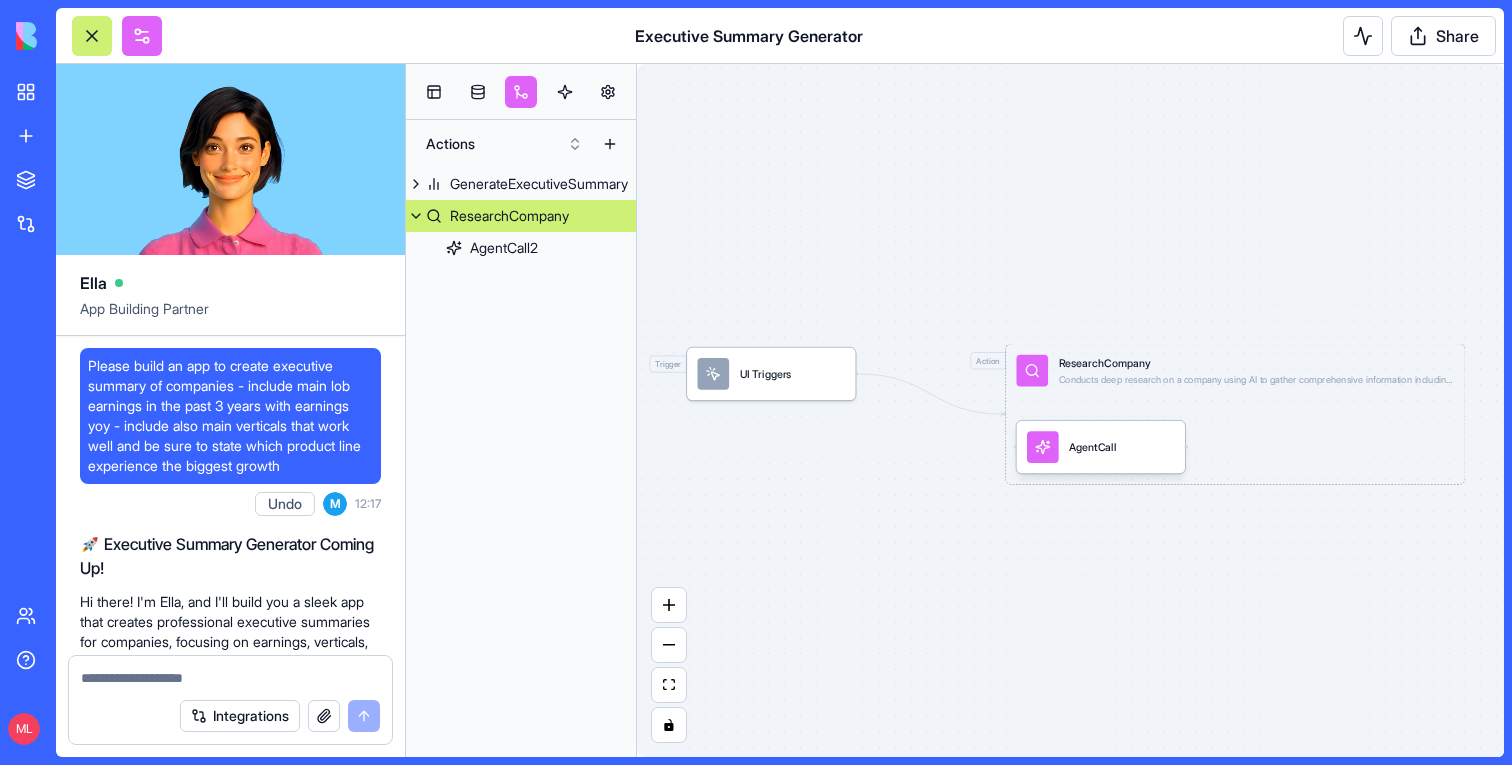 click on "Please build an app to create executive summary of companies - include main lob earnings in the past 3 years with earnings yoy - include also main verticals that work well and be sure to state which product line experience the biggest growth" at bounding box center (230, 416) 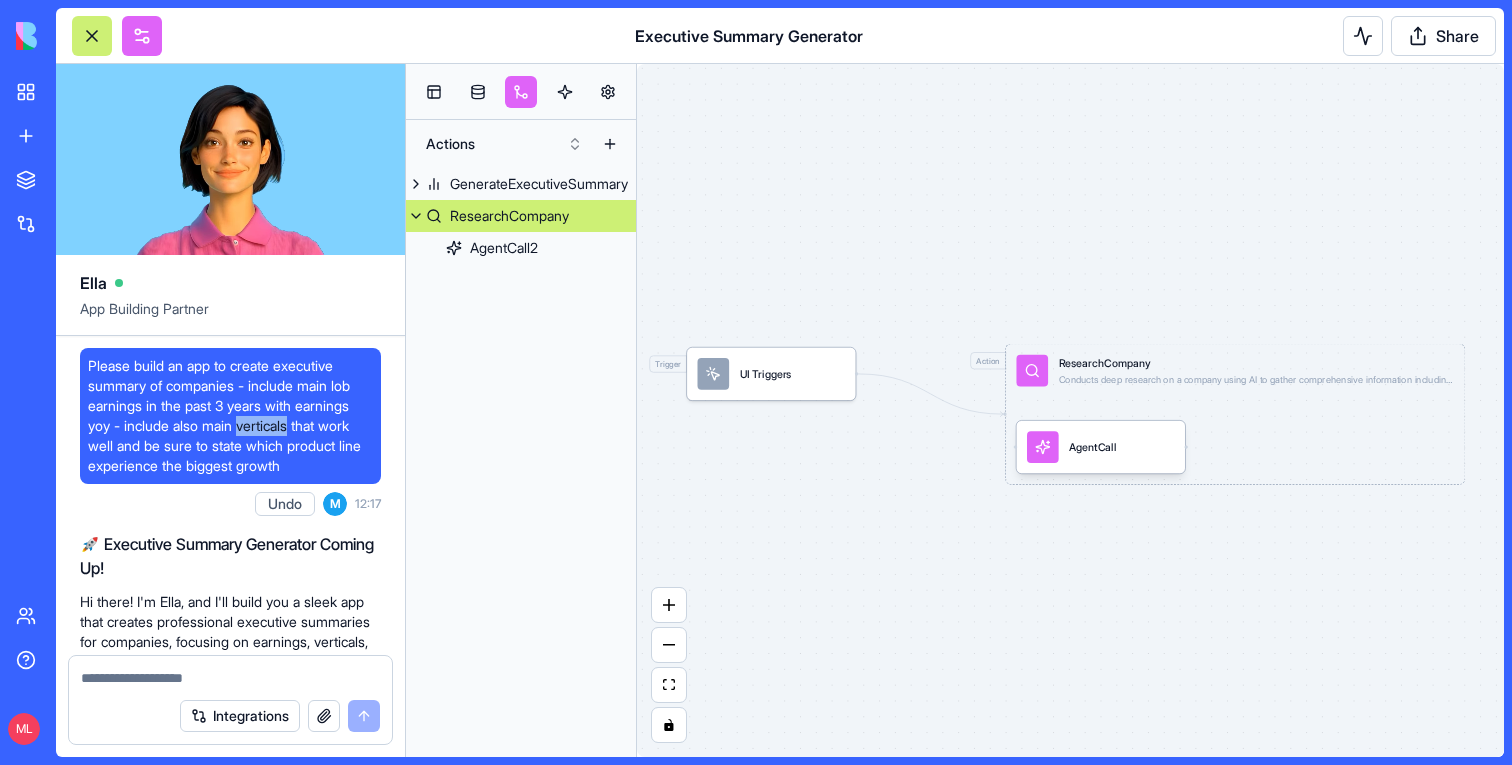 click on "Please build an app to create executive summary of companies - include main lob earnings in the past 3 years with earnings yoy - include also main verticals that work well and be sure to state which product line experience the biggest growth" at bounding box center (230, 416) 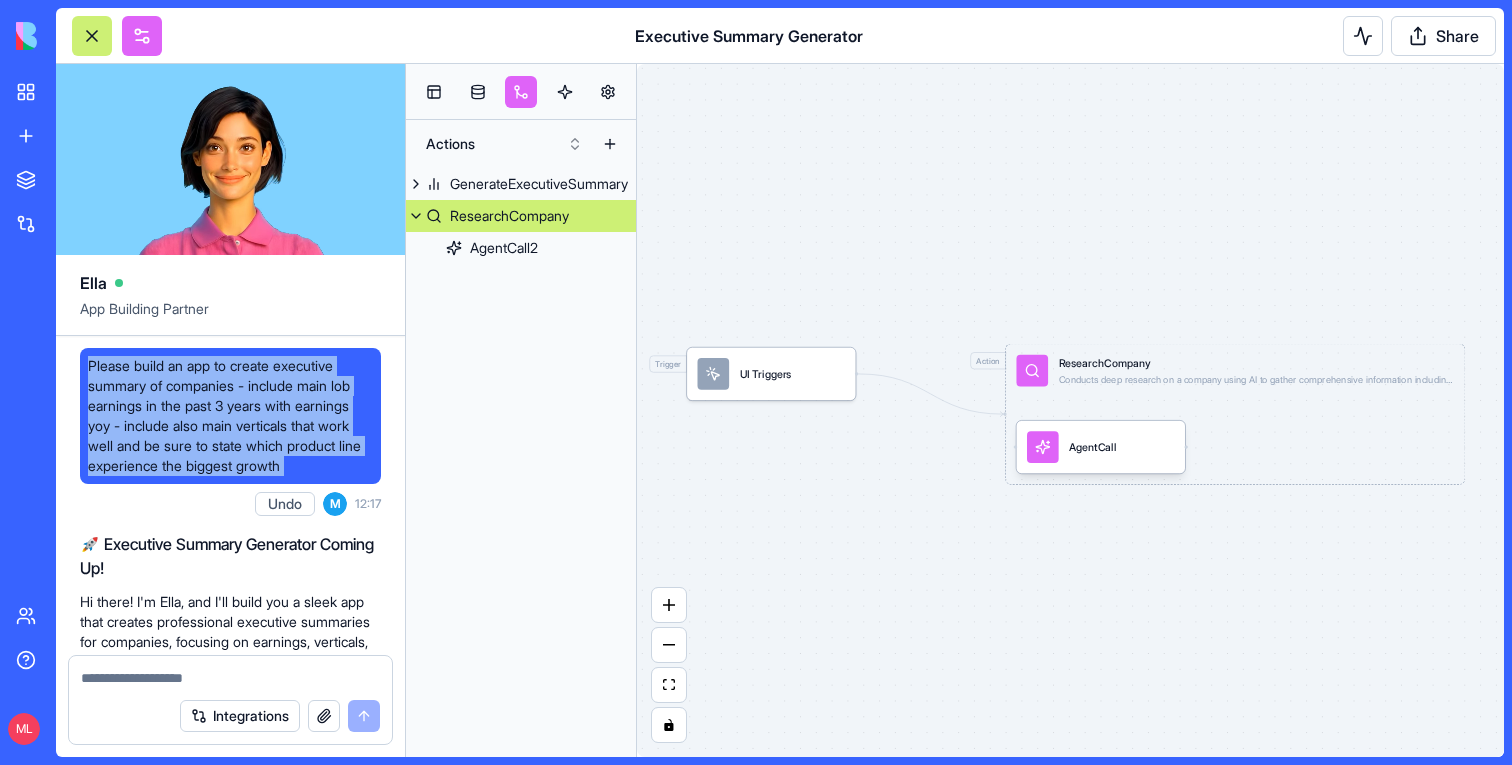 click on "Please build an app to create executive summary of companies - include main lob earnings in the past 3 years with earnings yoy - include also main verticals that work well and be sure to state which product line experience the biggest growth" at bounding box center (230, 416) 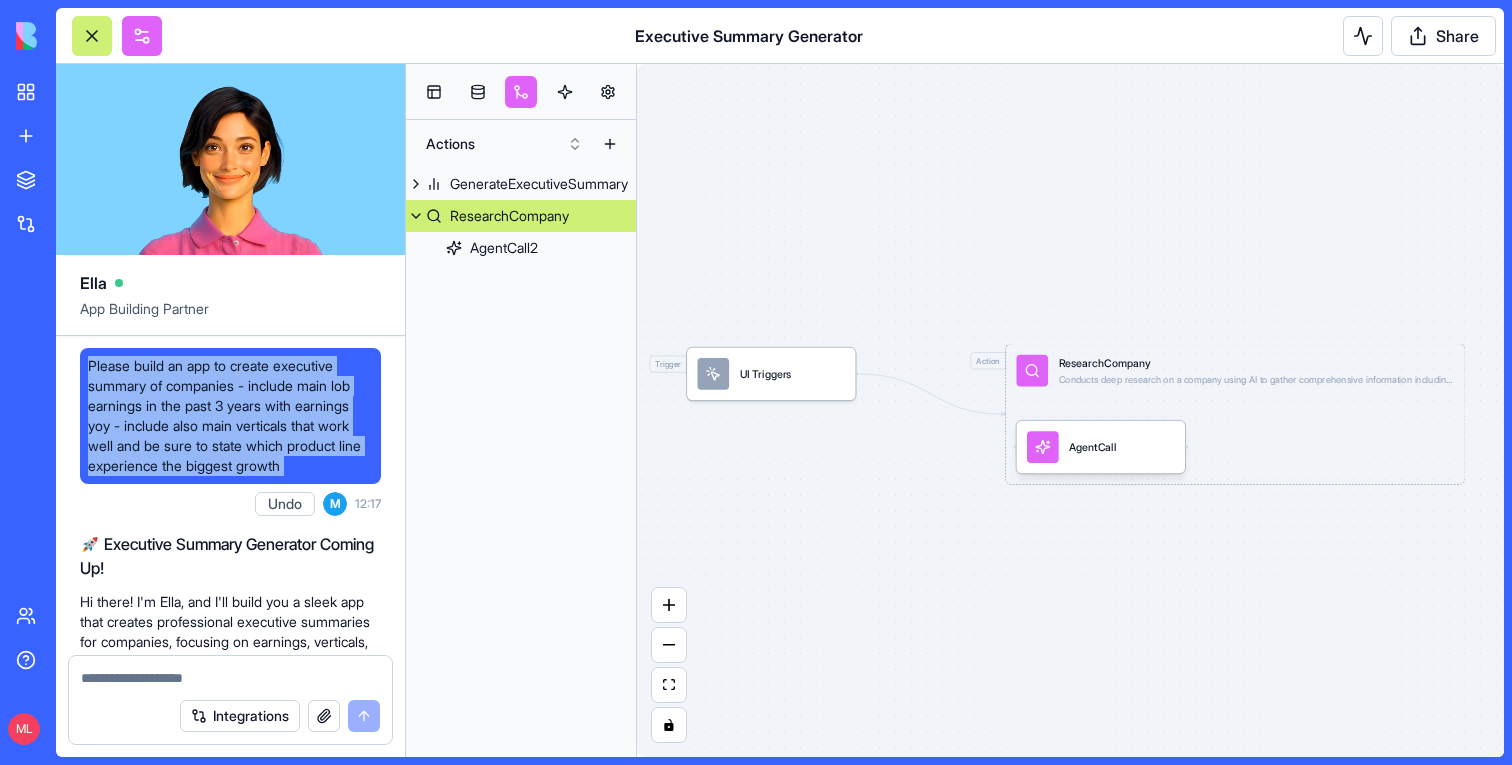 copy on "Please build an app to create executive summary of companies - include main lob earnings in the past 3 years with earnings yoy - include also main verticals that work well and be sure to state which product line experience the biggest growth" 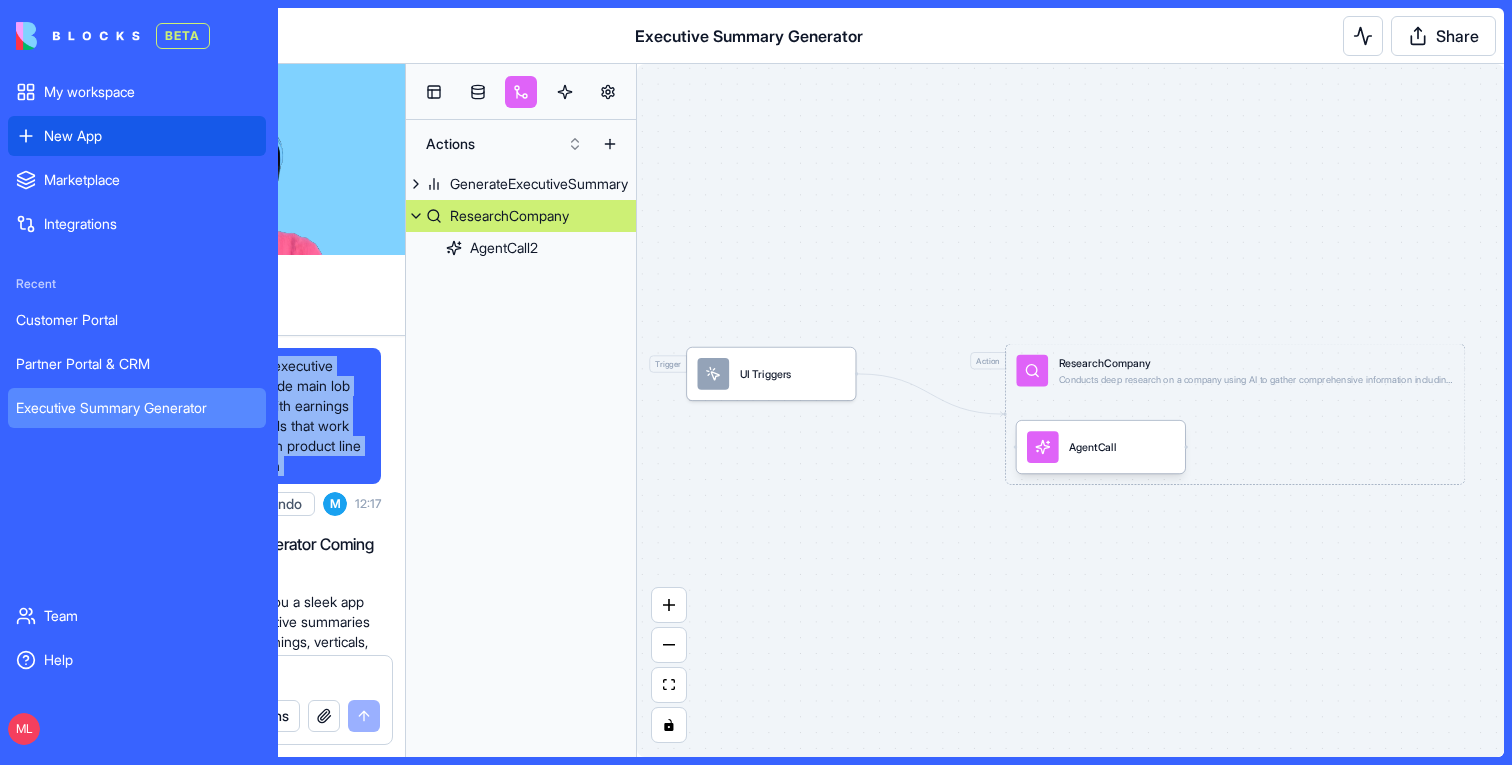click on "New App" at bounding box center (137, 136) 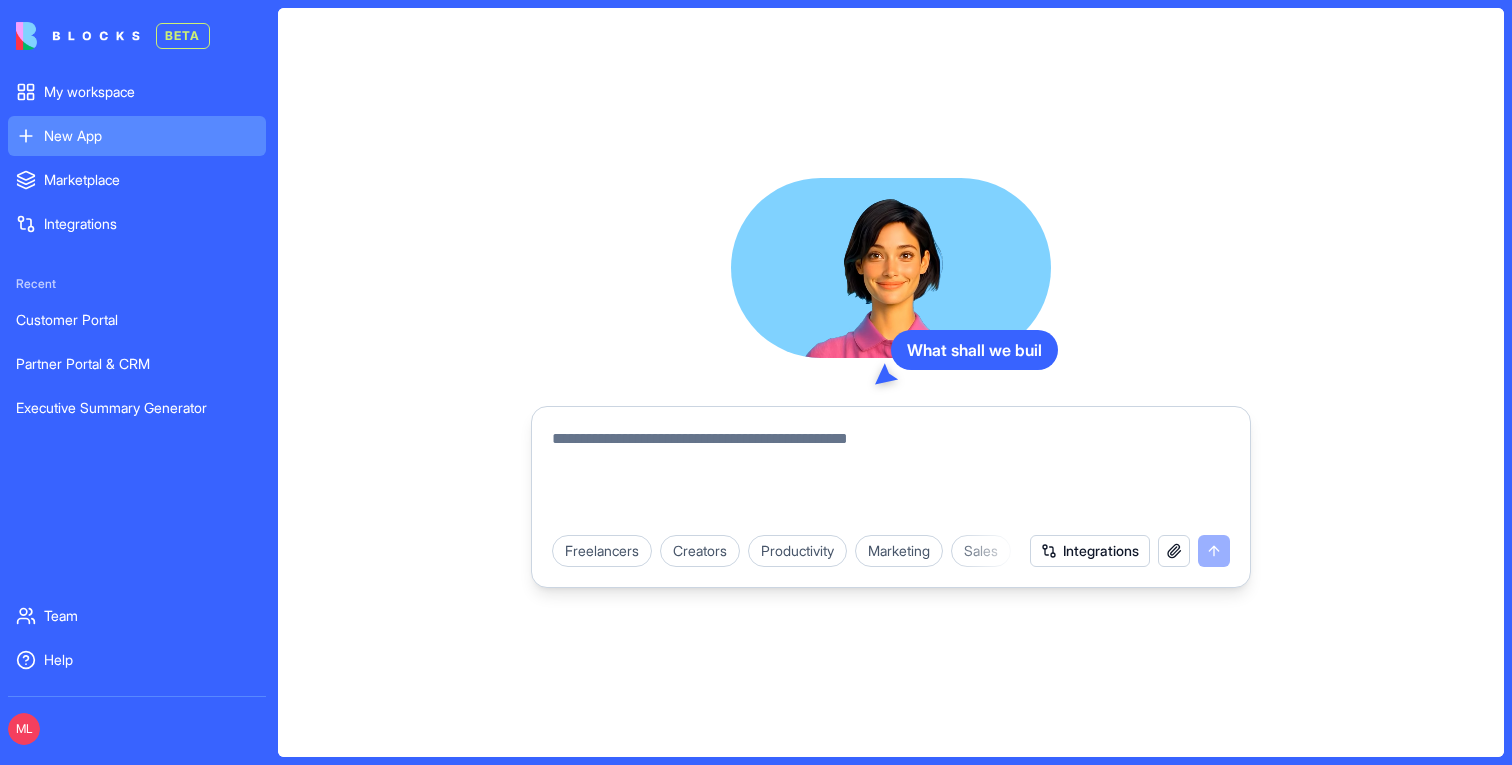 click at bounding box center [891, 475] 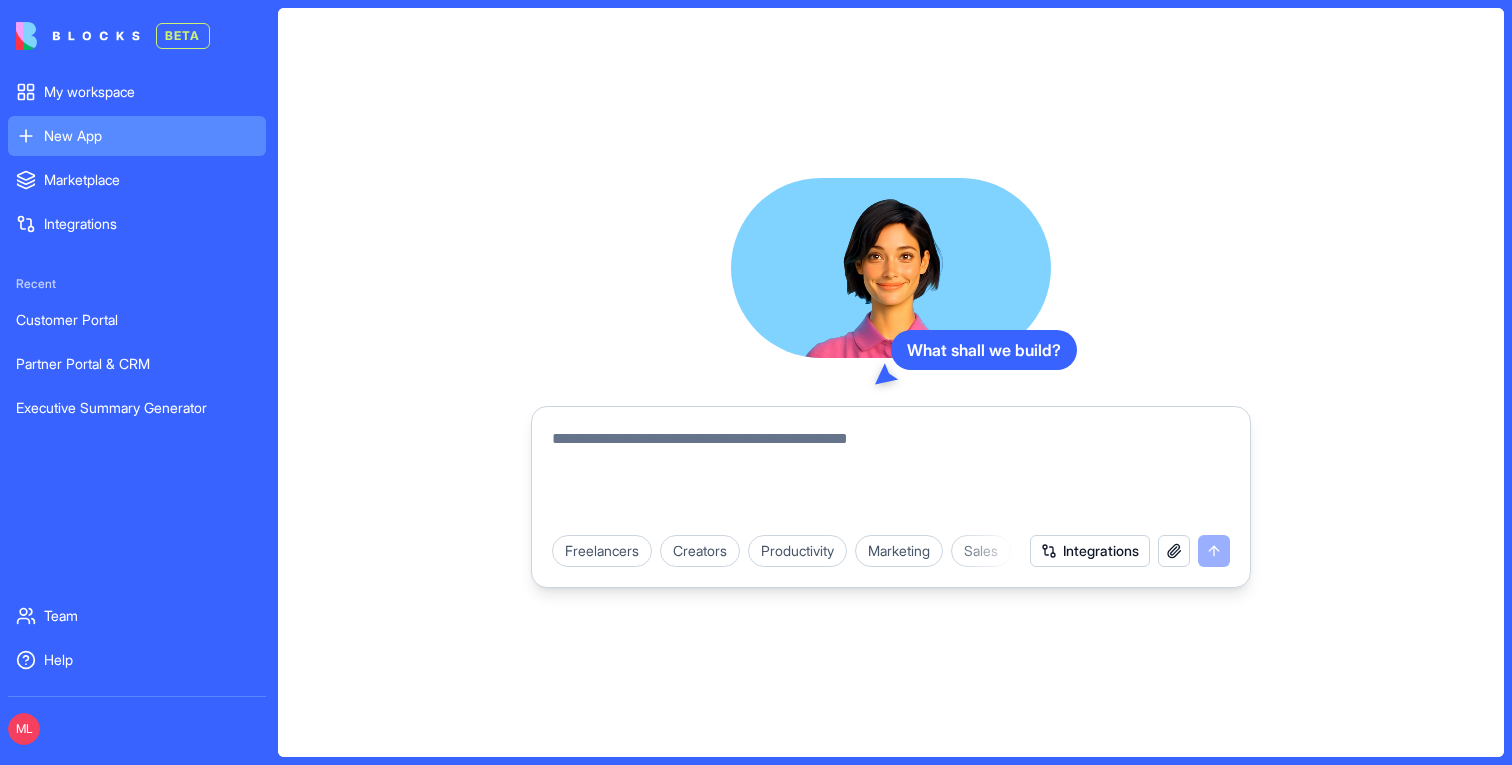 paste on "**********" 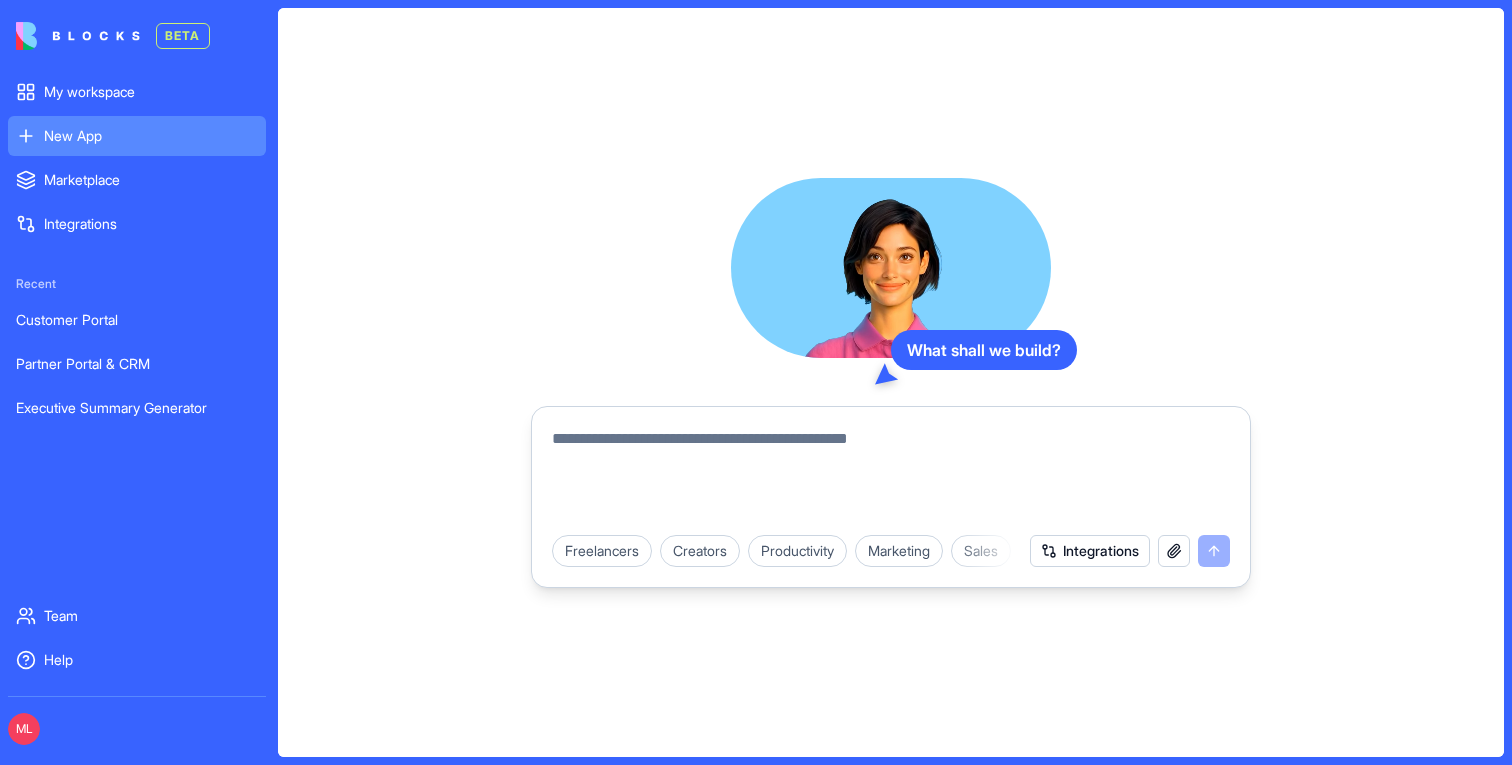 type on "**********" 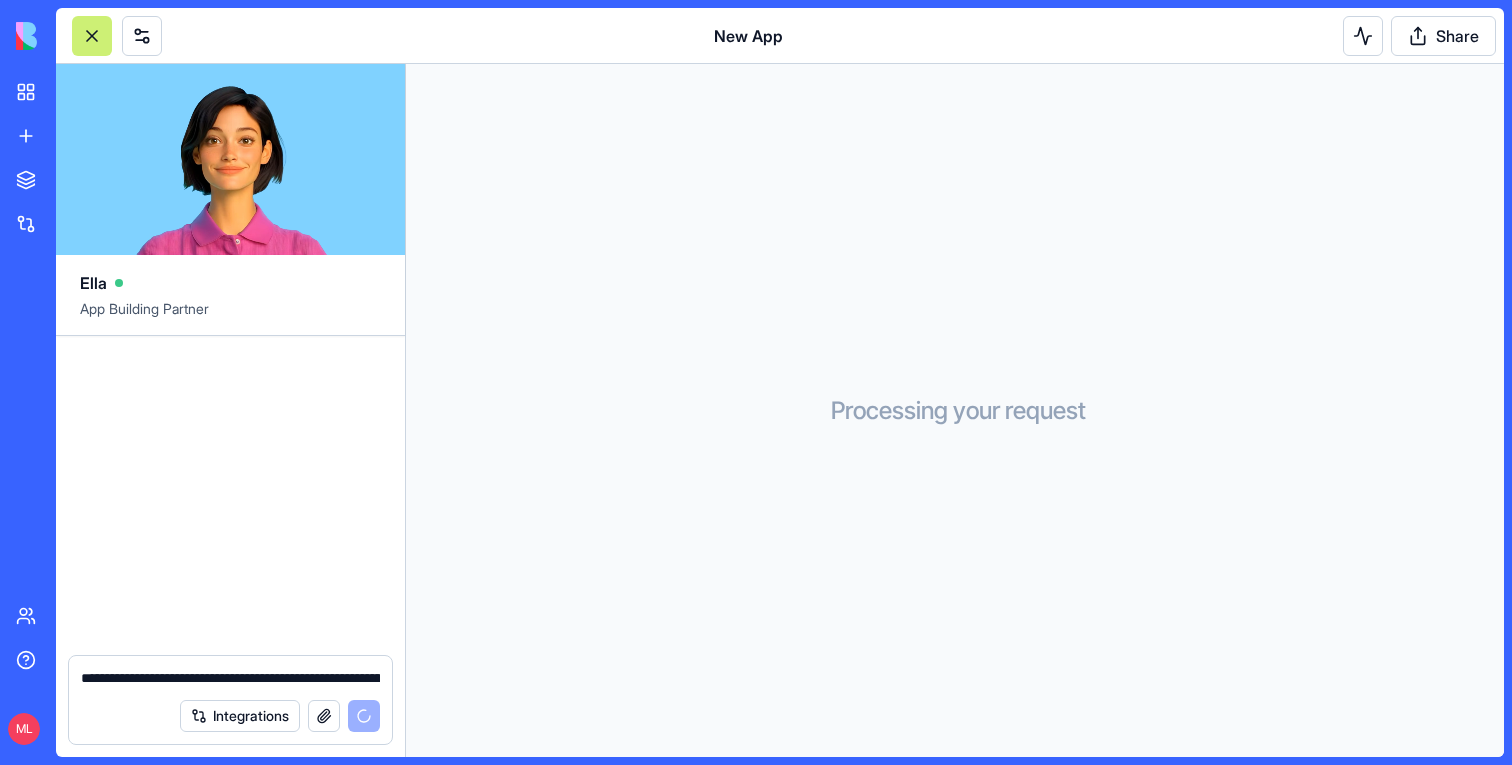 type 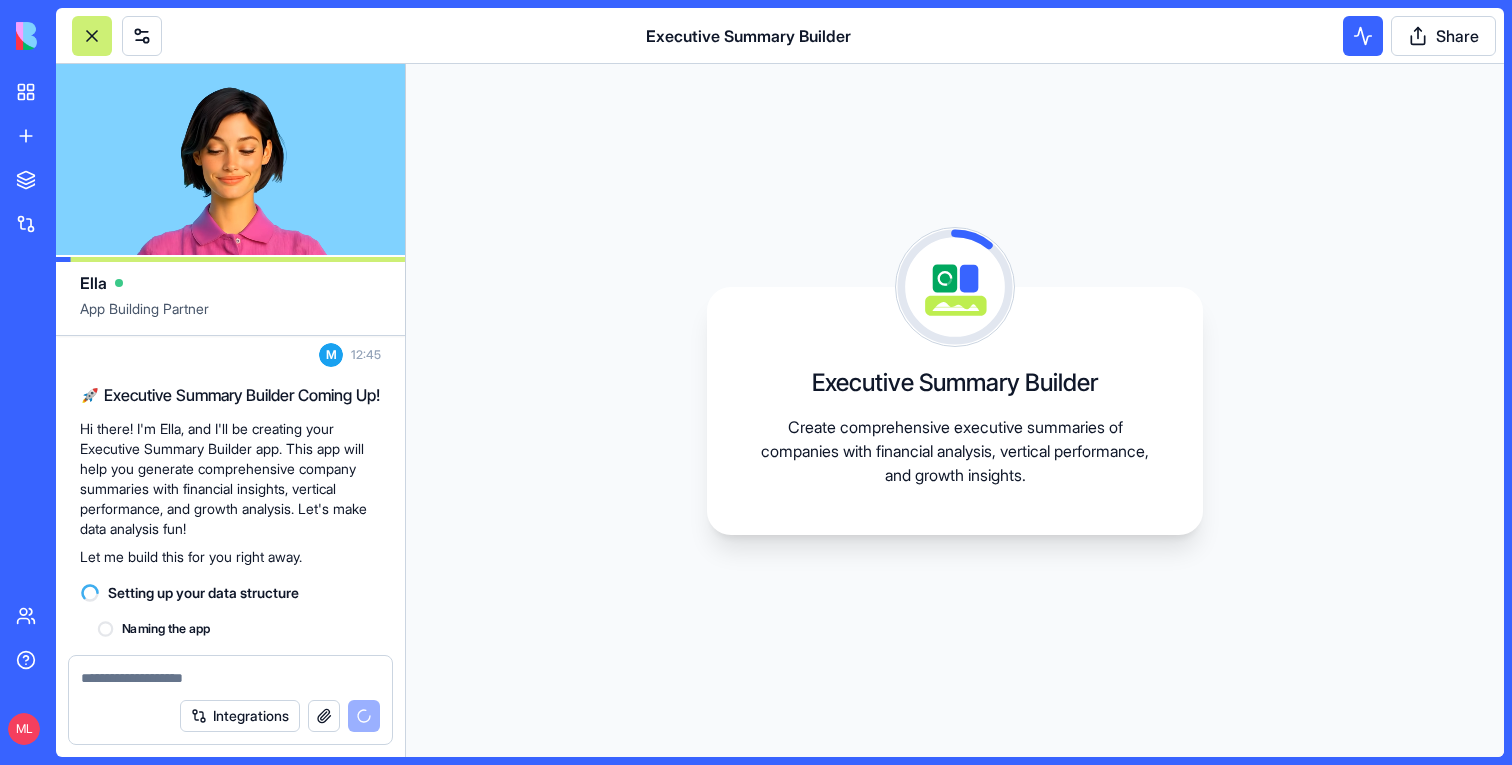 scroll, scrollTop: 329, scrollLeft: 0, axis: vertical 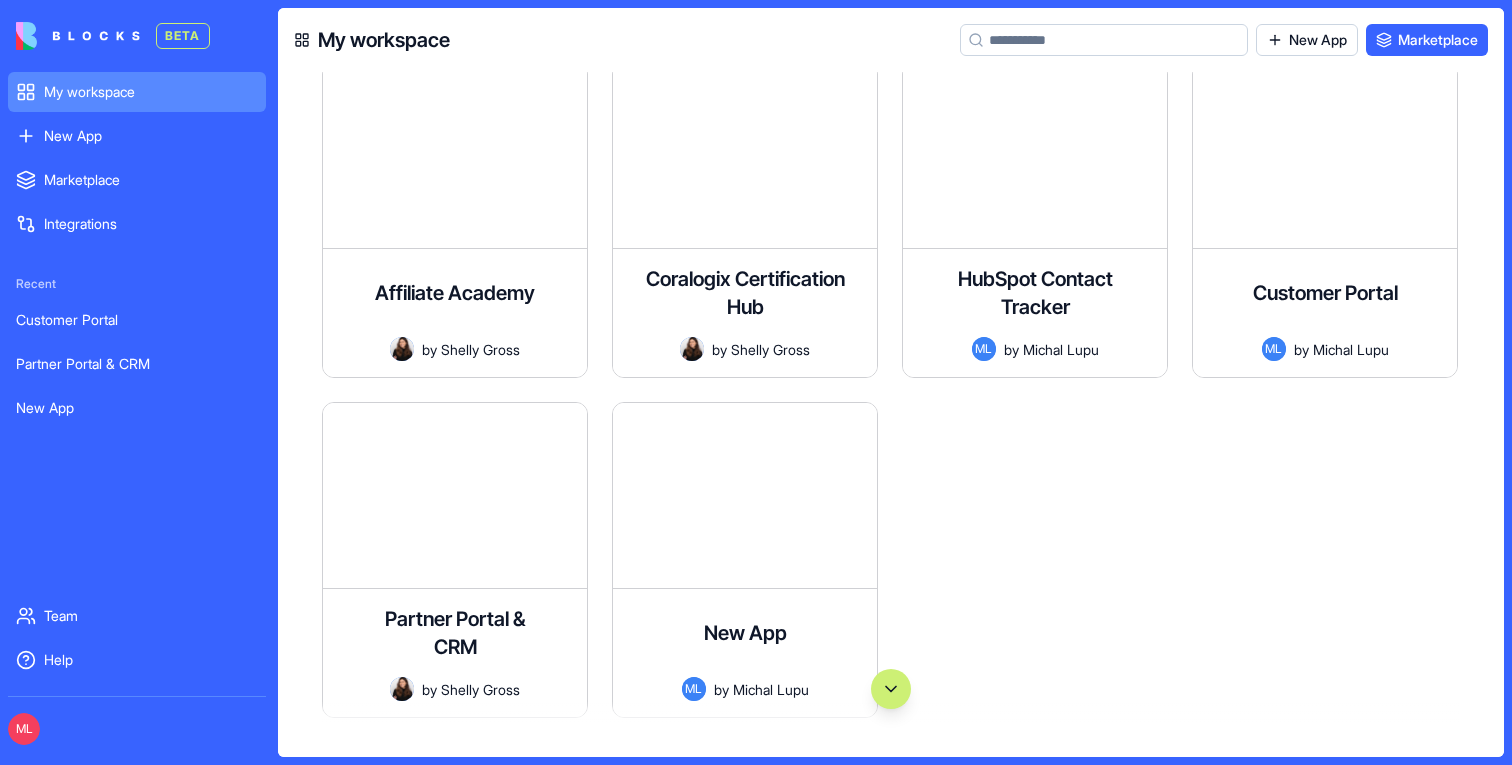 click on "New App" at bounding box center (151, 136) 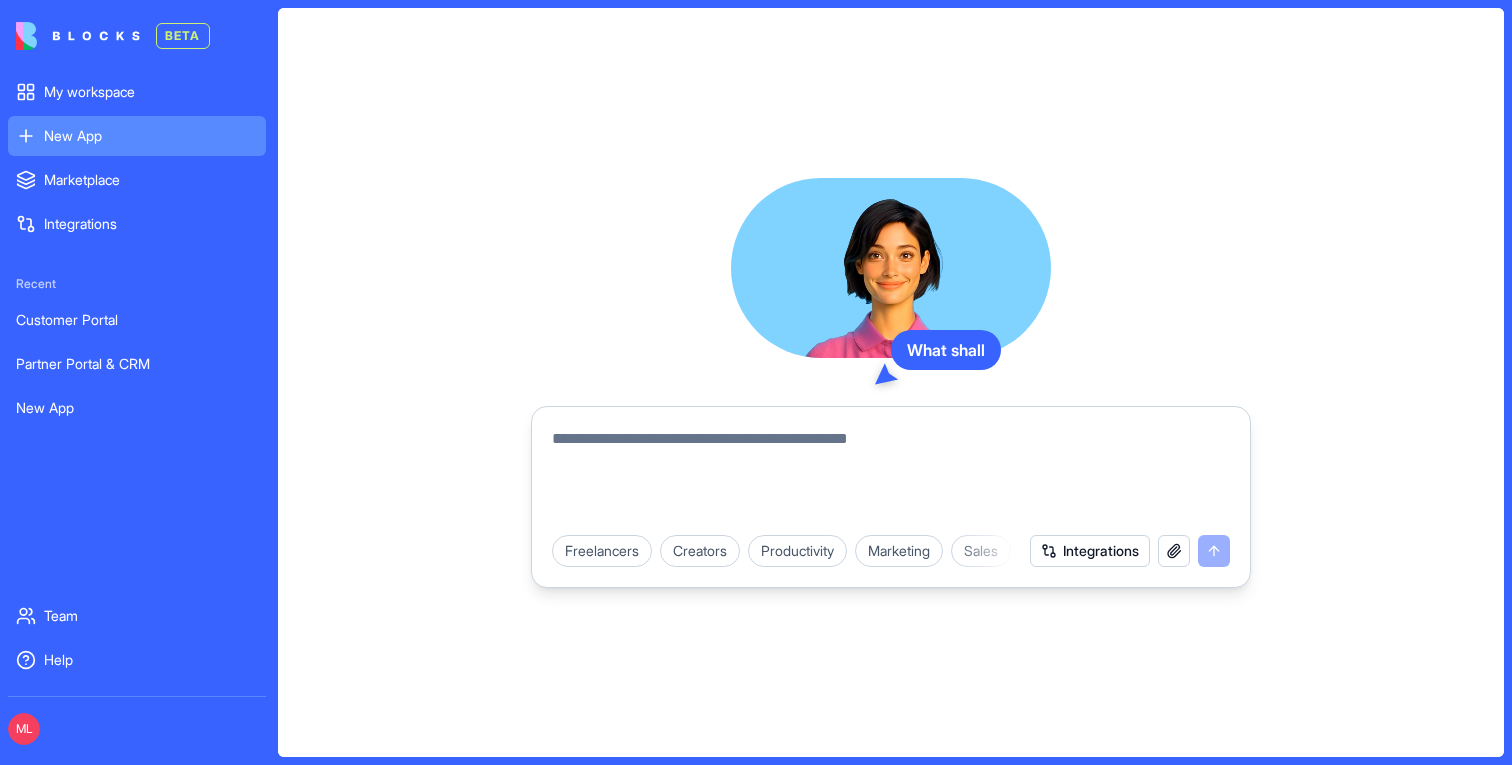 click at bounding box center [891, 475] 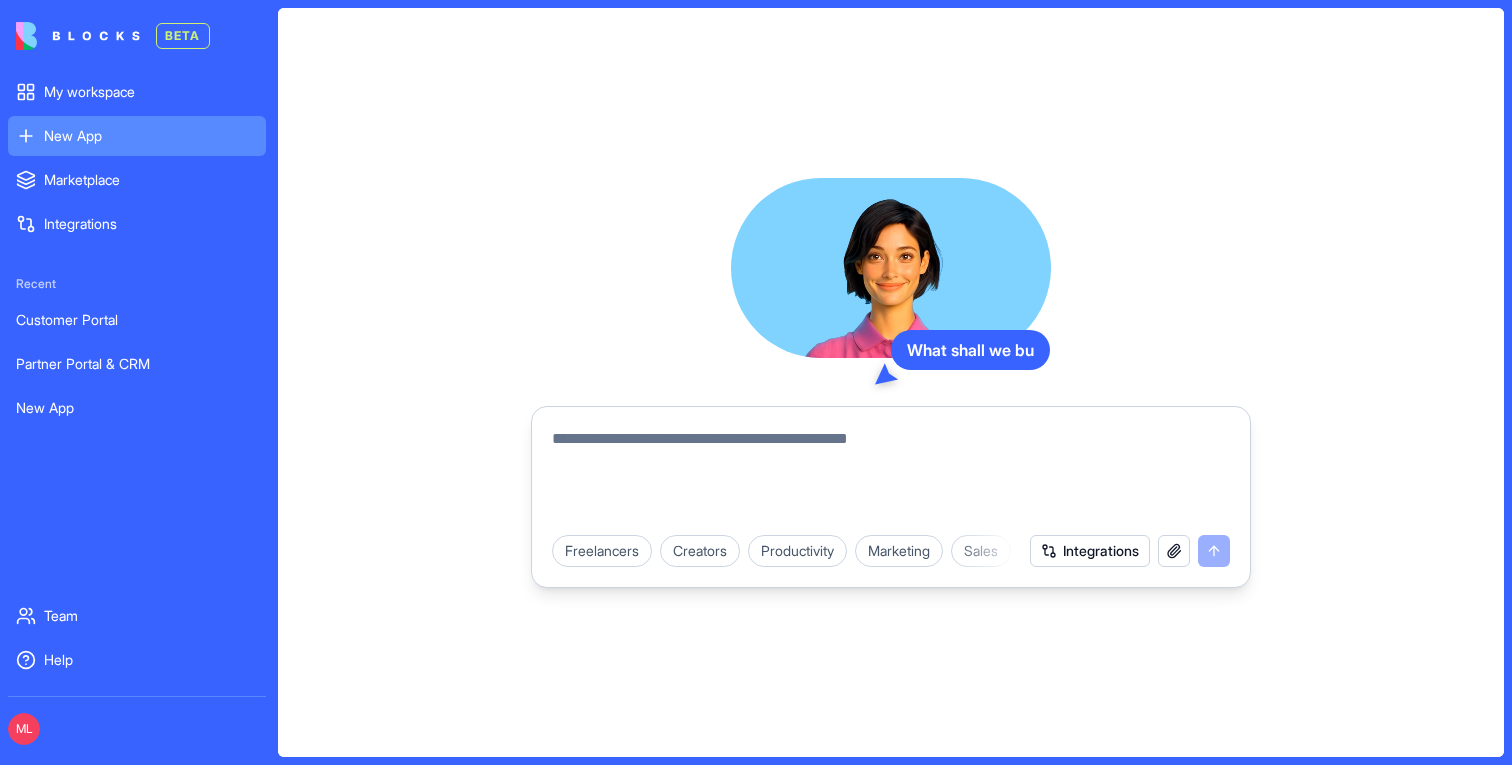 type on "*" 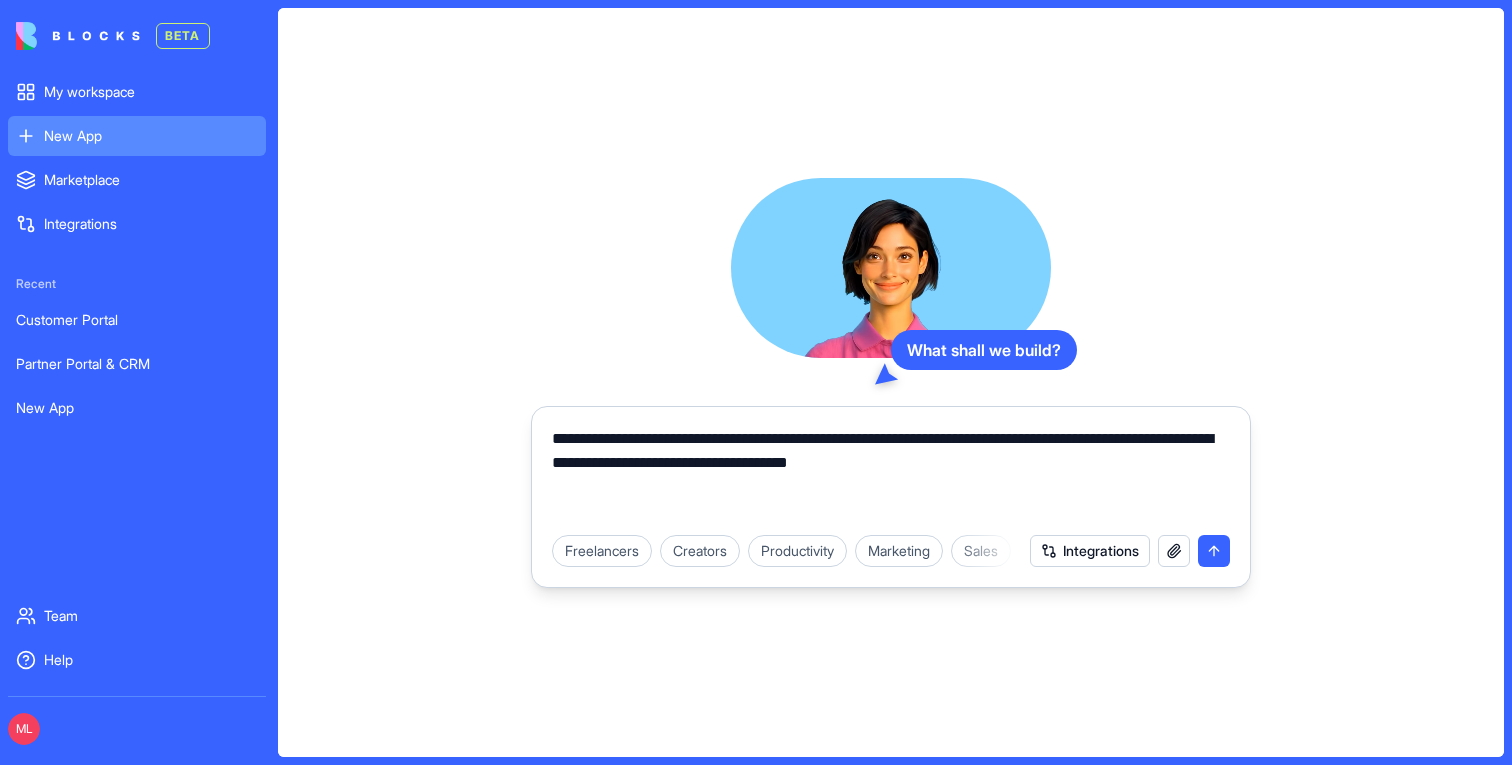 click on "**********" at bounding box center (891, 475) 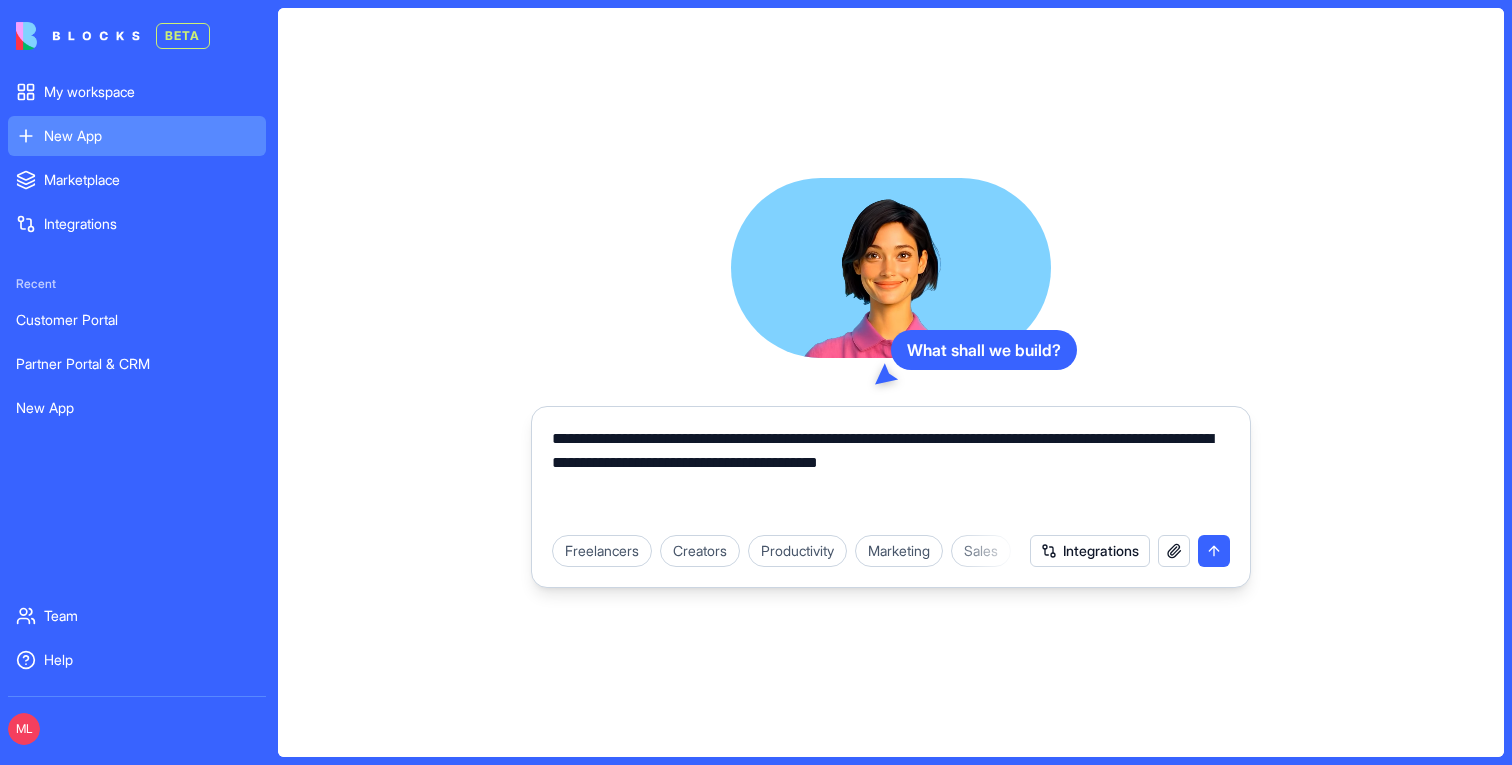 type on "**********" 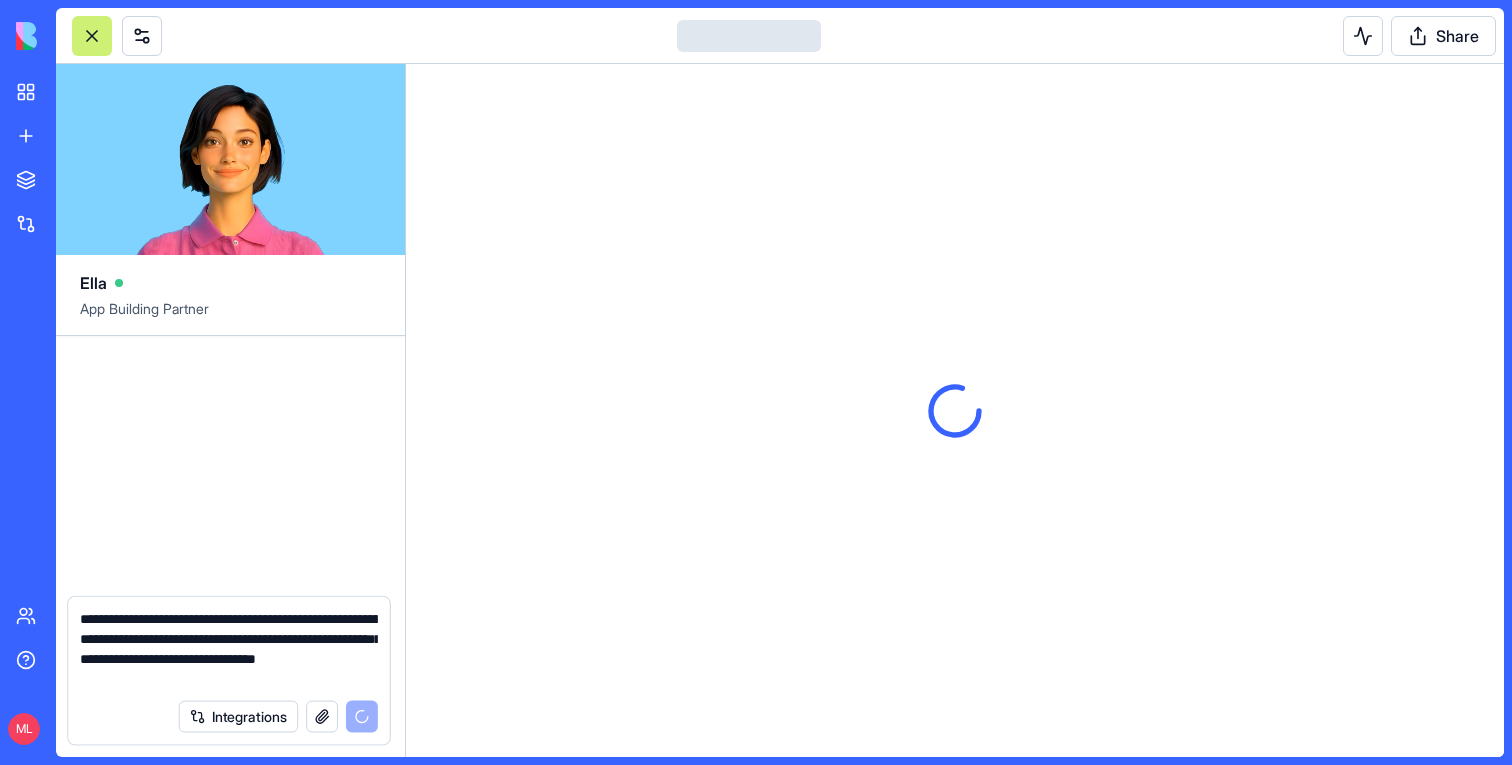 type 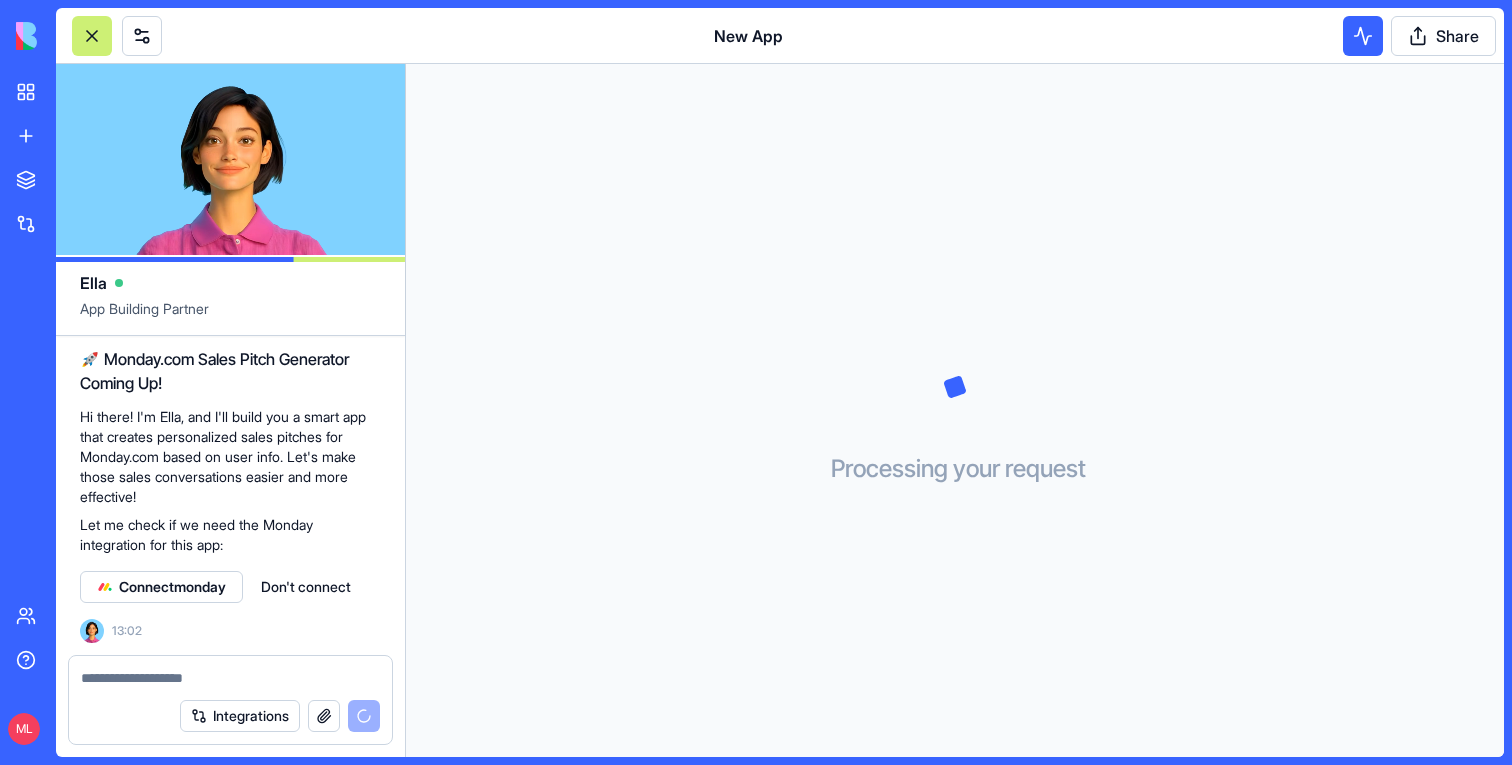 scroll, scrollTop: 261, scrollLeft: 0, axis: vertical 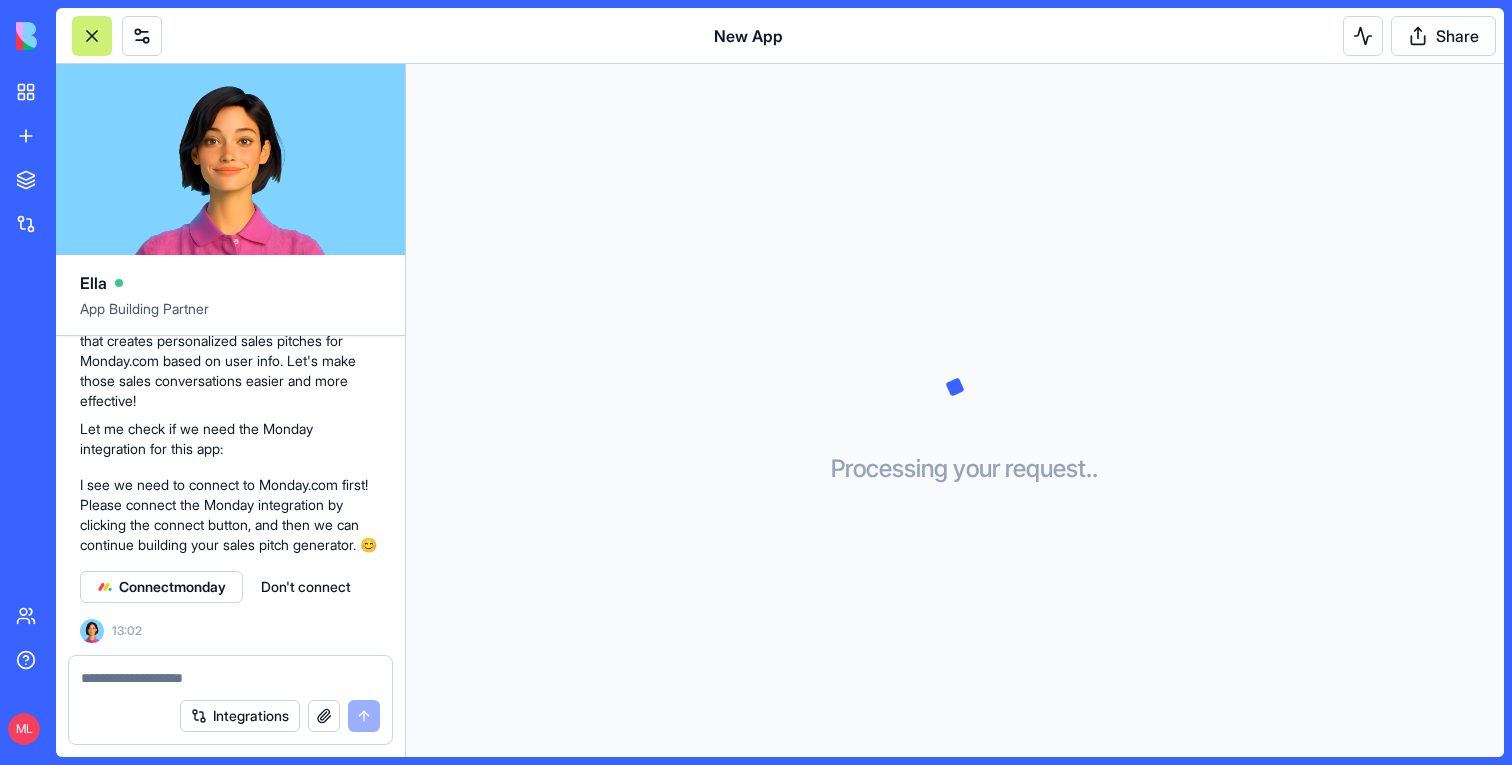 click on "Don't connect" at bounding box center (306, 587) 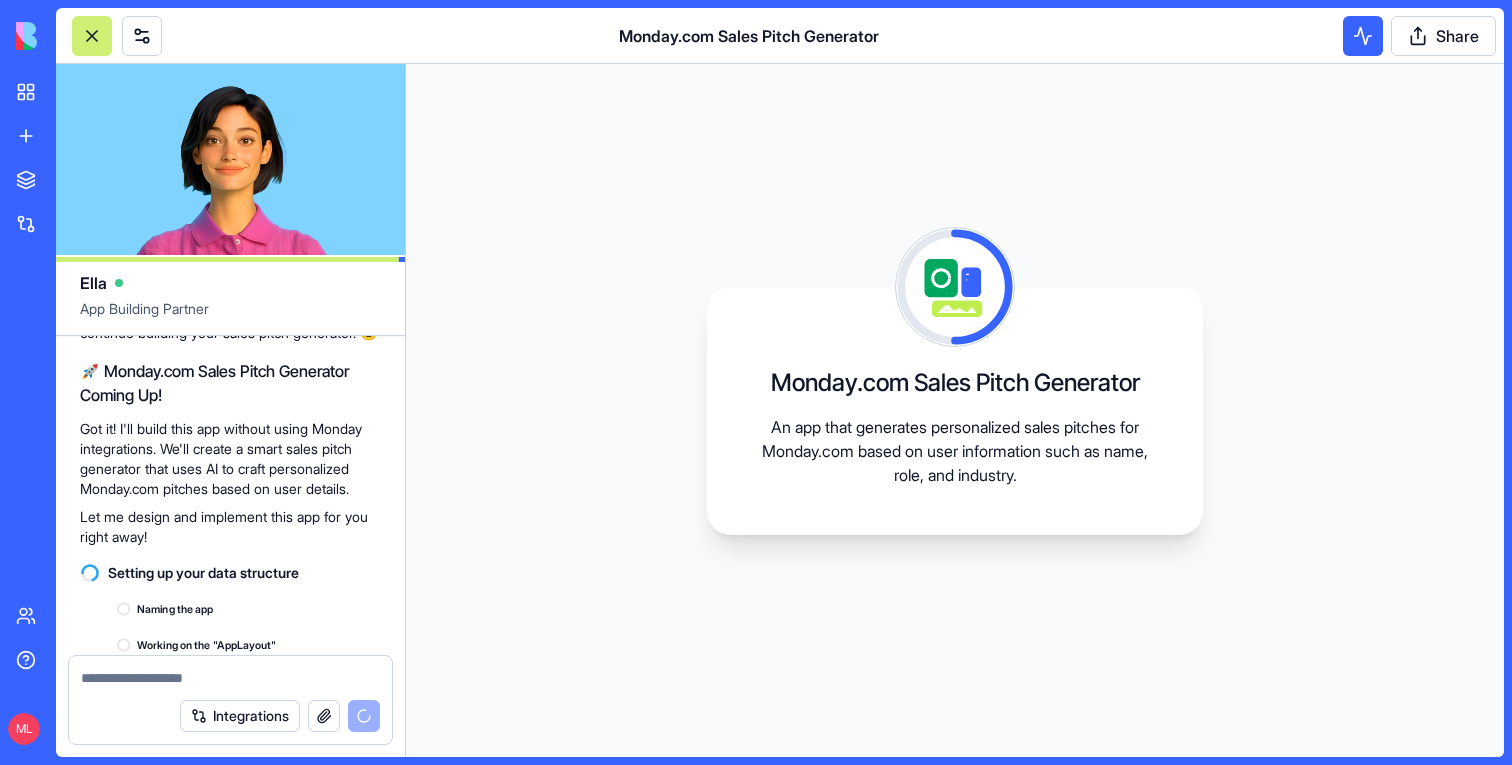 scroll, scrollTop: 681, scrollLeft: 0, axis: vertical 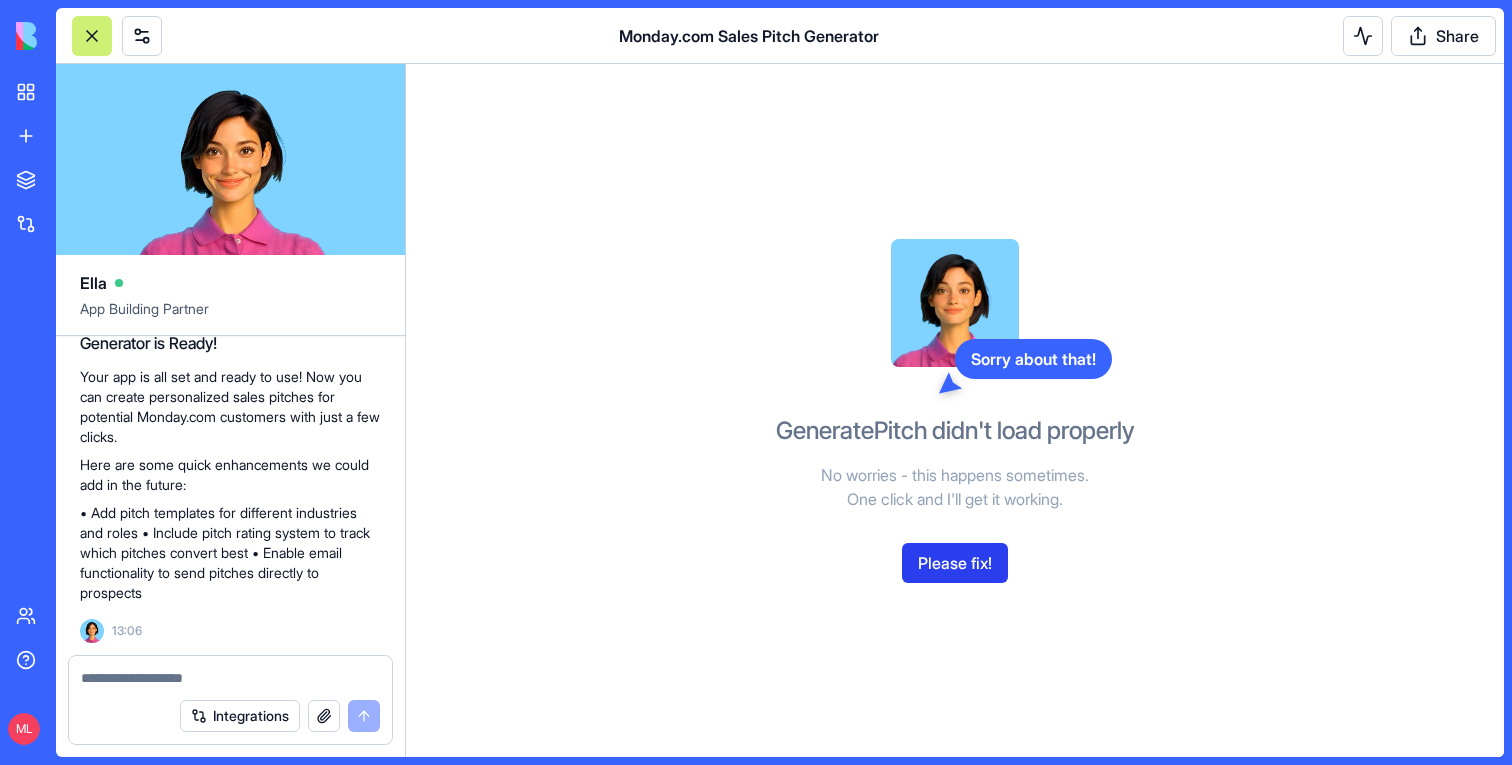 click on "Please fix!" at bounding box center [955, 563] 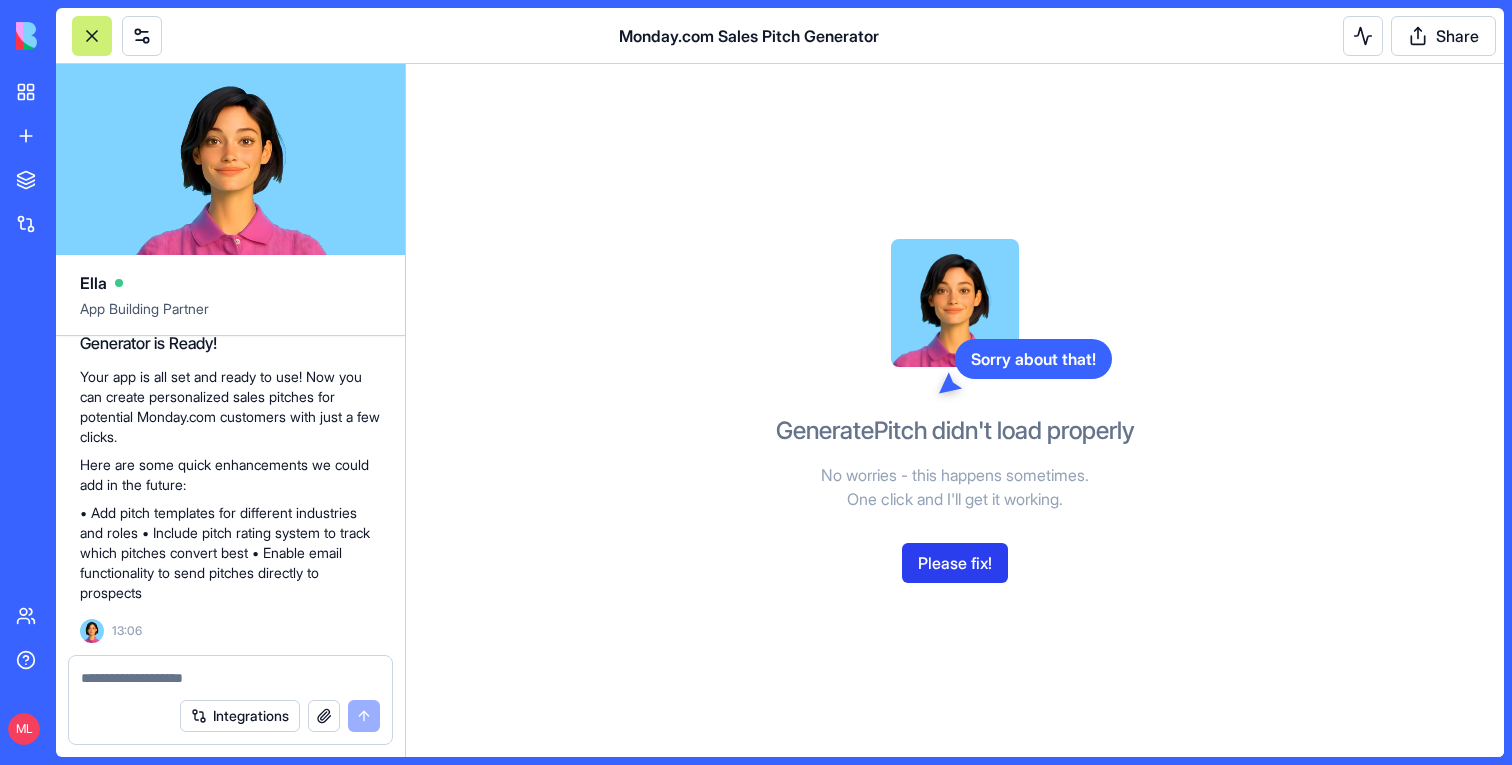 scroll, scrollTop: 1109, scrollLeft: 0, axis: vertical 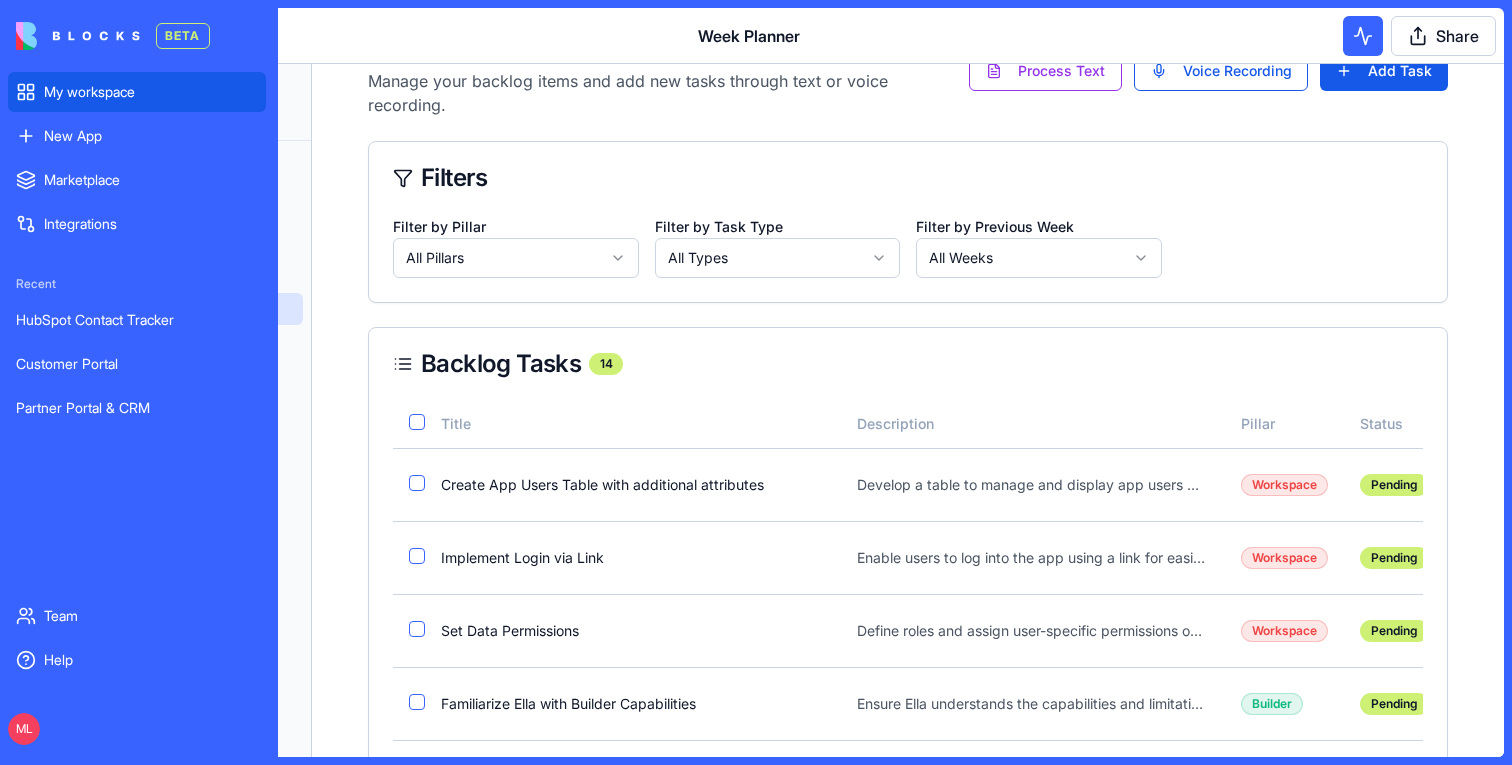 click on "My workspace" at bounding box center [151, 92] 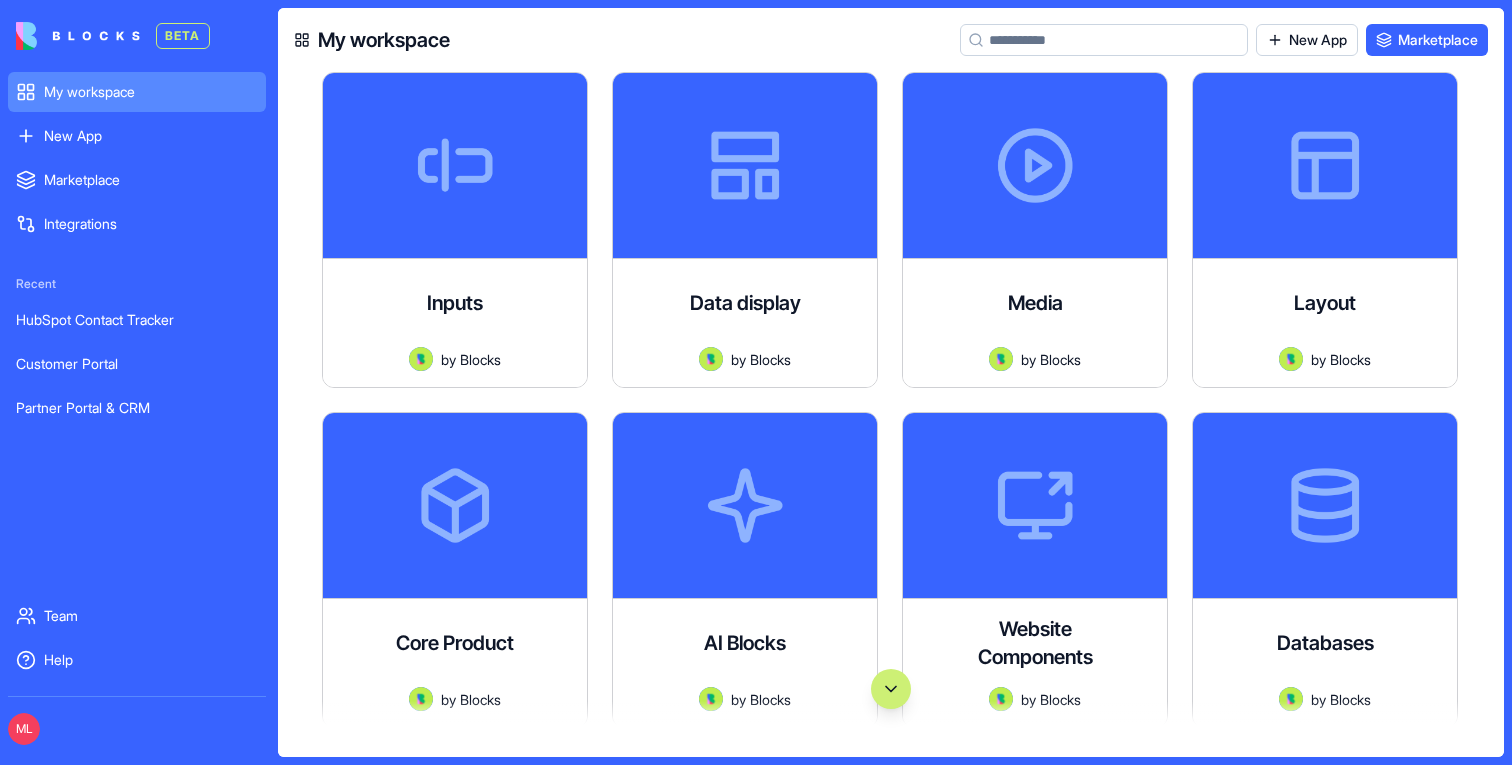 click at bounding box center [1104, 40] 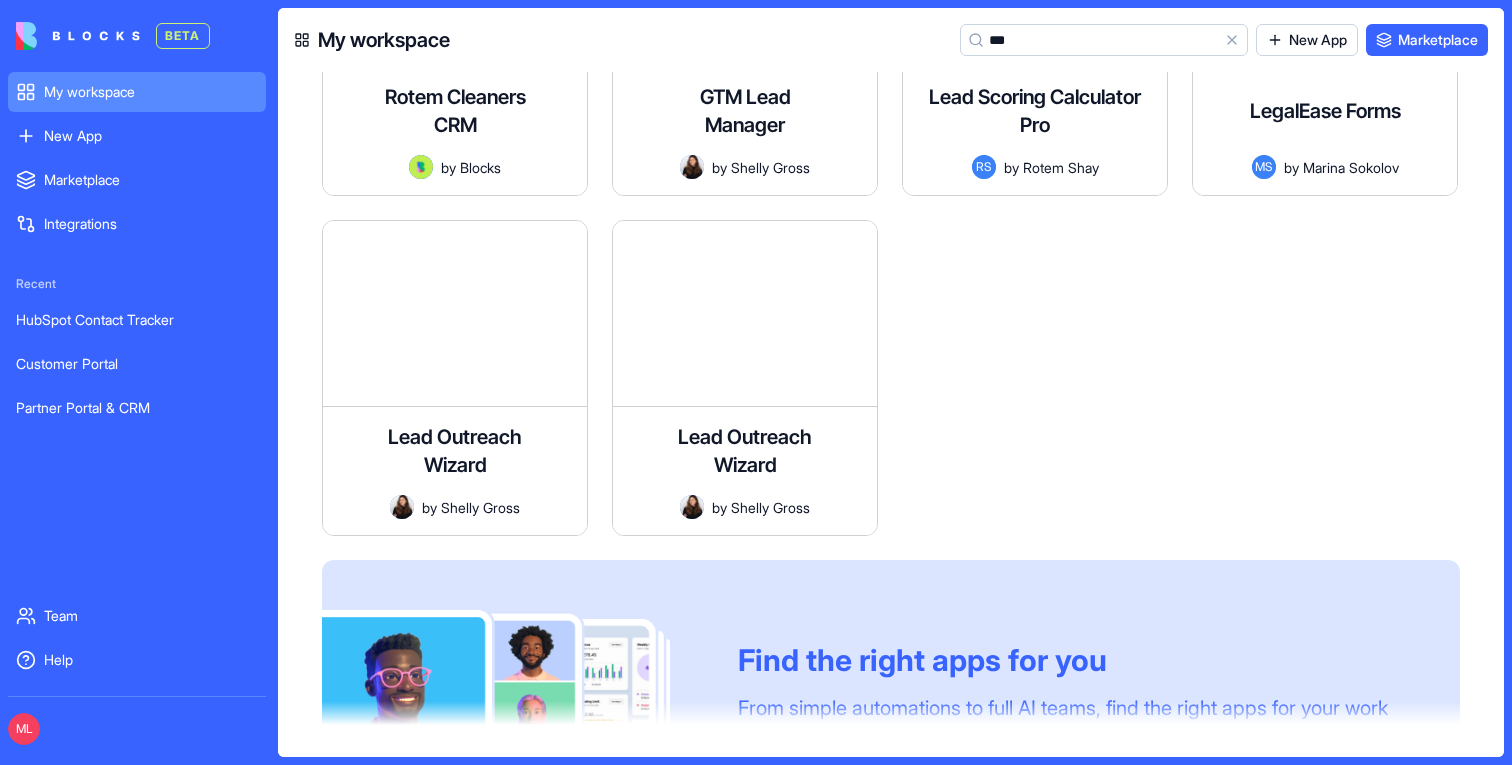 scroll, scrollTop: 3574, scrollLeft: 0, axis: vertical 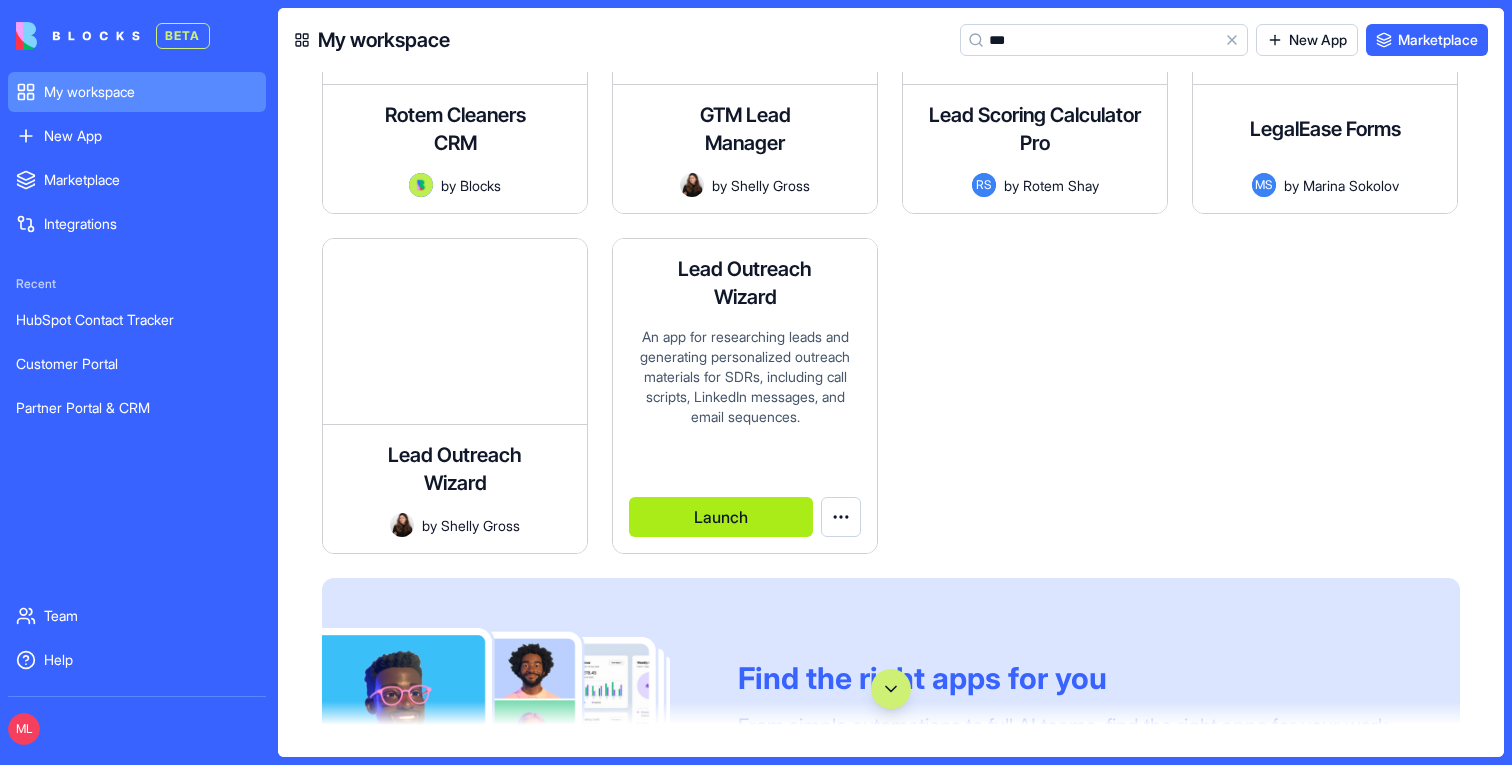 type on "***" 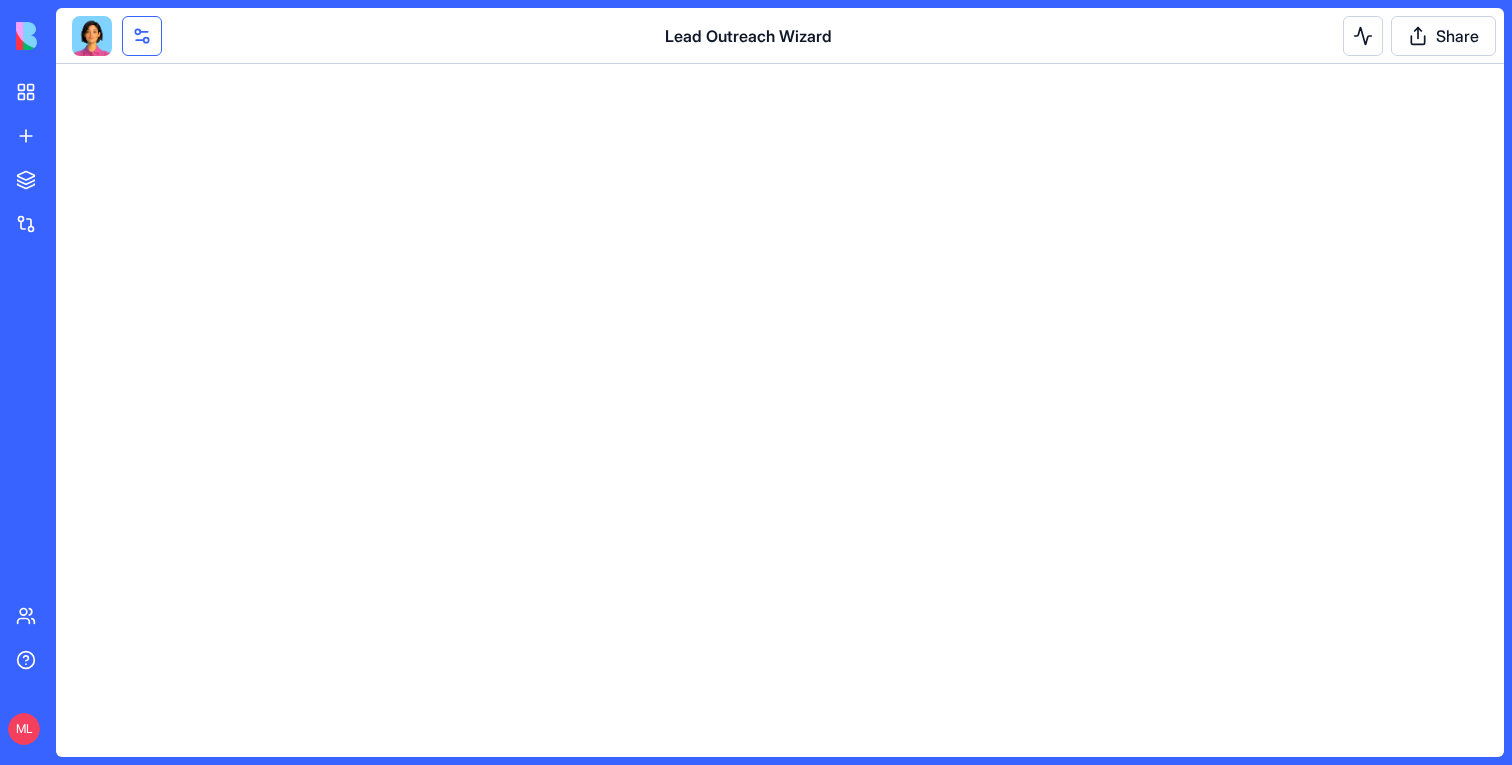 click at bounding box center [142, 36] 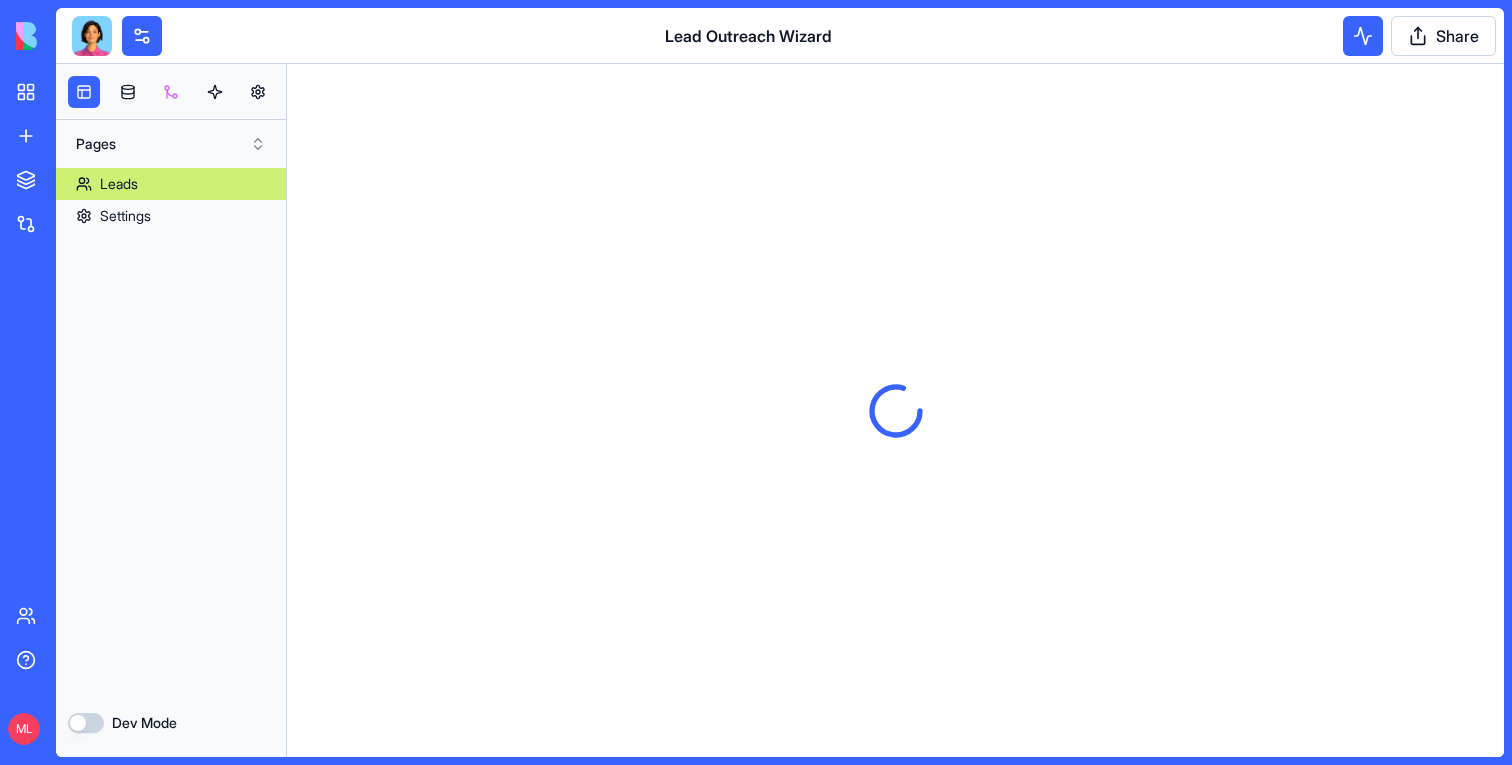 scroll, scrollTop: 0, scrollLeft: 0, axis: both 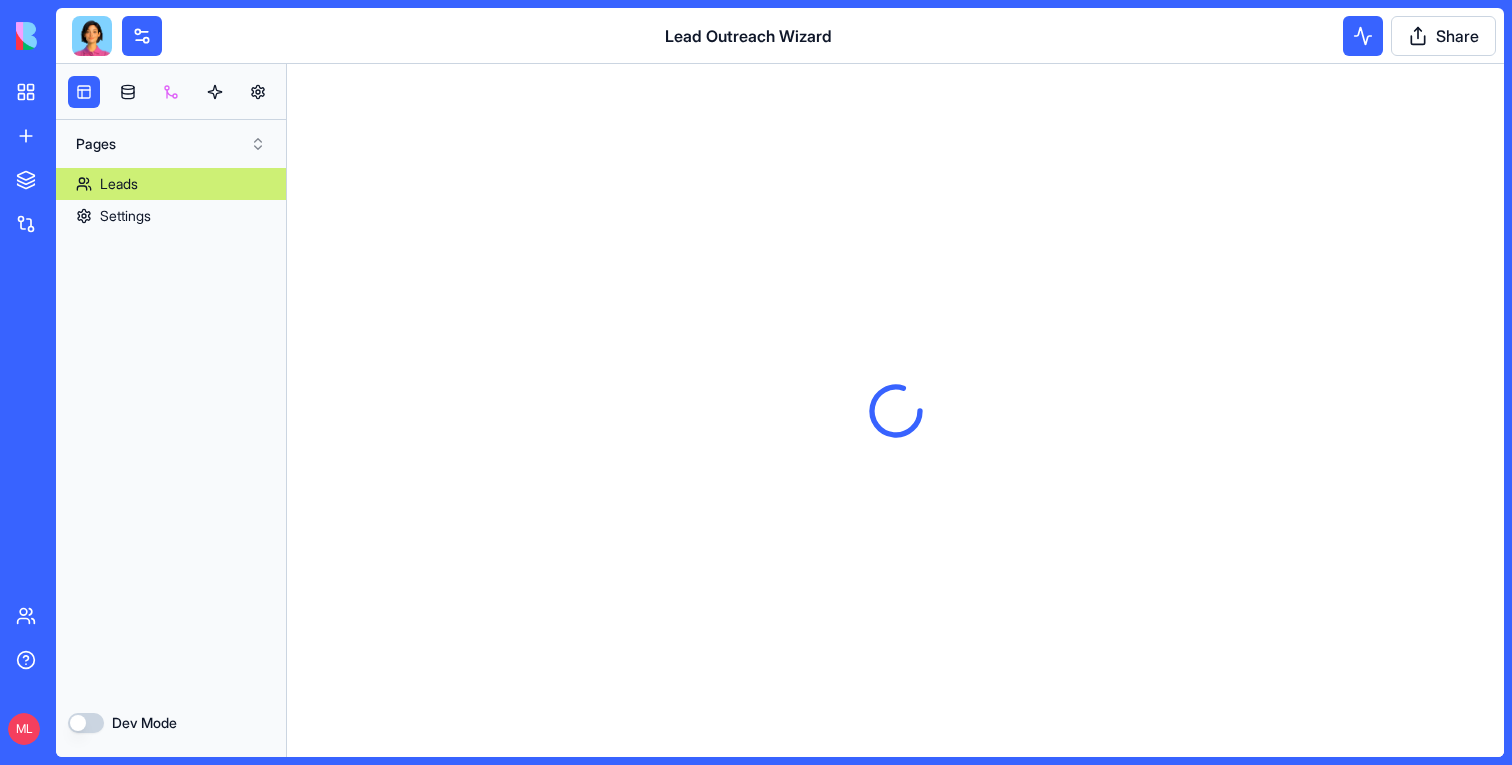 click at bounding box center [171, 92] 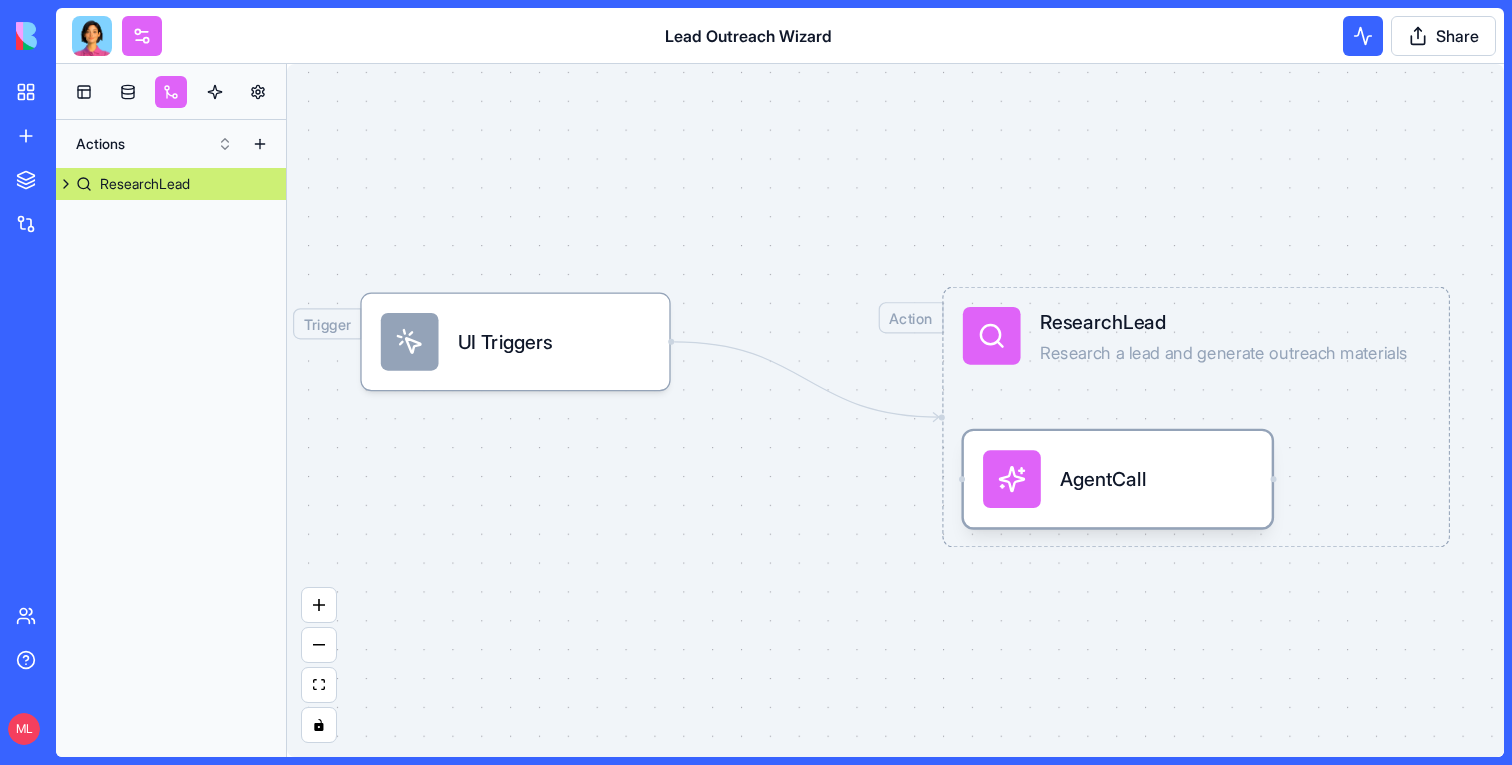click on "AgentCall" at bounding box center [1118, 479] 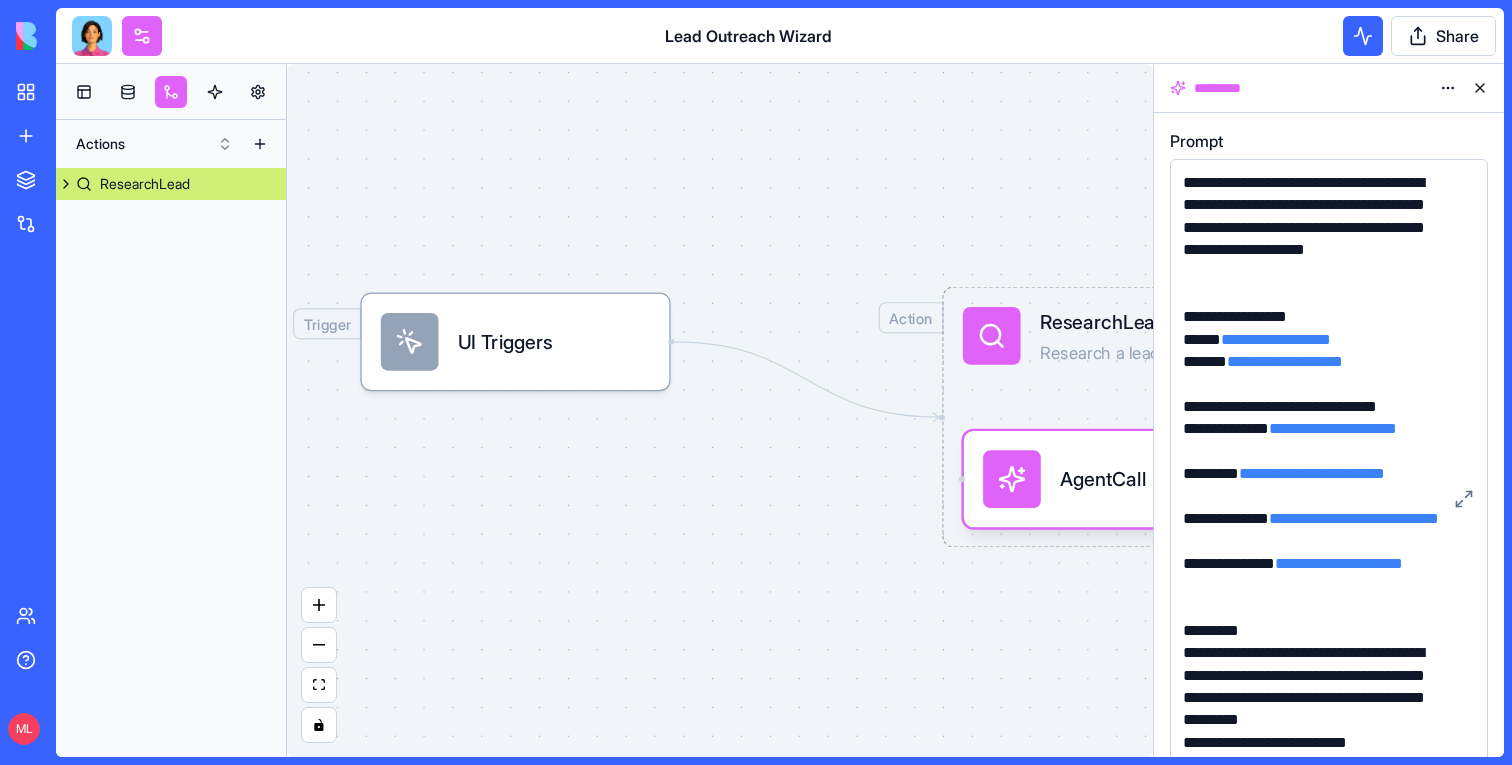 drag, startPoint x: 1475, startPoint y: 283, endPoint x: 1511, endPoint y: 834, distance: 552.1748 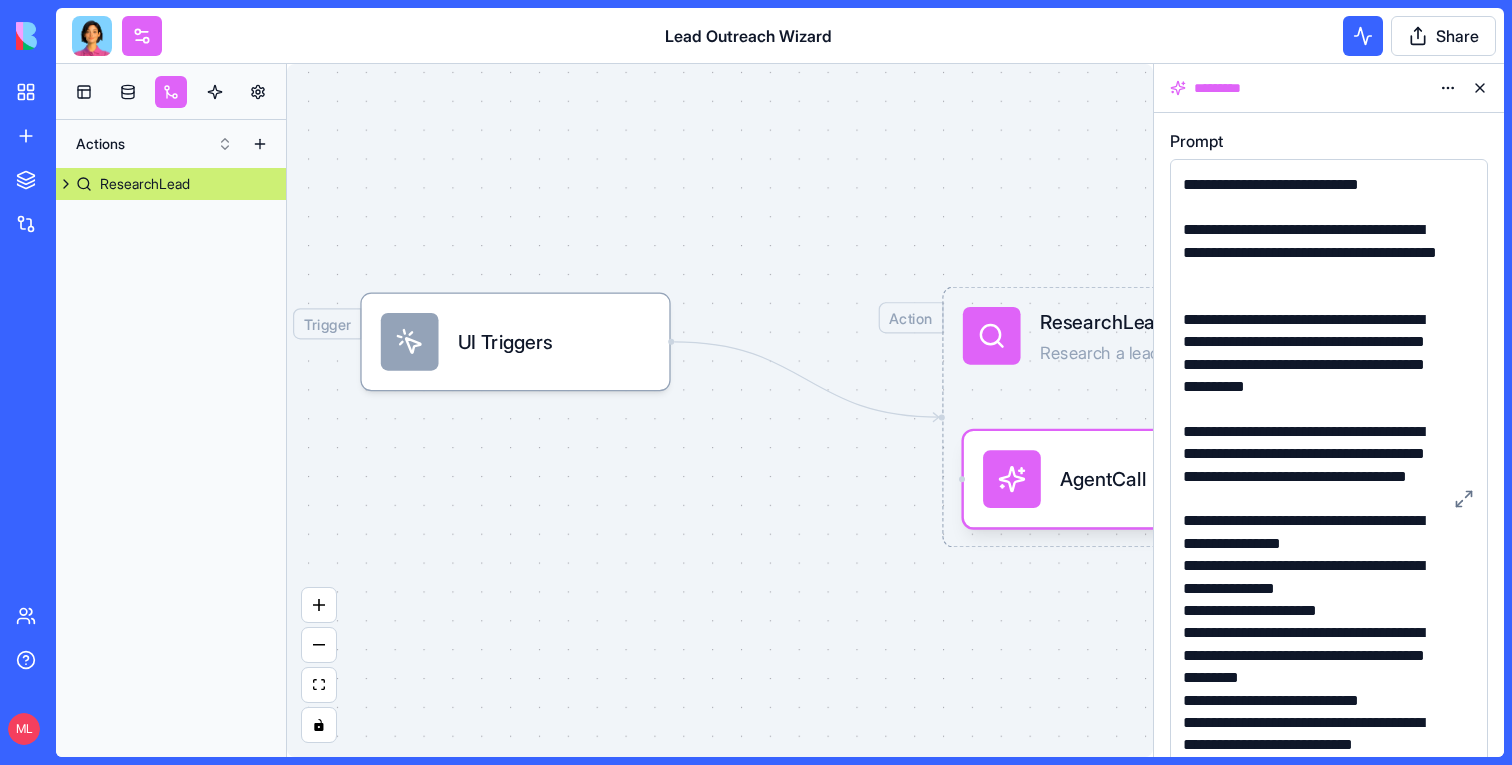 scroll, scrollTop: 1329, scrollLeft: 0, axis: vertical 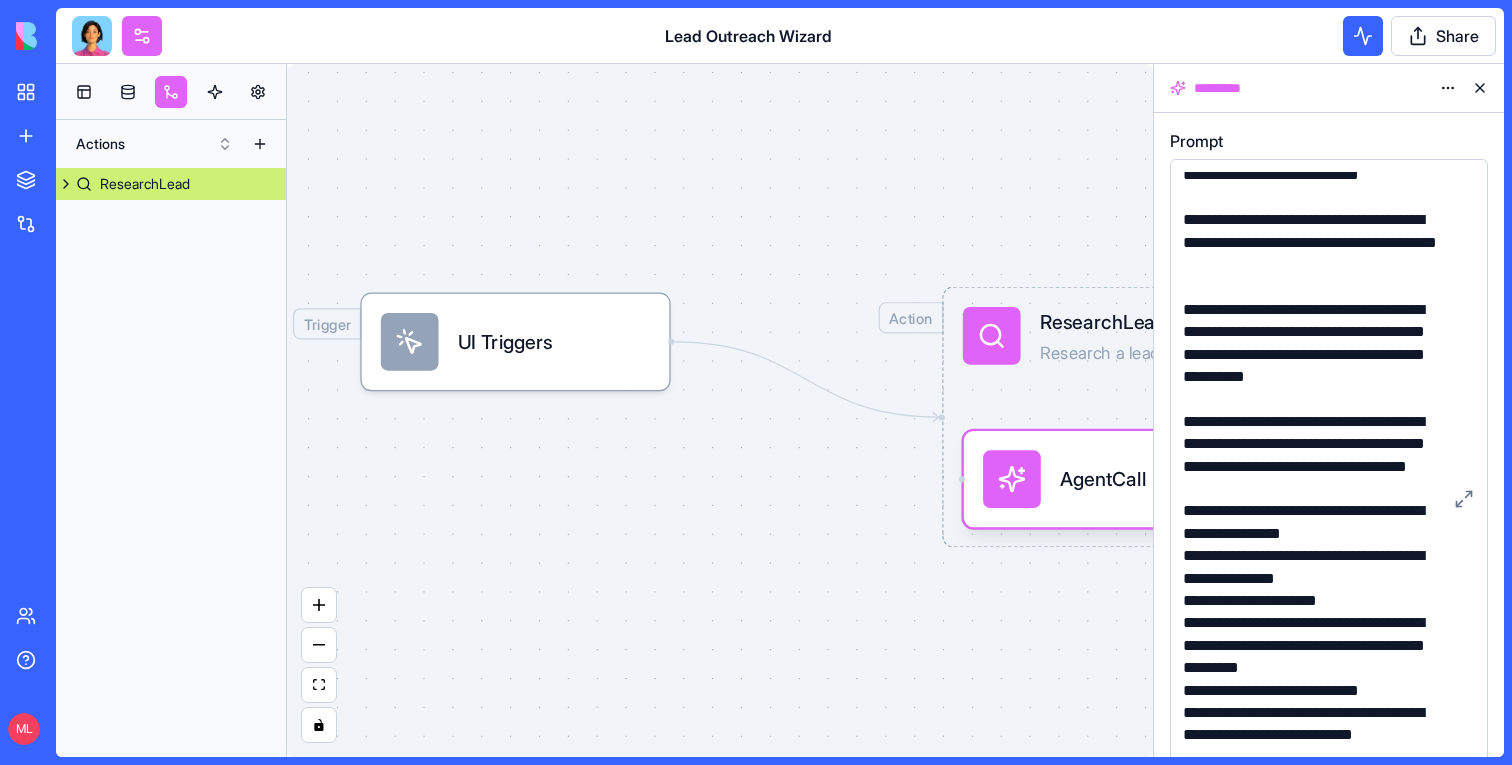 click on "**********" at bounding box center (1312, 355) 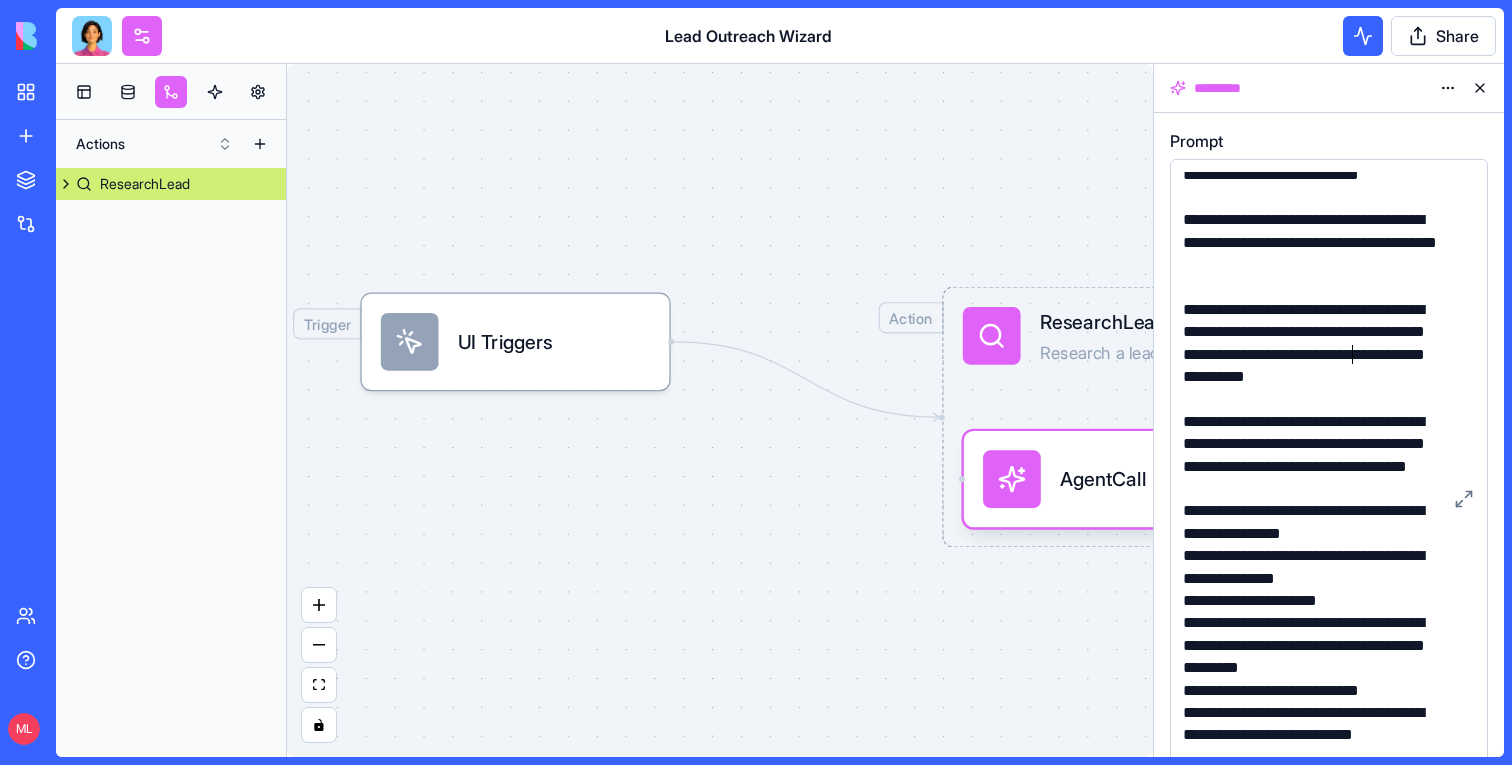 click on "**********" at bounding box center (1312, 355) 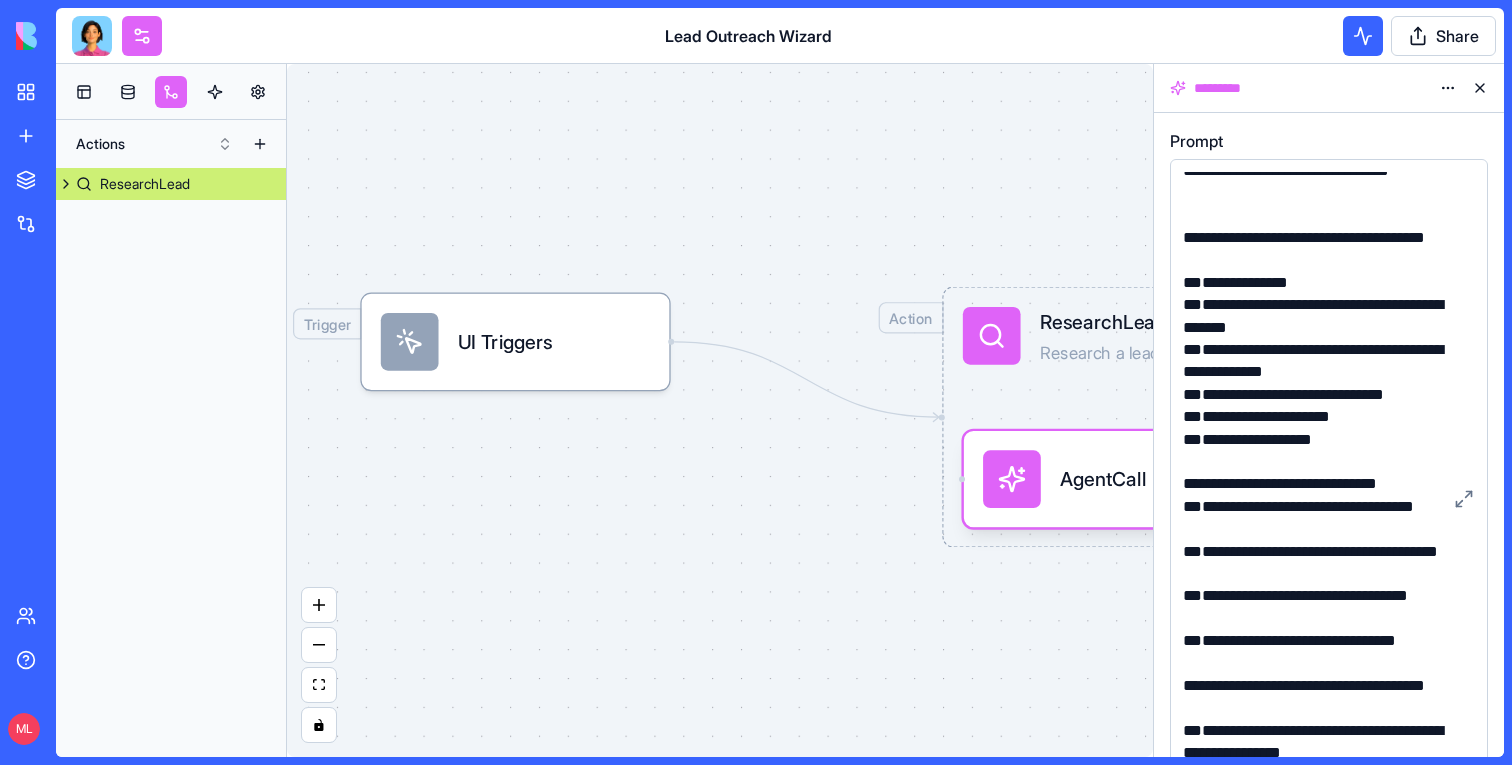 scroll, scrollTop: 2326, scrollLeft: 0, axis: vertical 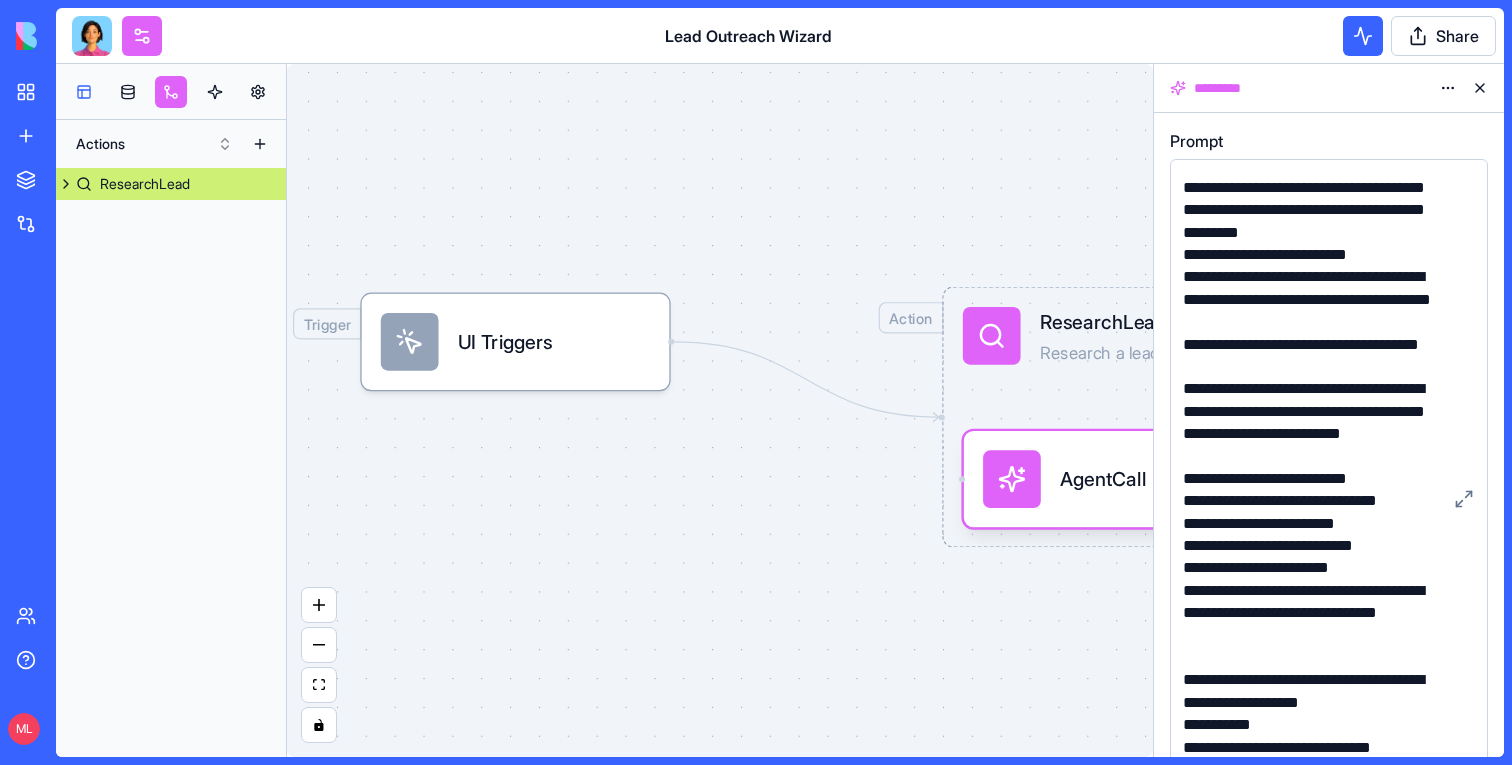 click at bounding box center (84, 92) 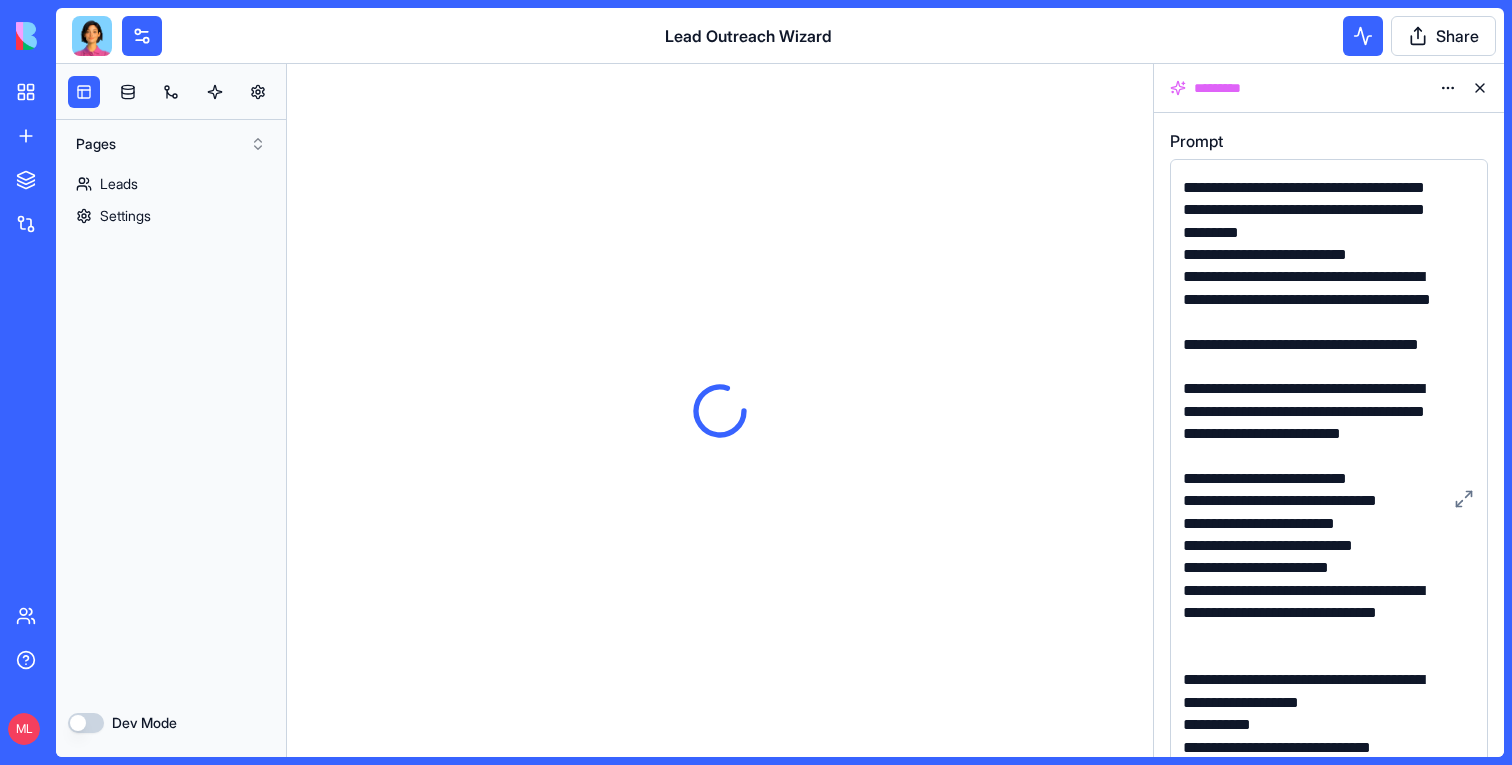 scroll, scrollTop: 0, scrollLeft: 0, axis: both 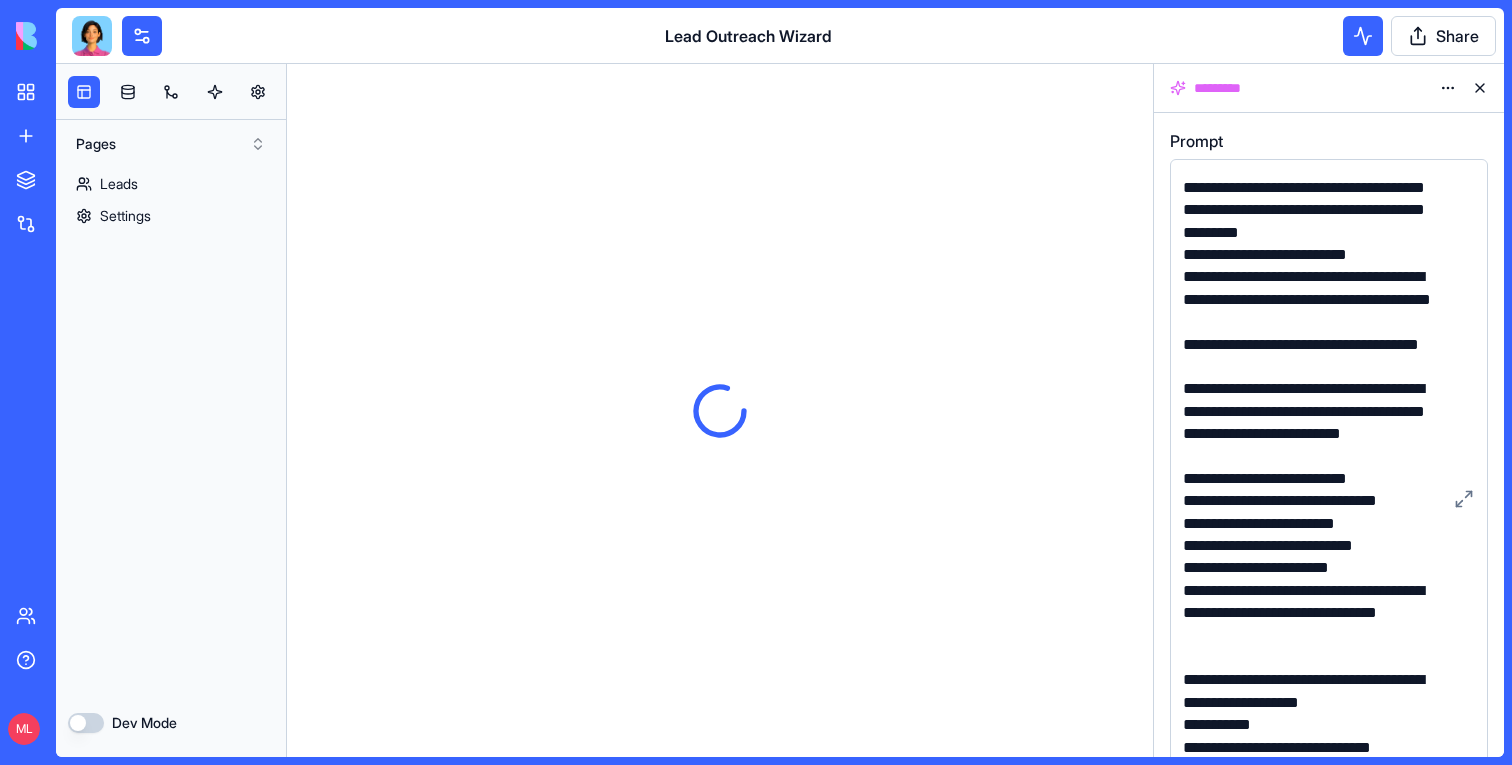 click at bounding box center [1480, 88] 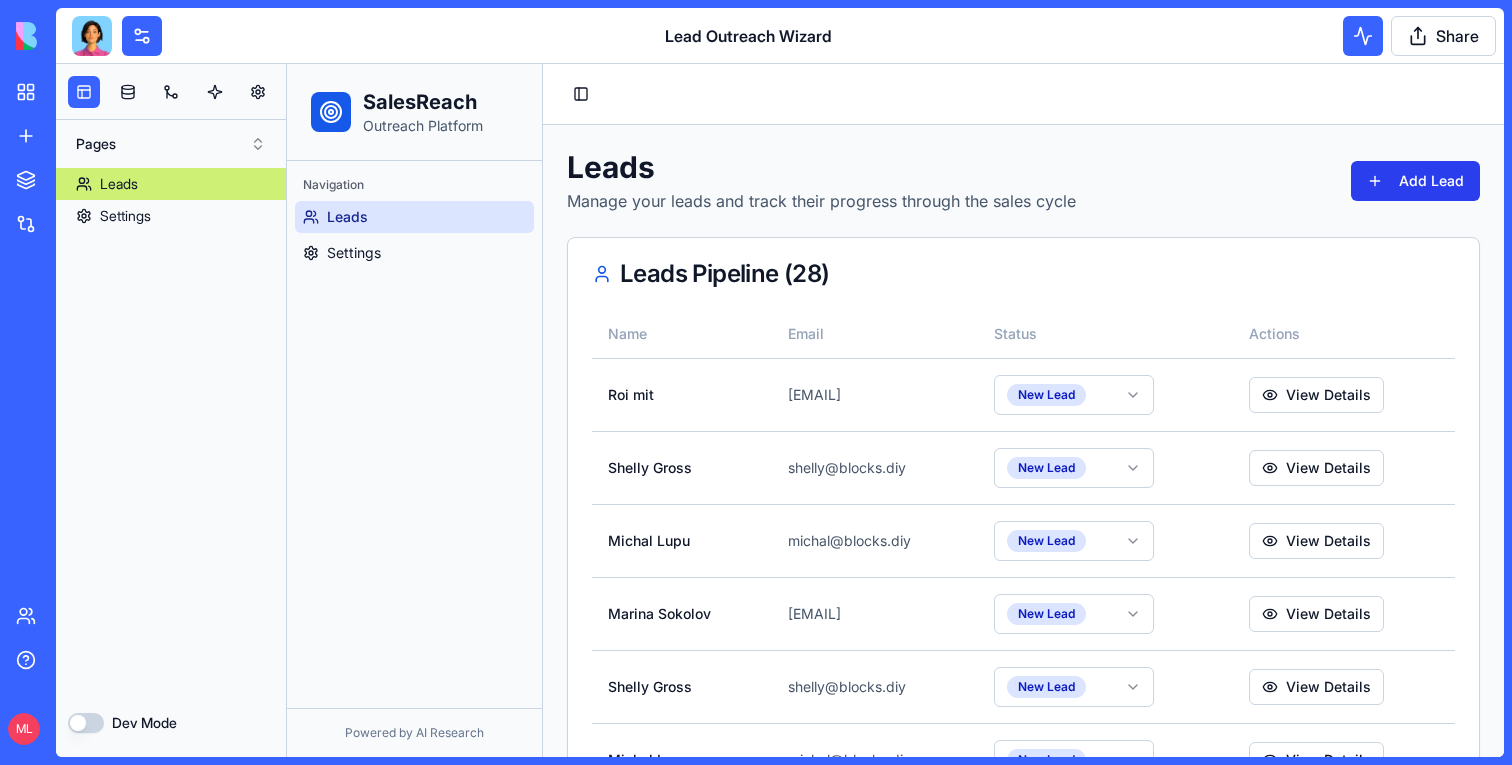 click on "Add Lead" at bounding box center (1415, 181) 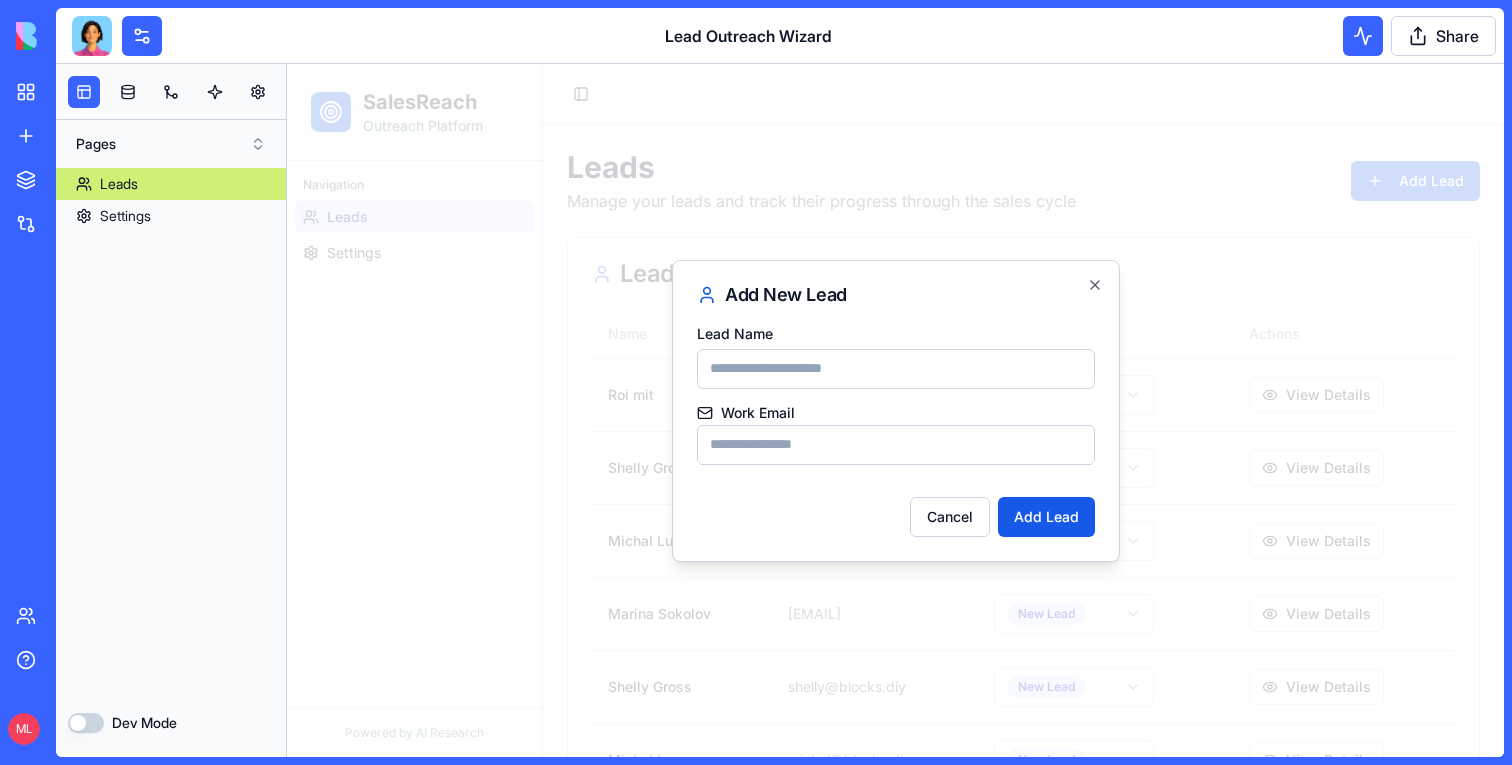 click on "Lead Name" at bounding box center (896, 369) 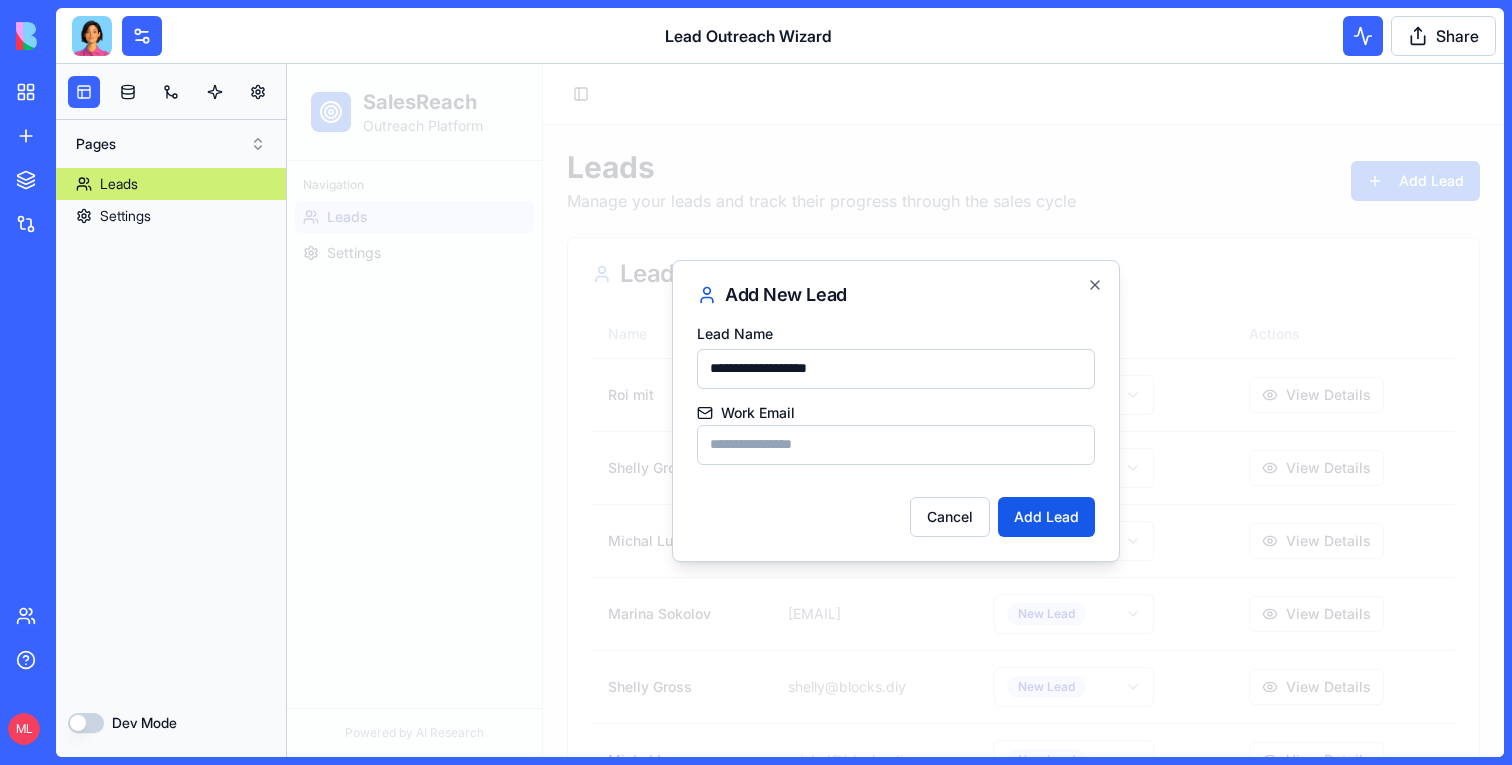 click at bounding box center (895, 410) 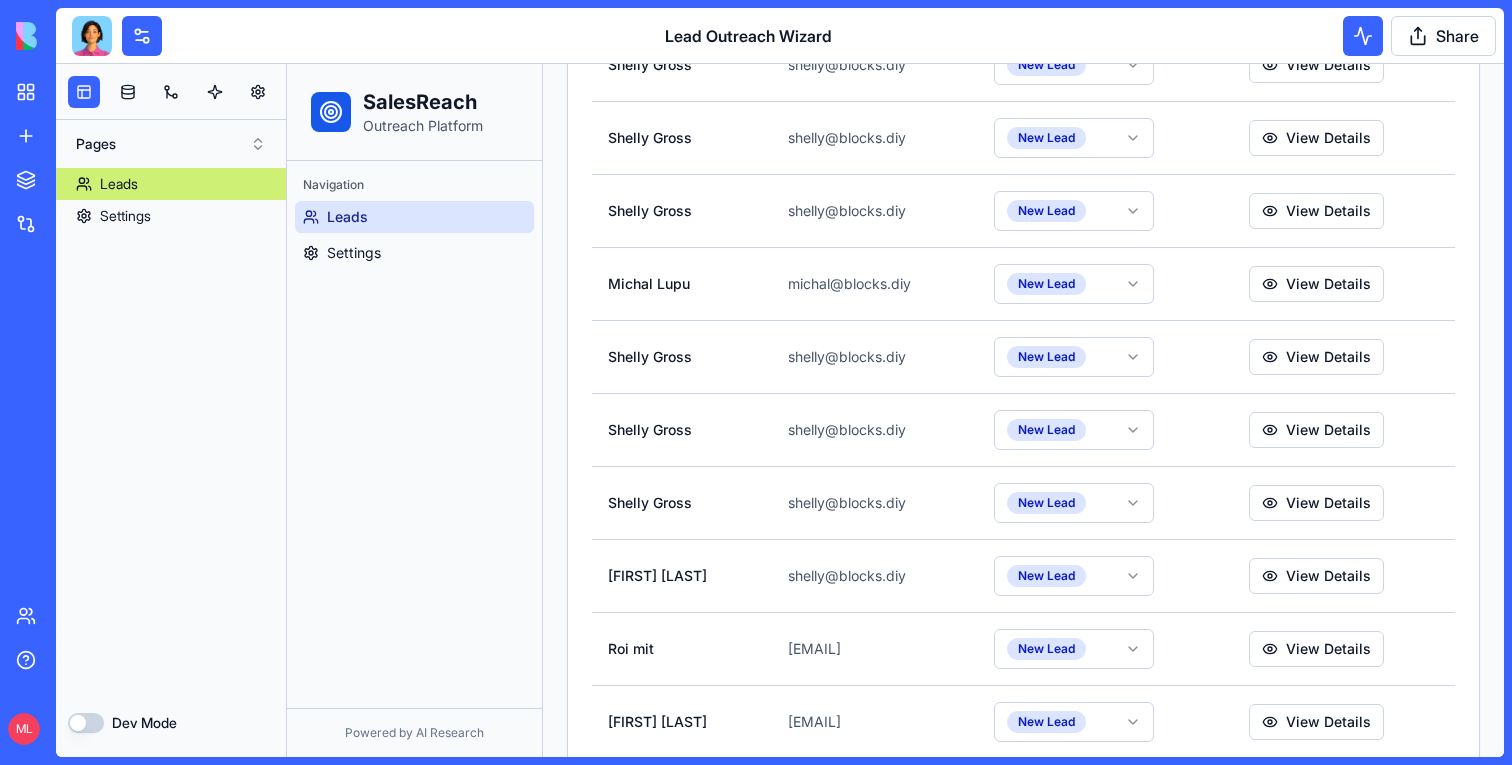 scroll, scrollTop: 1694, scrollLeft: 0, axis: vertical 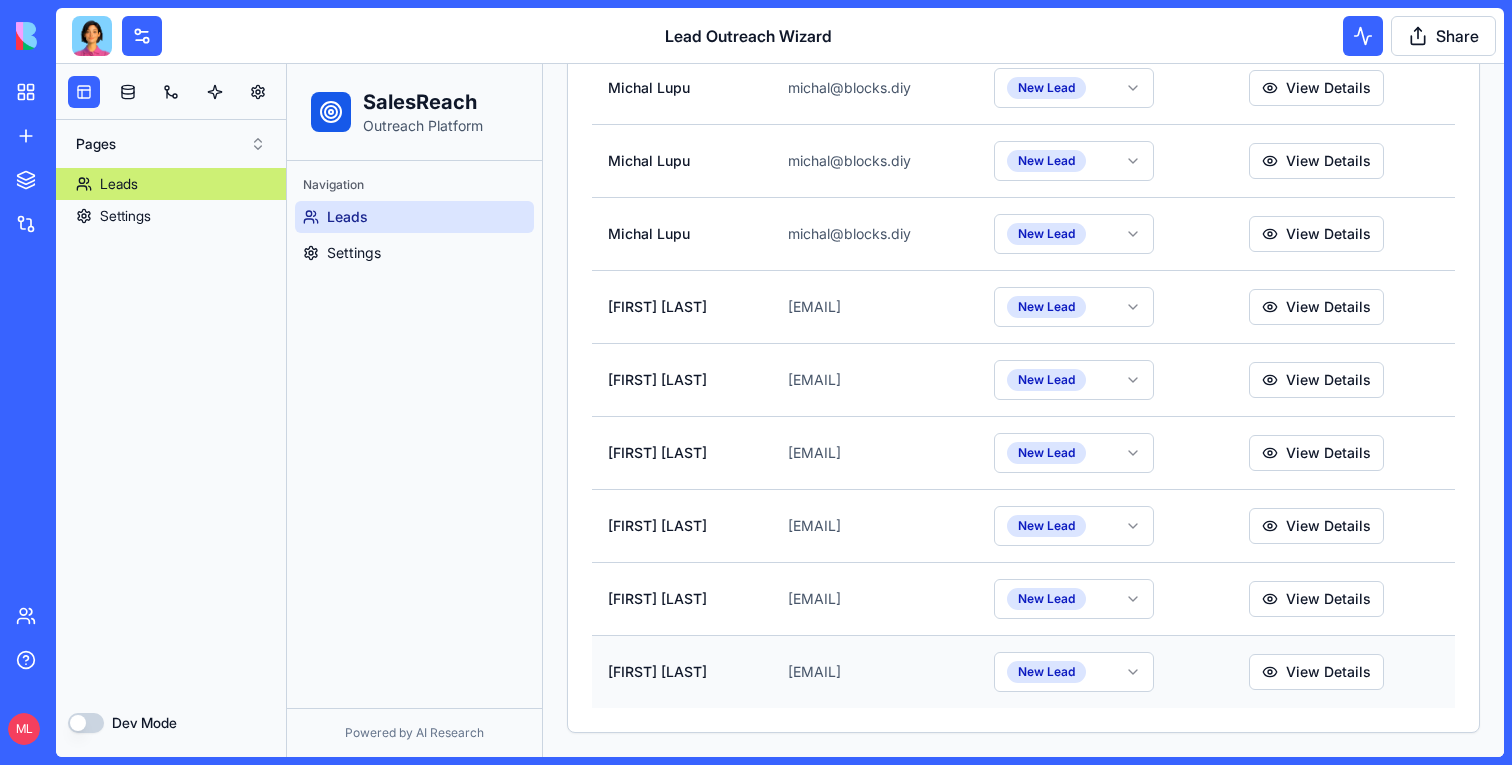 click on "[EMAIL]" at bounding box center (875, 671) 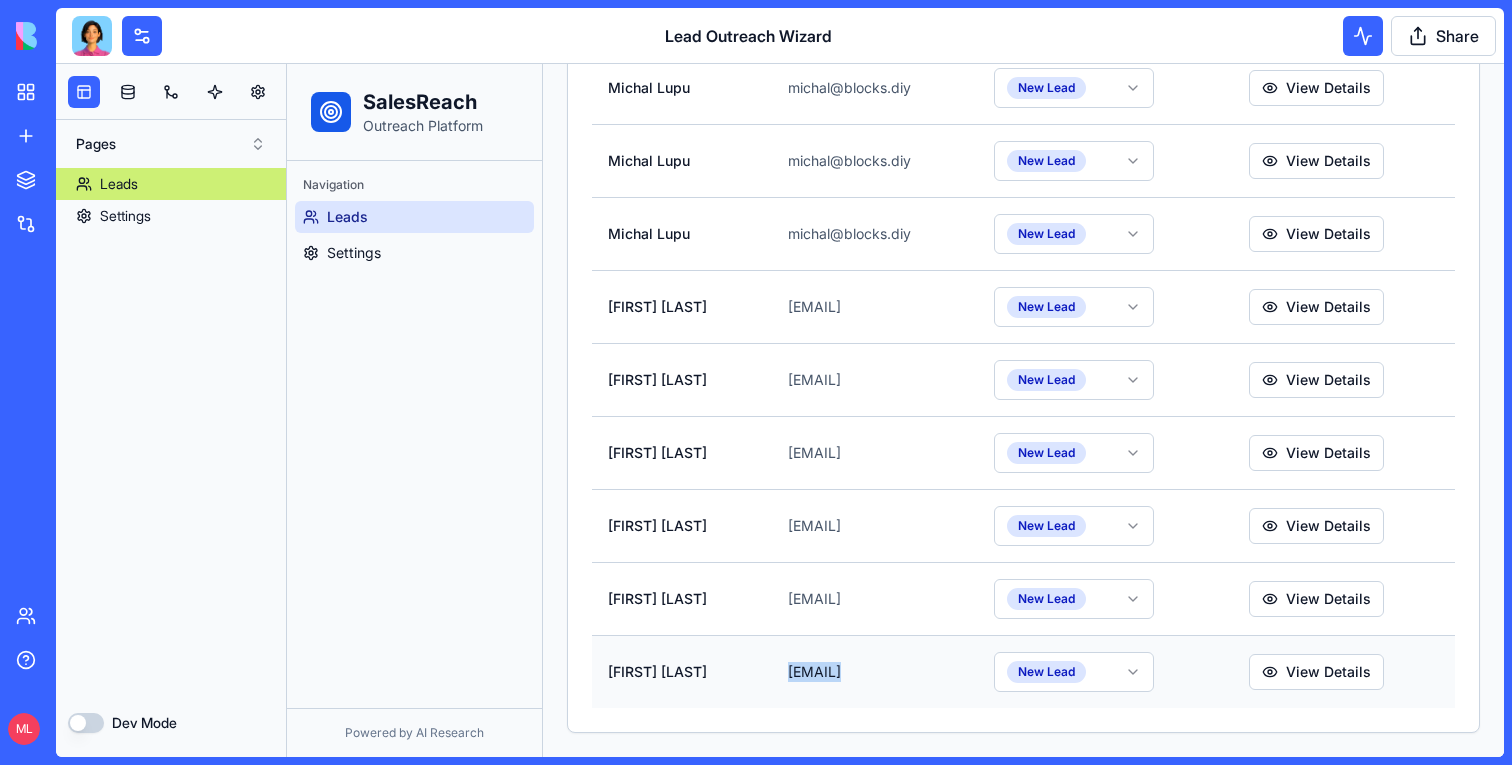 click on "[EMAIL]" at bounding box center (875, 671) 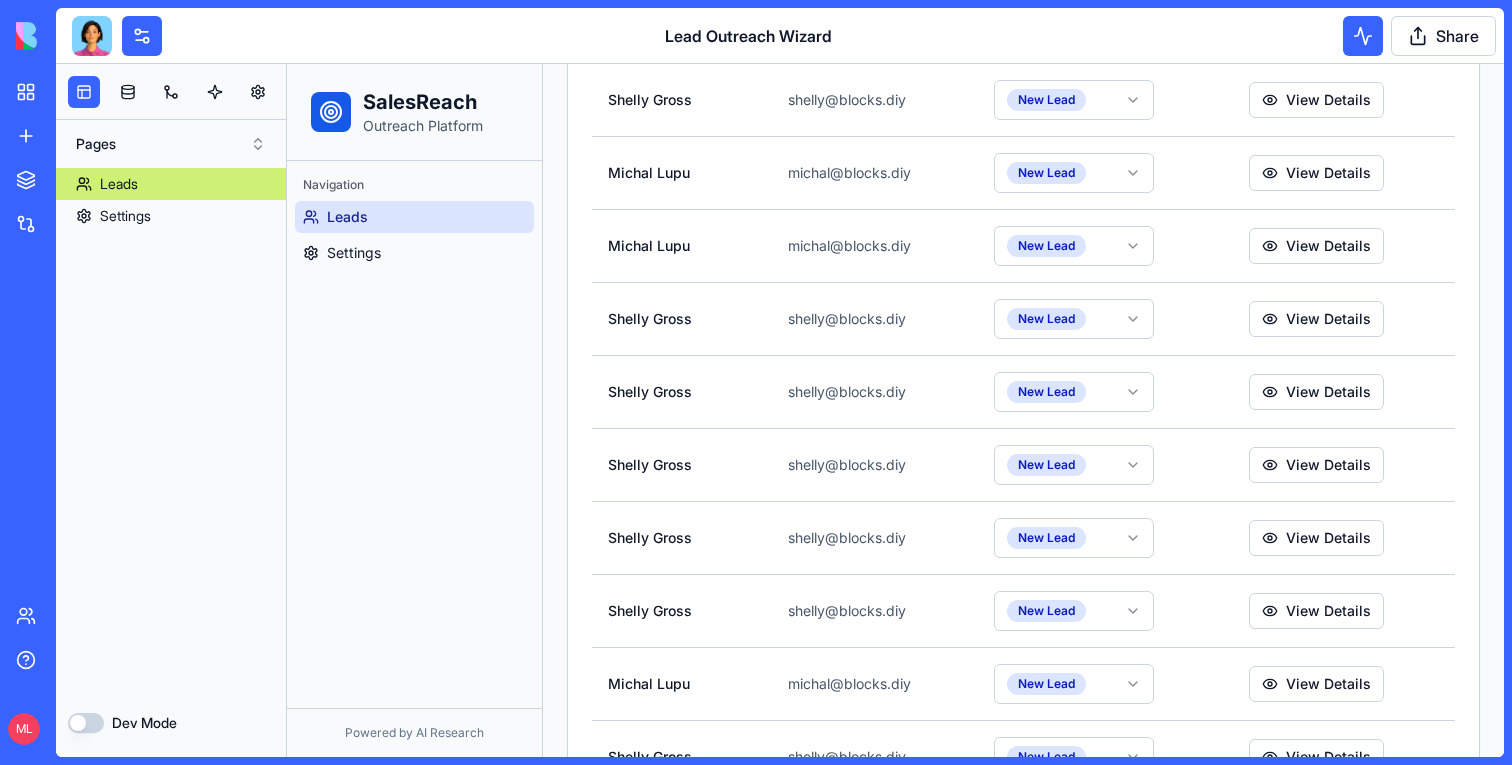 scroll, scrollTop: 0, scrollLeft: 0, axis: both 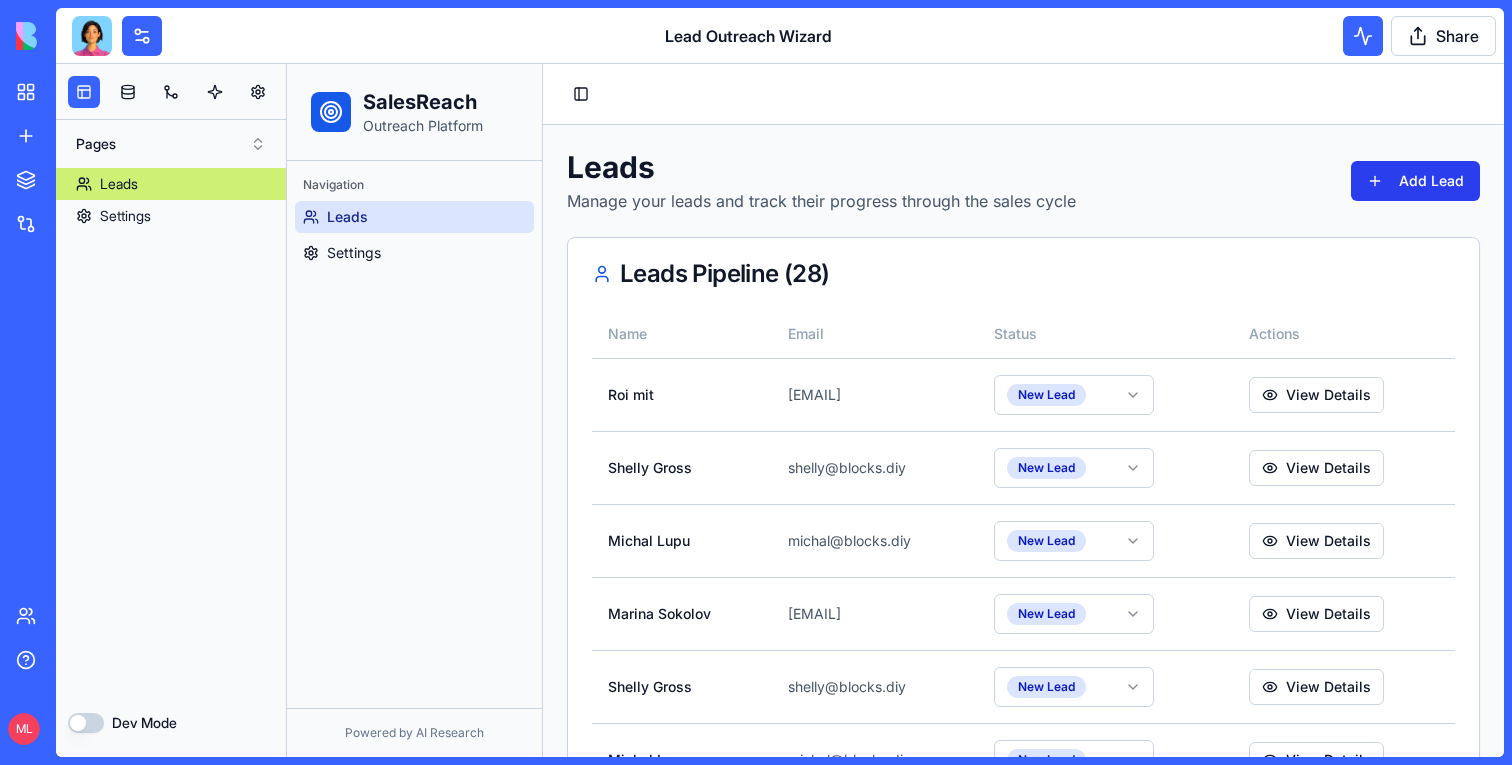 click on "Add Lead" at bounding box center (1415, 181) 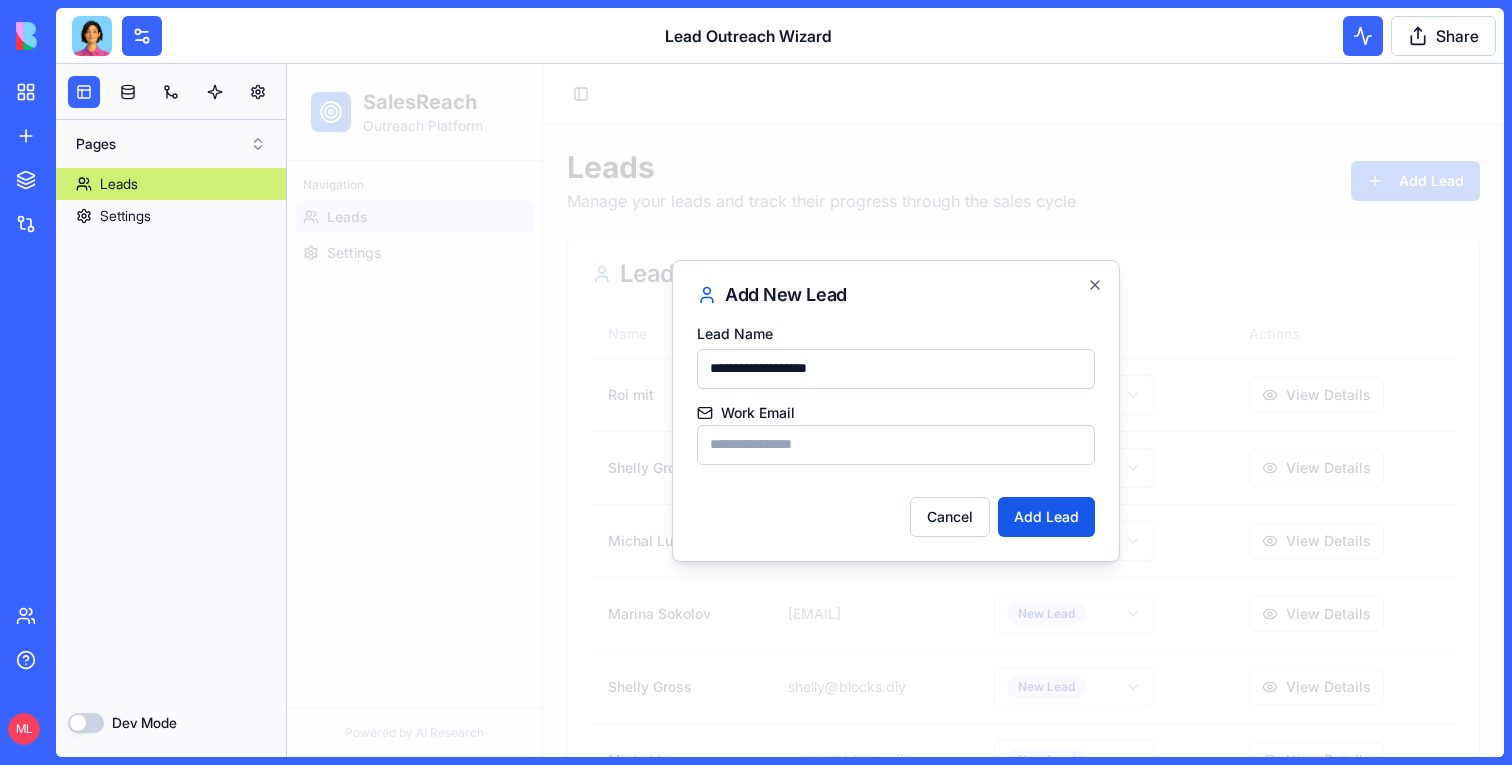 click on "Work Email" at bounding box center [896, 445] 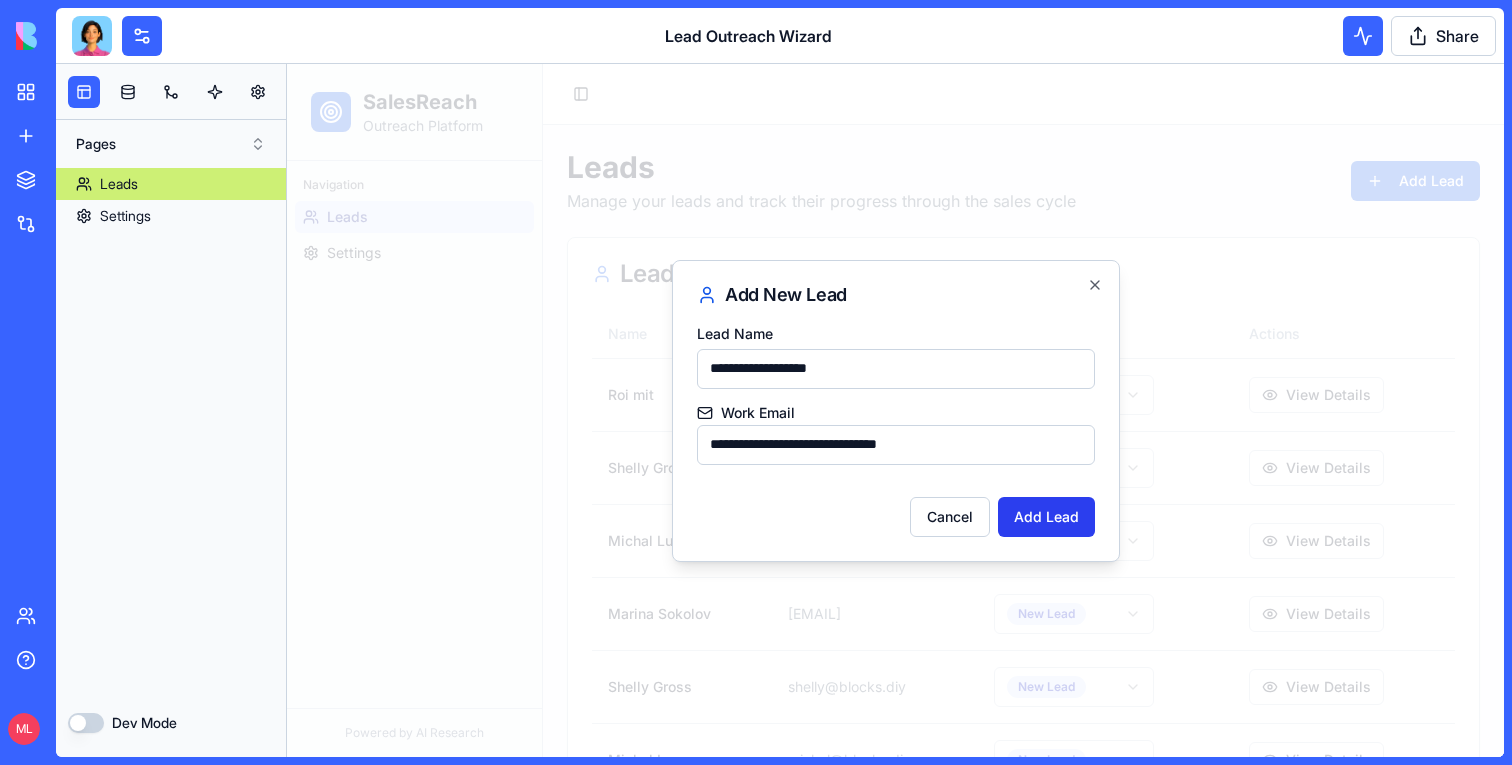 type on "**********" 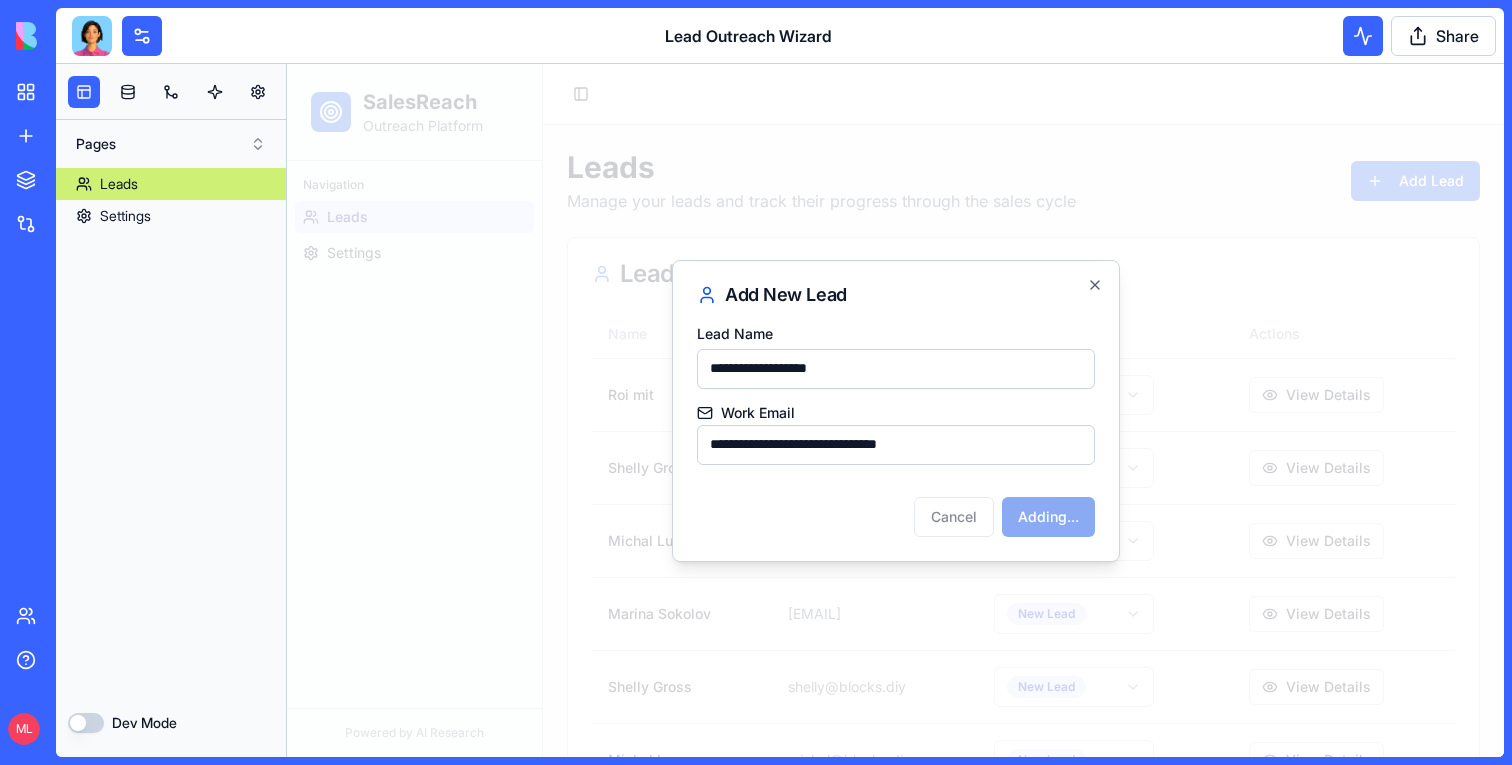 type 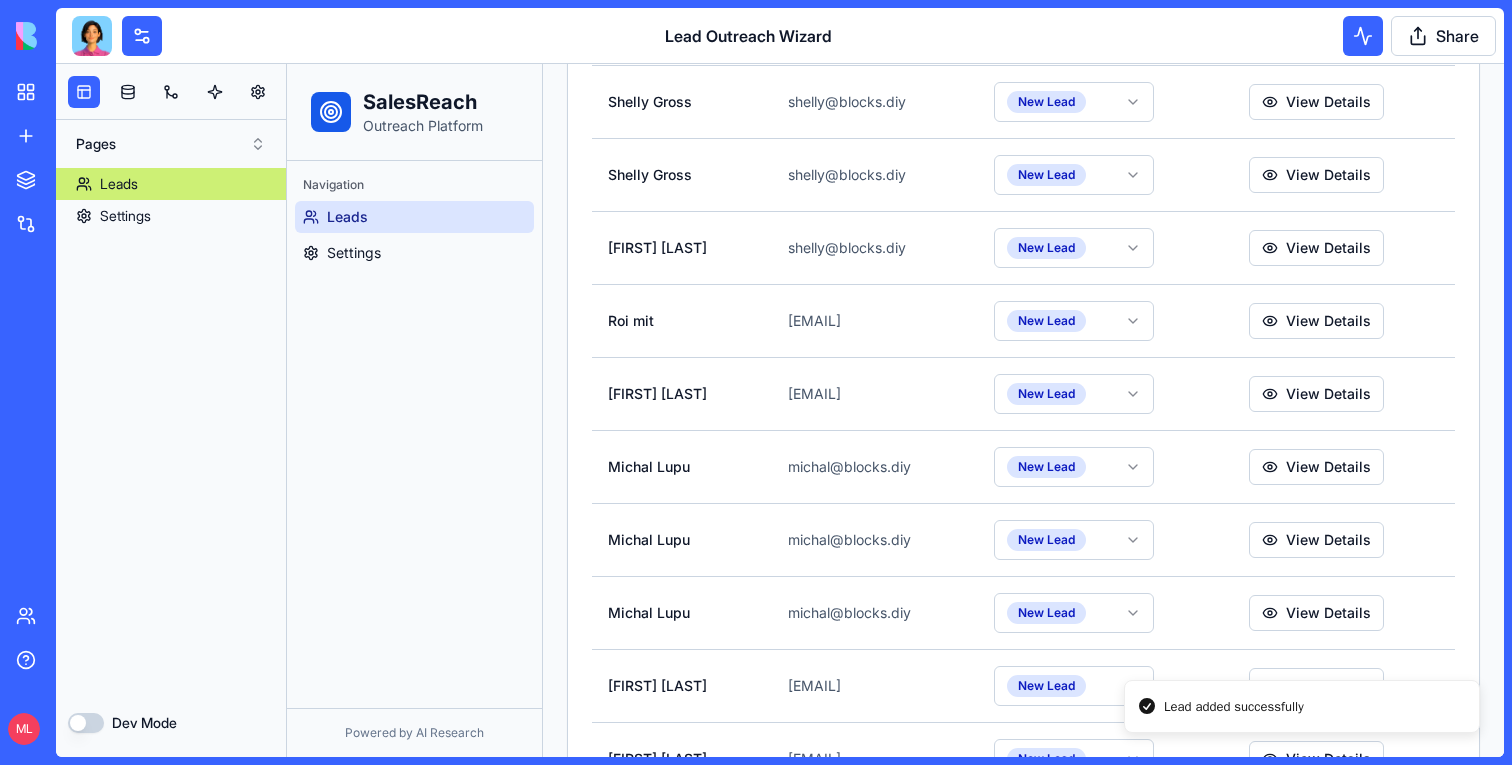 scroll, scrollTop: 1767, scrollLeft: 0, axis: vertical 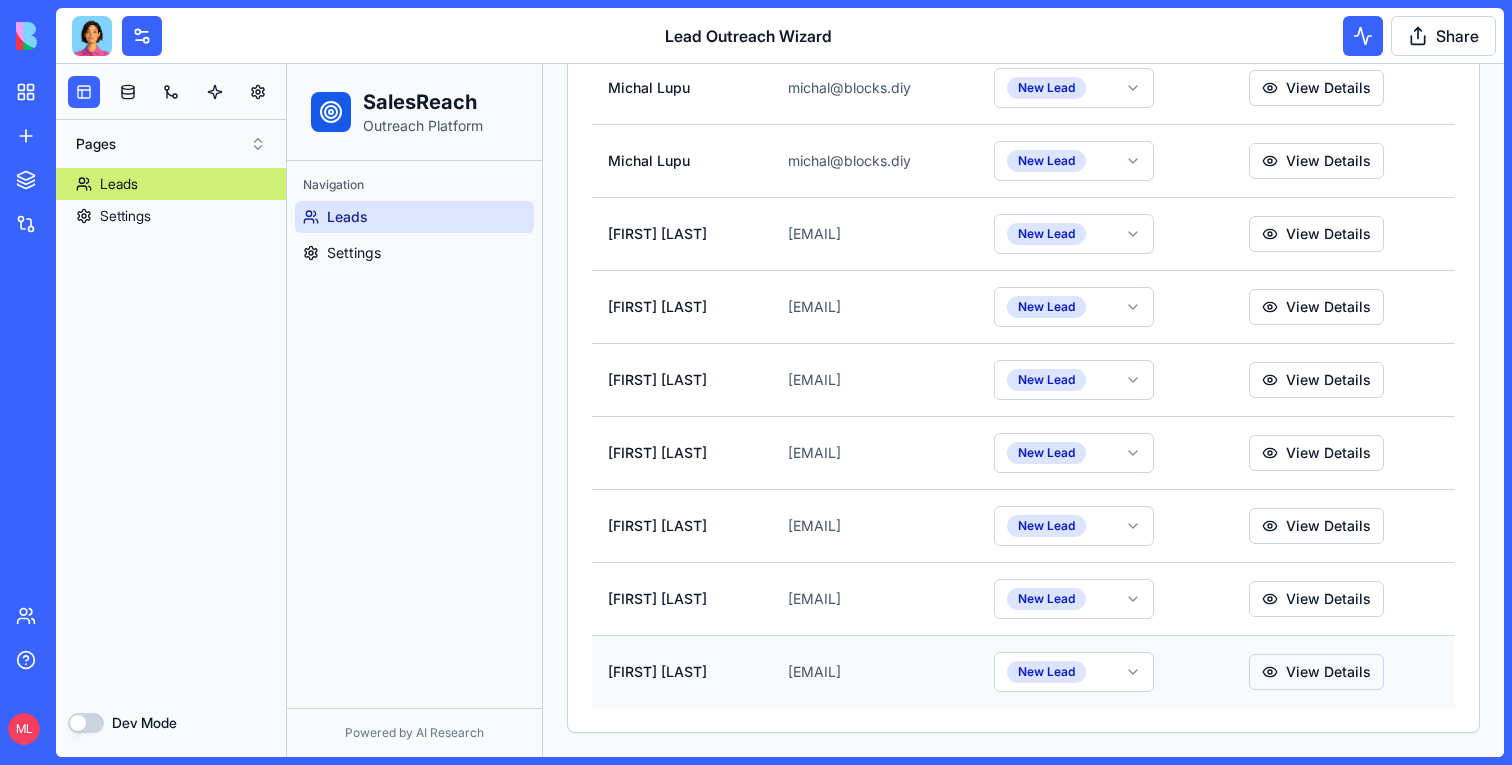 click on "View Details" at bounding box center [1316, 672] 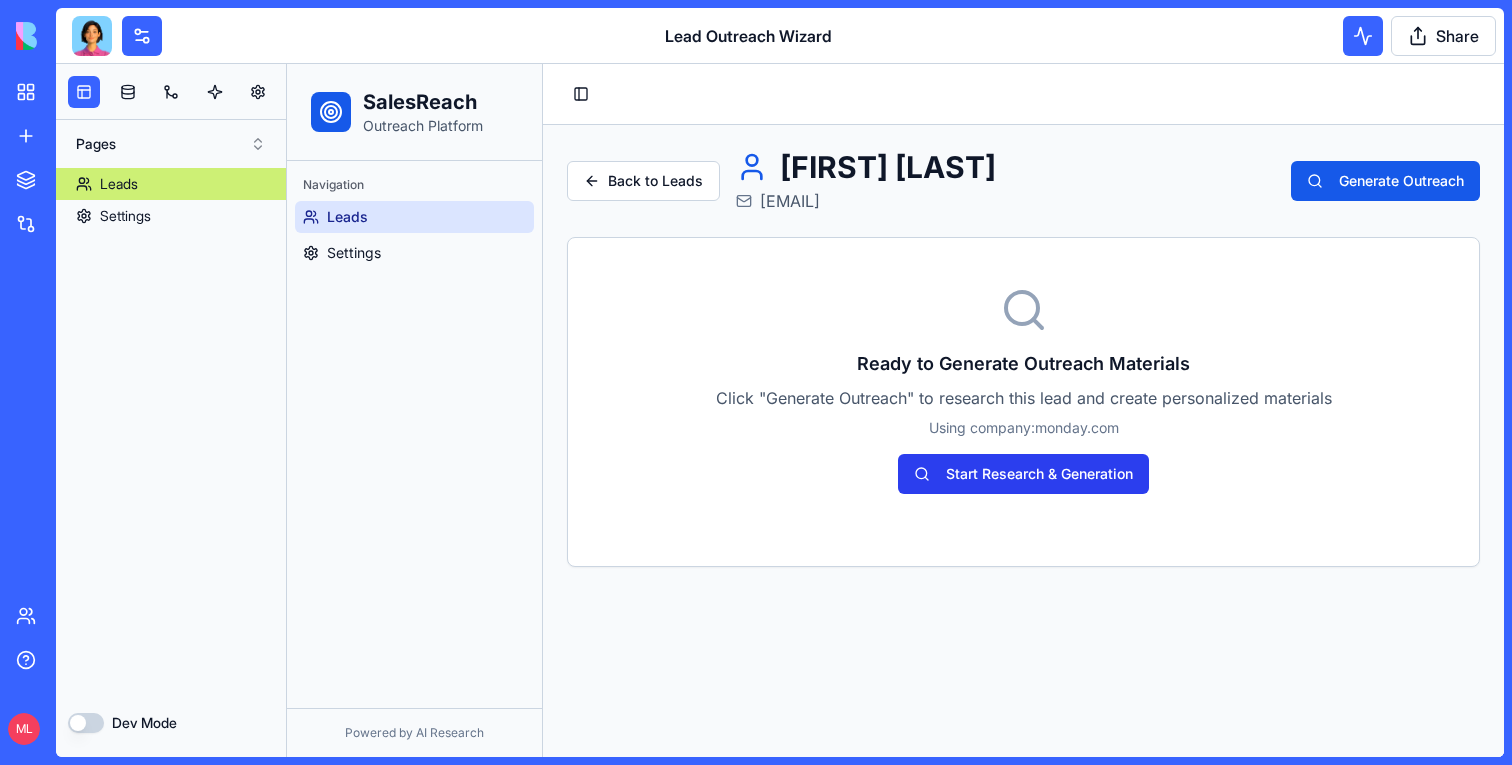 click on "Start Research & Generation" at bounding box center (1023, 474) 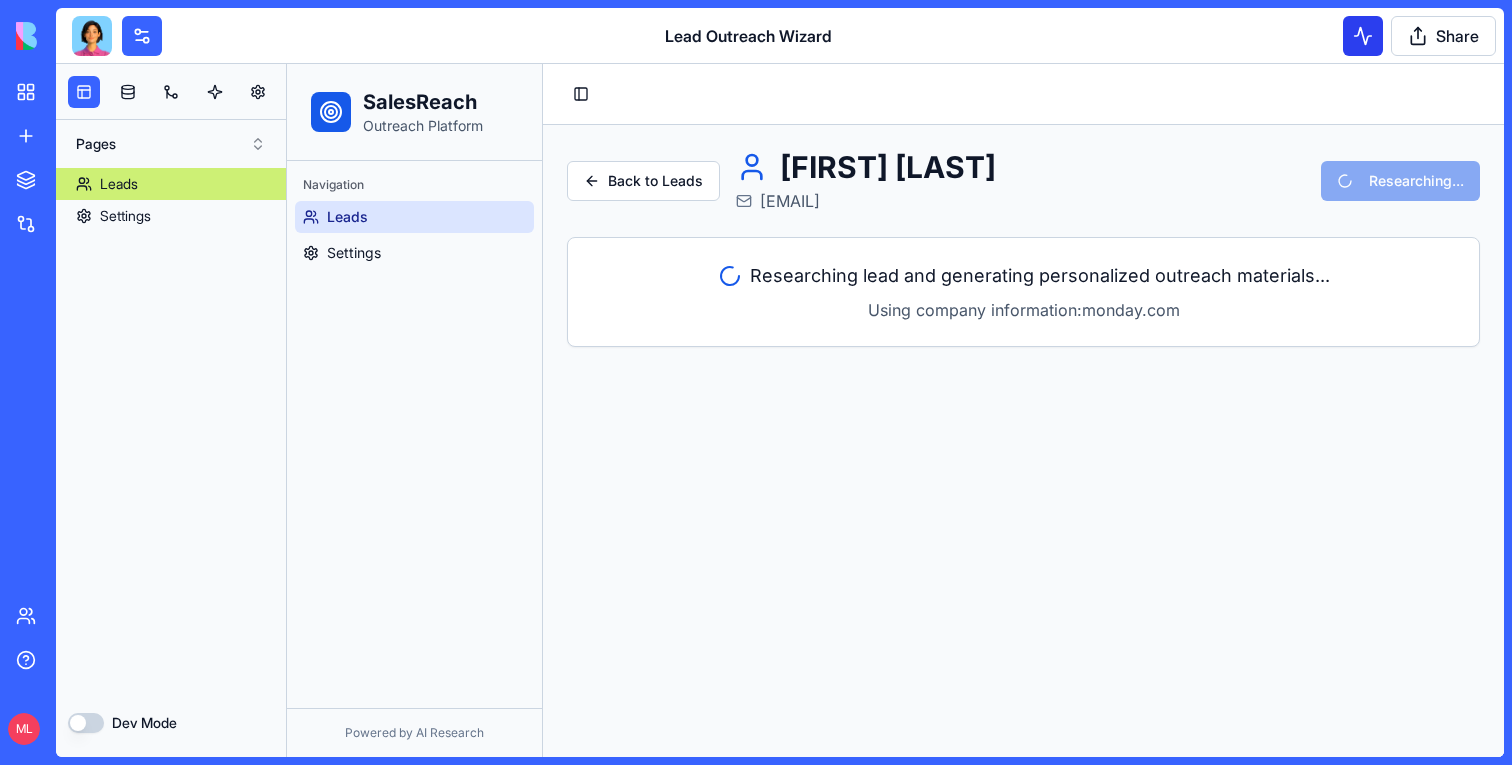 click at bounding box center [1363, 36] 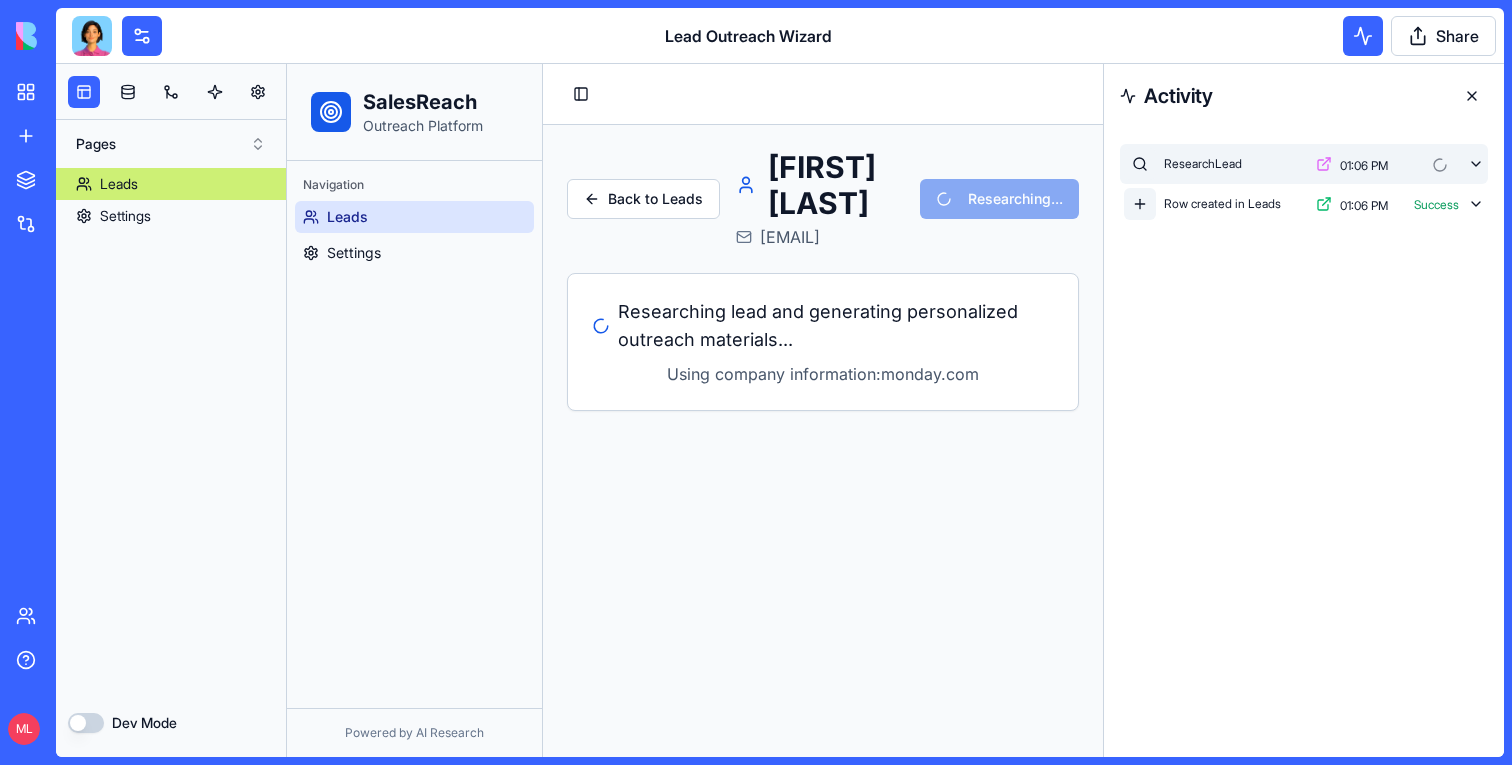 click at bounding box center [1436, 164] 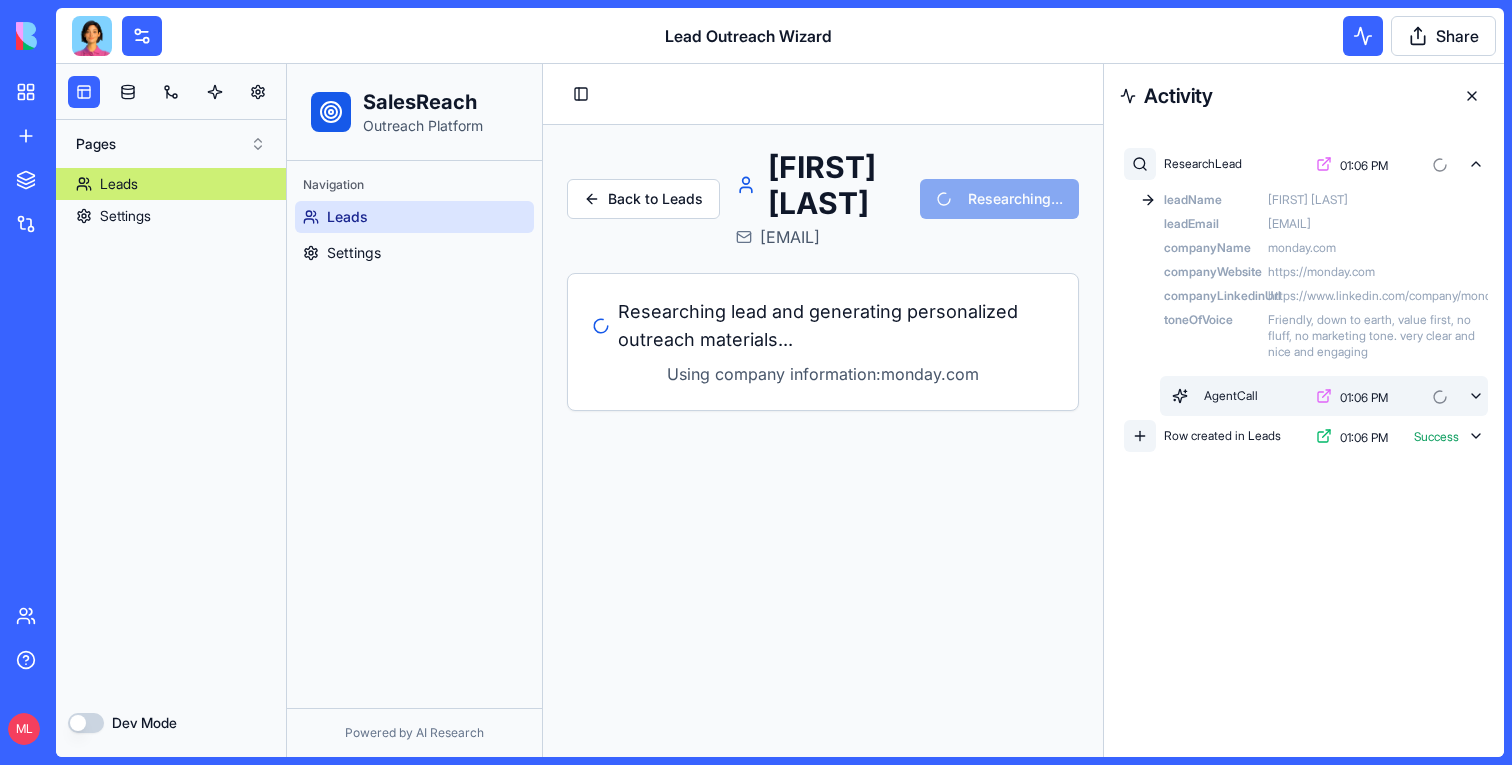 click at bounding box center (1436, 396) 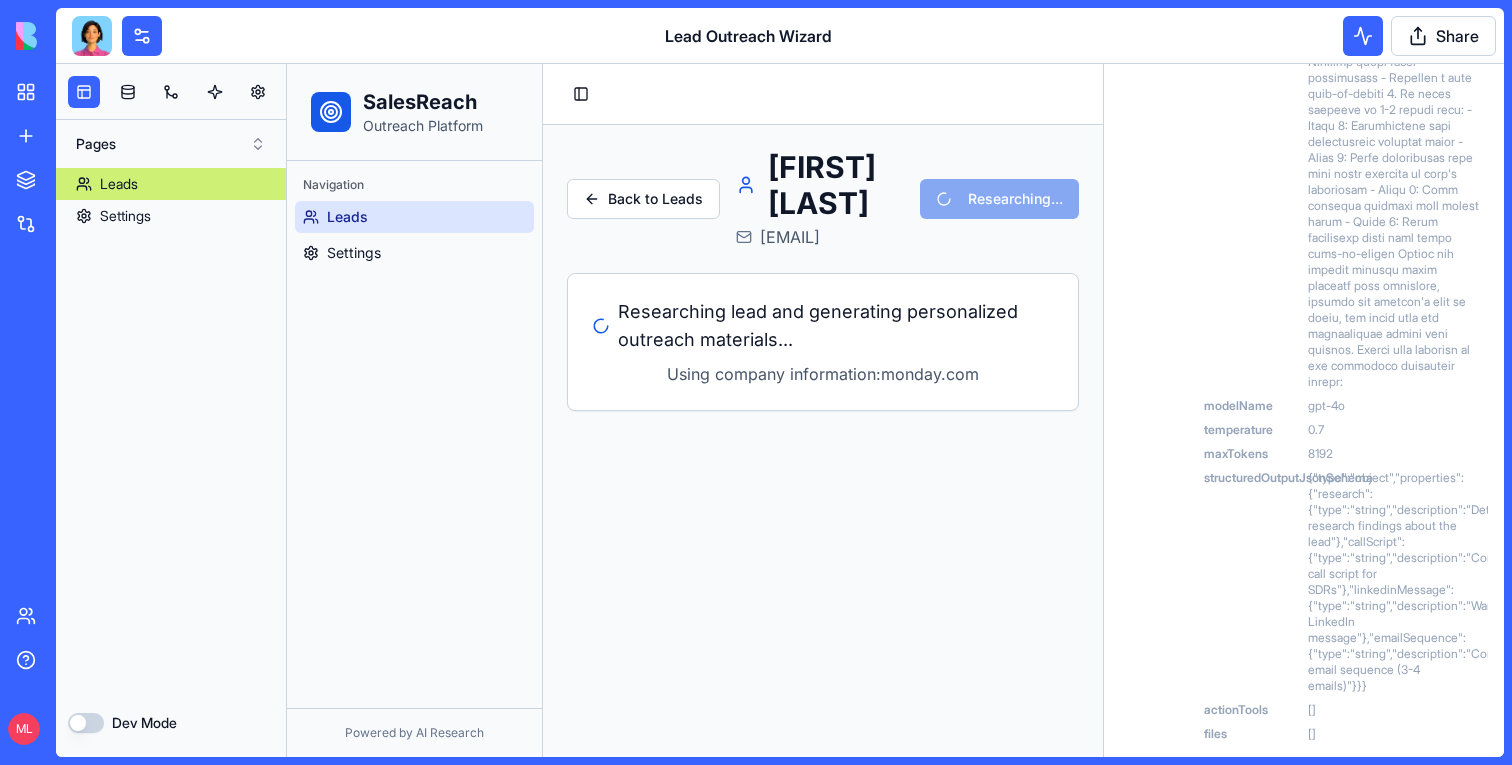 scroll, scrollTop: 1947, scrollLeft: 0, axis: vertical 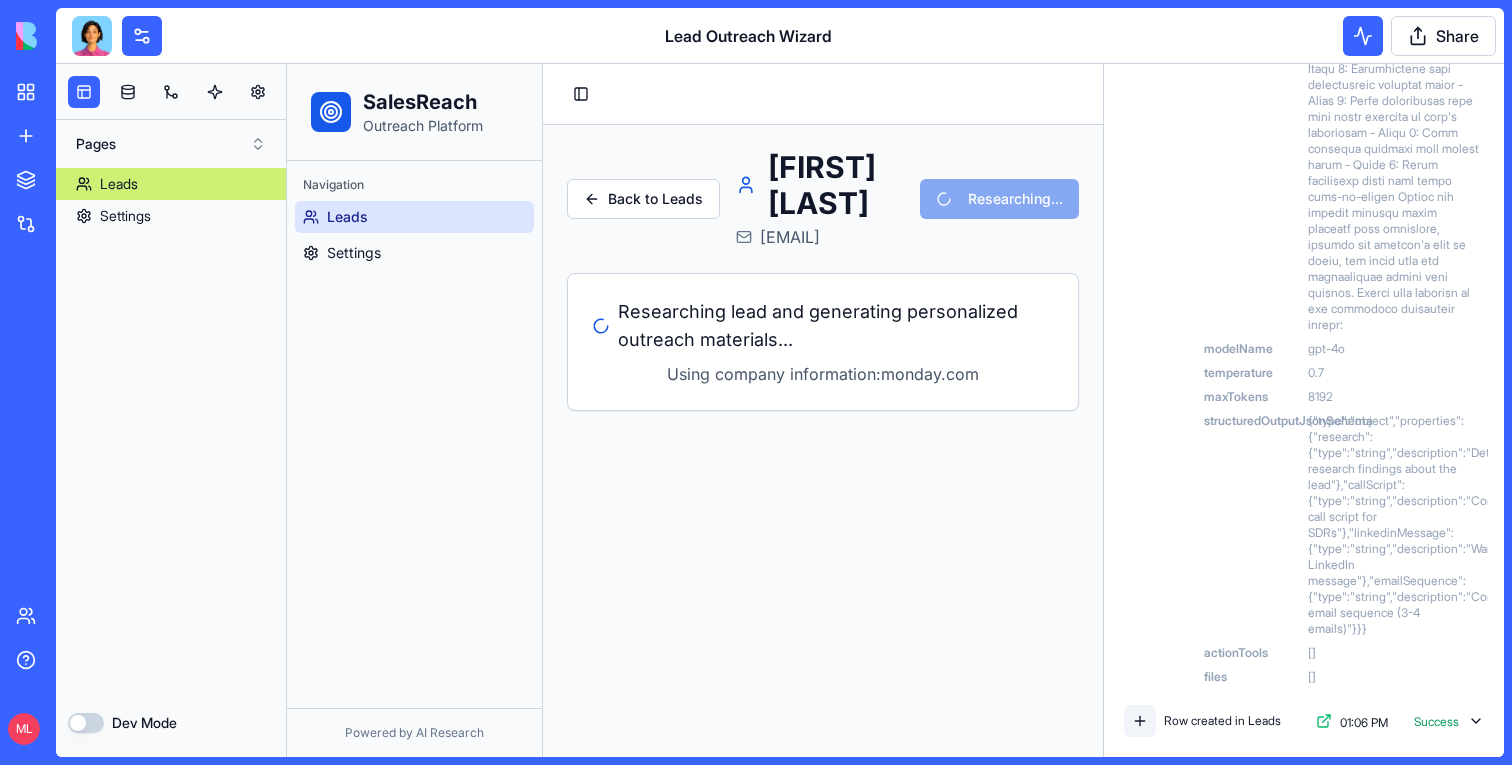click on "Lead Outreach Wizard Share" at bounding box center (780, 36) 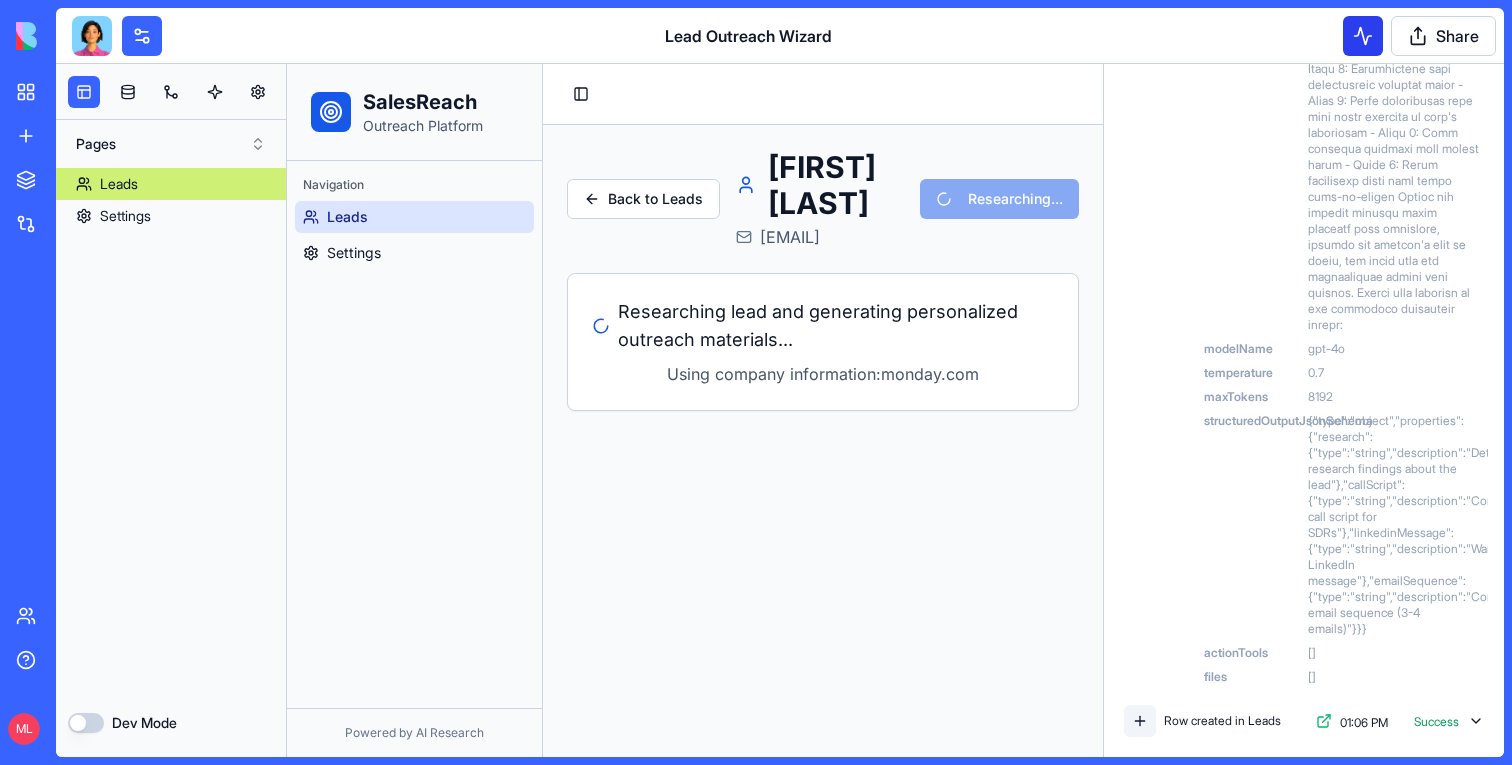 click at bounding box center [1363, 36] 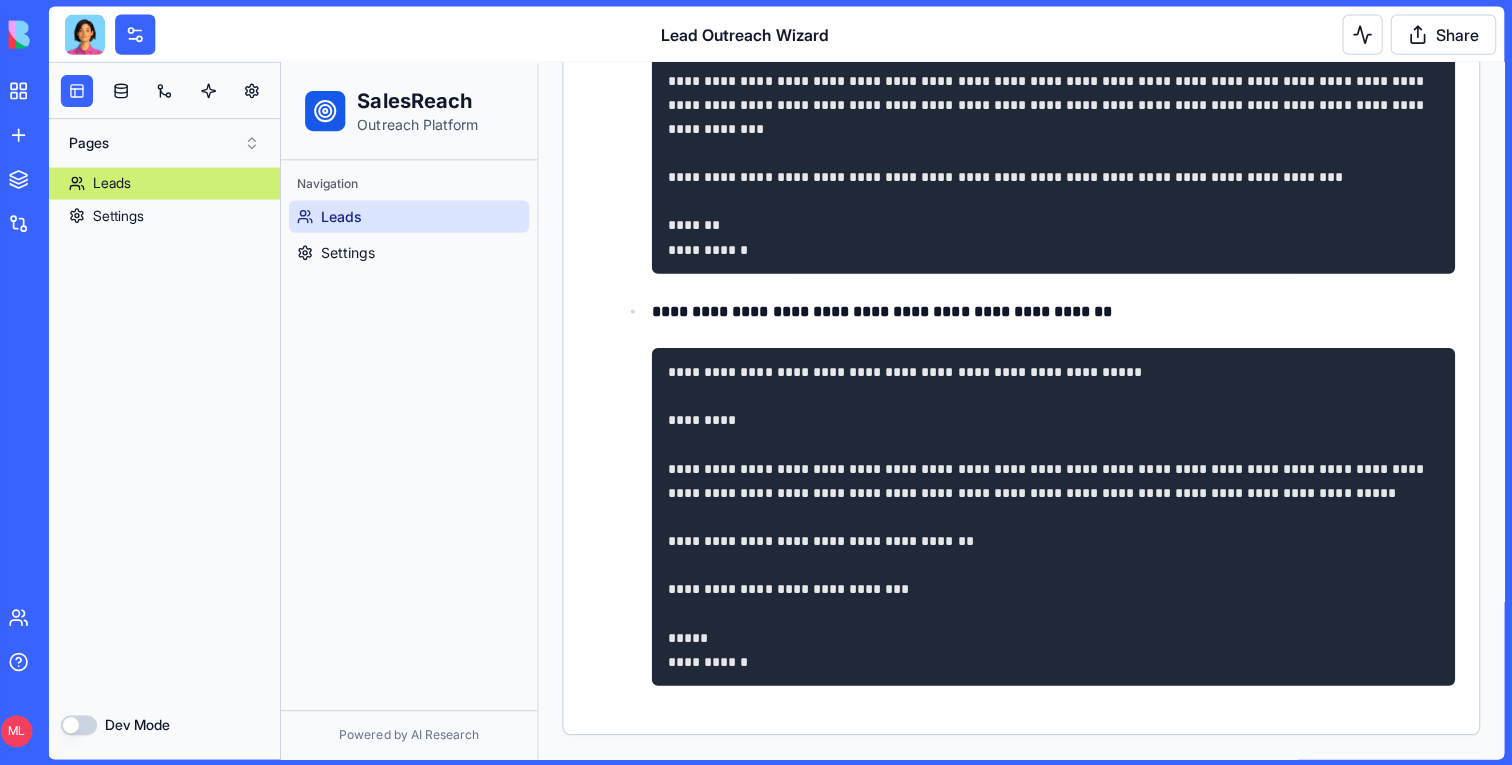 scroll, scrollTop: 0, scrollLeft: 0, axis: both 